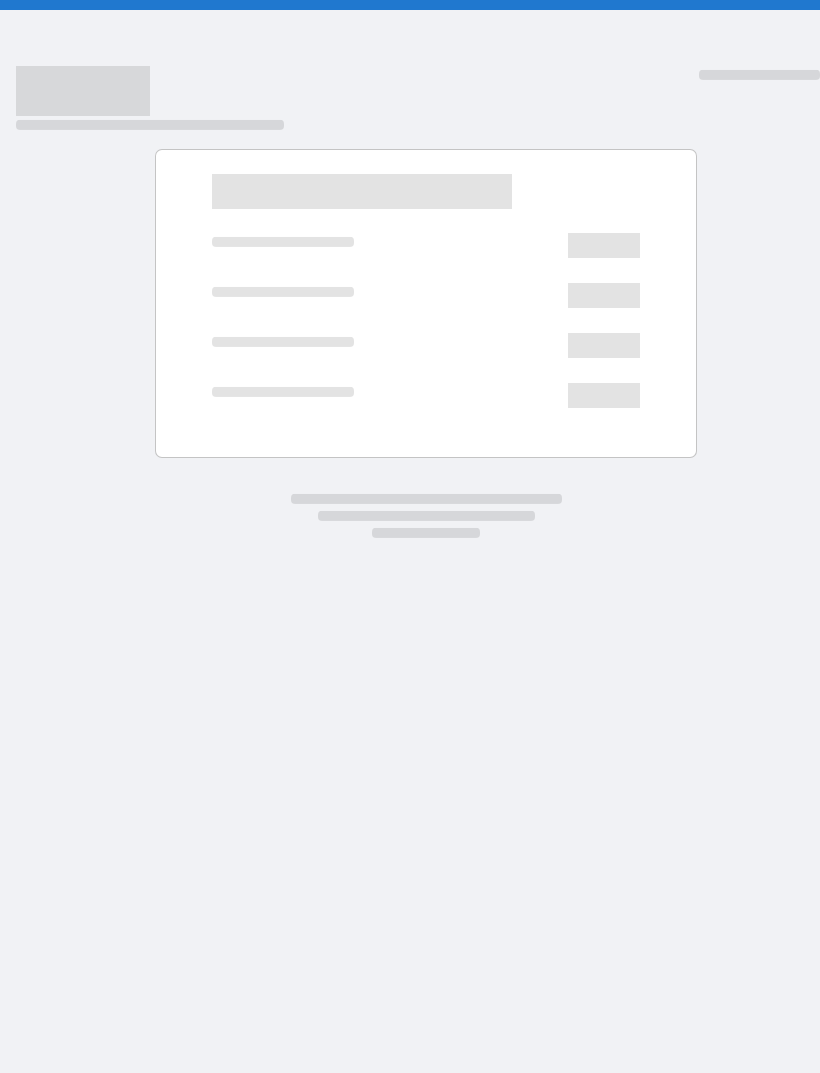 scroll, scrollTop: 0, scrollLeft: 0, axis: both 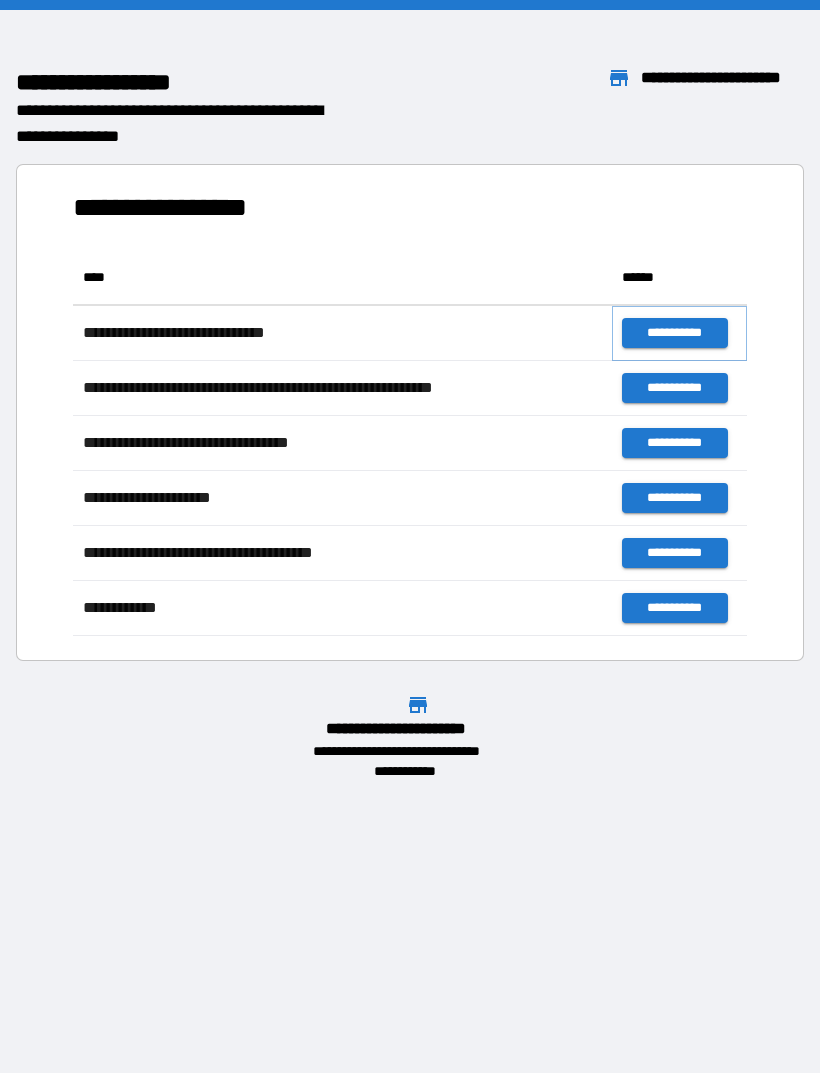 click on "**********" at bounding box center [674, 333] 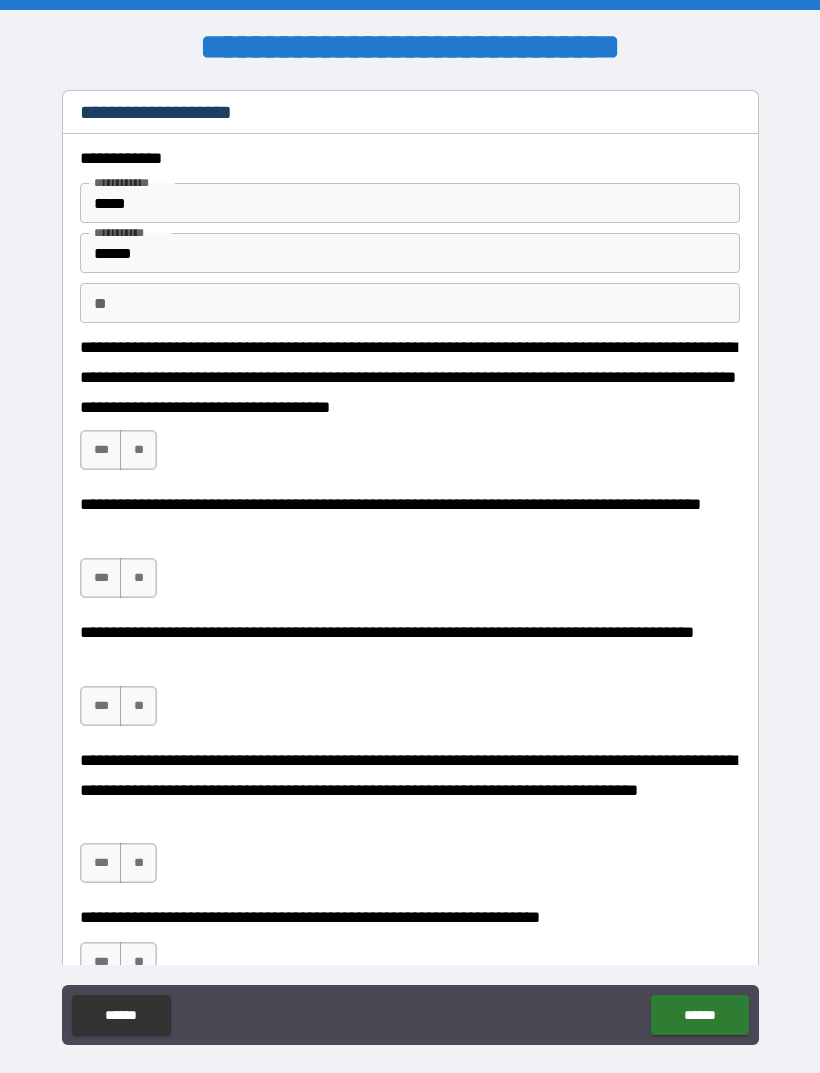 click on "***" at bounding box center (101, 450) 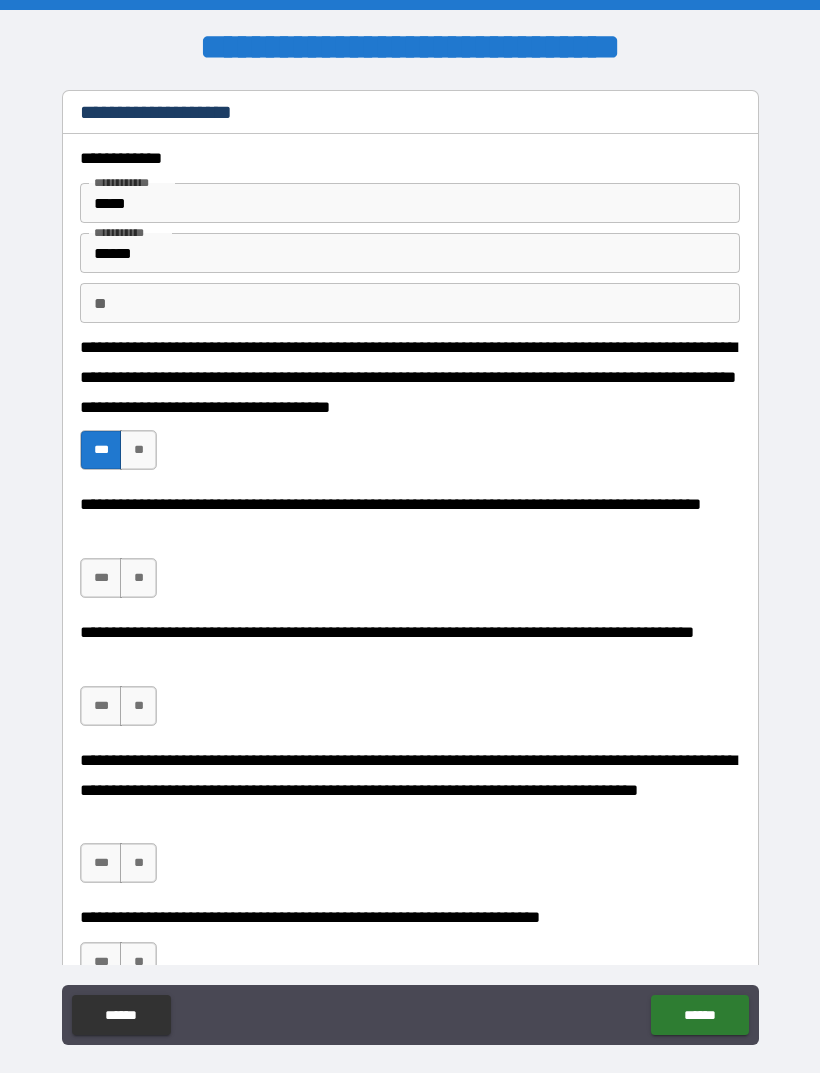 click on "***" at bounding box center (101, 578) 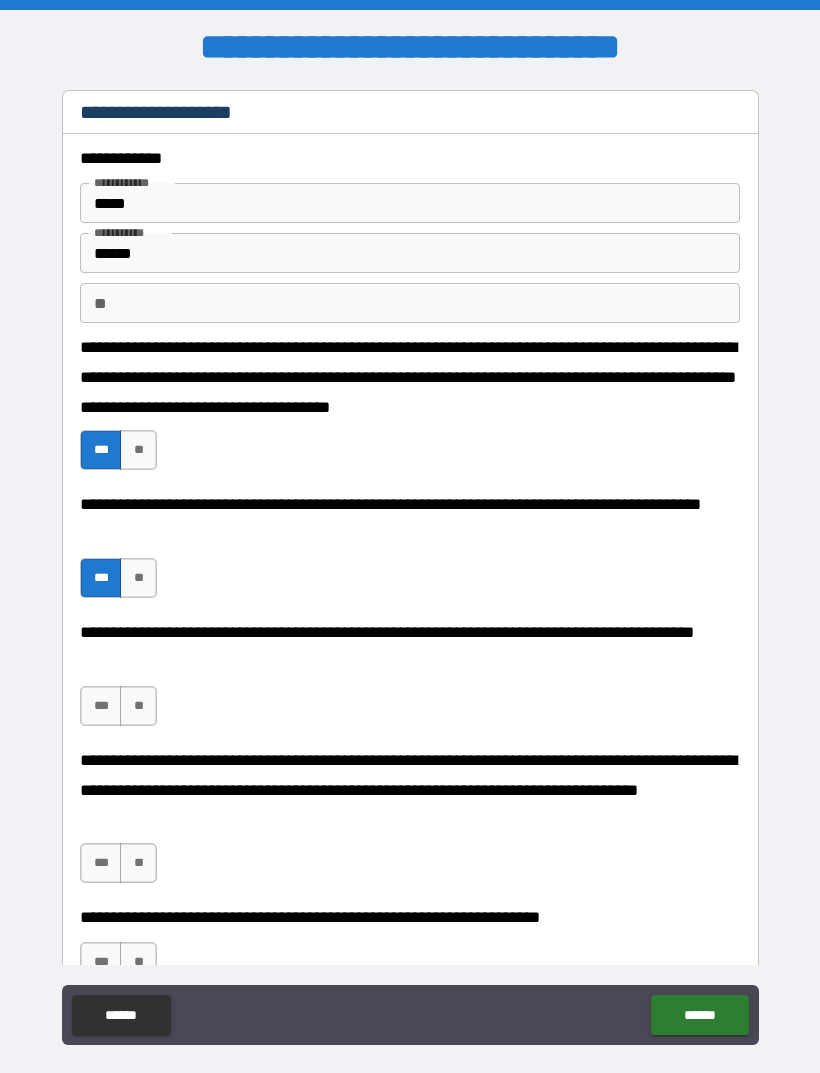 click on "***" at bounding box center [101, 706] 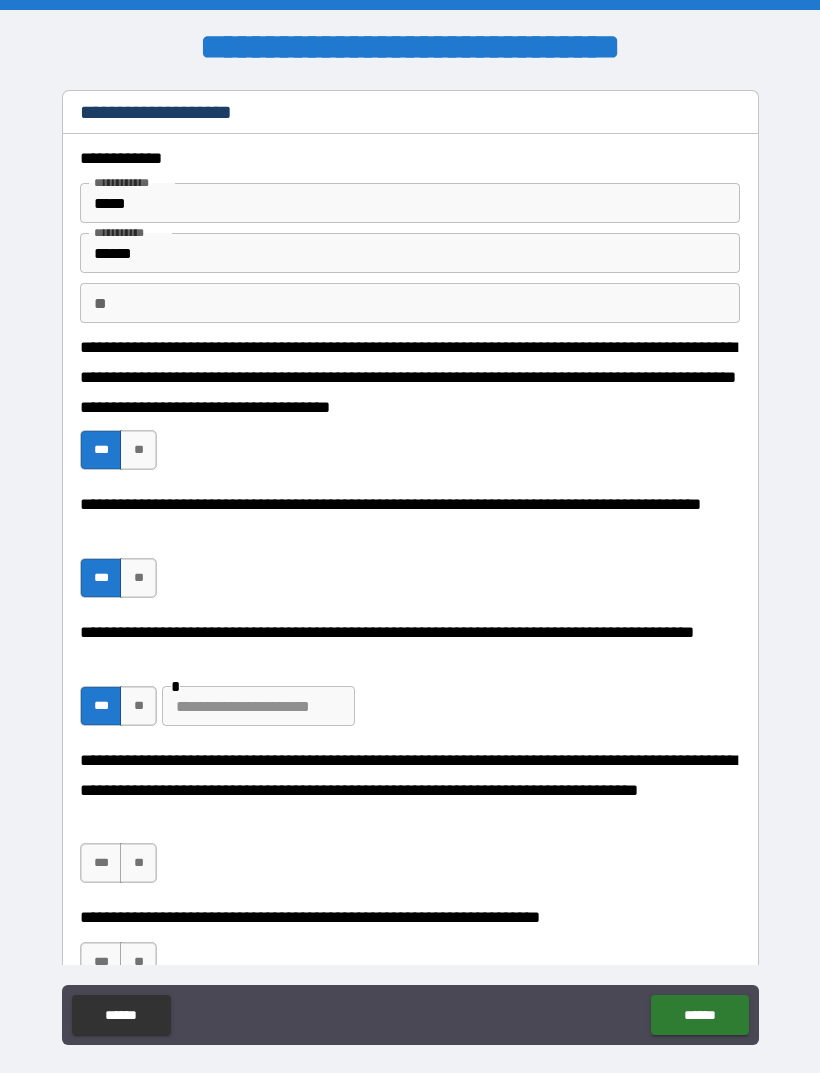 click on "**" at bounding box center (138, 706) 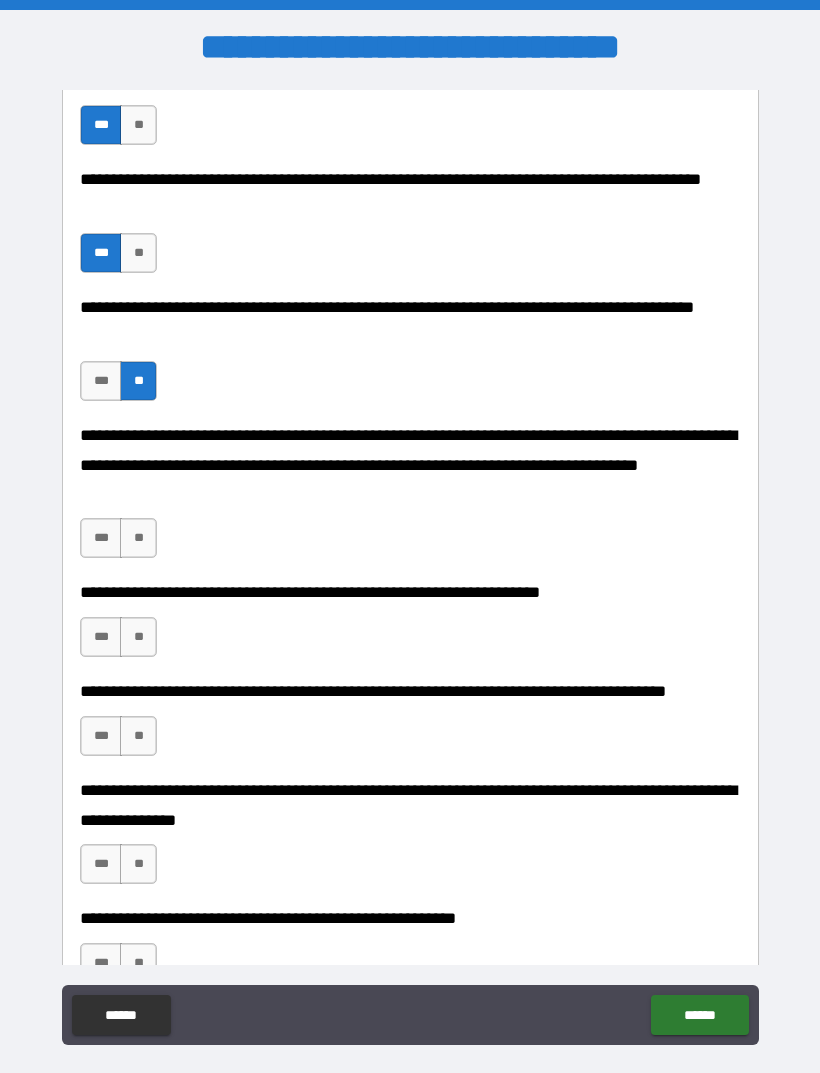 scroll, scrollTop: 326, scrollLeft: 0, axis: vertical 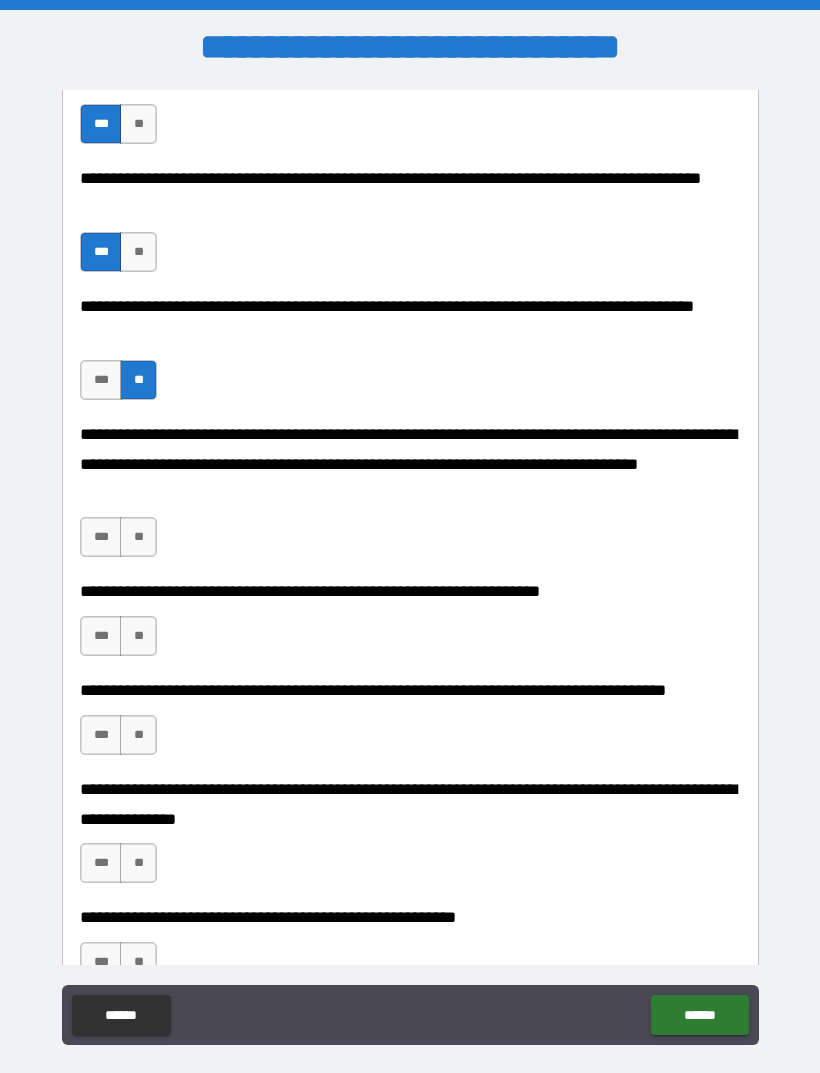 click on "***" at bounding box center [101, 537] 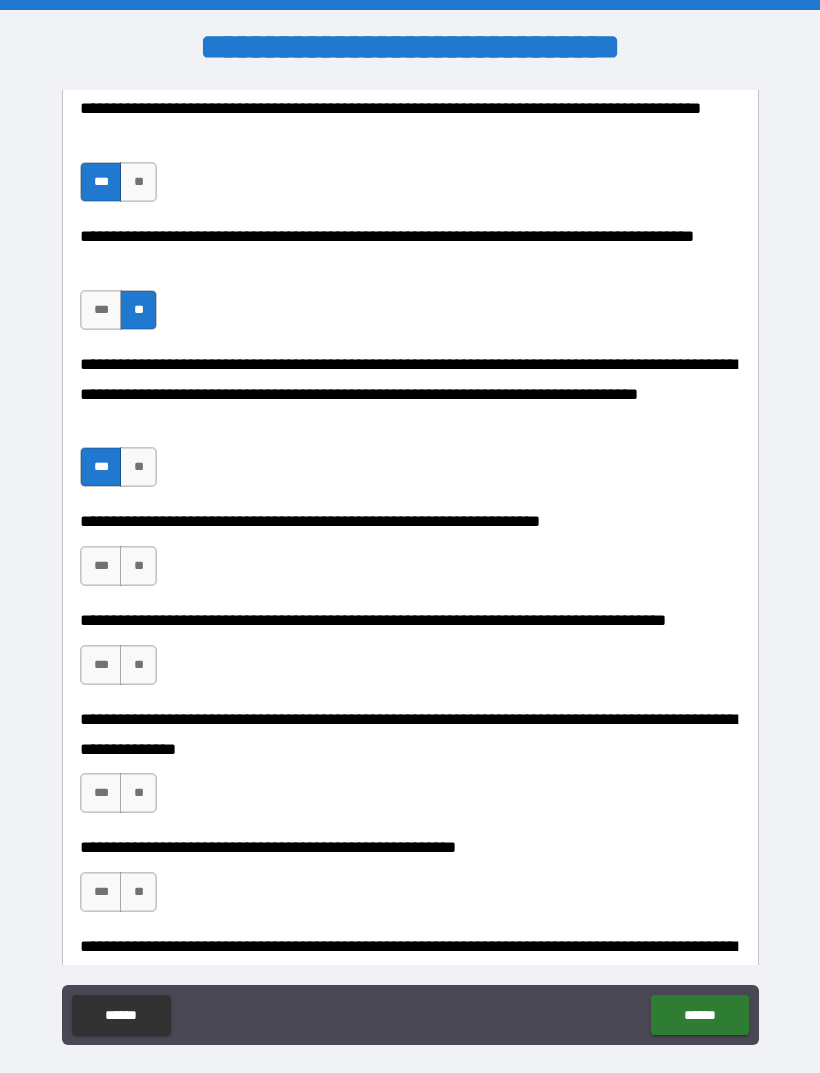 scroll, scrollTop: 407, scrollLeft: 0, axis: vertical 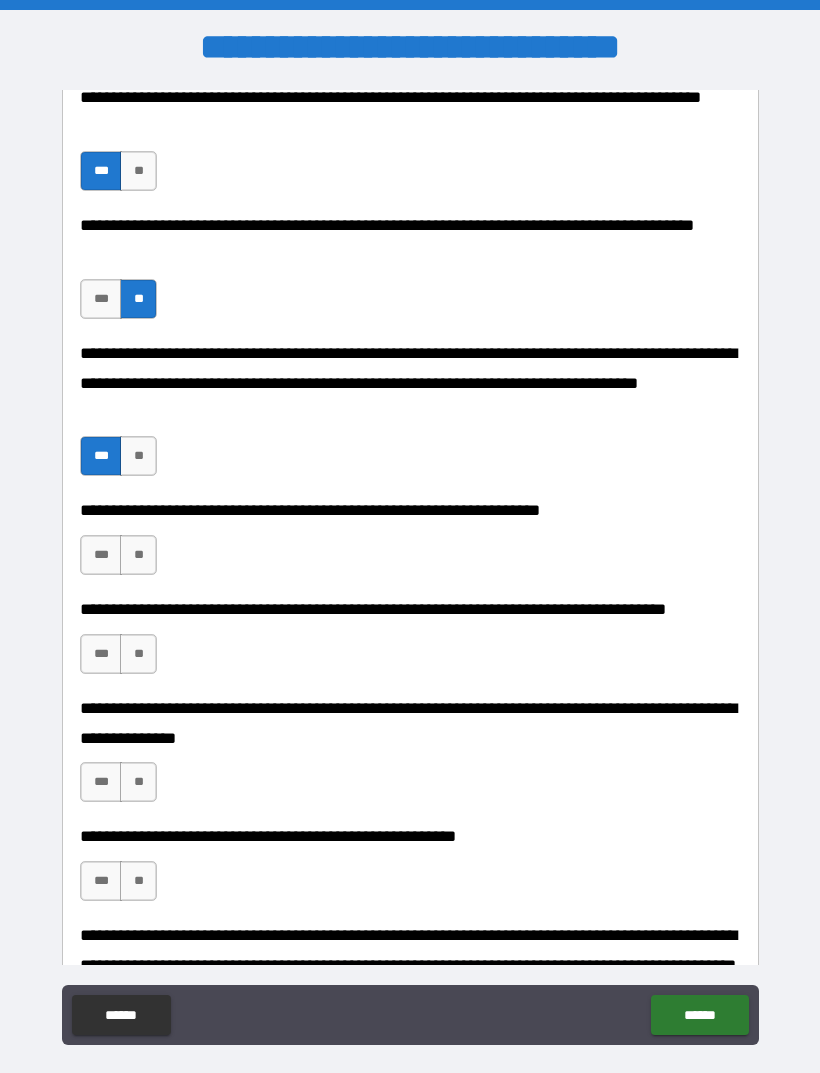 click on "***" at bounding box center [101, 555] 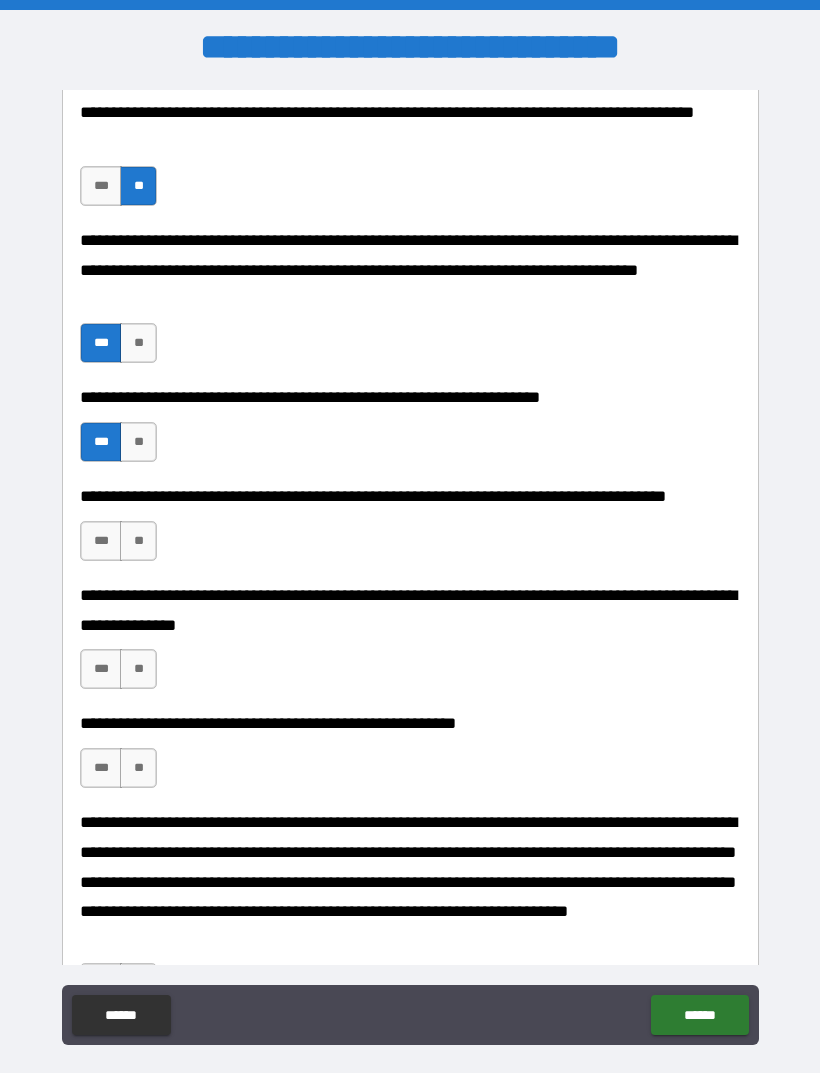 scroll, scrollTop: 522, scrollLeft: 0, axis: vertical 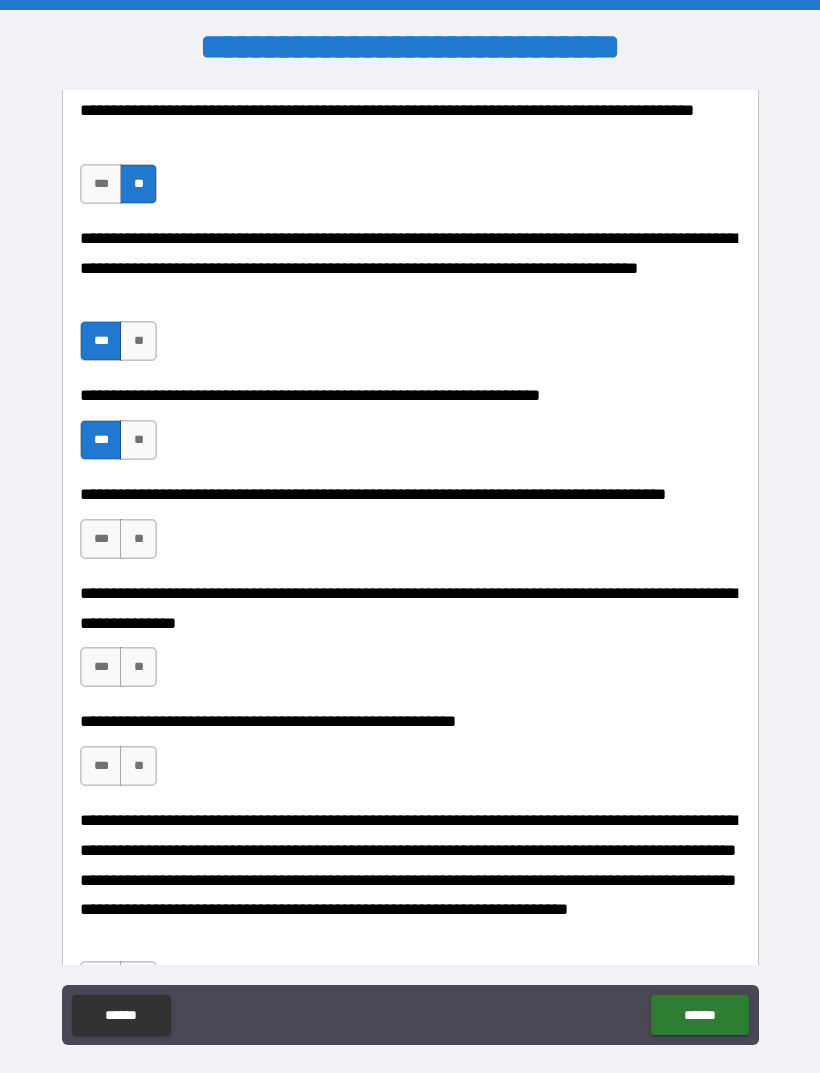 click on "***" at bounding box center (101, 539) 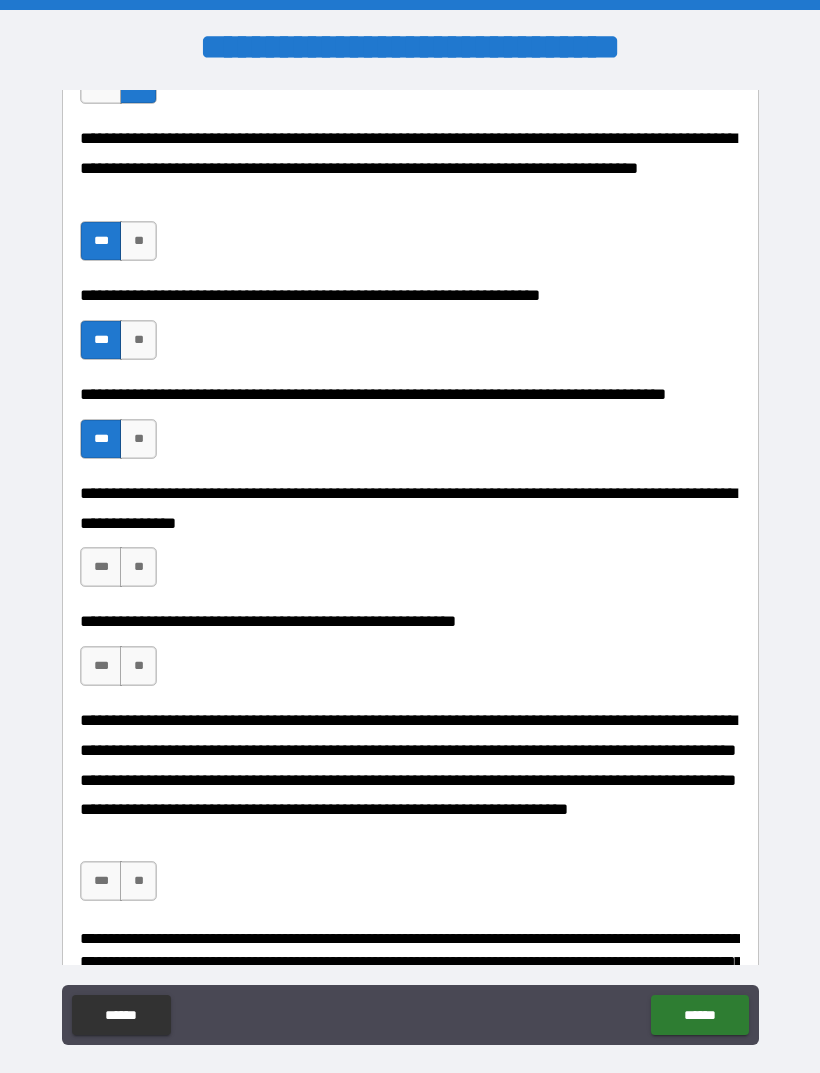 scroll, scrollTop: 627, scrollLeft: 0, axis: vertical 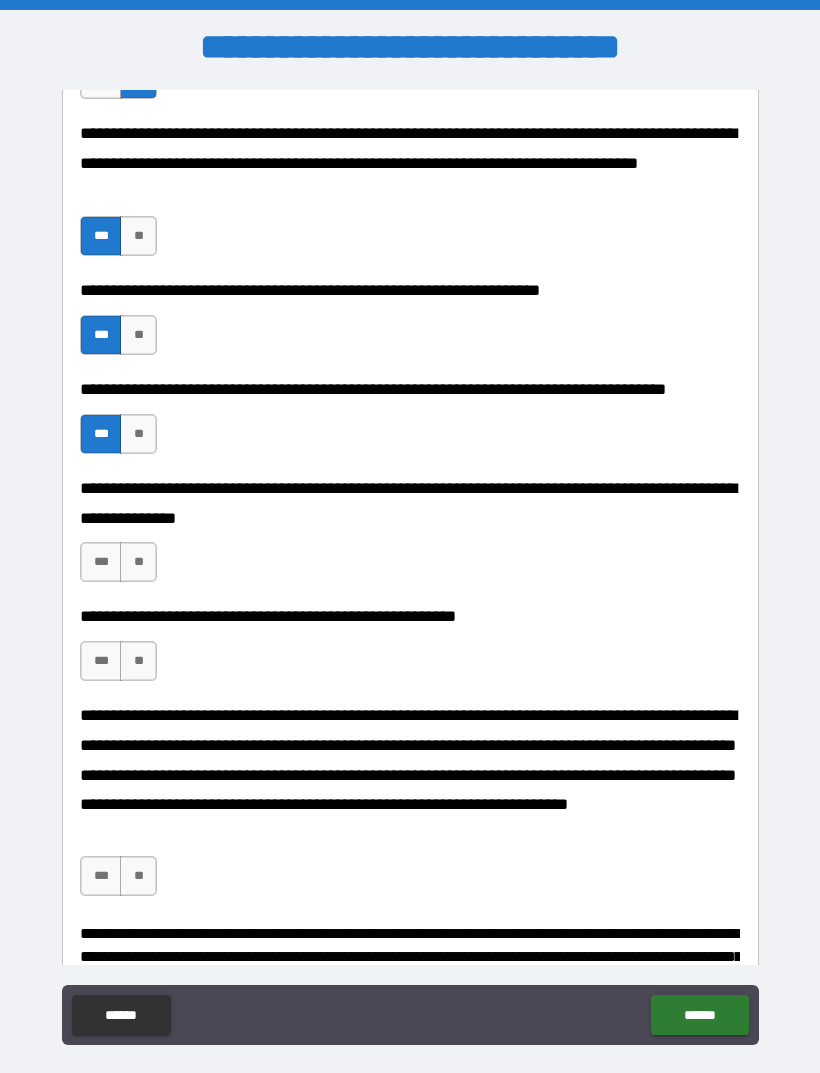 click on "***" at bounding box center [101, 562] 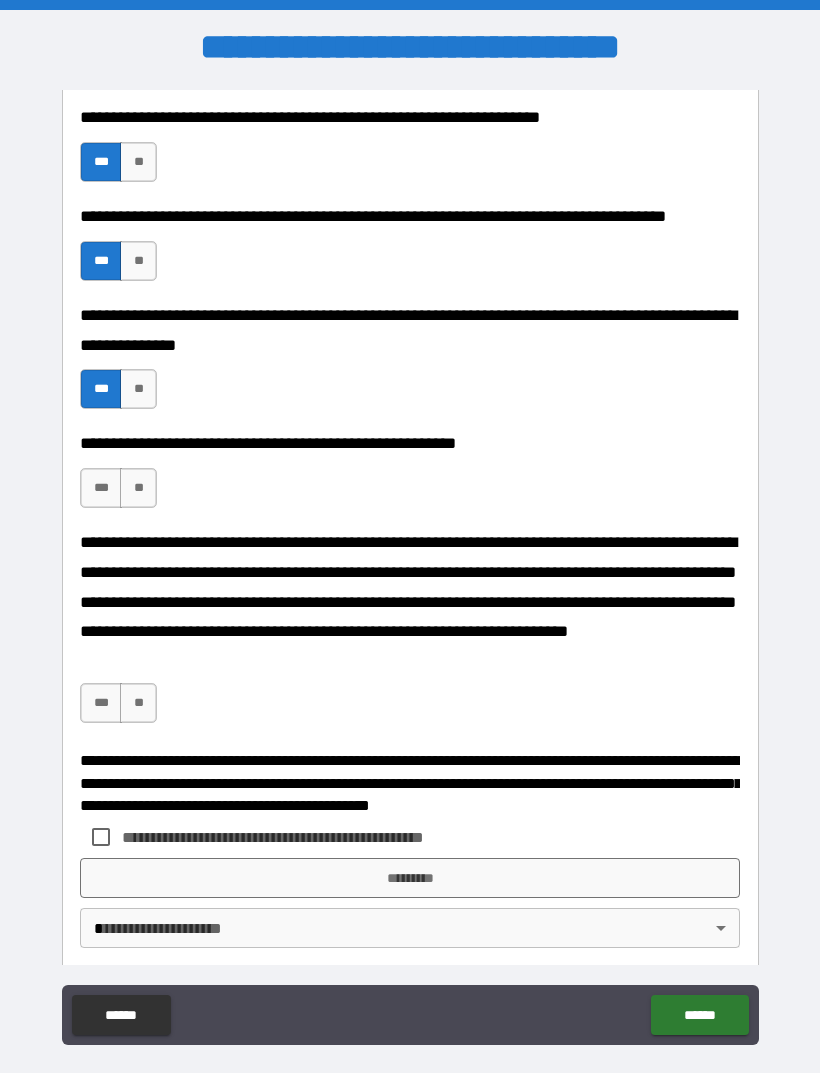scroll, scrollTop: 803, scrollLeft: 0, axis: vertical 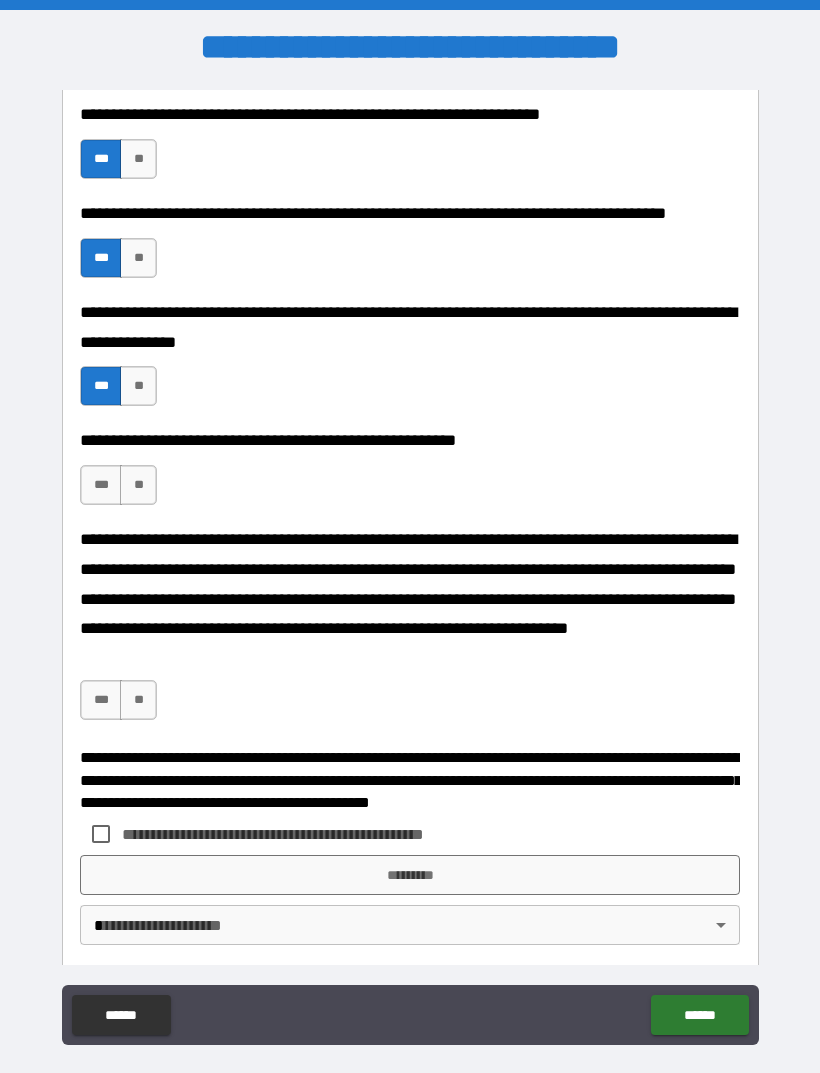 click on "***" at bounding box center [101, 485] 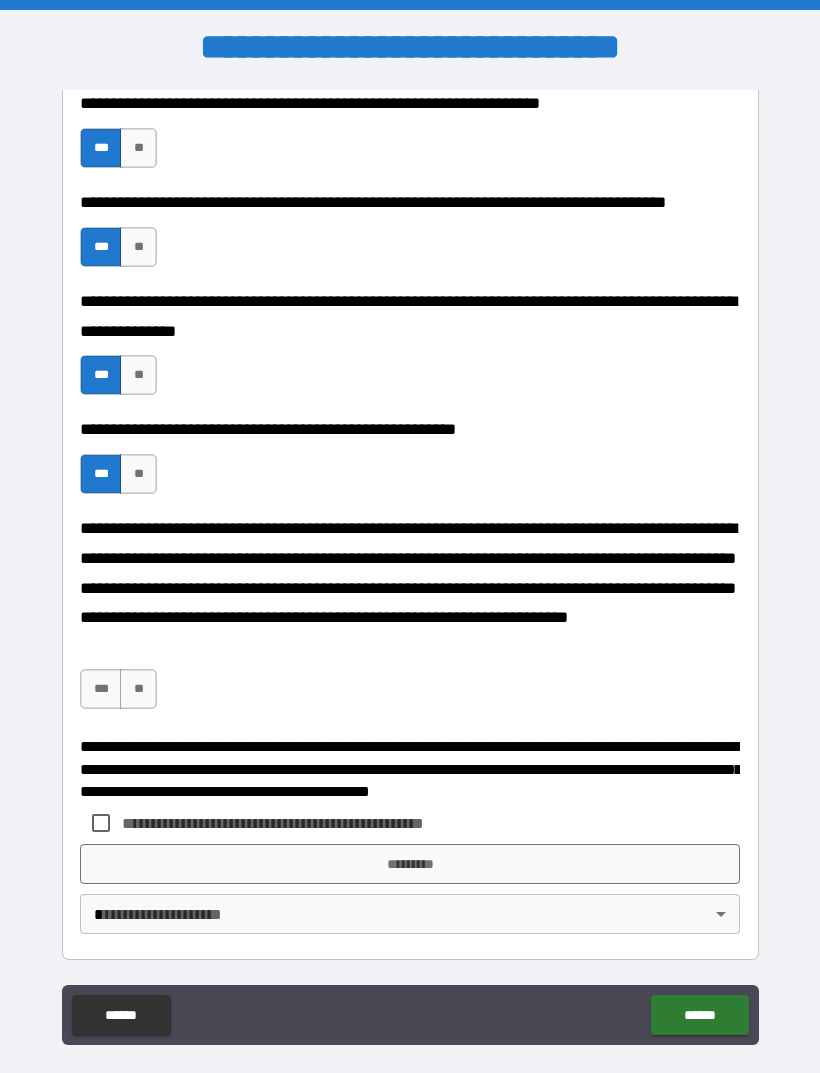 scroll, scrollTop: 814, scrollLeft: 0, axis: vertical 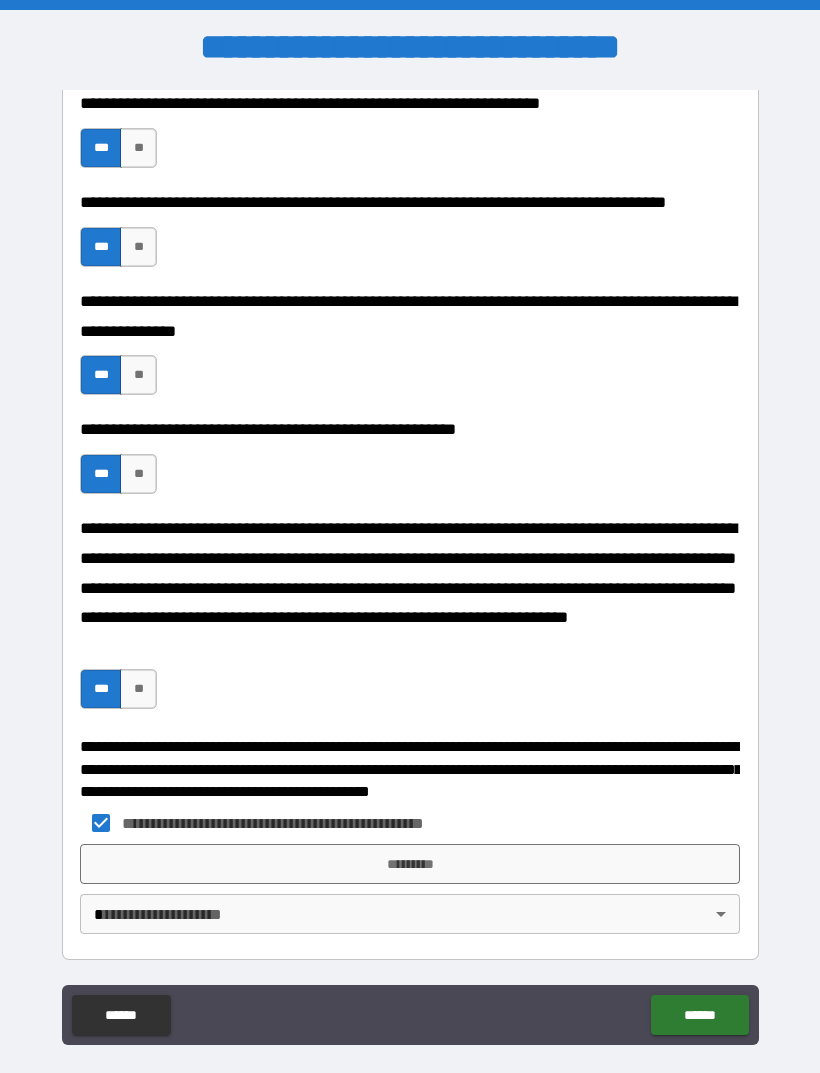 click on "*********" at bounding box center [410, 864] 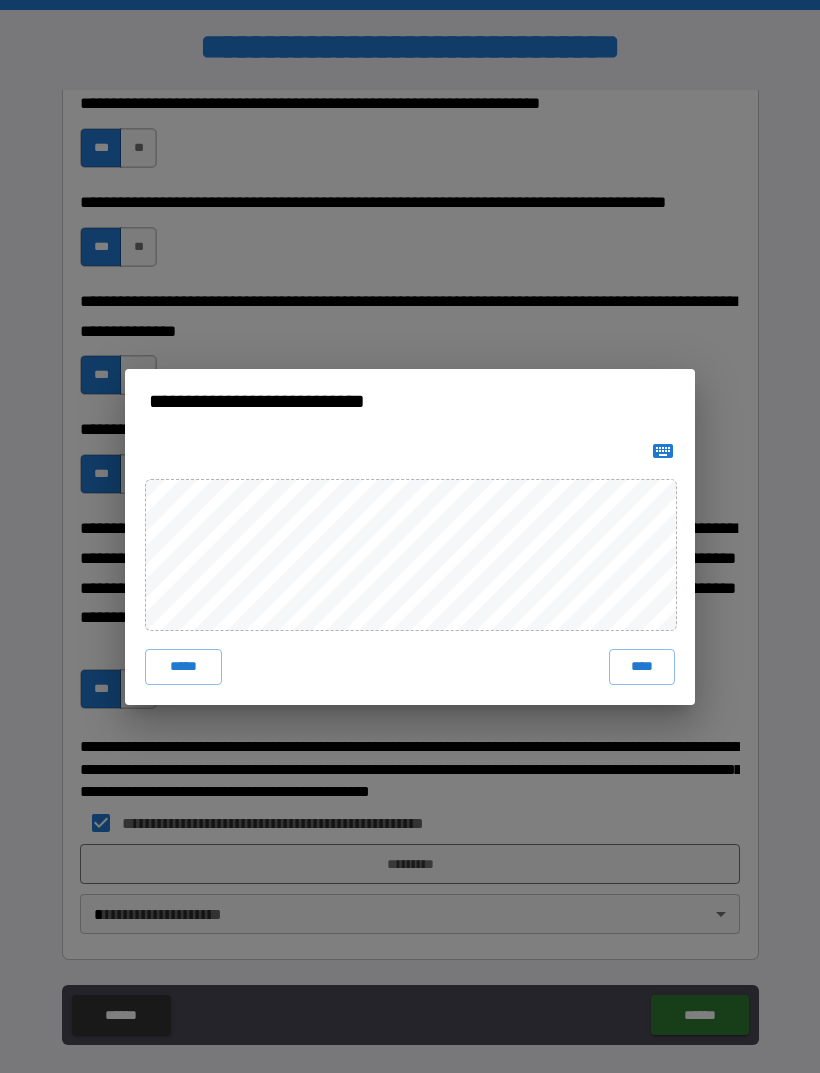 click on "****" at bounding box center (642, 667) 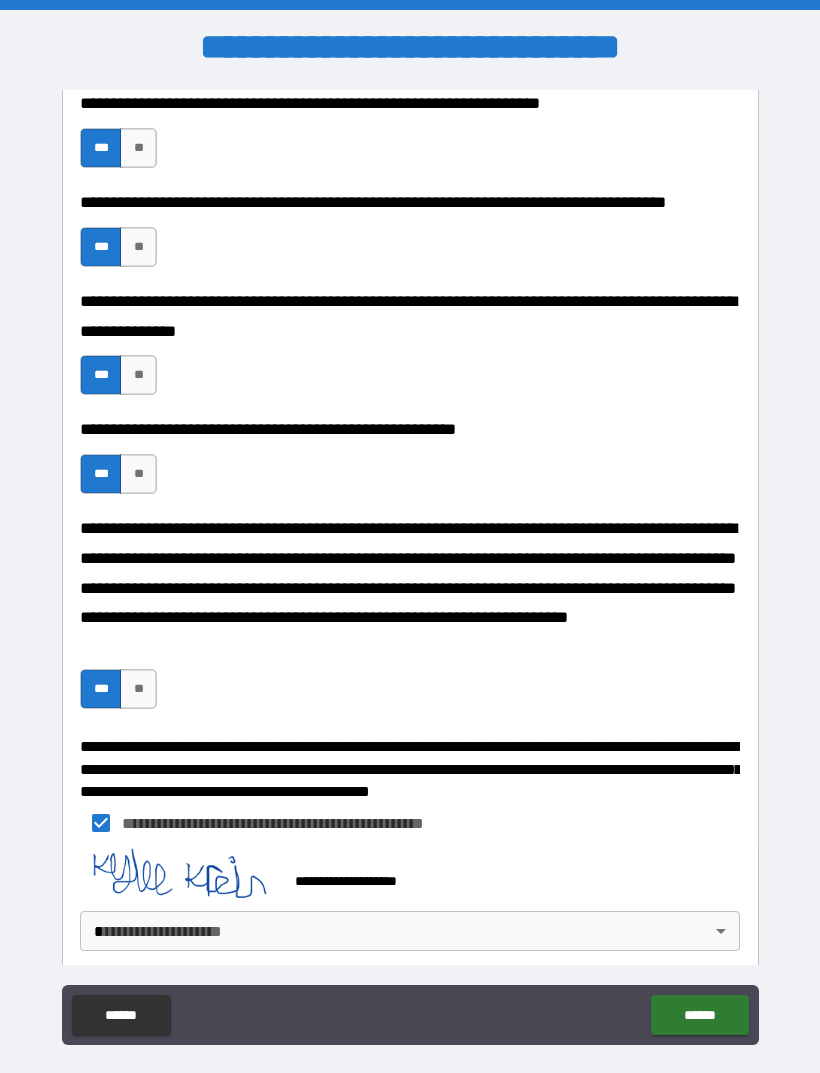 scroll, scrollTop: 804, scrollLeft: 0, axis: vertical 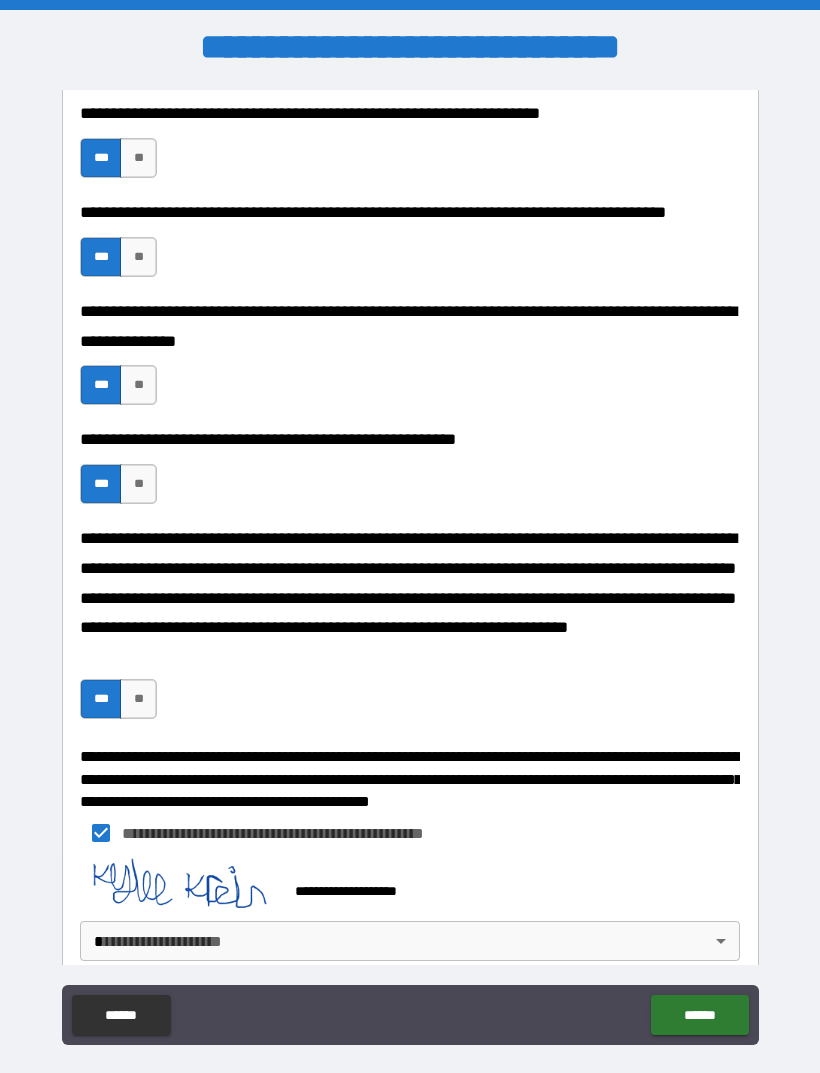 click on "**********" at bounding box center (410, 568) 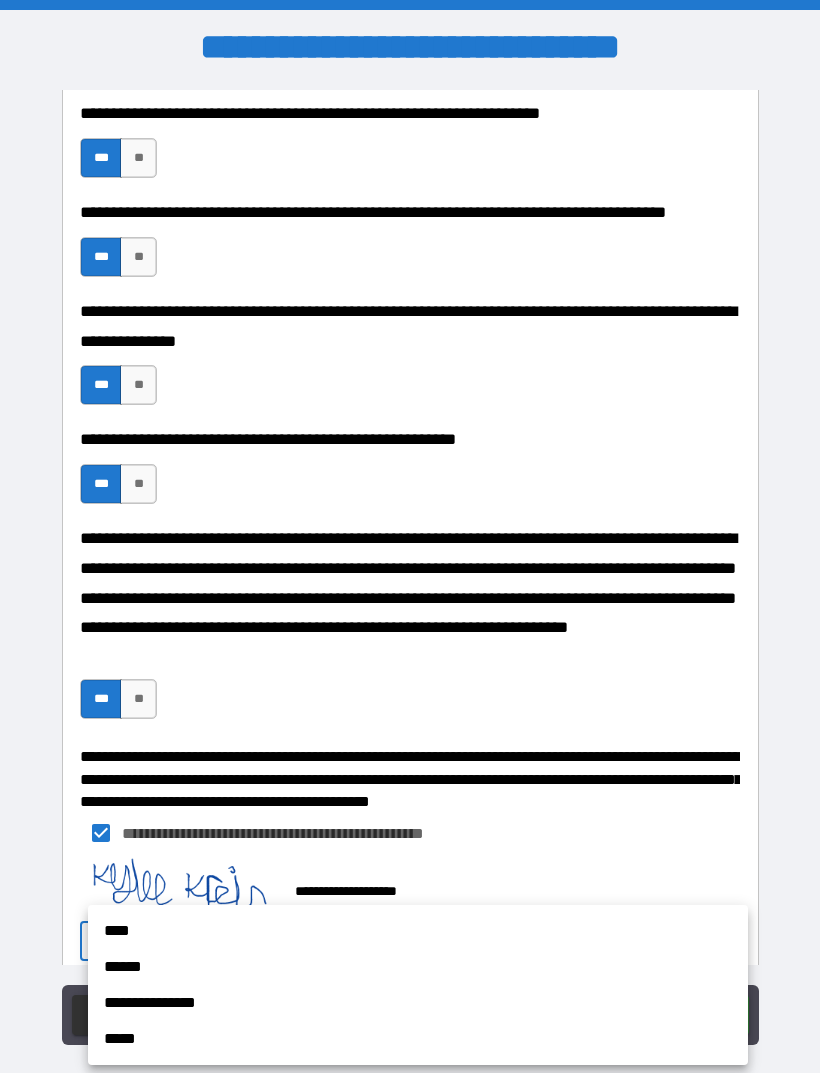 click on "****" at bounding box center [418, 931] 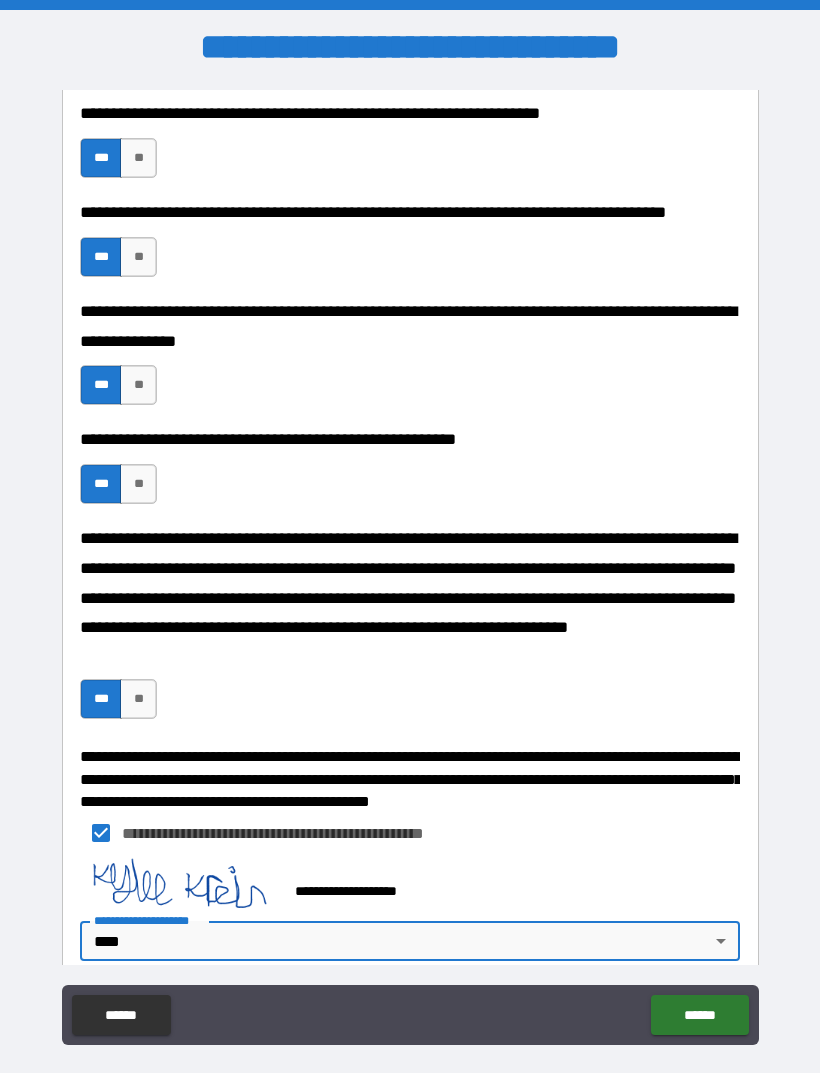 click on "******" at bounding box center [699, 1015] 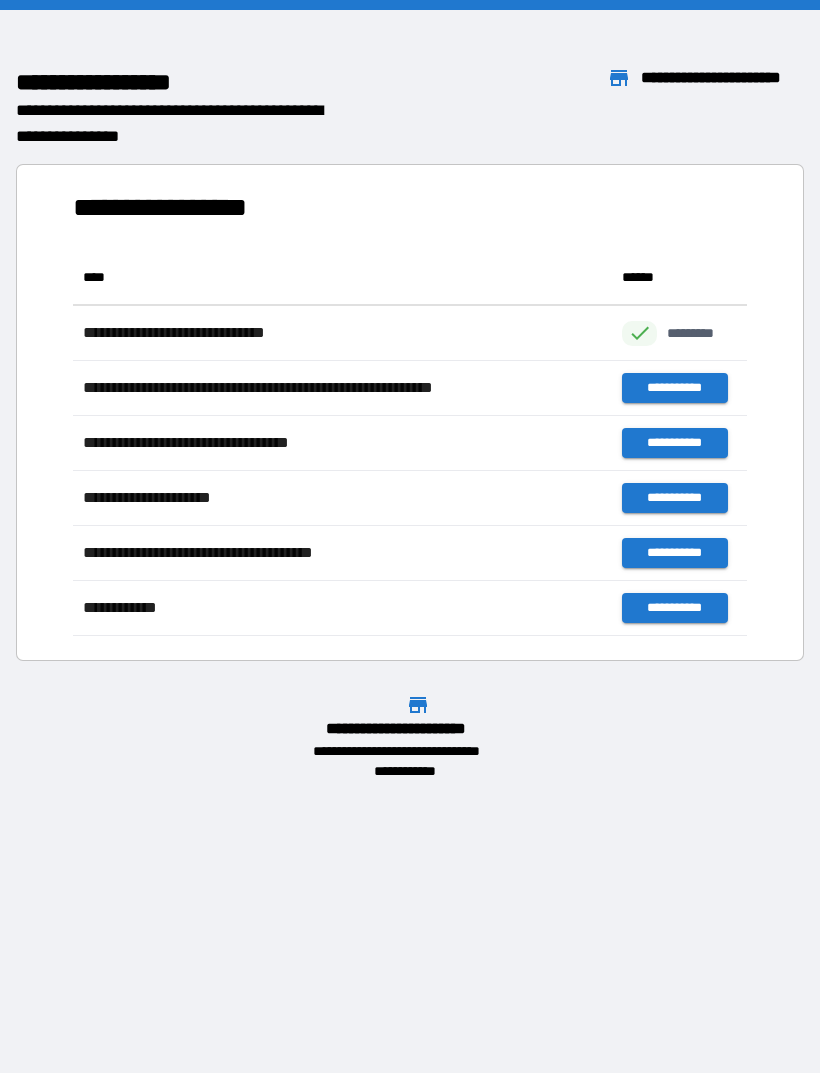 scroll, scrollTop: 386, scrollLeft: 674, axis: both 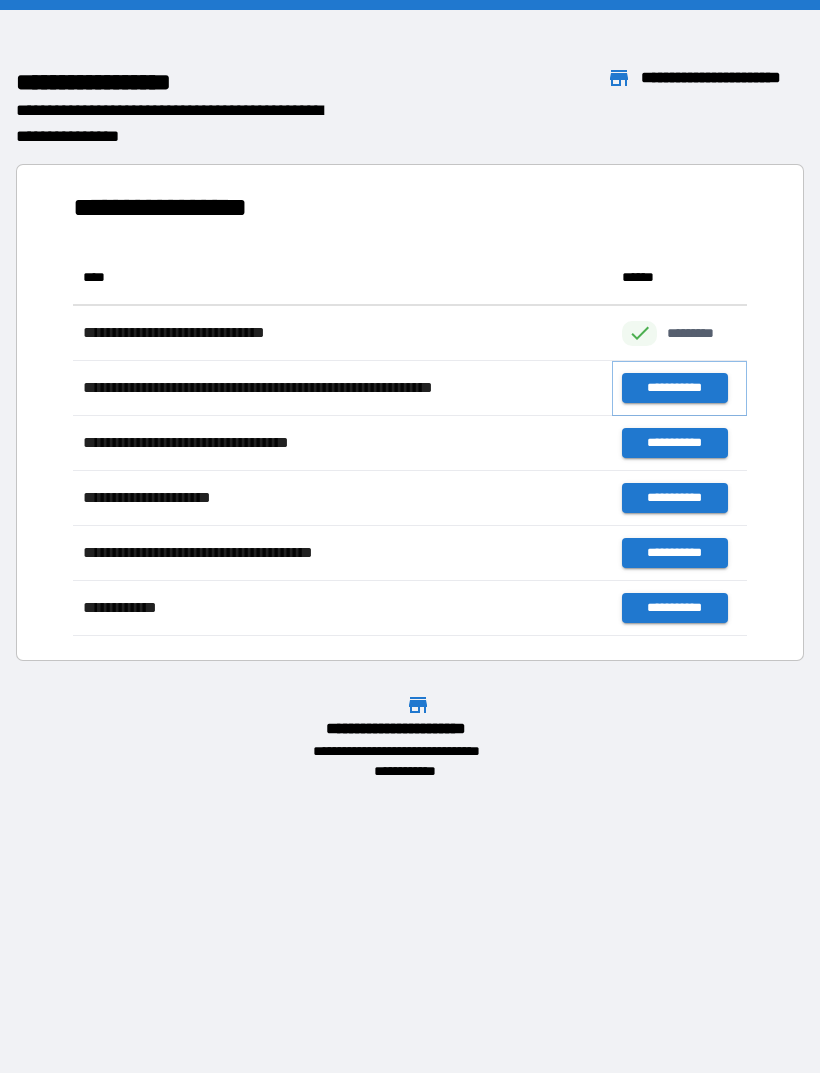 click on "**********" at bounding box center (674, 388) 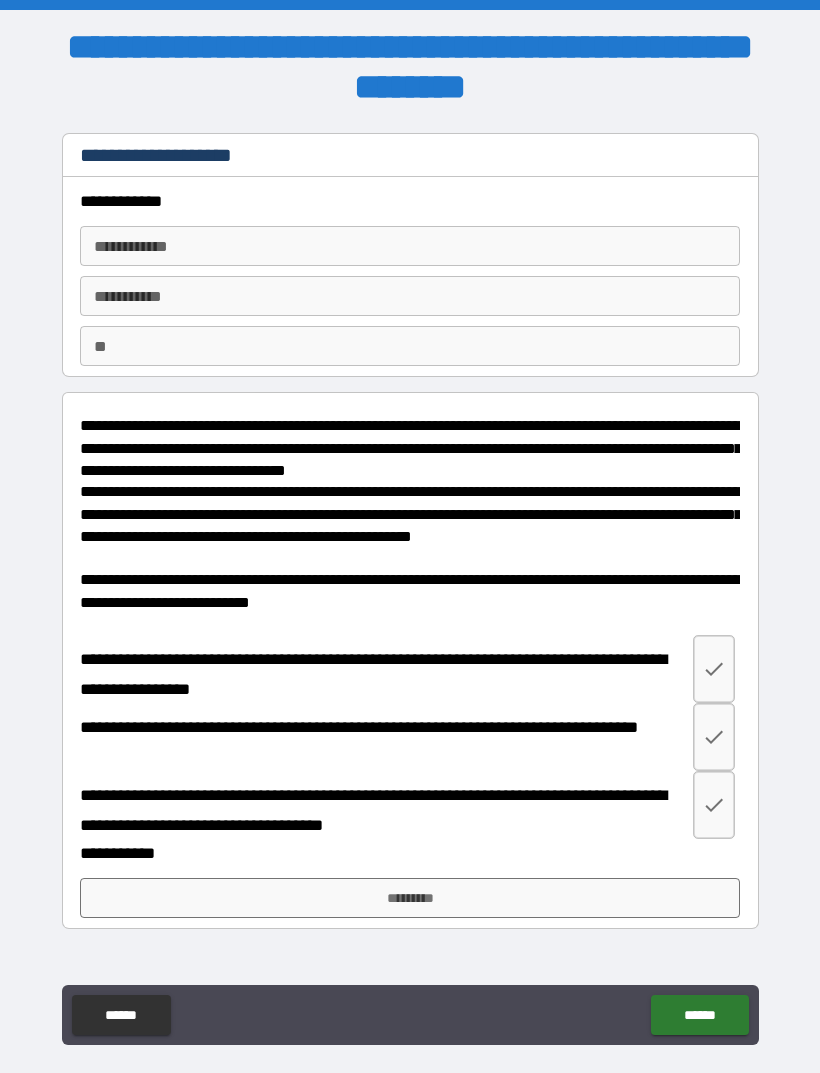 click on "**********" at bounding box center [410, 246] 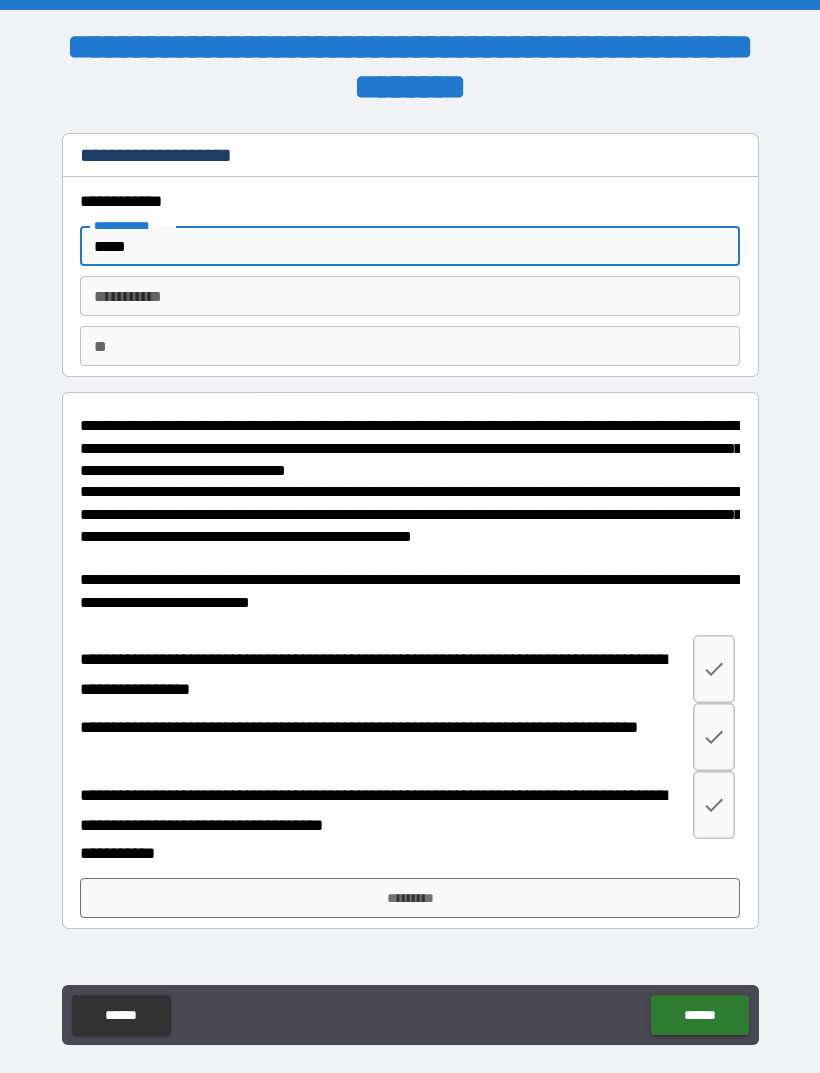 type on "*****" 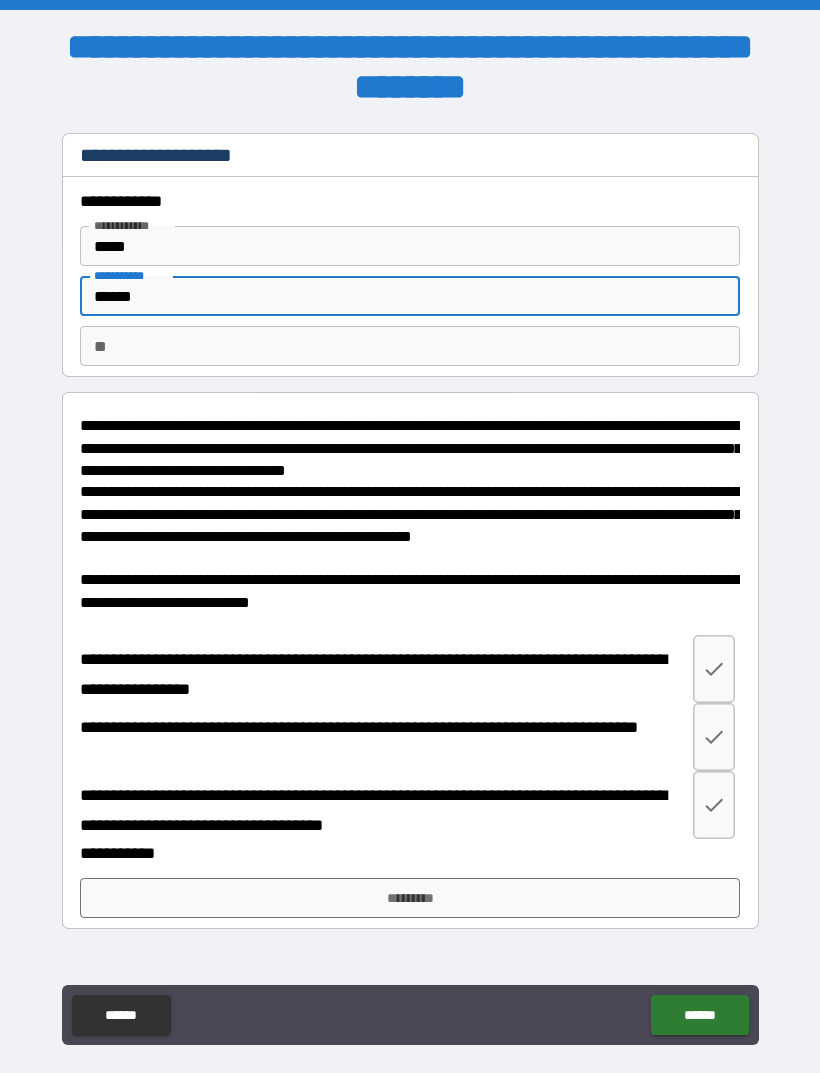 type on "******" 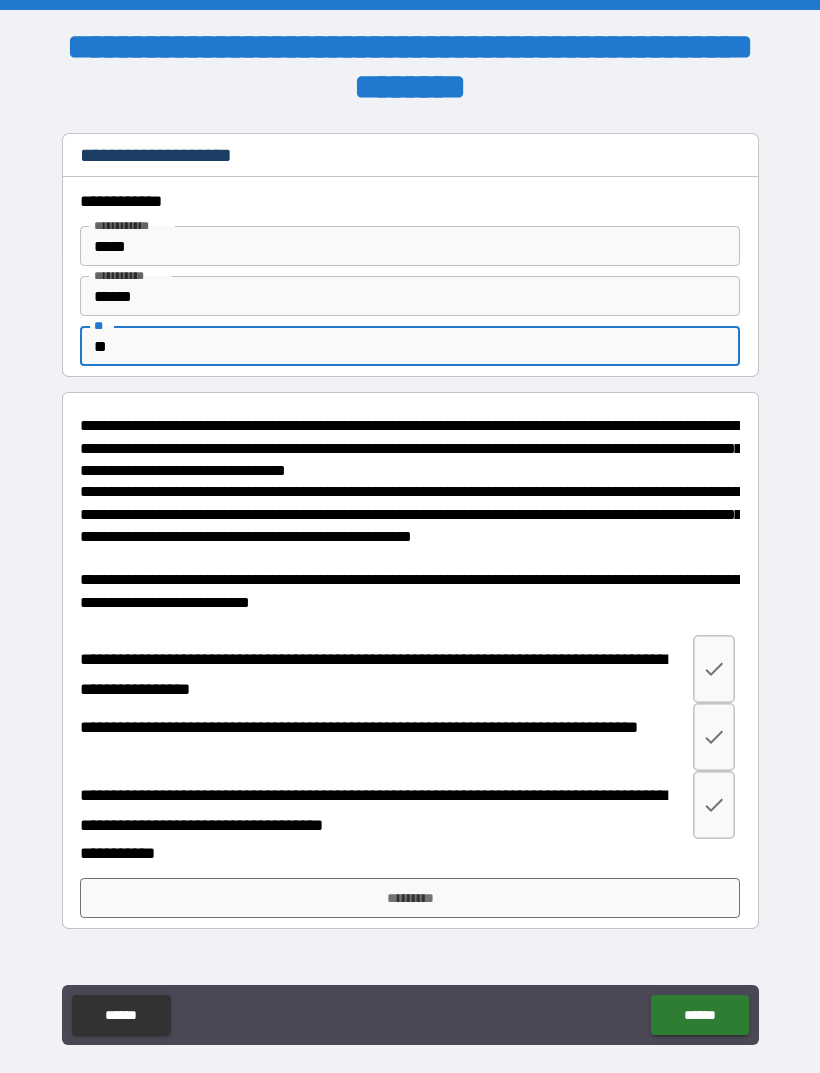type on "**" 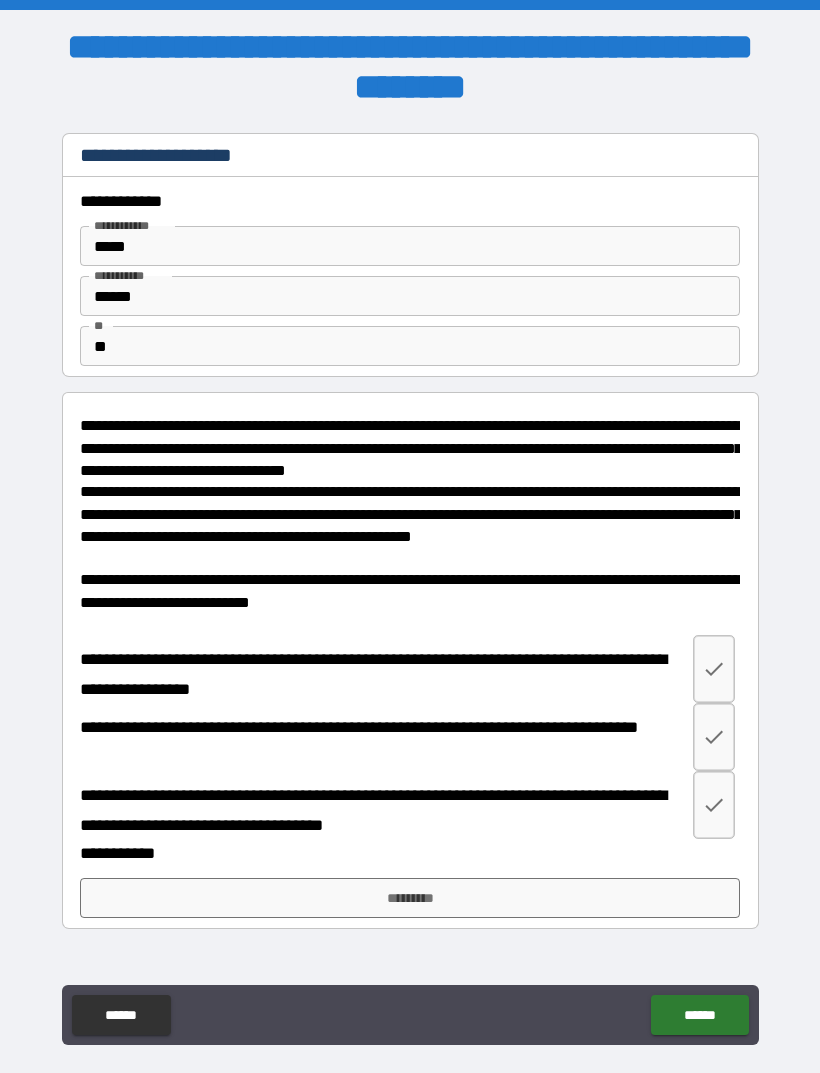 click 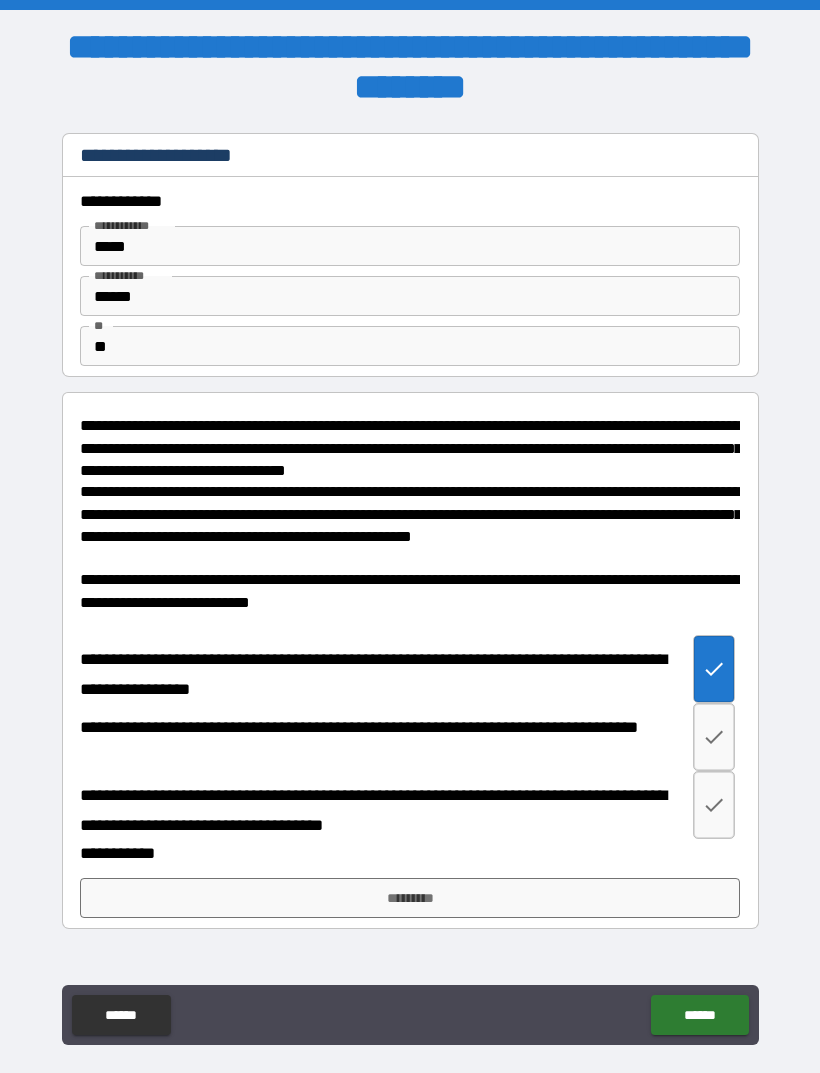 click 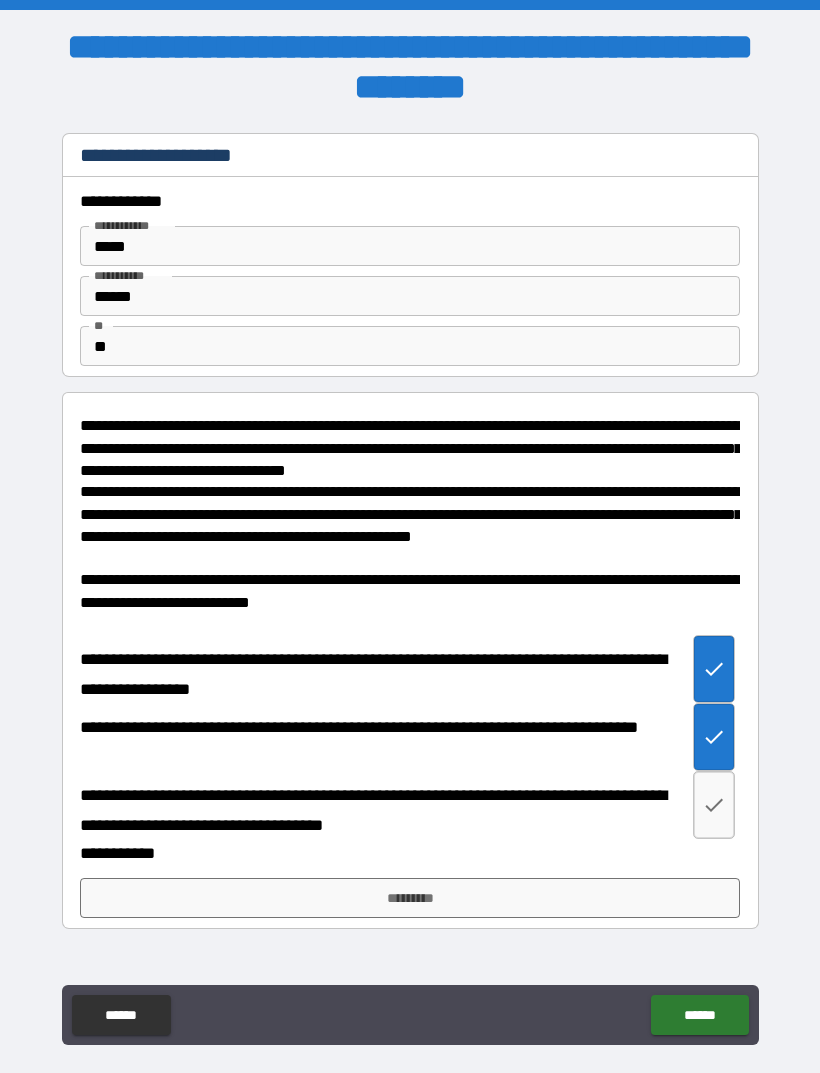 click 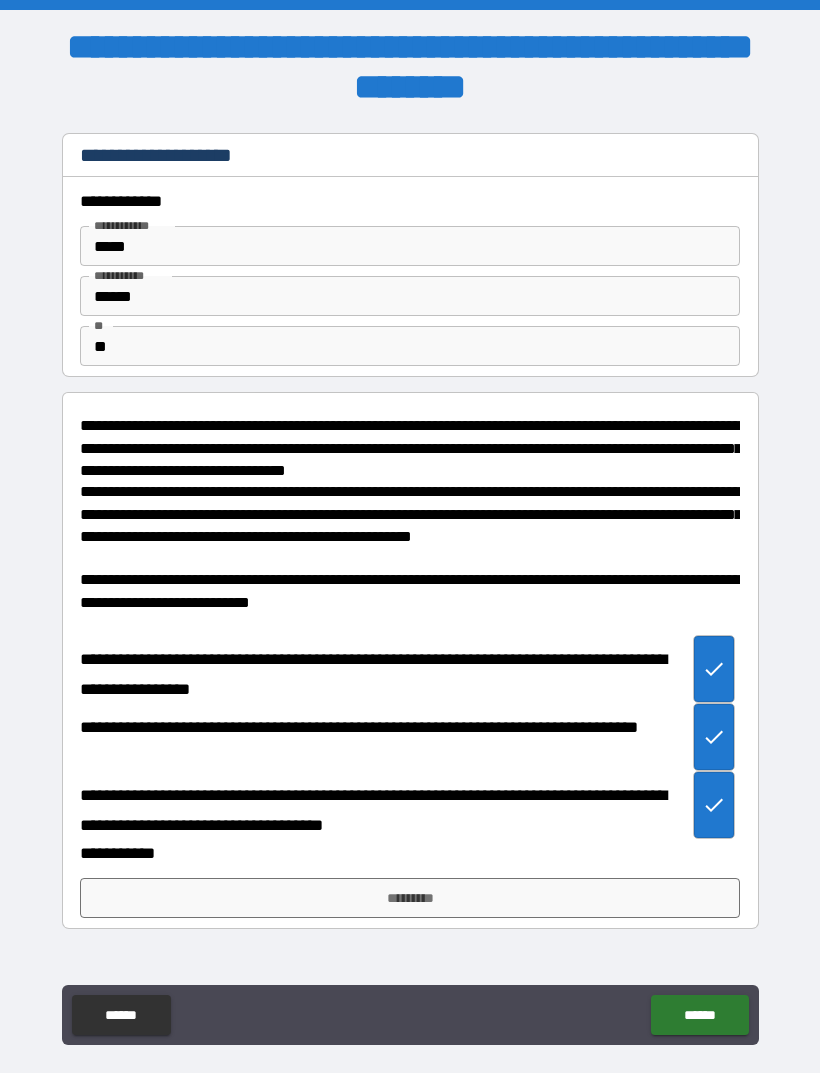 click on "*********" at bounding box center (410, 898) 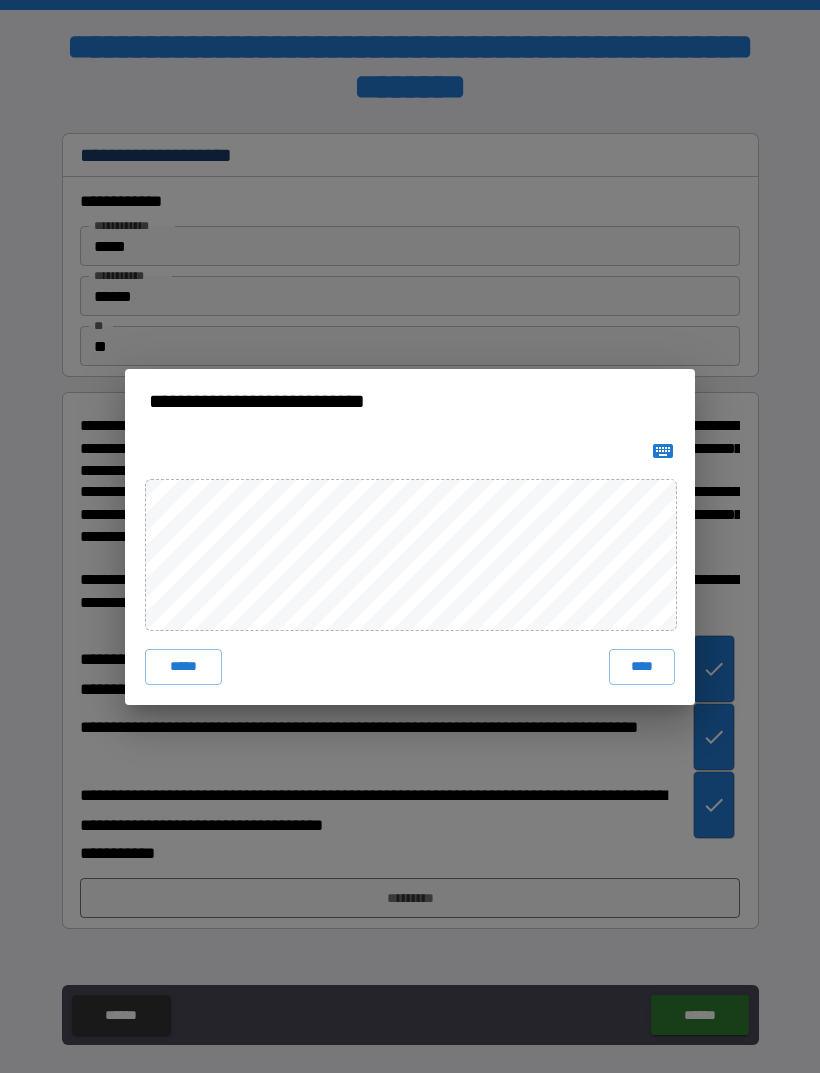 click 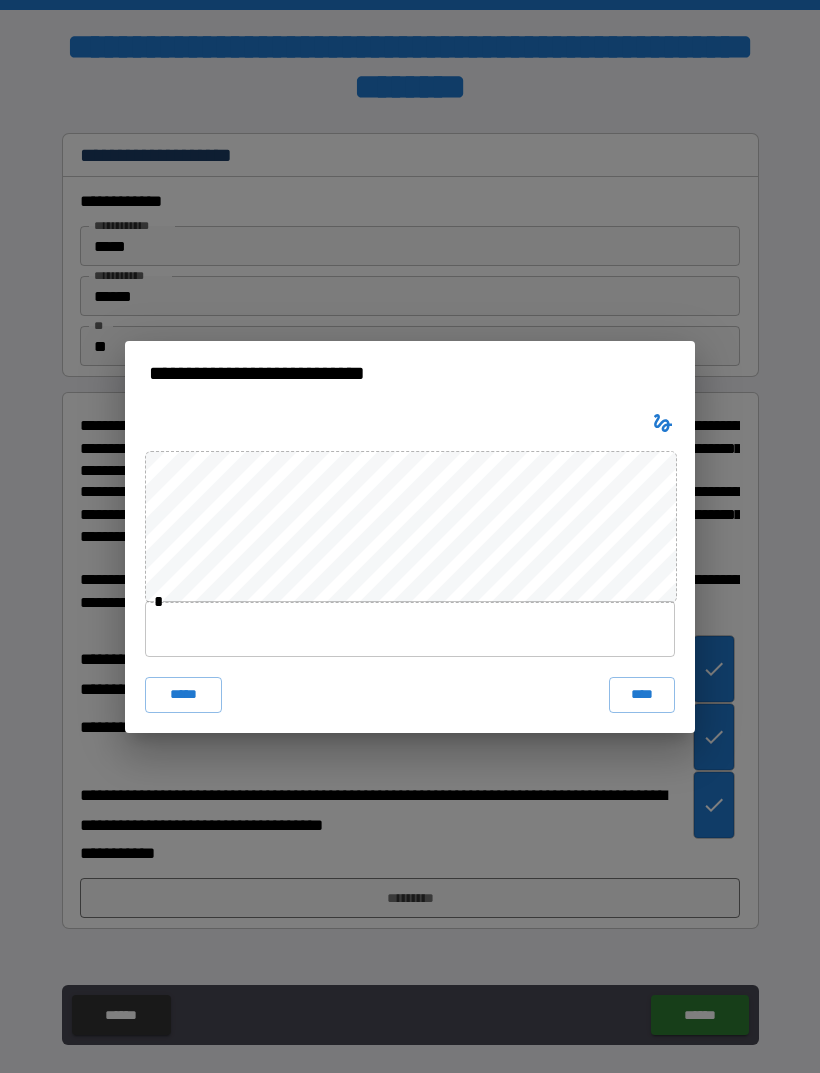 click at bounding box center [410, 629] 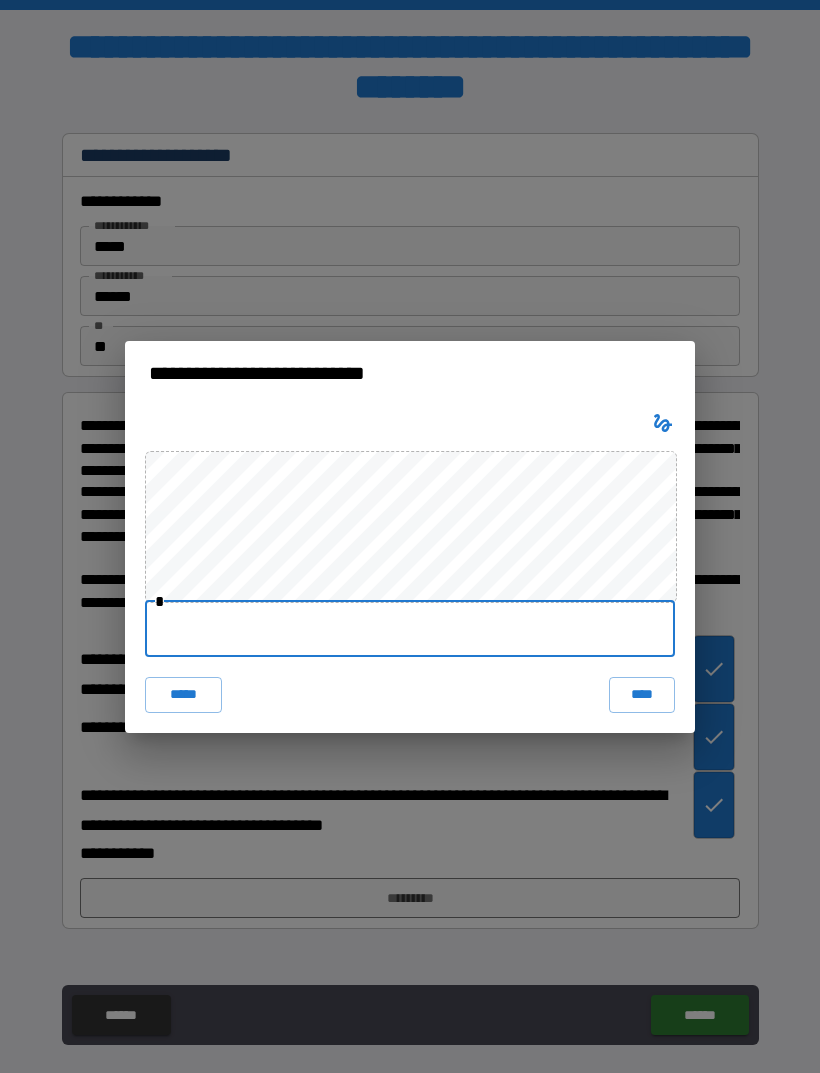 click on "*****" at bounding box center (183, 695) 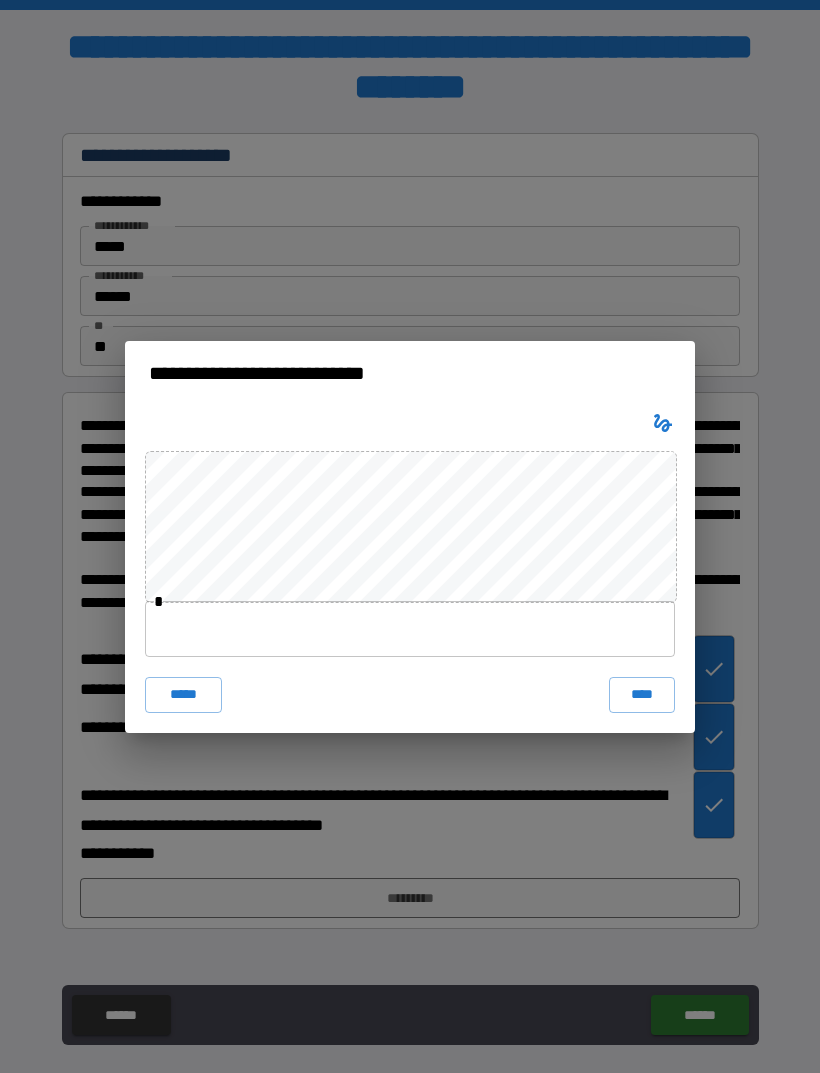 click at bounding box center [410, 629] 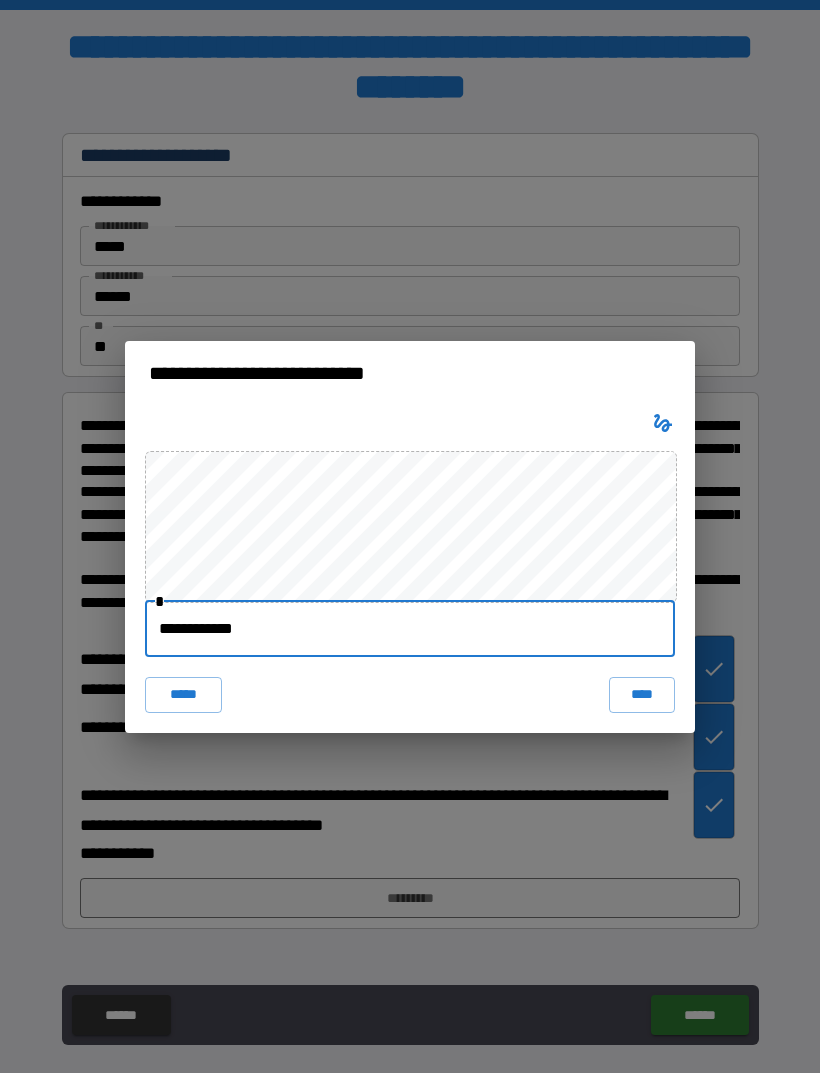 type on "**********" 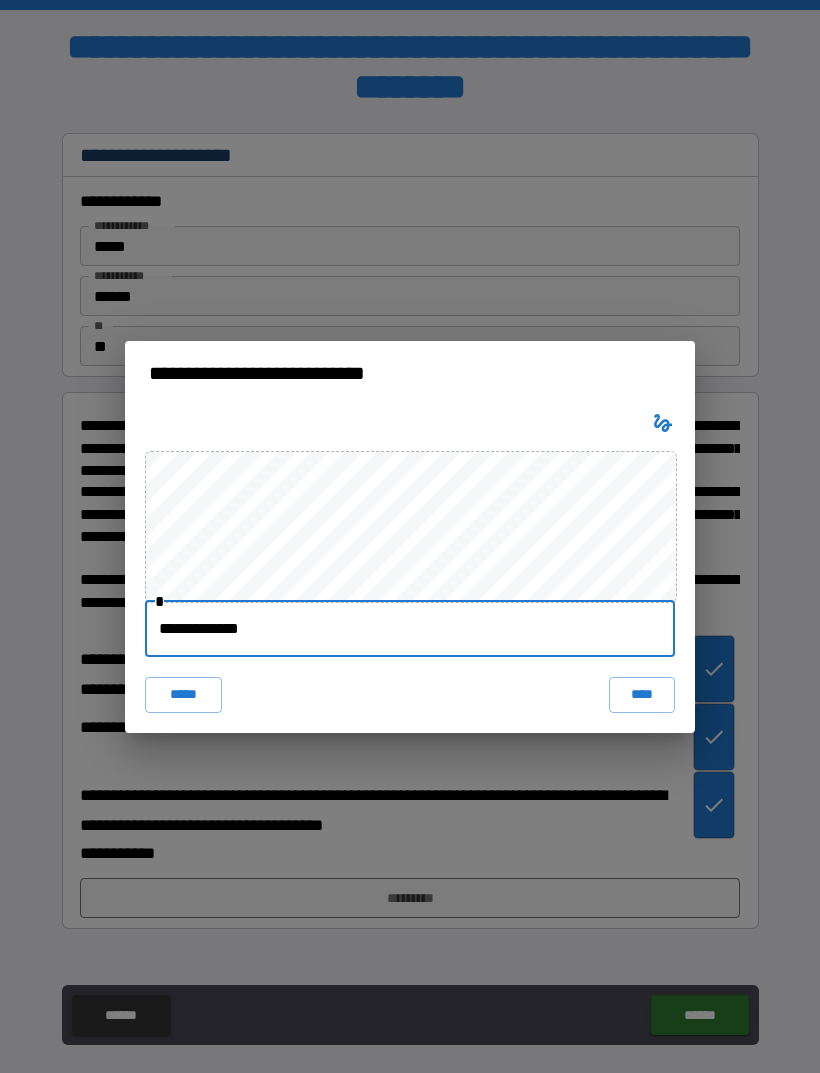 click on "****" at bounding box center (642, 695) 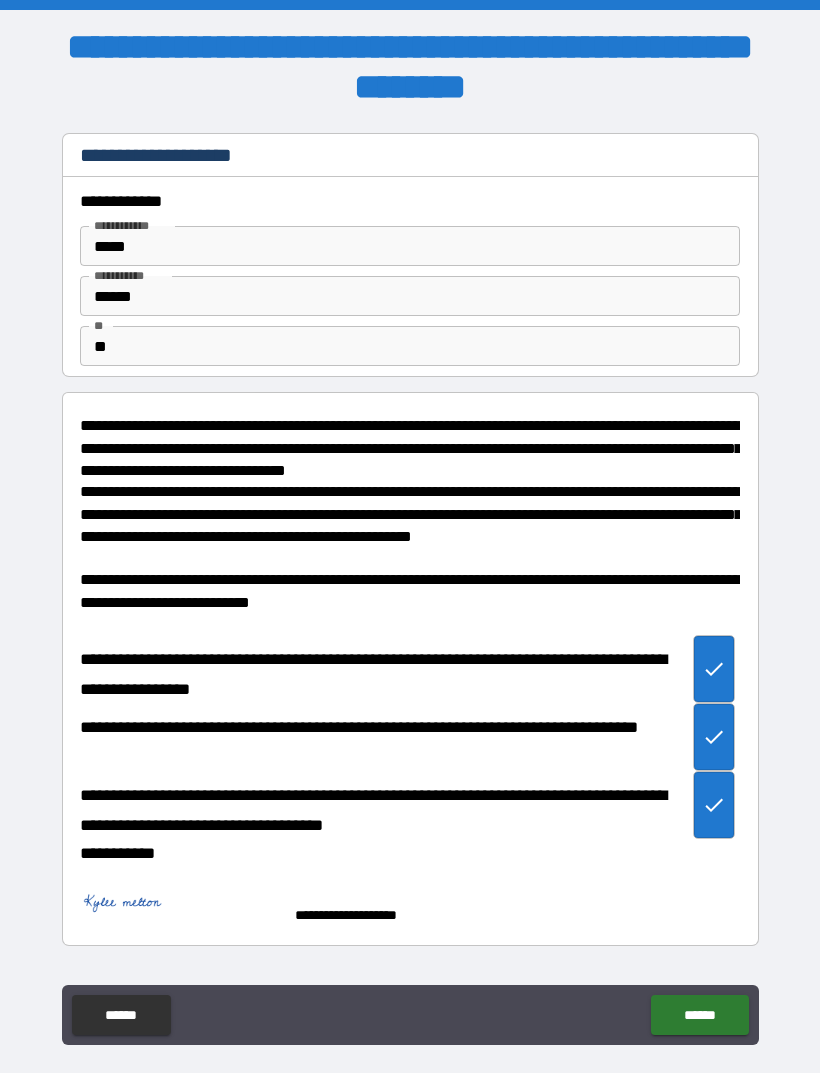 click on "******" at bounding box center [699, 1015] 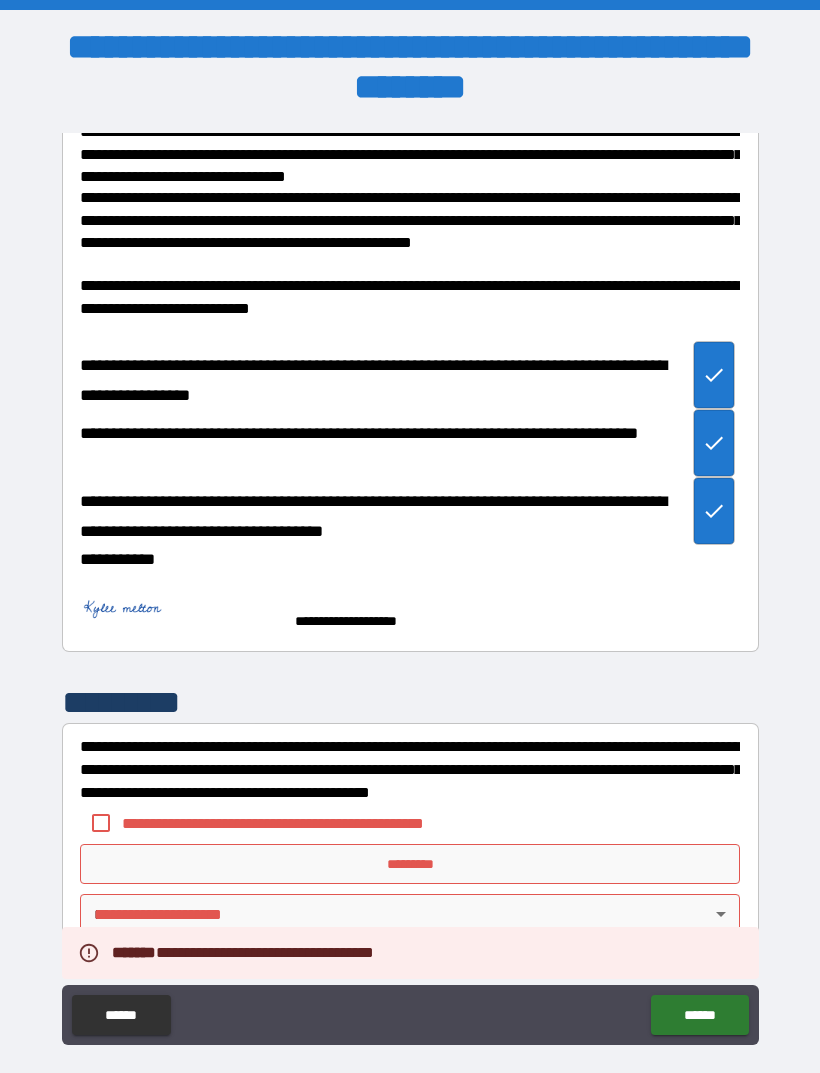 scroll, scrollTop: 294, scrollLeft: 0, axis: vertical 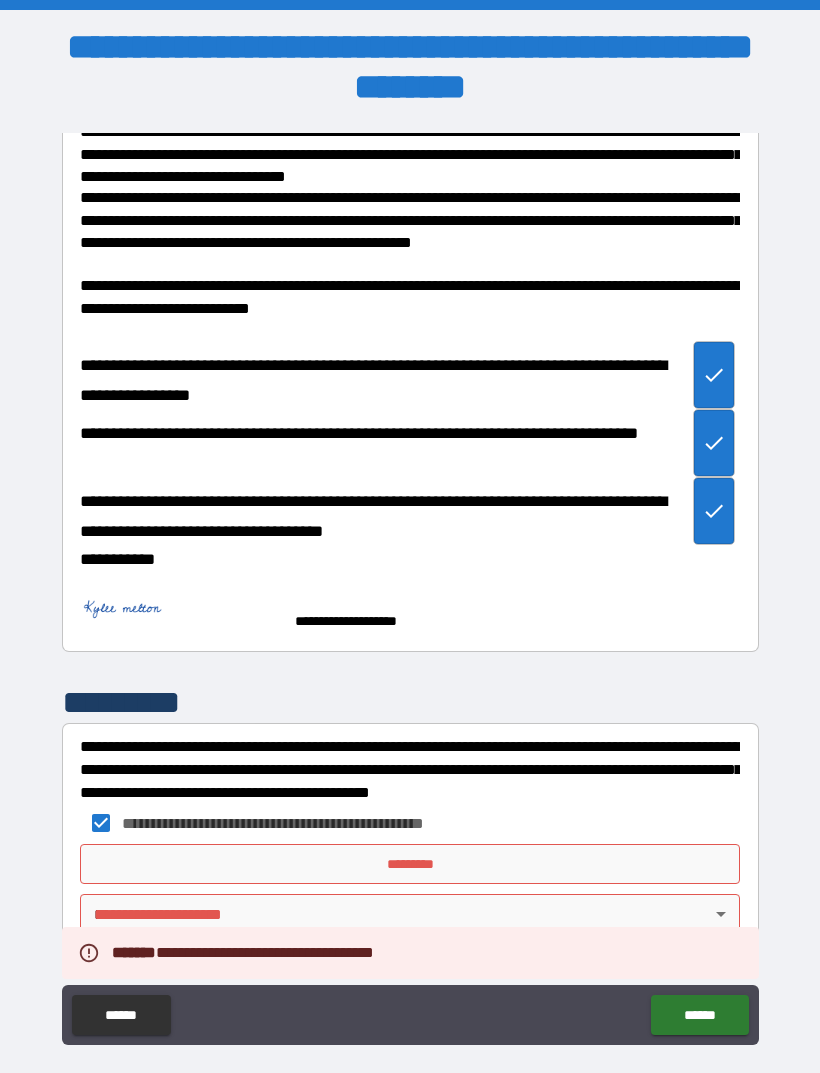 click on "*********" at bounding box center (410, 864) 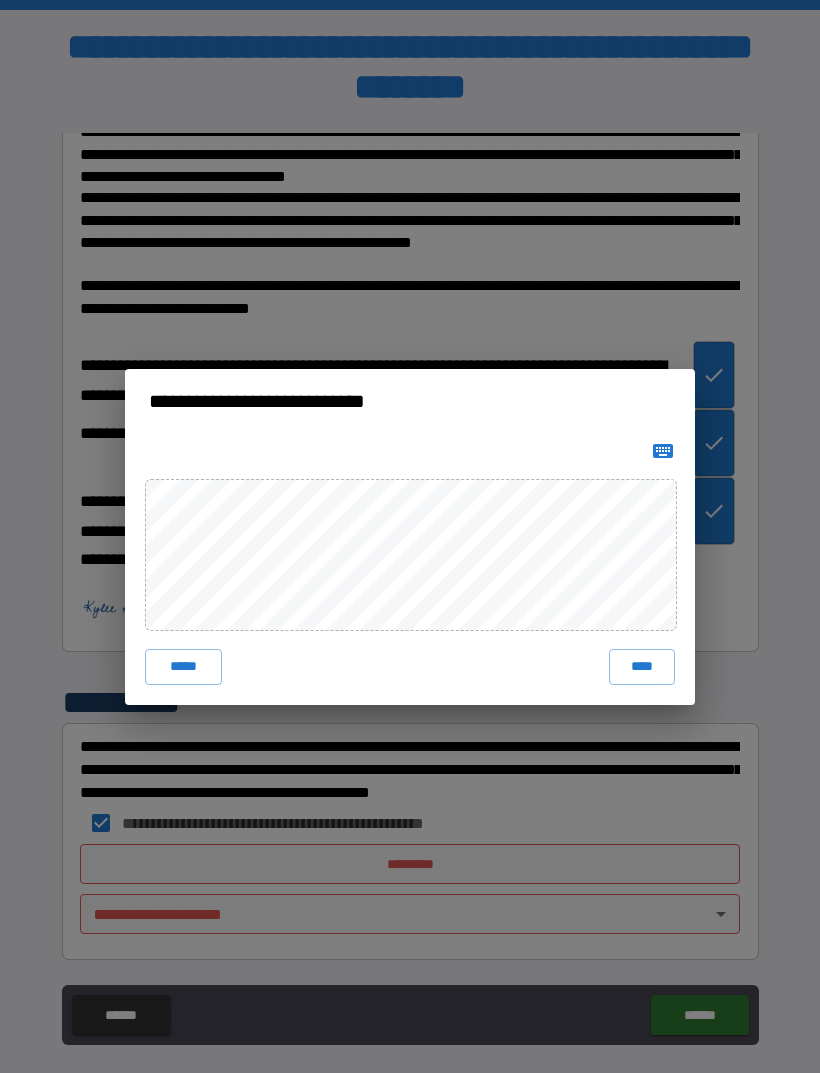 click 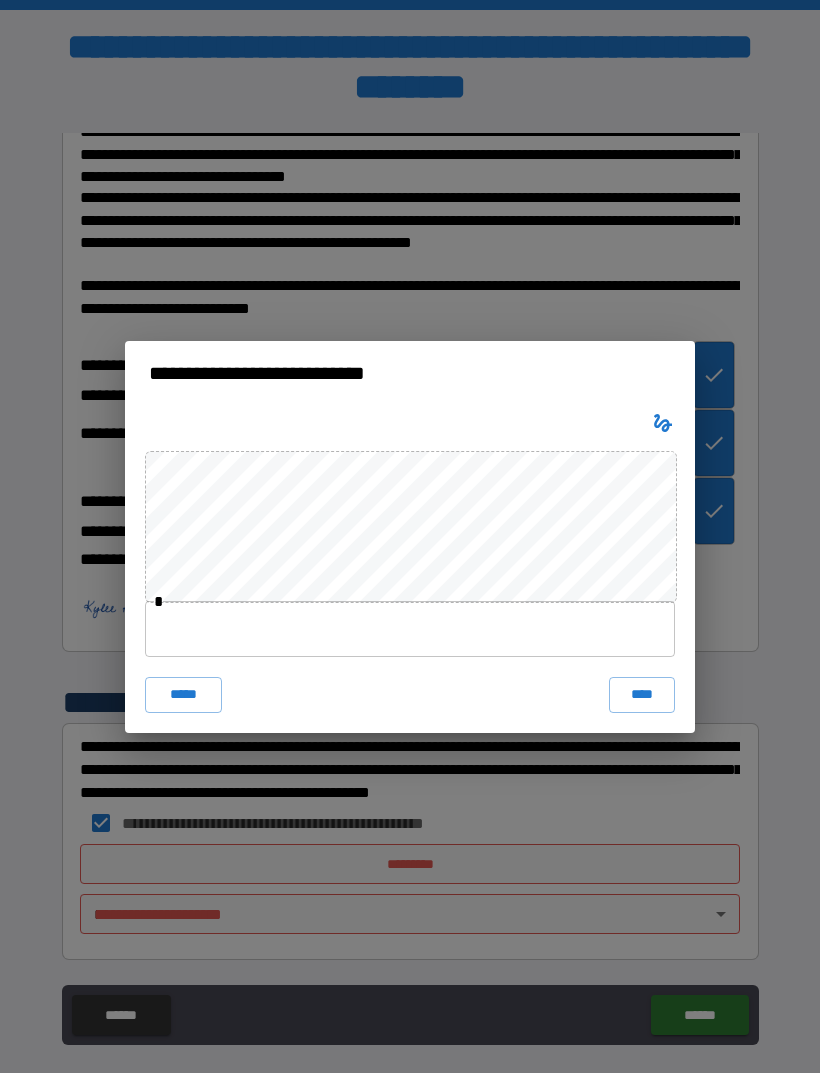 click 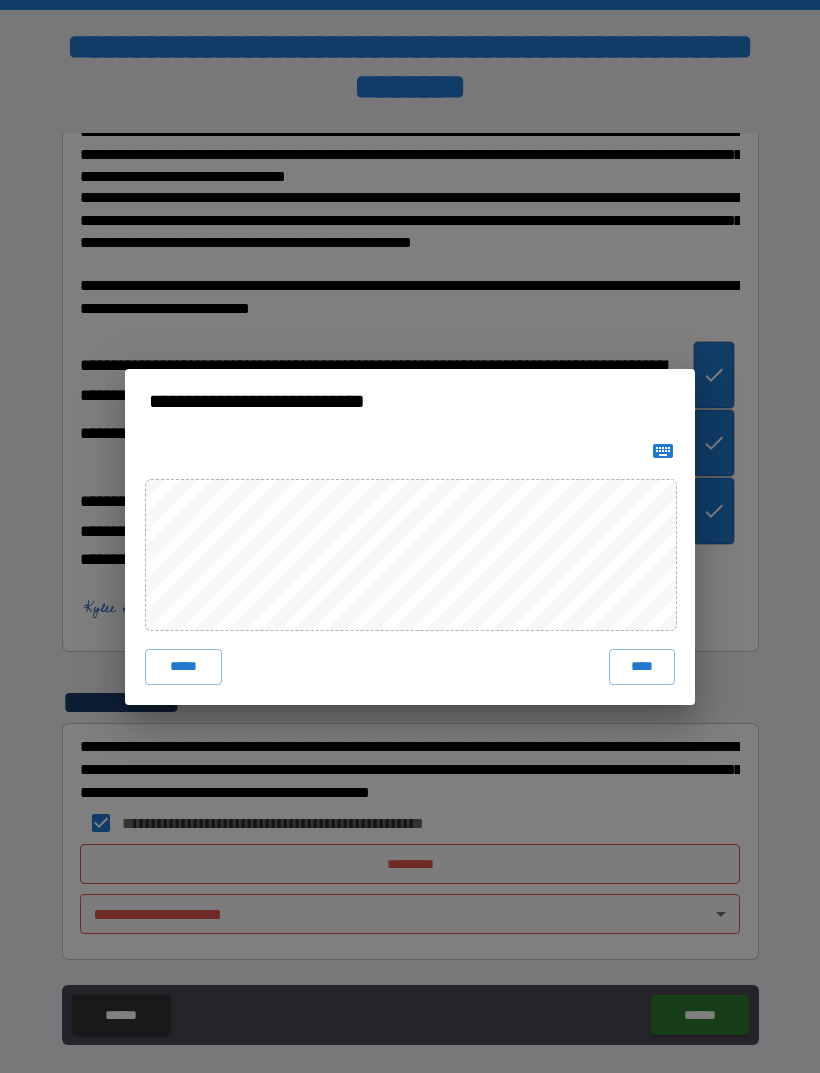click 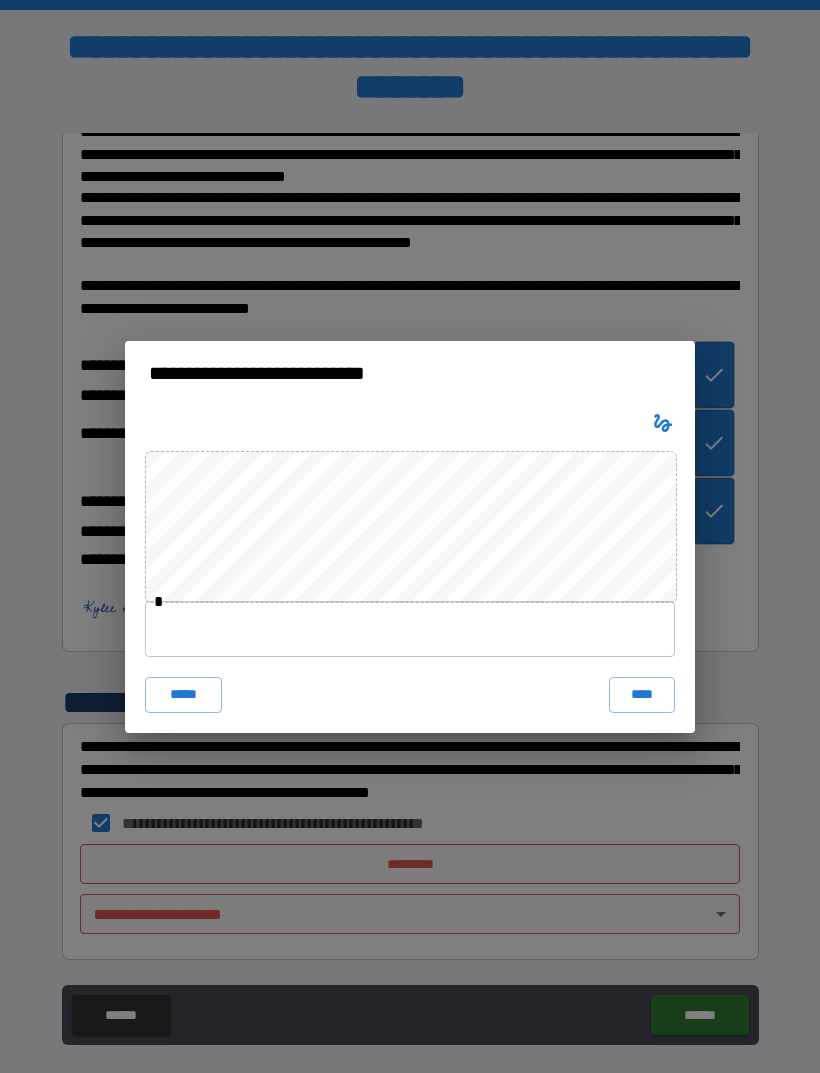 click at bounding box center [663, 423] 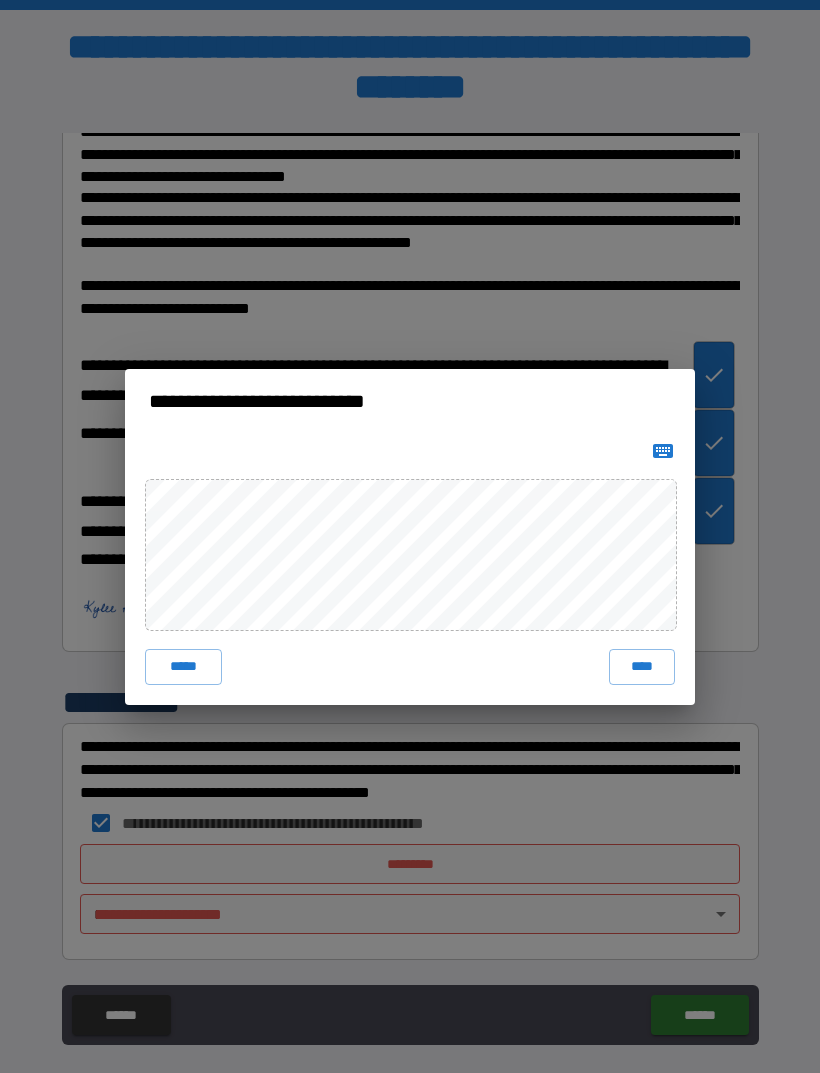 click on "****" at bounding box center (642, 667) 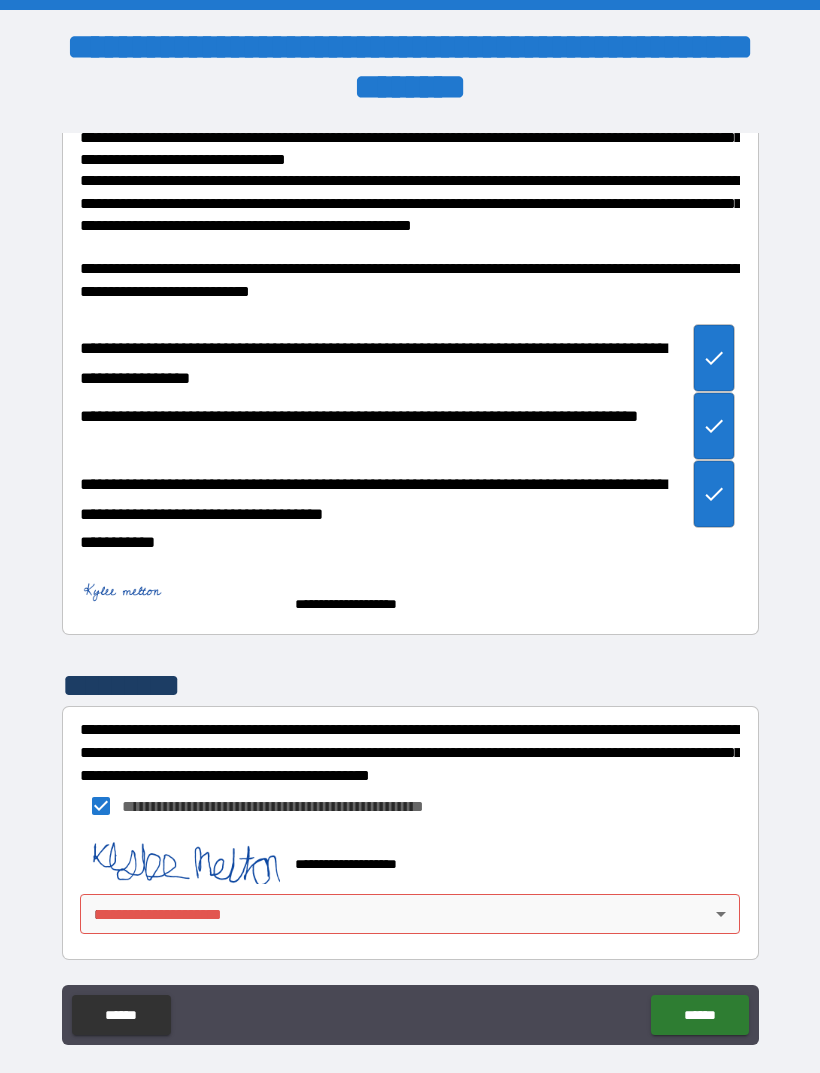 scroll, scrollTop: 311, scrollLeft: 0, axis: vertical 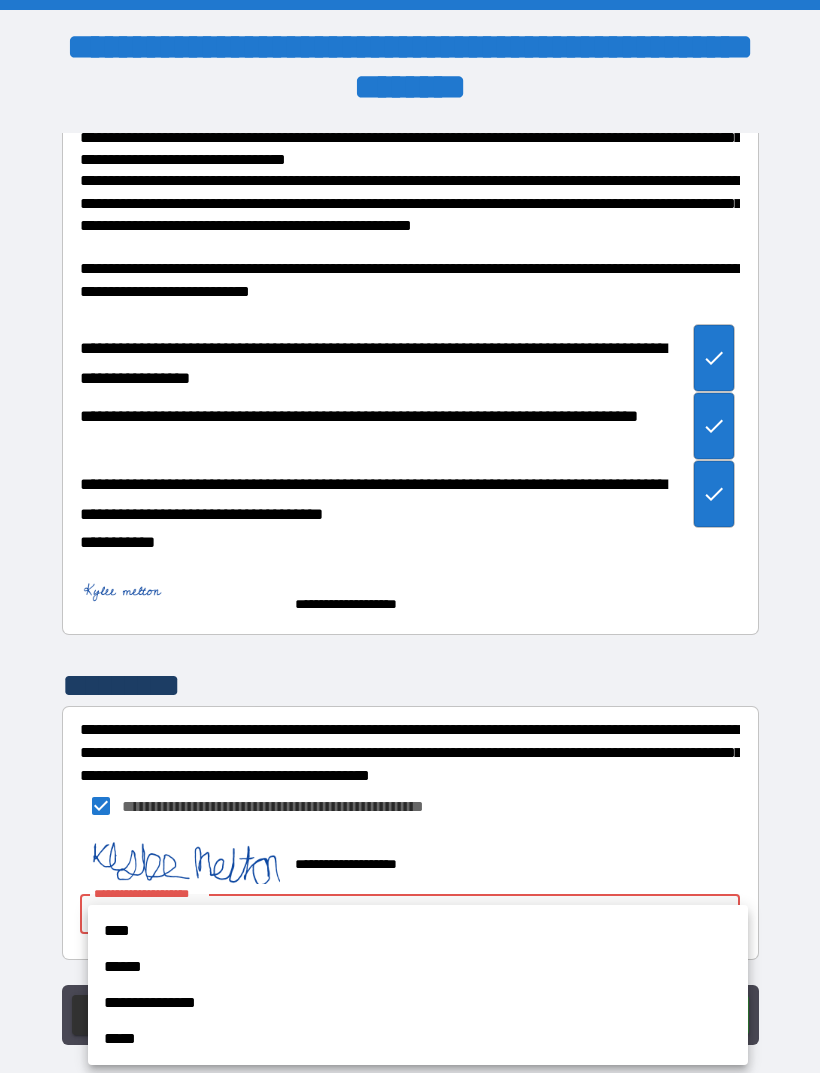 click on "****" at bounding box center [418, 931] 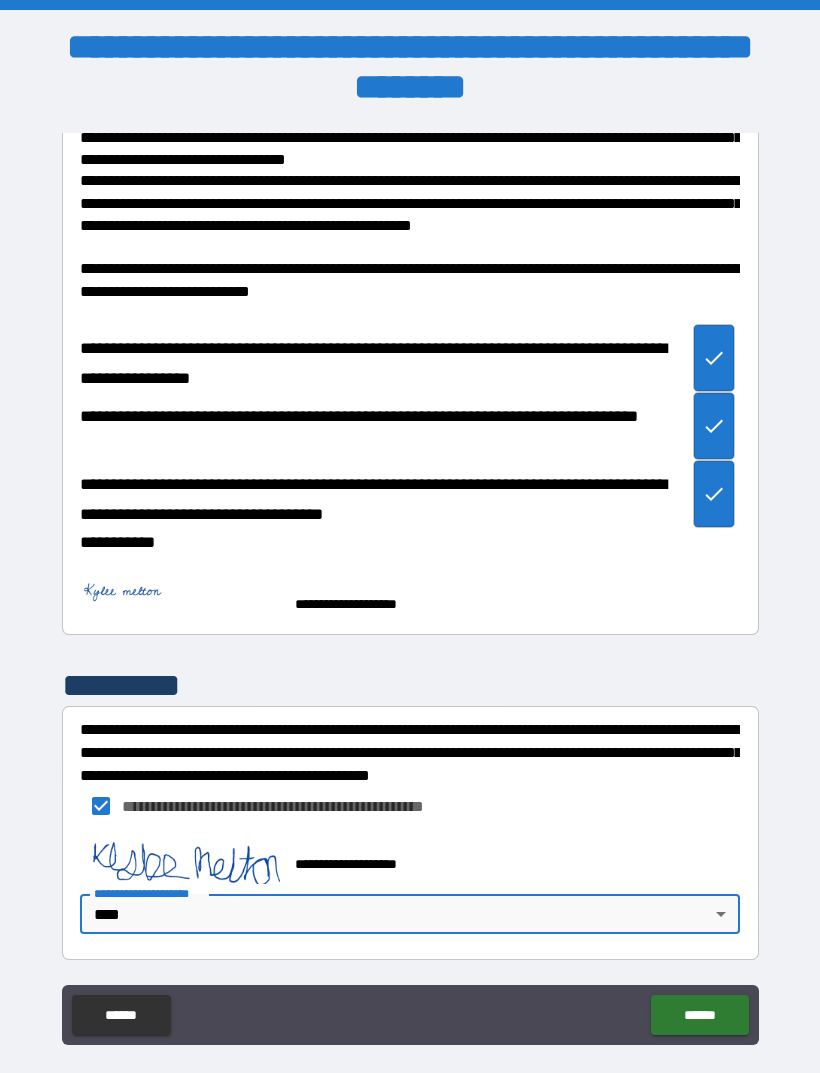 click on "******" at bounding box center [699, 1015] 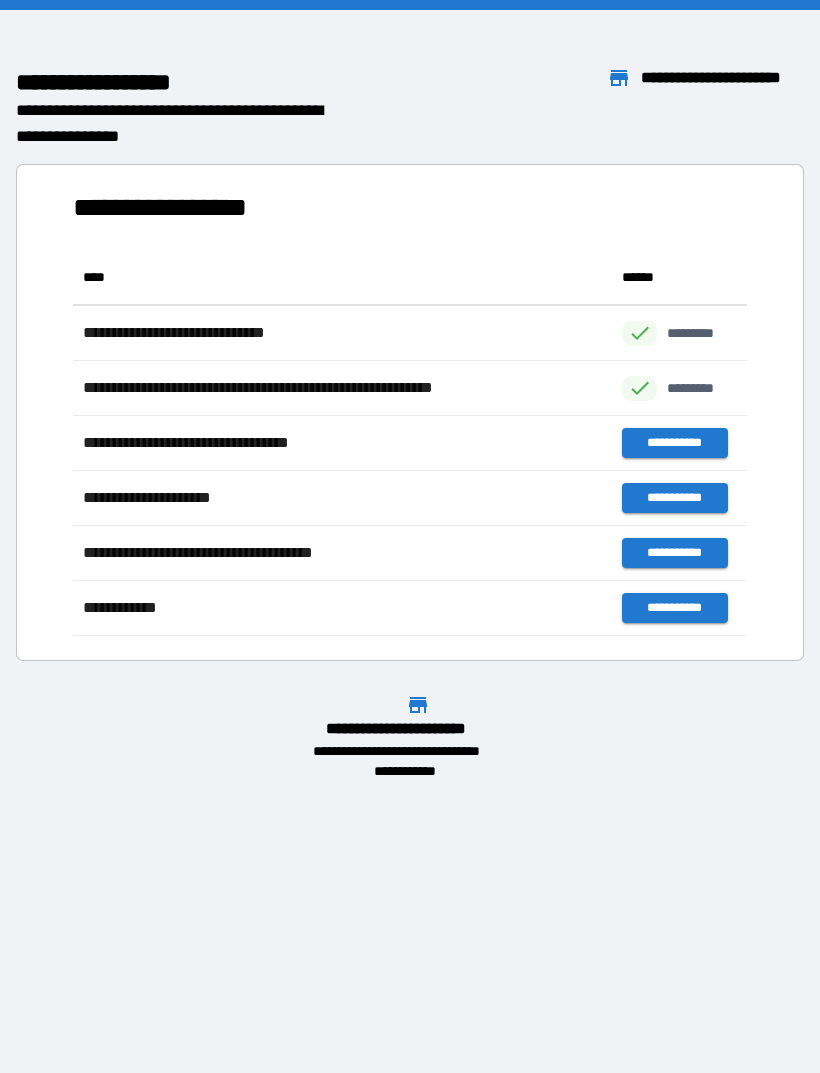 scroll, scrollTop: 386, scrollLeft: 674, axis: both 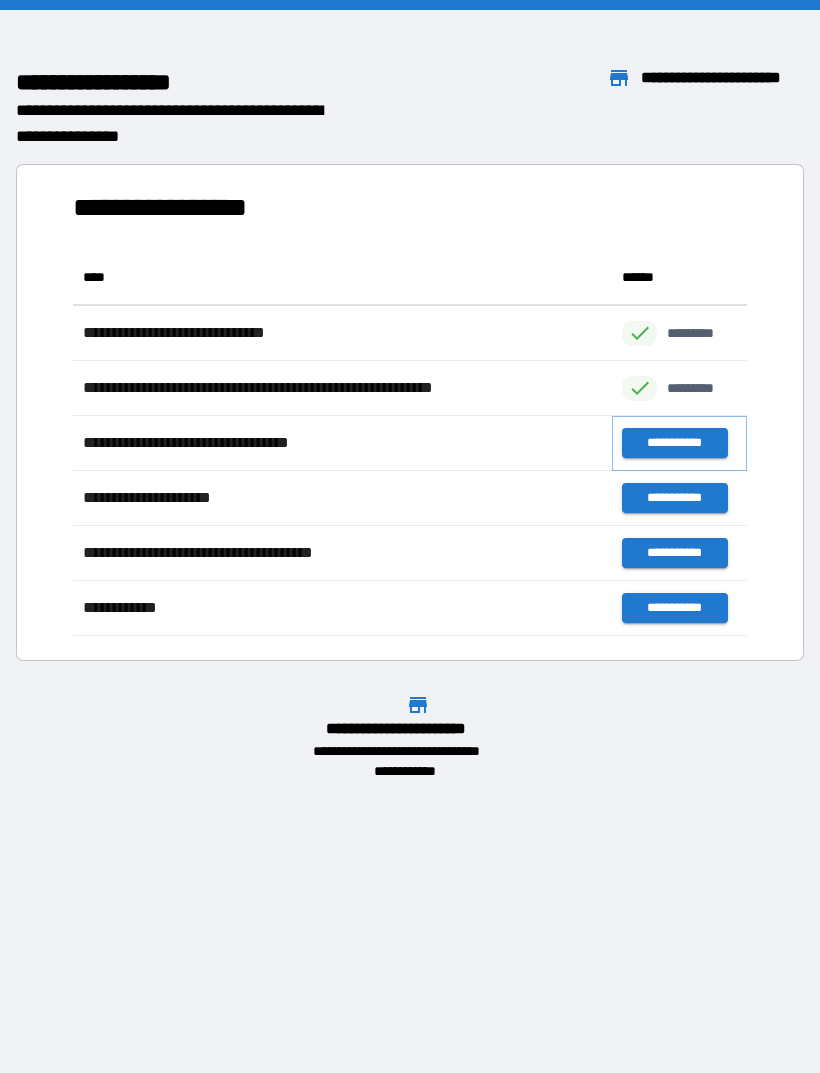 click on "**********" at bounding box center [674, 443] 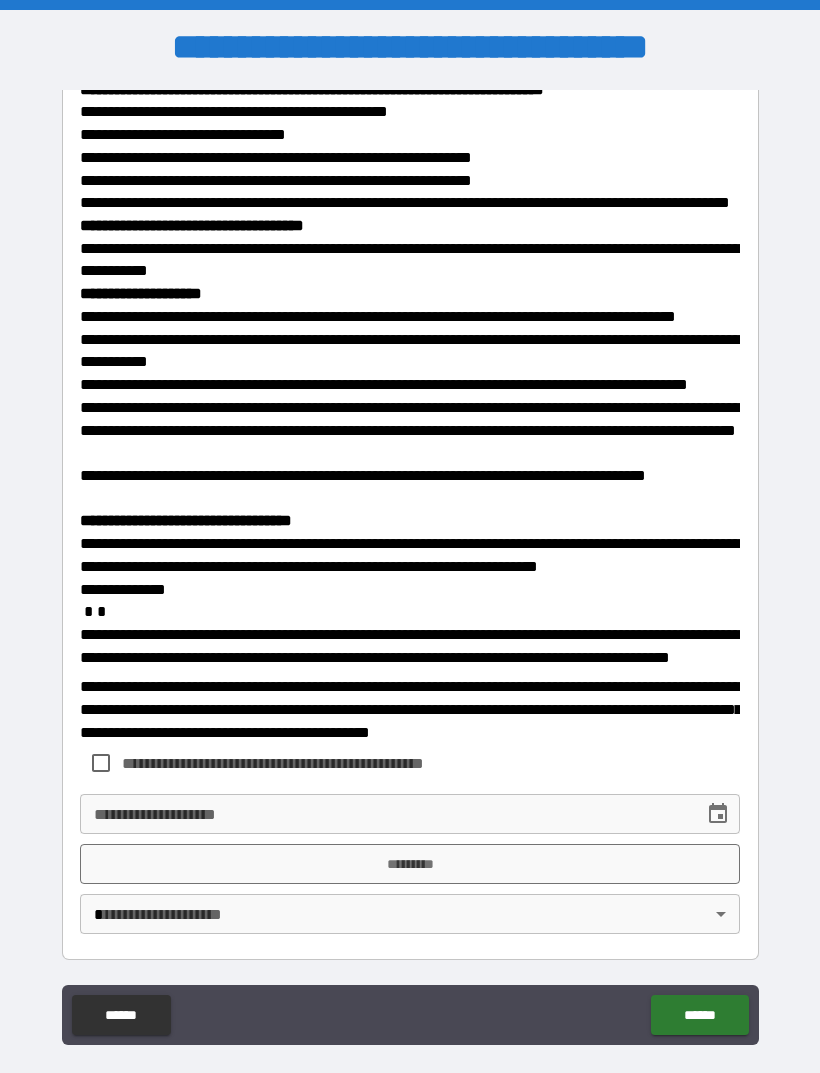 scroll, scrollTop: 2509, scrollLeft: 0, axis: vertical 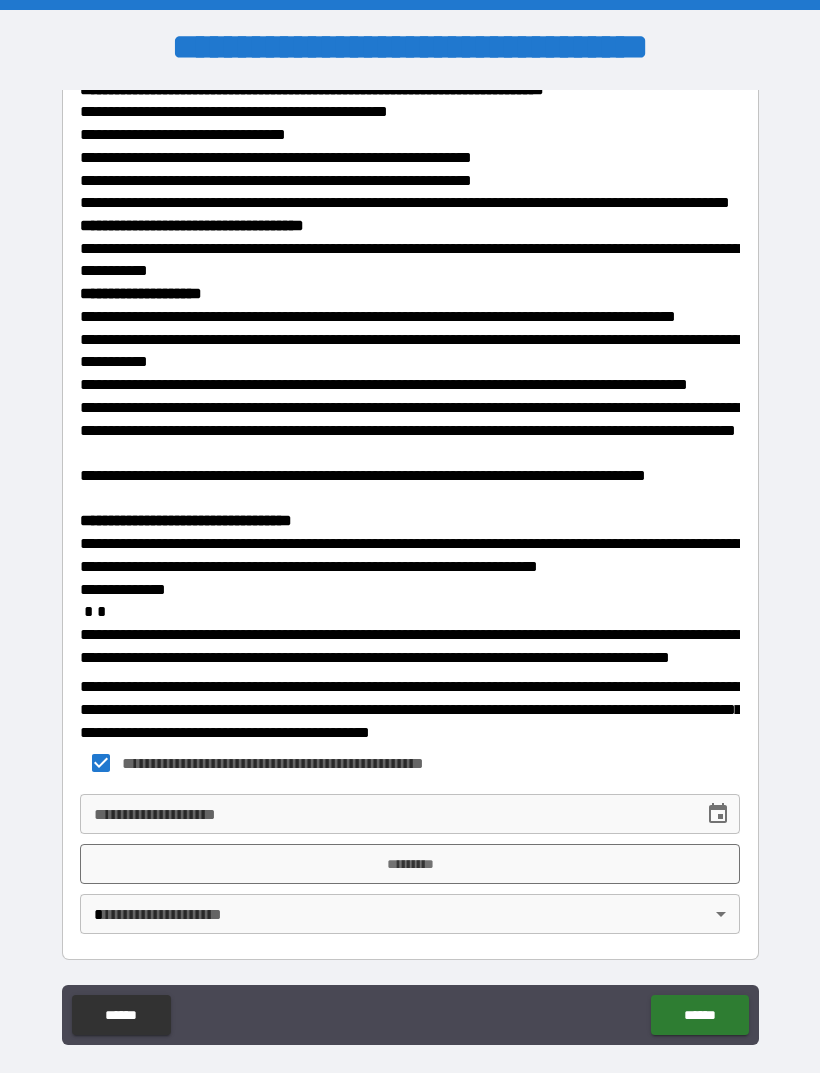 click on "**********" at bounding box center (410, 814) 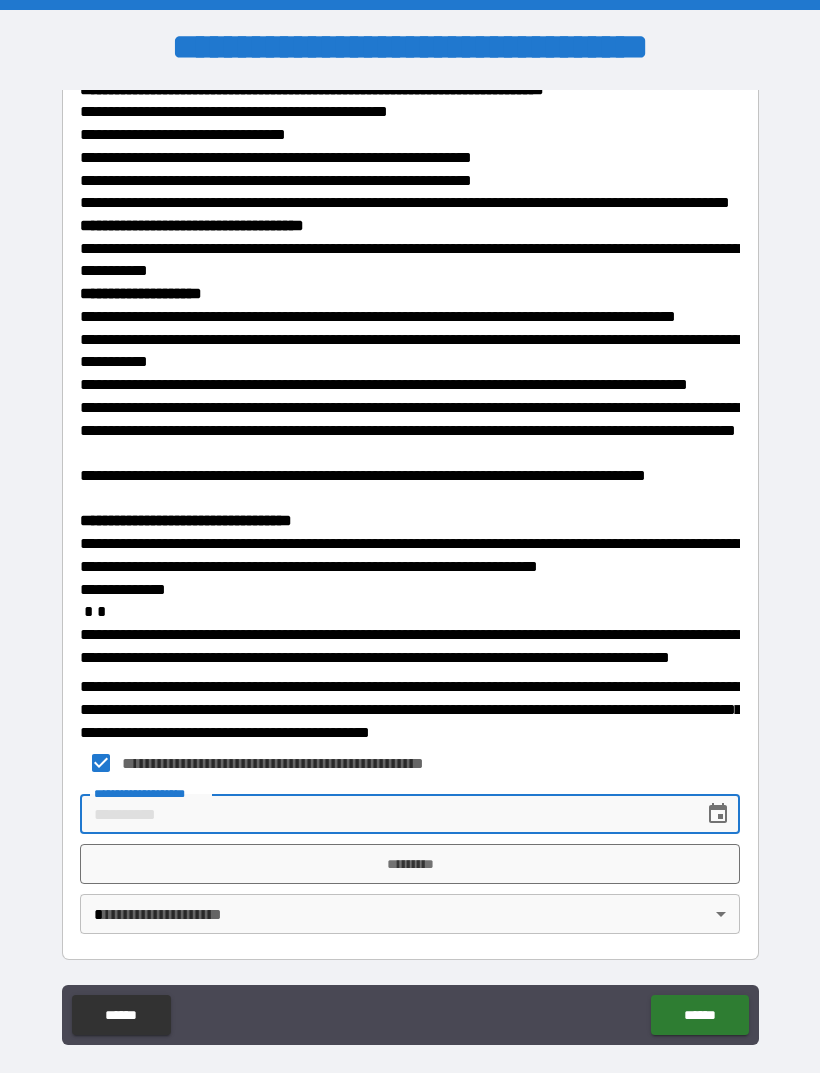 scroll, scrollTop: 64, scrollLeft: 0, axis: vertical 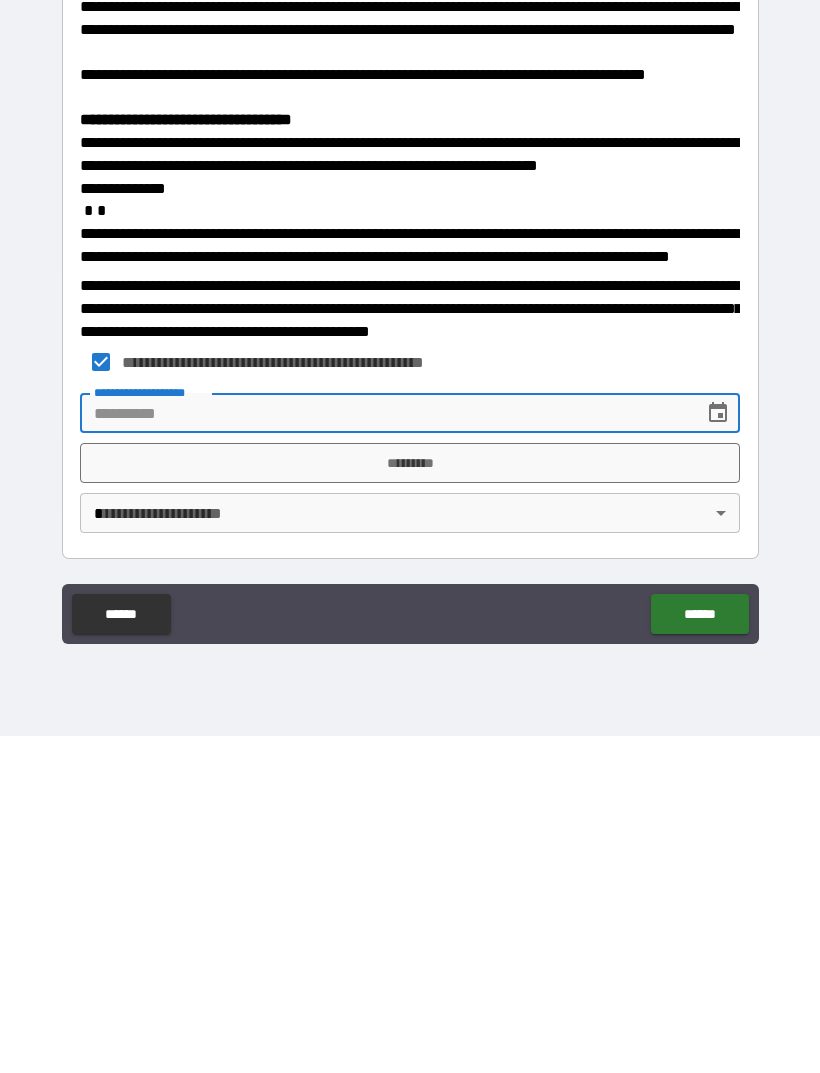 click 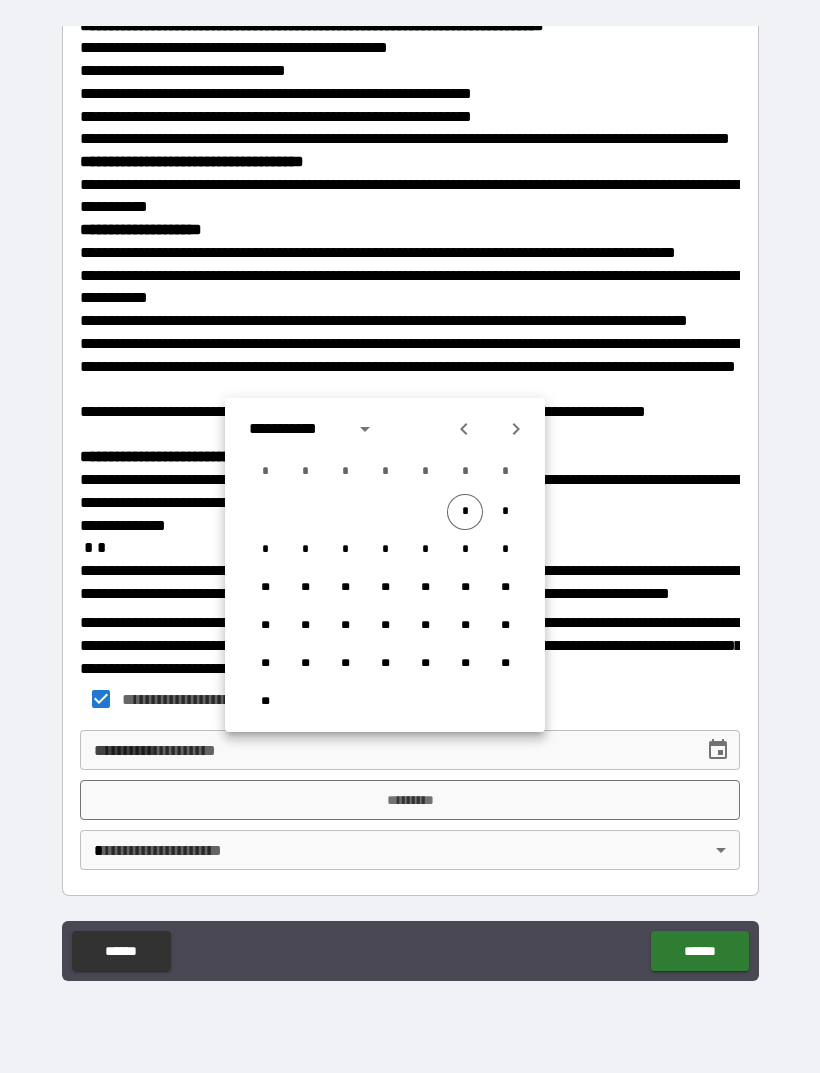 click on "*" at bounding box center [465, 512] 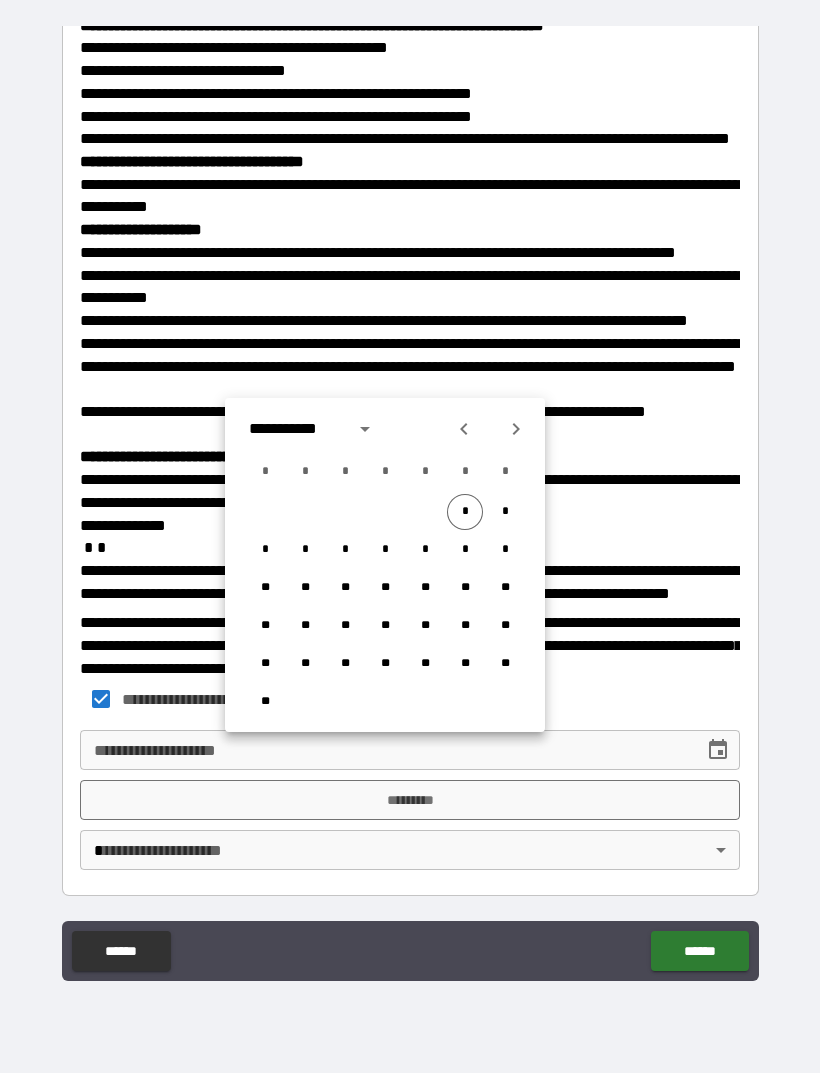 type on "**********" 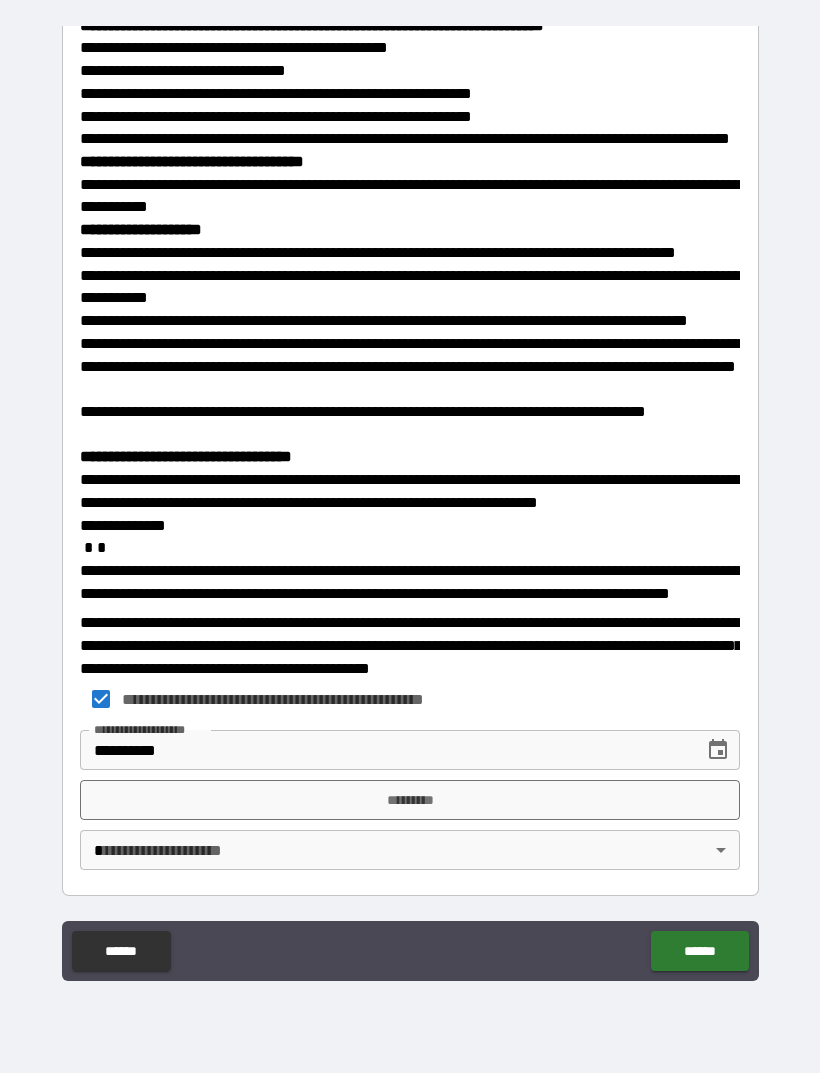 click on "*********" at bounding box center (410, 800) 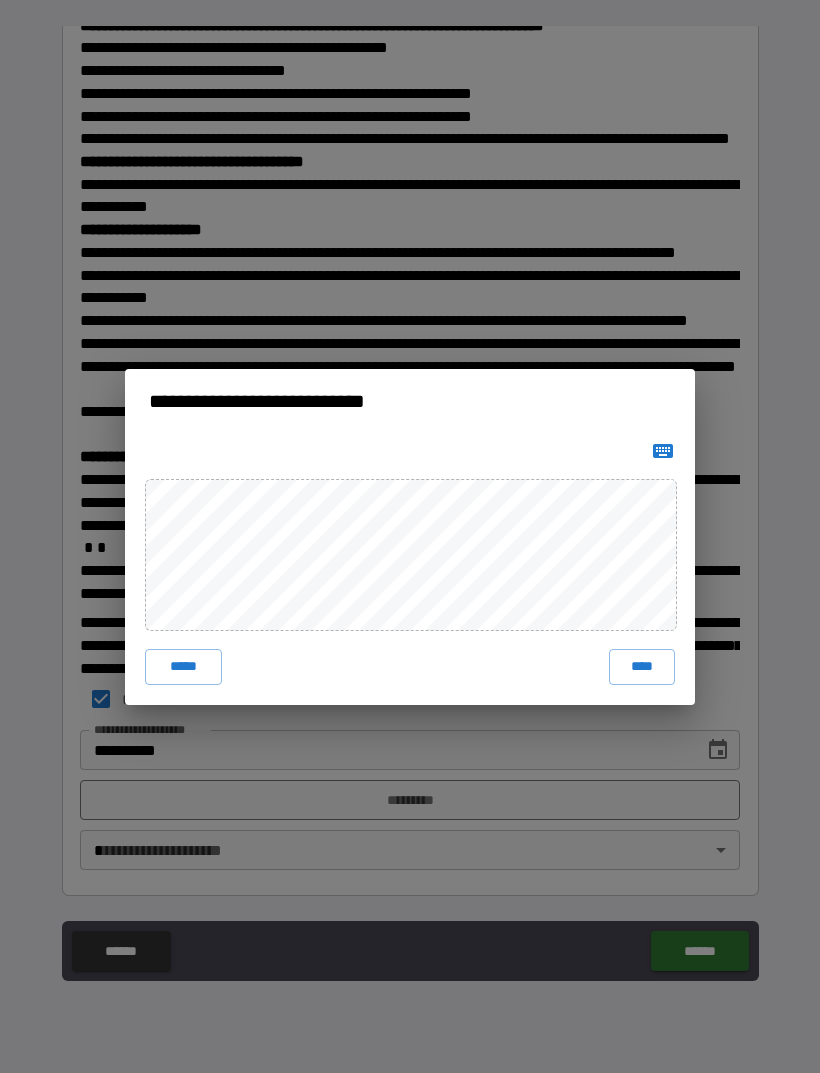 click 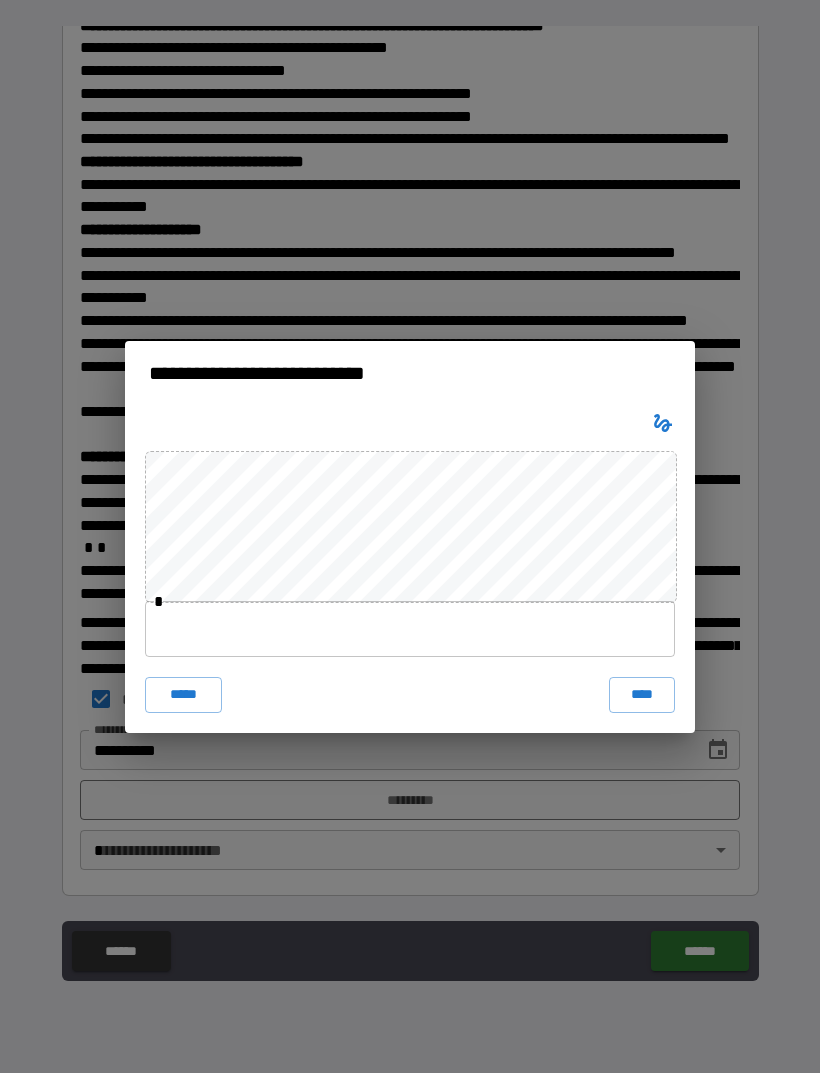 click 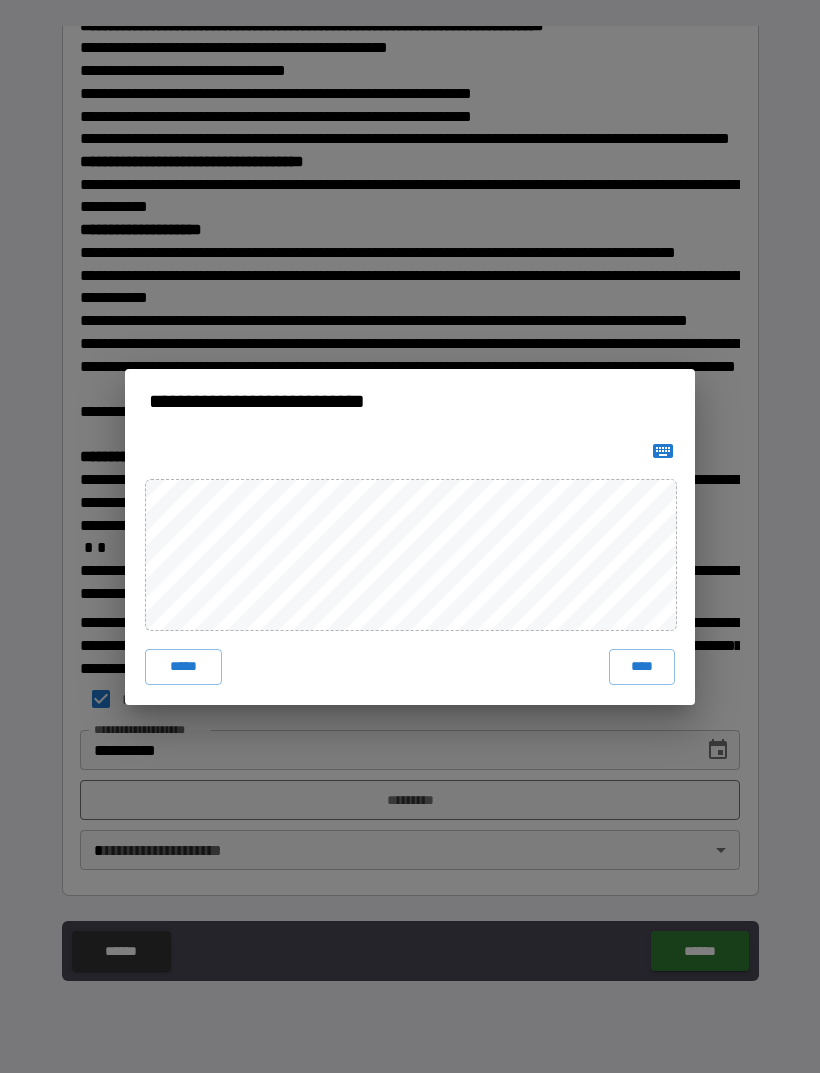 click on "****" at bounding box center [642, 667] 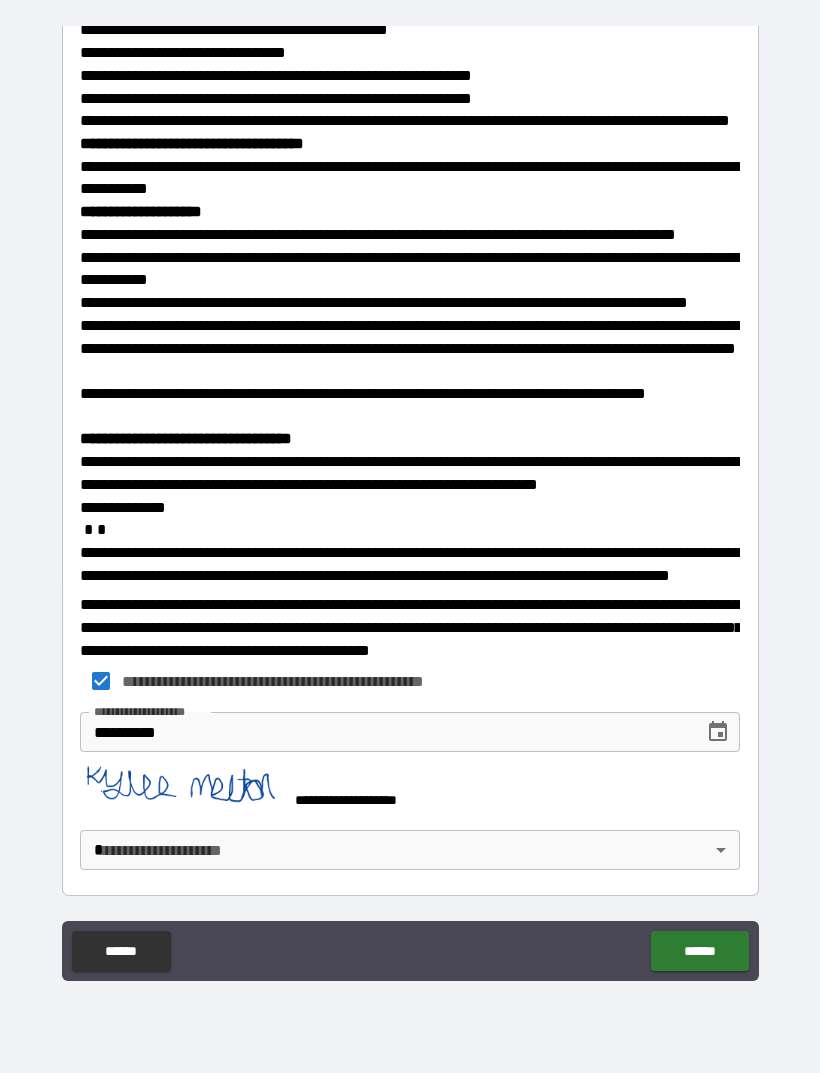 click on "**********" at bounding box center [410, 504] 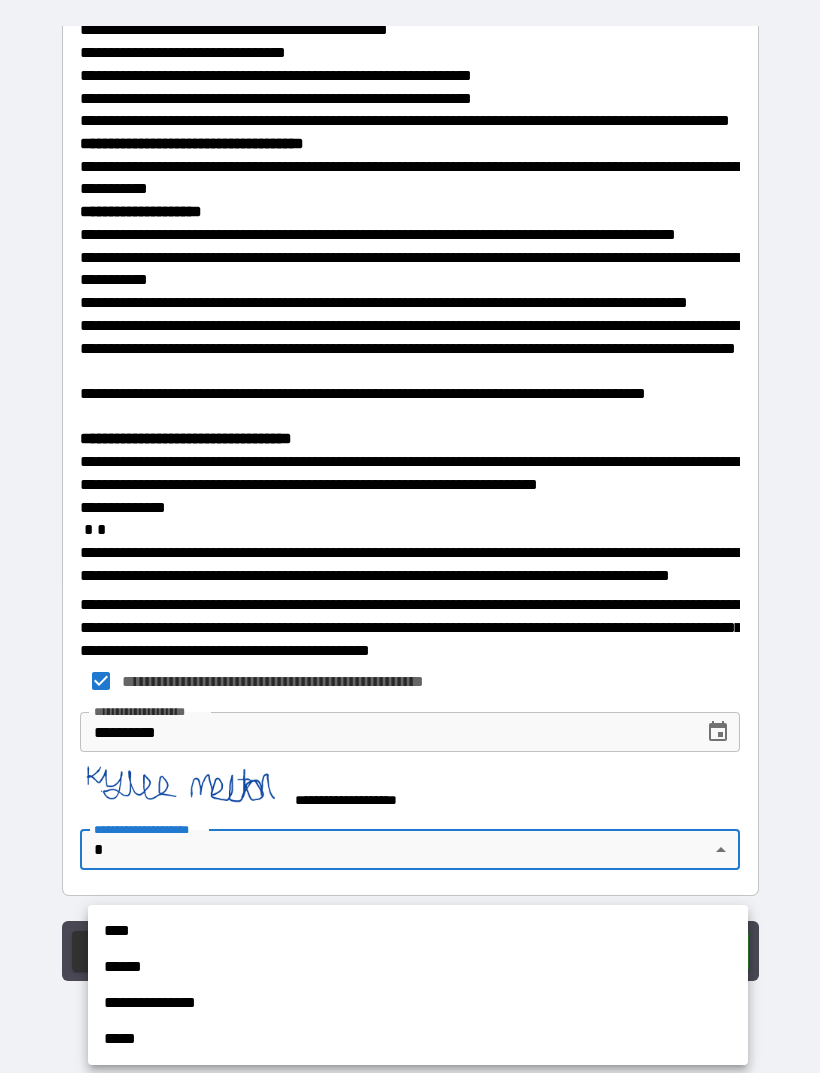 click on "****" at bounding box center (418, 931) 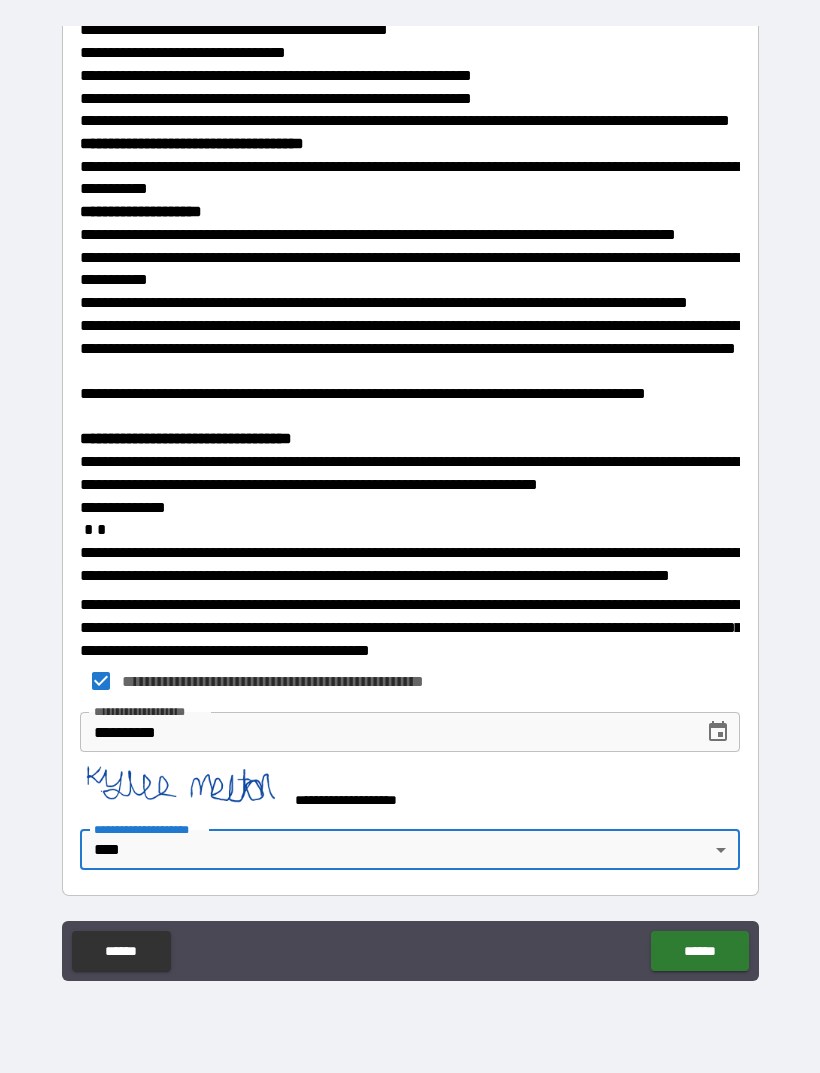 type on "****" 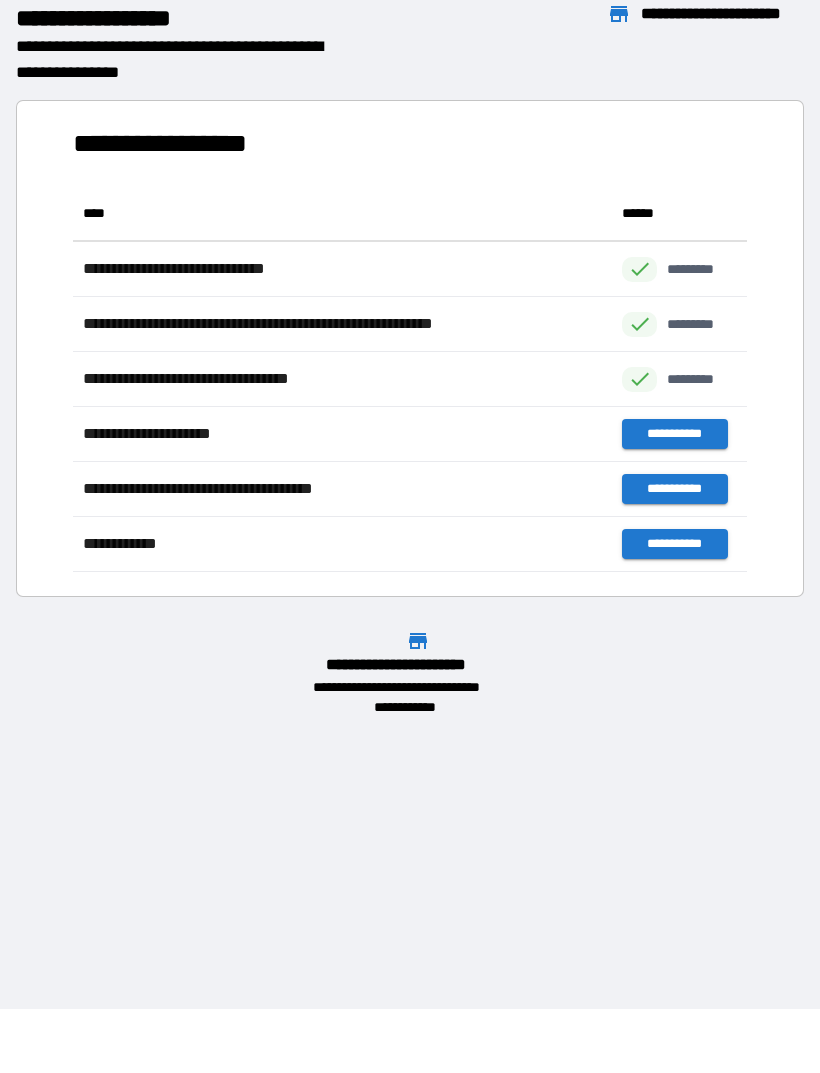scroll, scrollTop: 1, scrollLeft: 1, axis: both 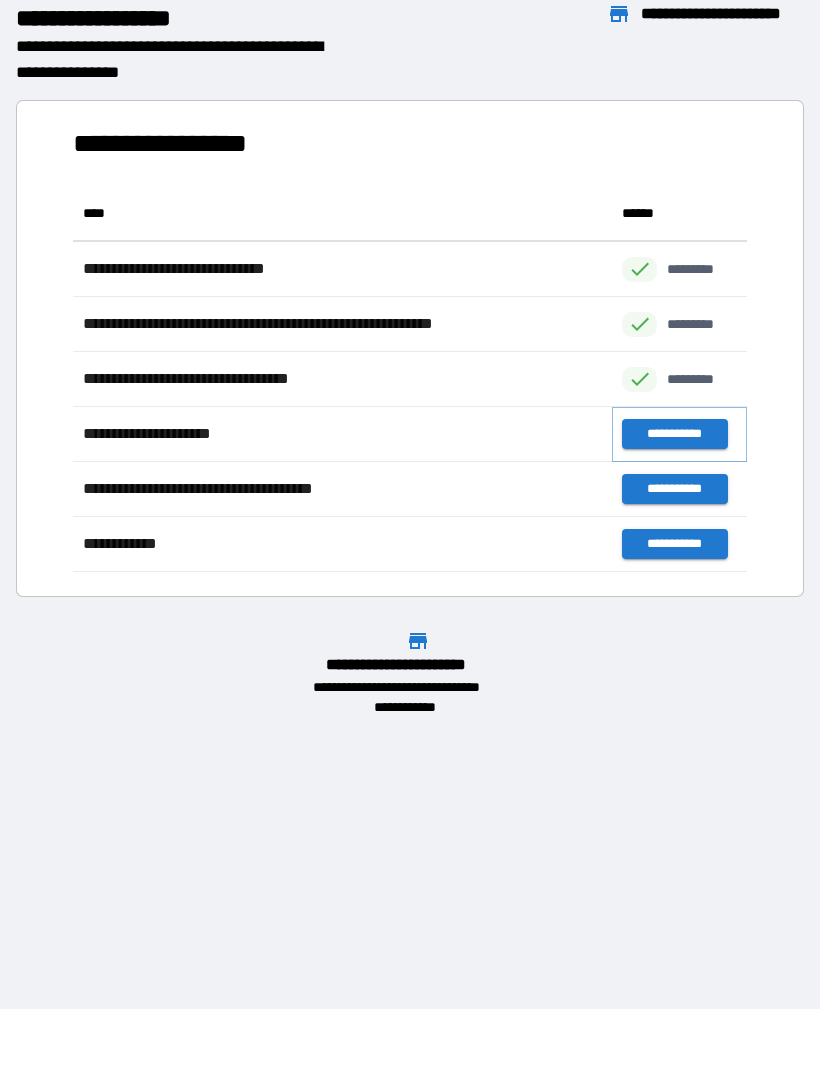 click on "**********" at bounding box center (674, 434) 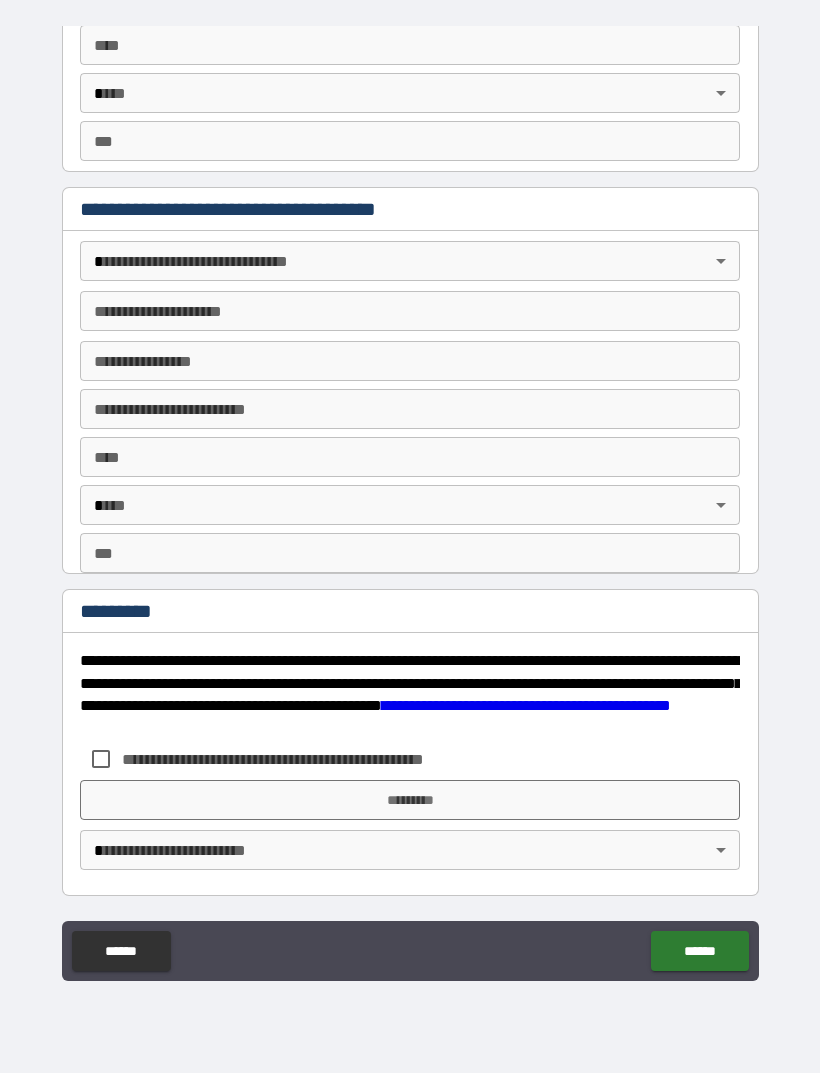 scroll, scrollTop: 2108, scrollLeft: 0, axis: vertical 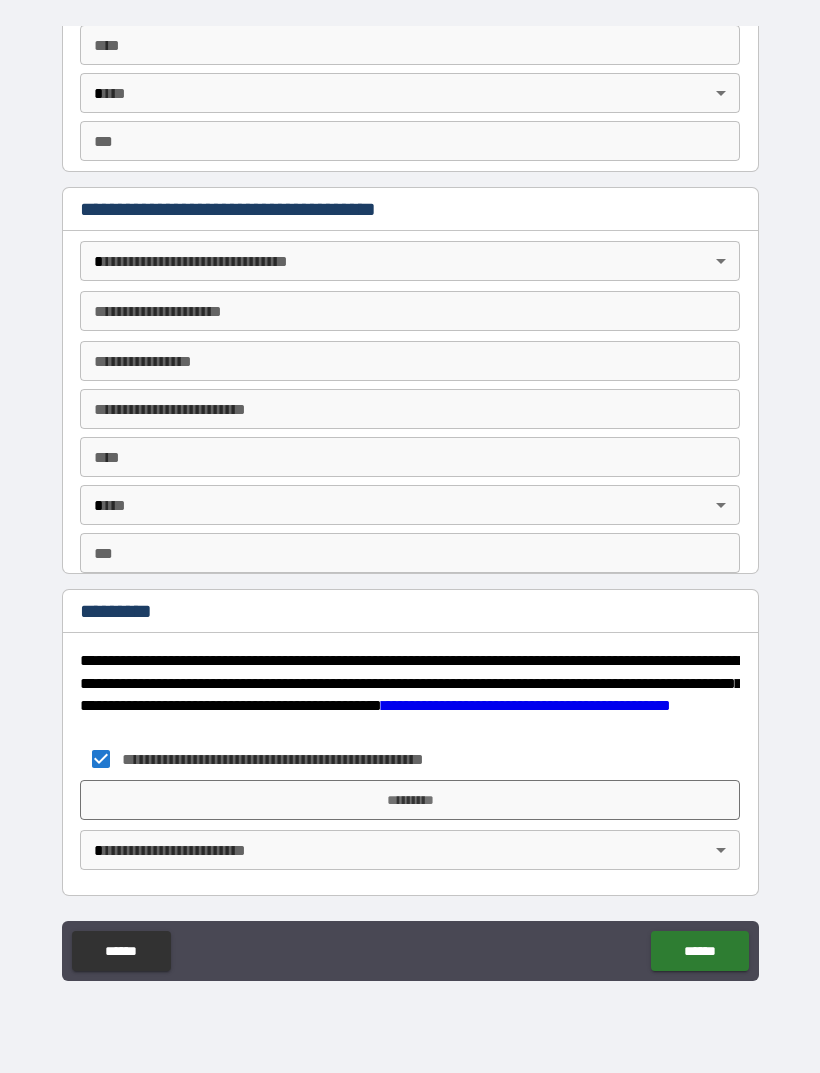 click on "*********" at bounding box center (410, 800) 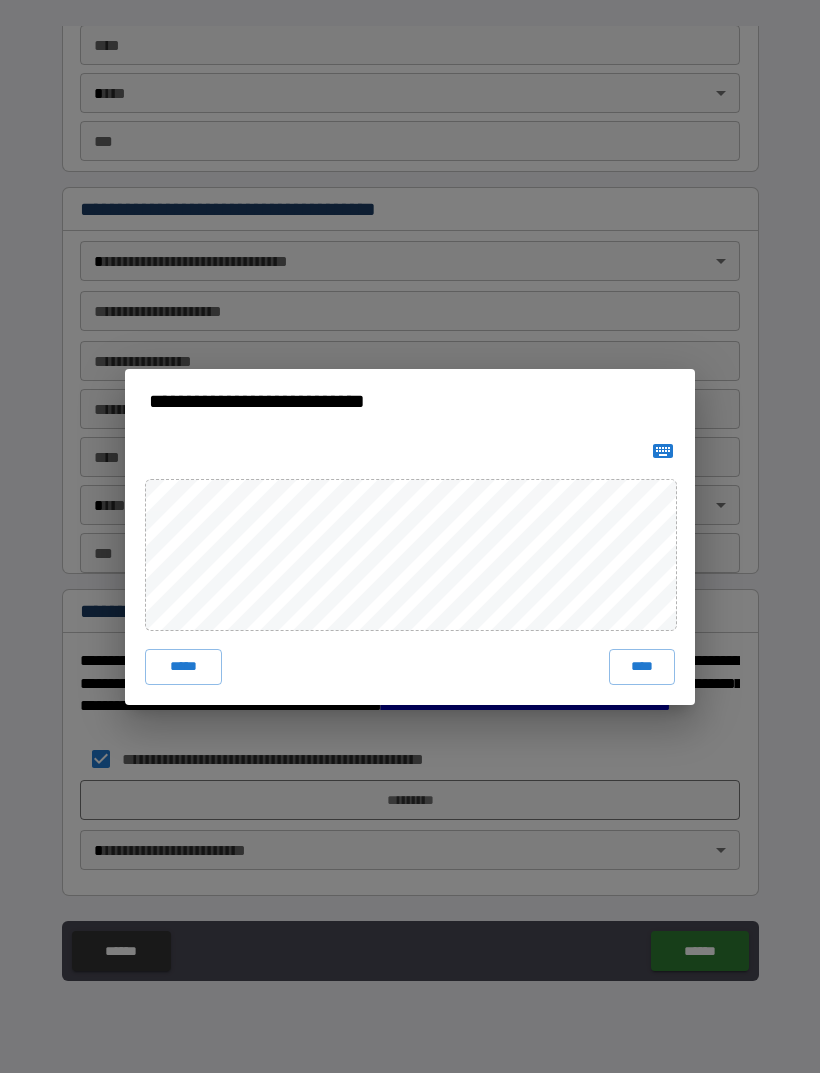 click on "****" at bounding box center [642, 667] 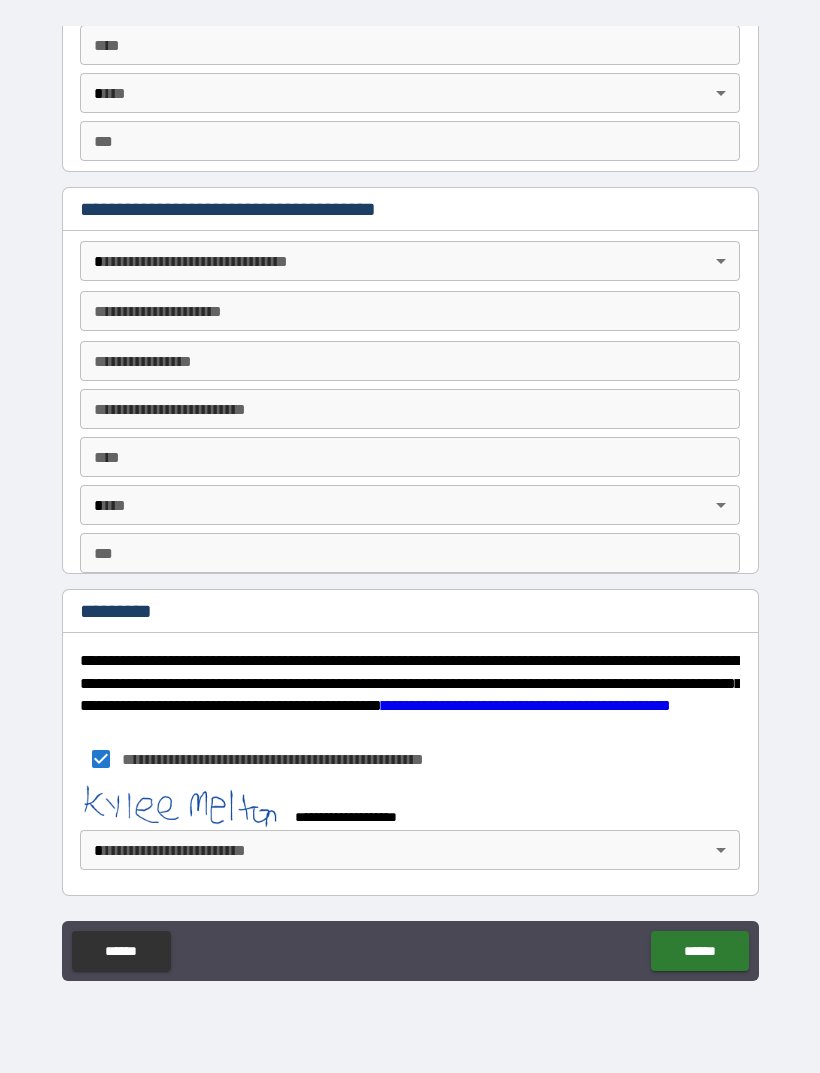 scroll, scrollTop: 2098, scrollLeft: 0, axis: vertical 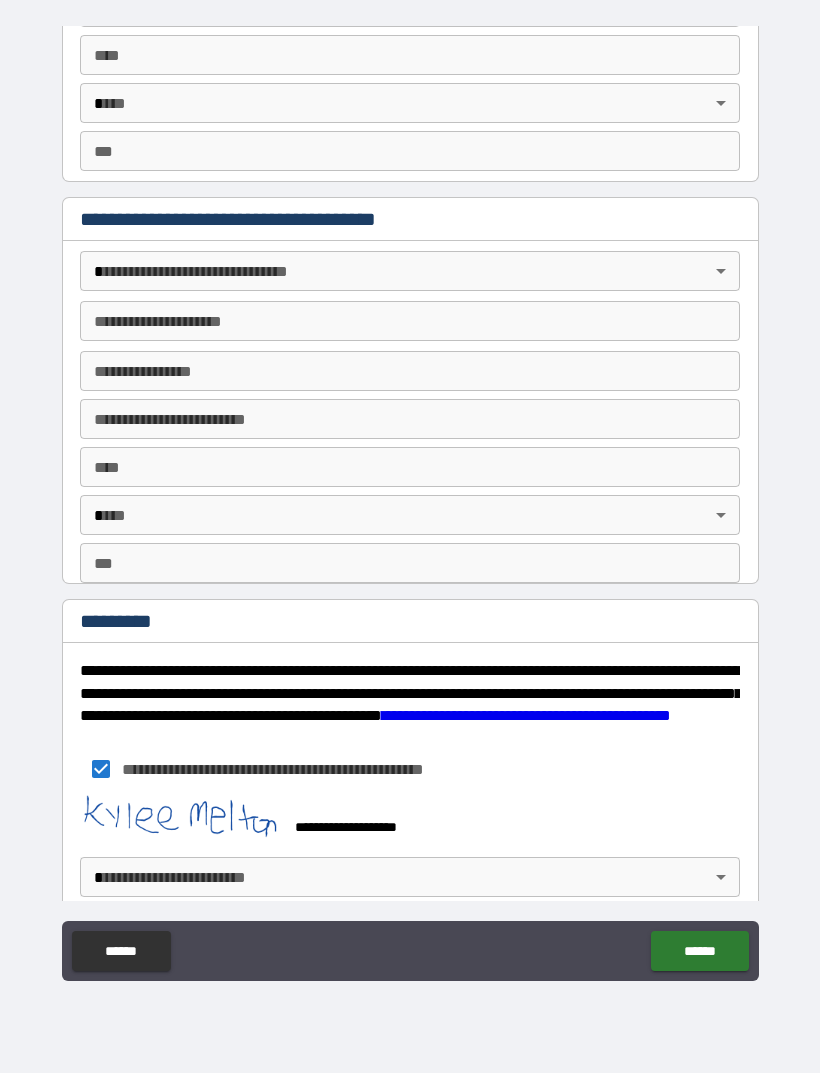 click on "**********" at bounding box center (410, 504) 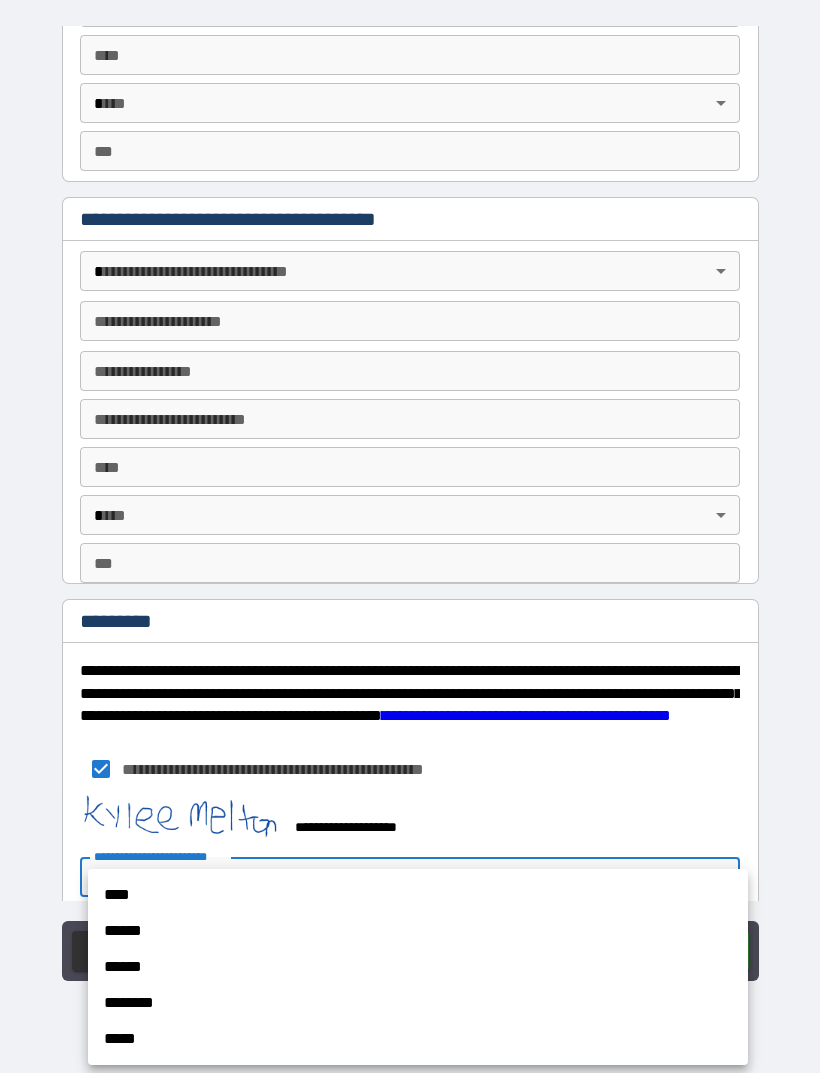 click on "****" at bounding box center [418, 895] 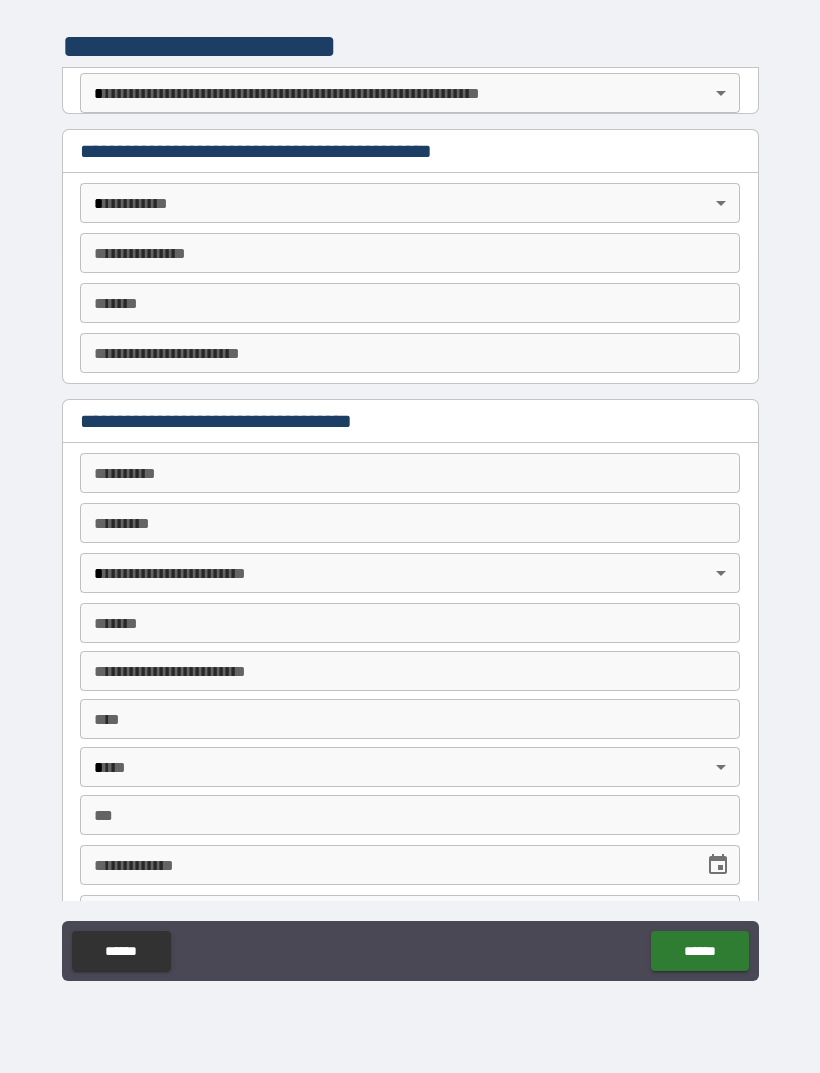 scroll, scrollTop: 0, scrollLeft: 0, axis: both 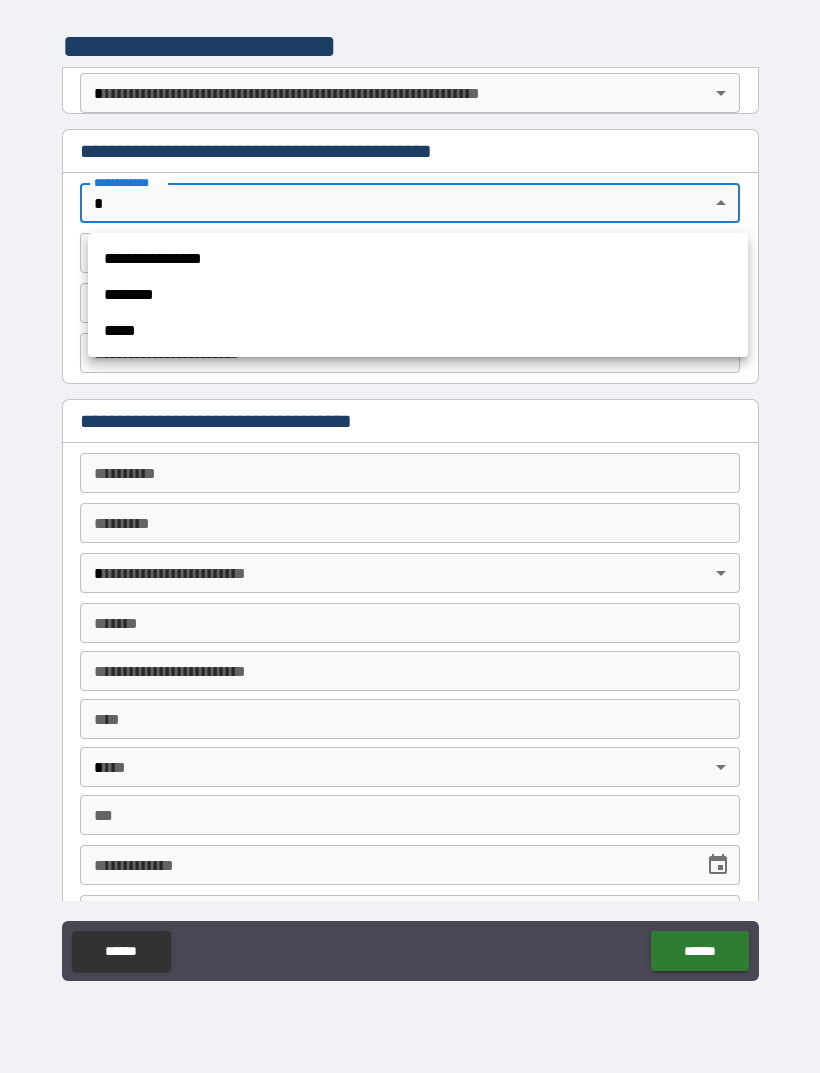 click on "********" at bounding box center (418, 295) 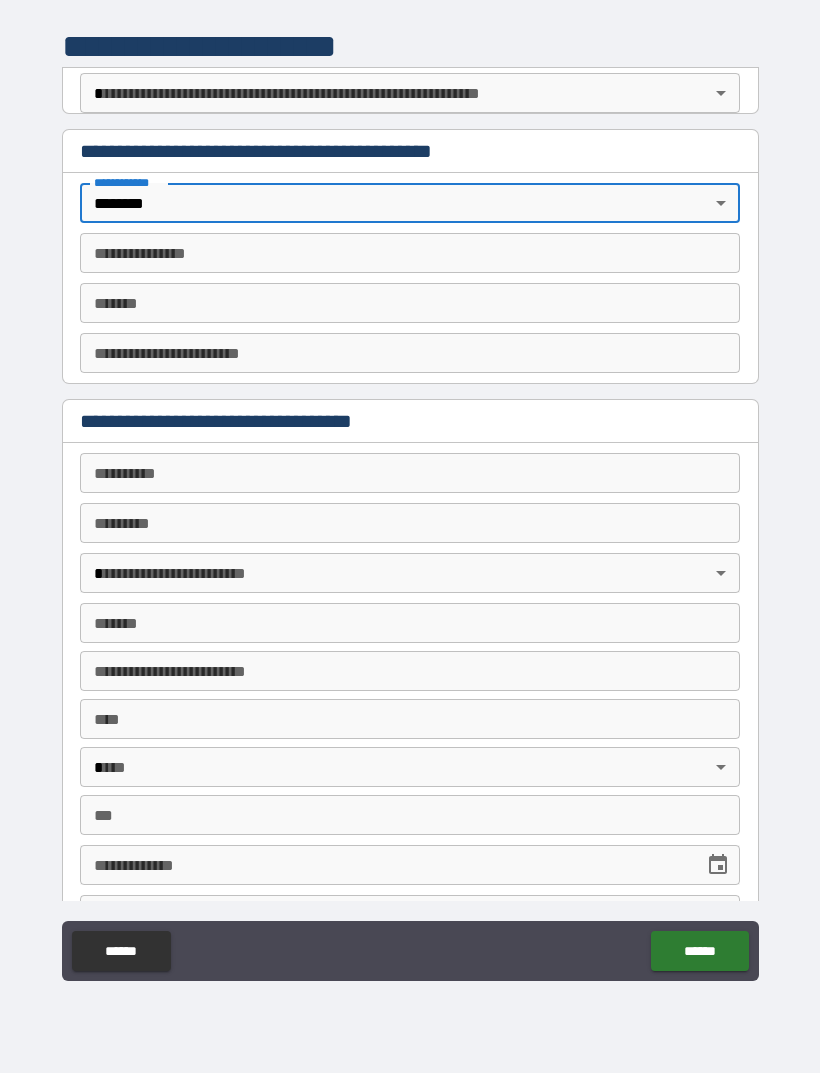 click on "**********" at bounding box center (410, 504) 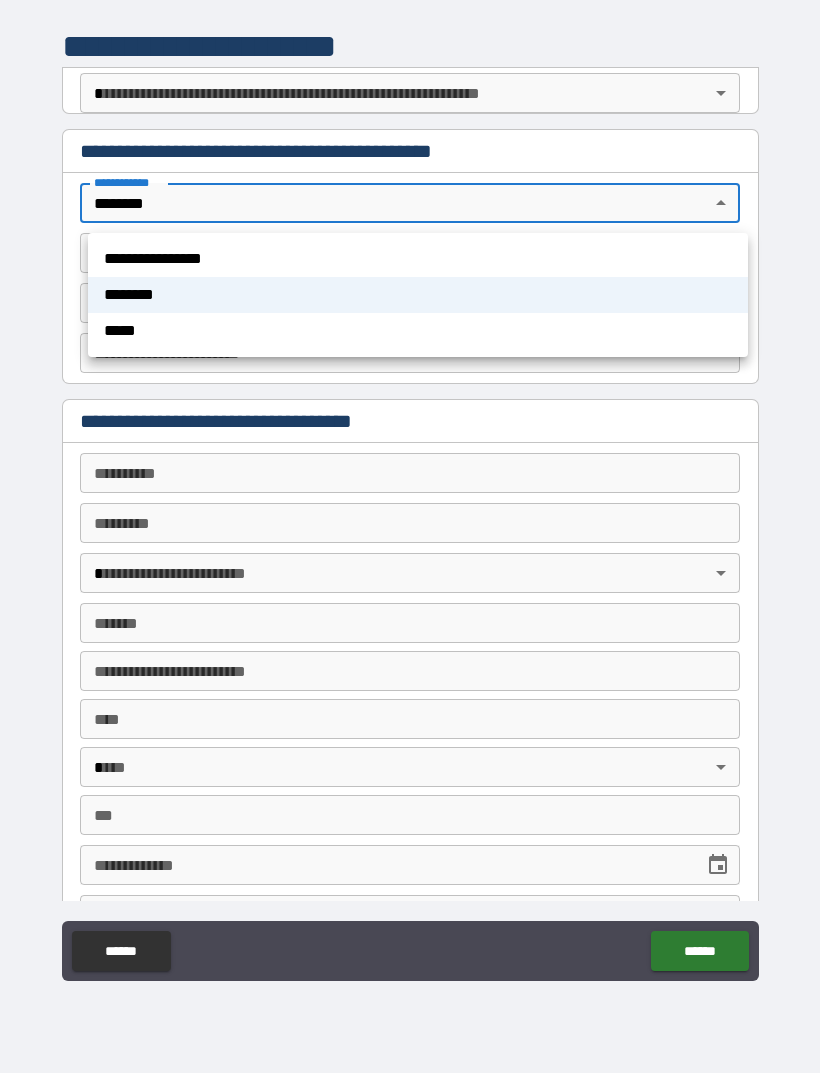 click on "********" at bounding box center [418, 295] 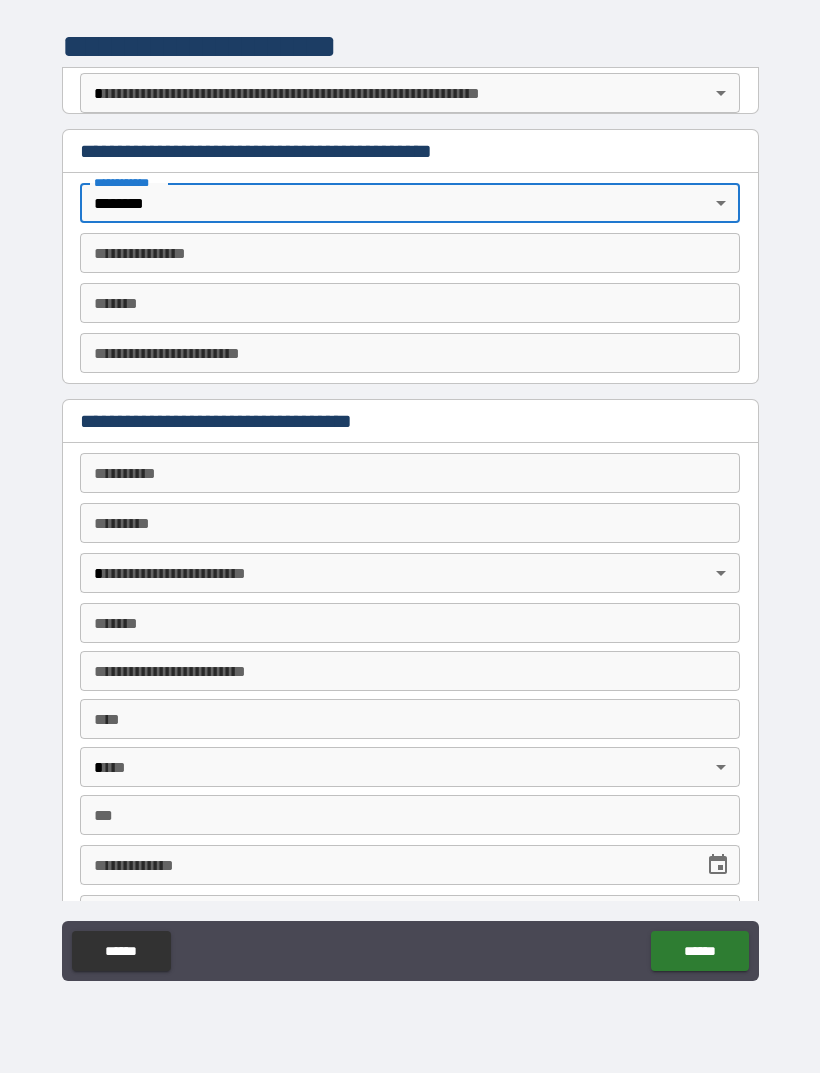 click on "**********" at bounding box center [410, 253] 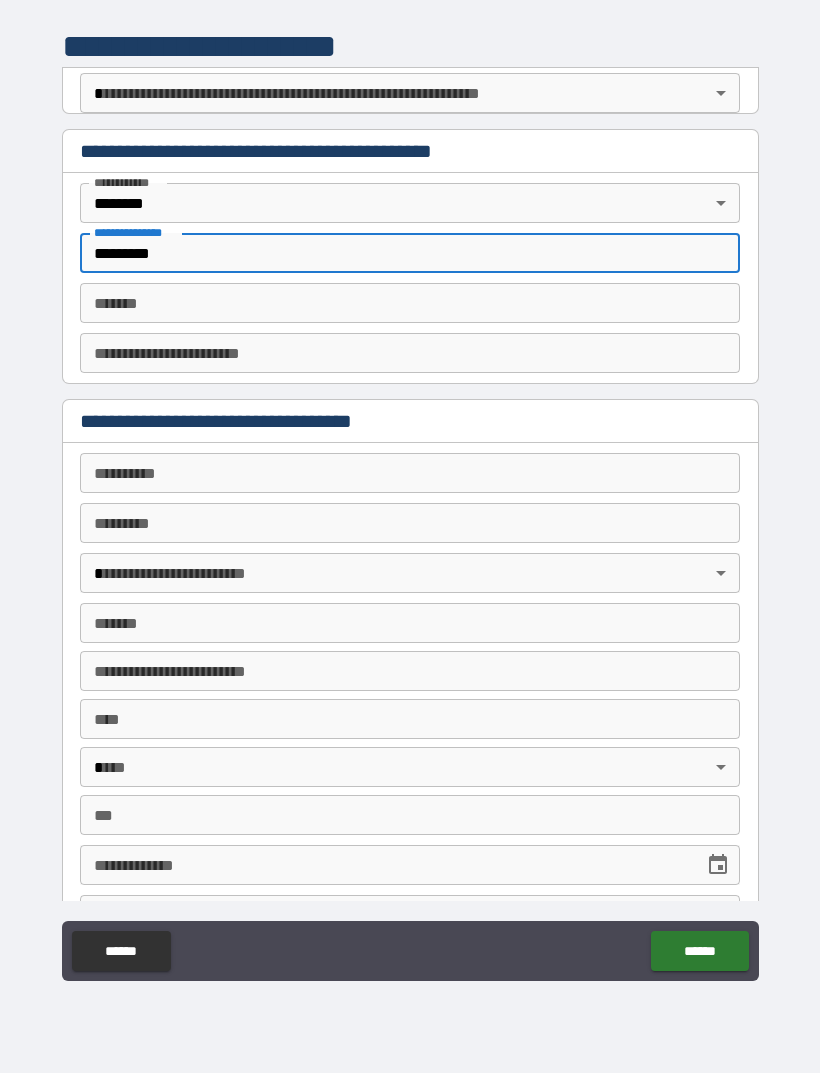 type on "*********" 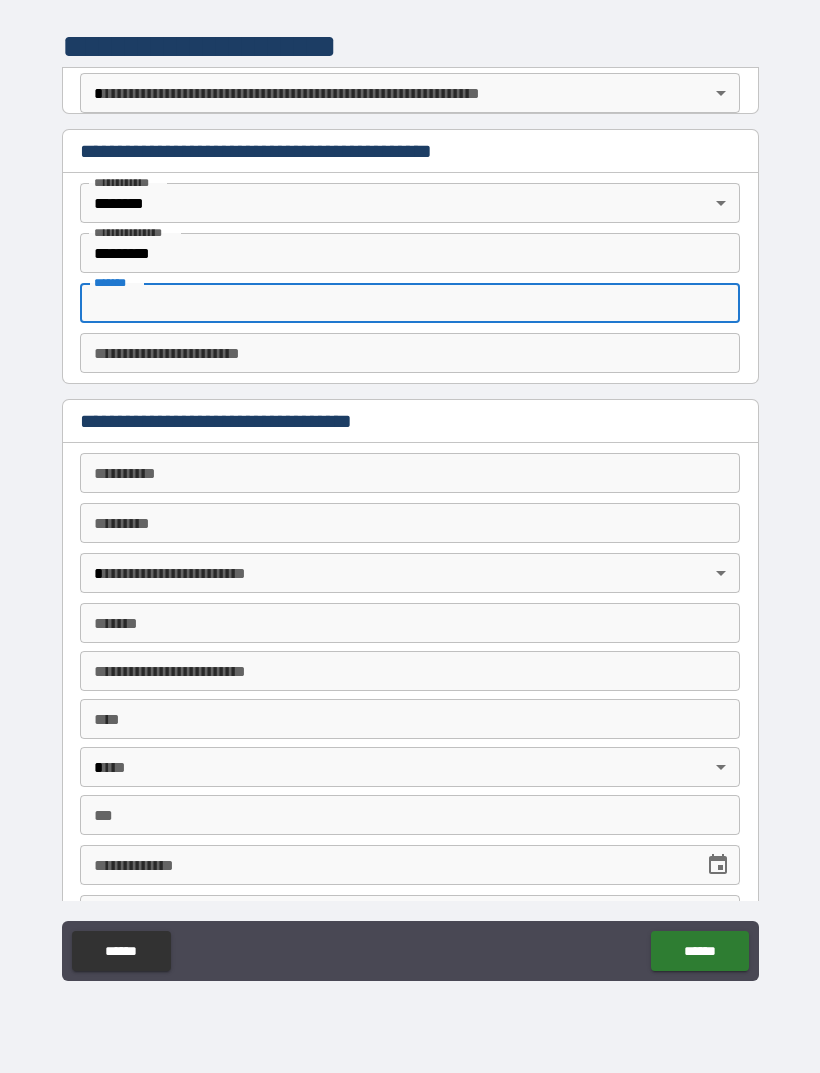 click on "**********" at bounding box center (410, 353) 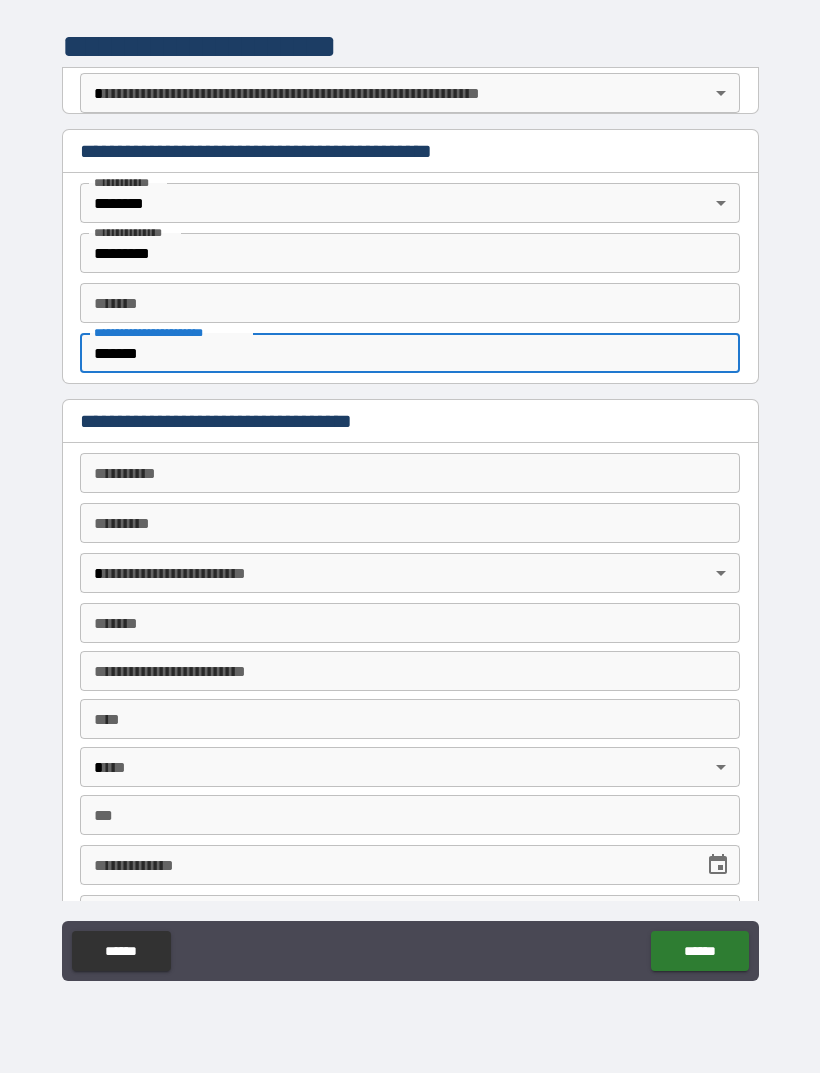 type on "******" 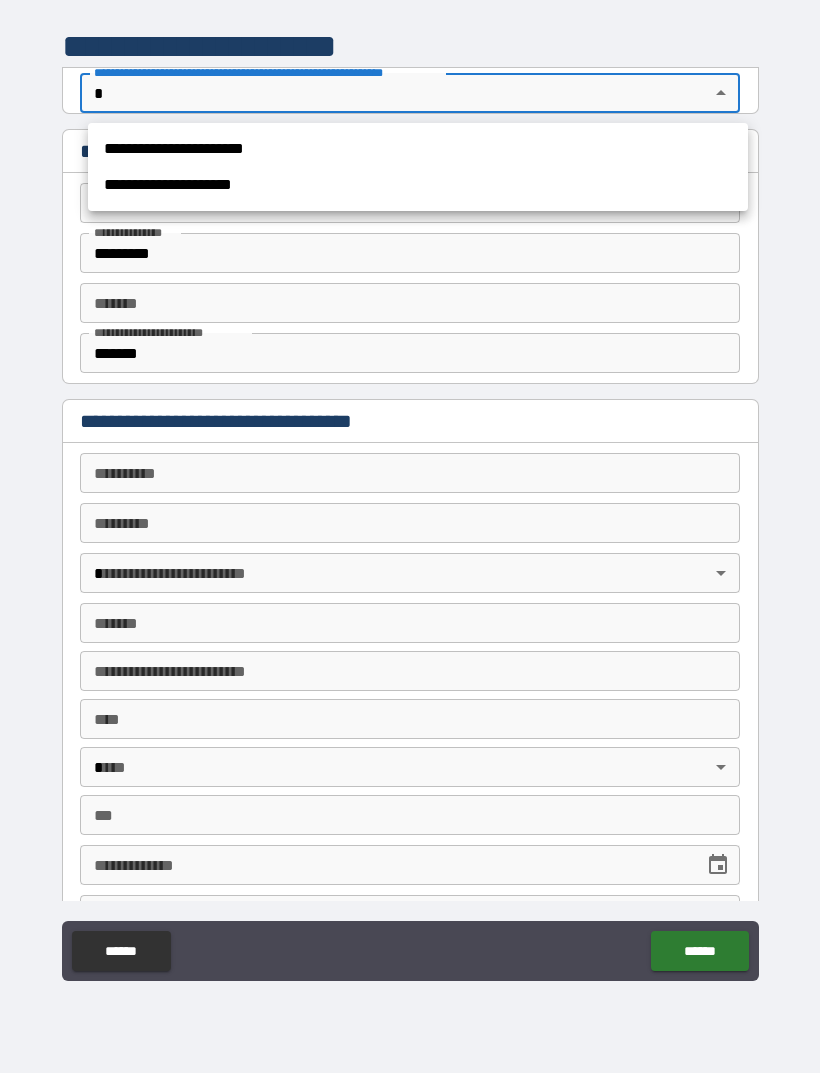 click on "**********" at bounding box center (418, 149) 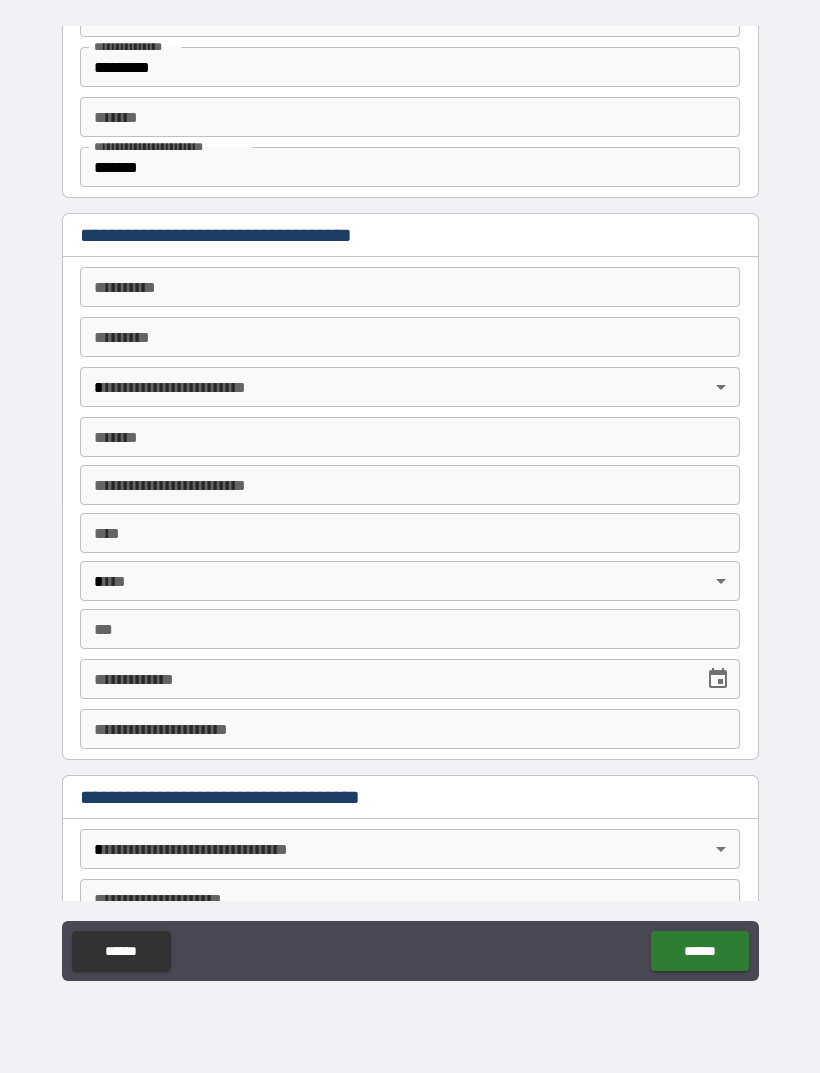 scroll, scrollTop: 187, scrollLeft: 0, axis: vertical 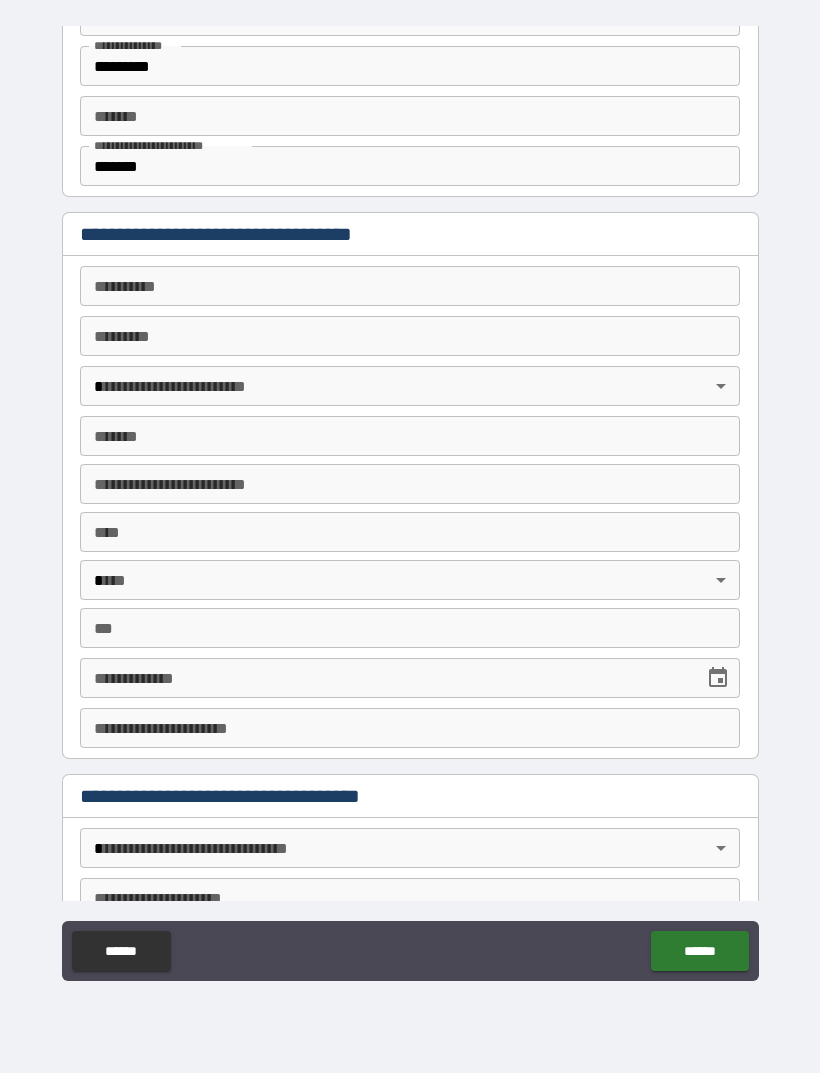 click on "**********" at bounding box center [410, 504] 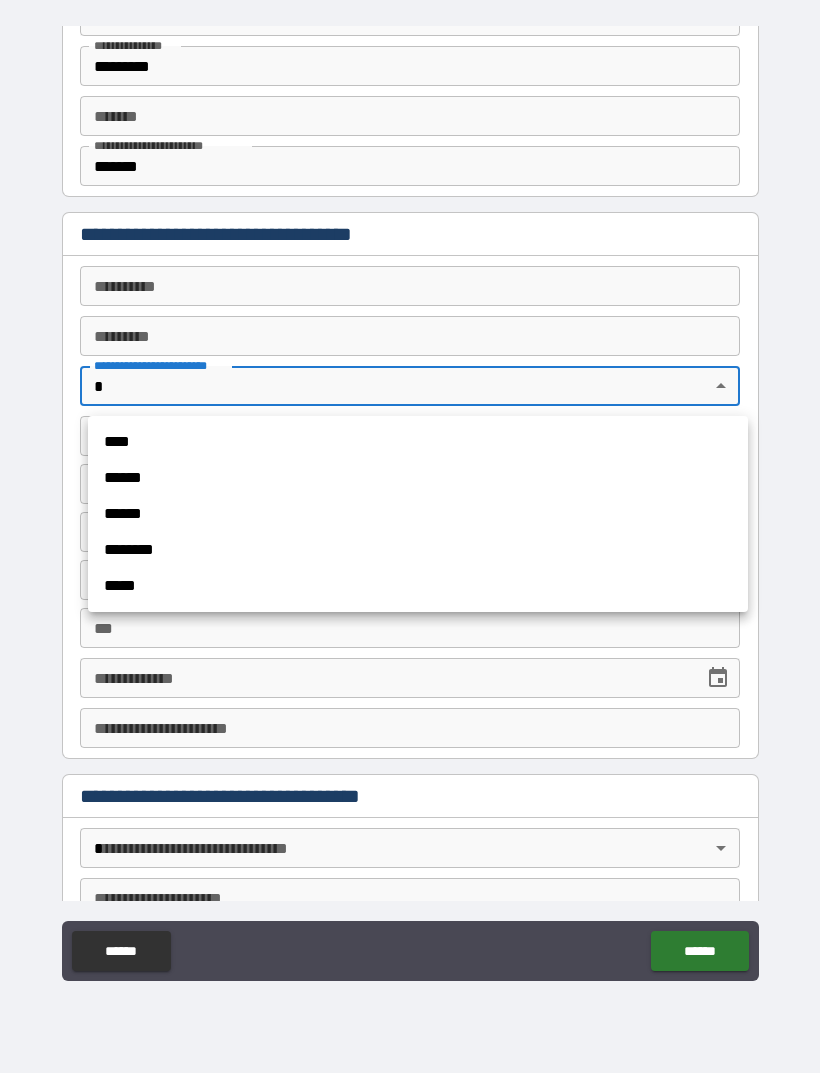 click on "******" at bounding box center (418, 514) 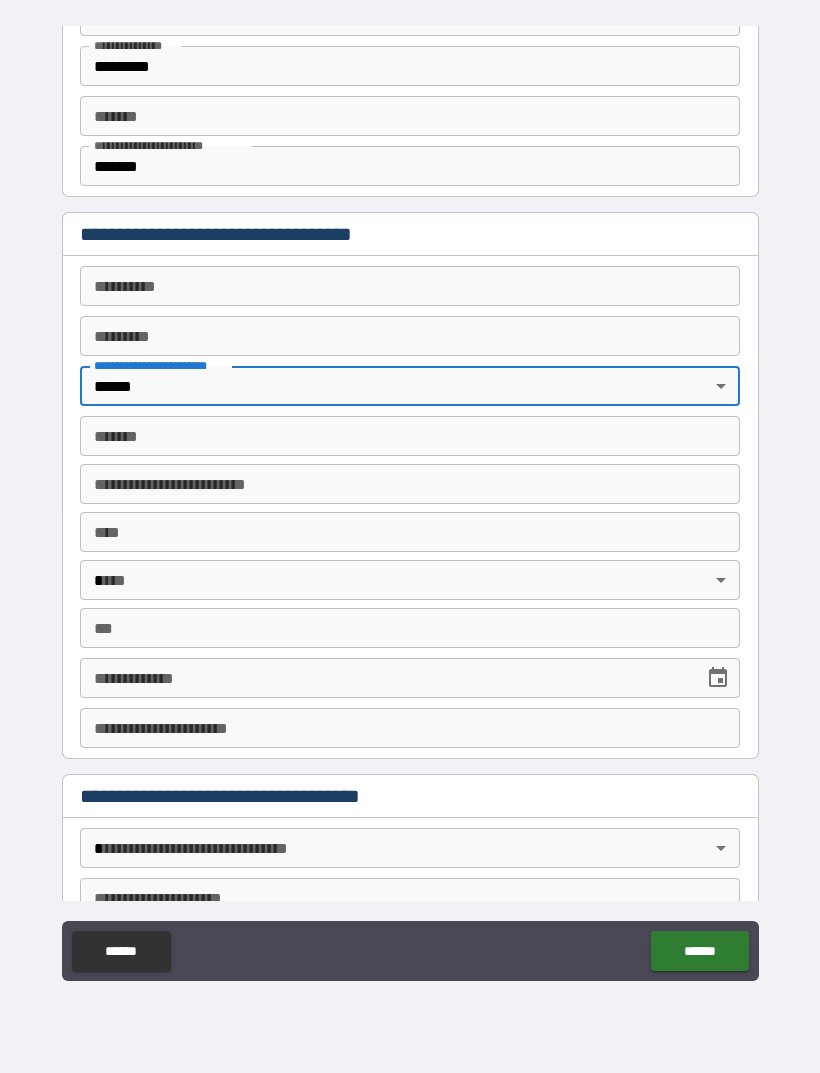 click on "**********" at bounding box center (410, 286) 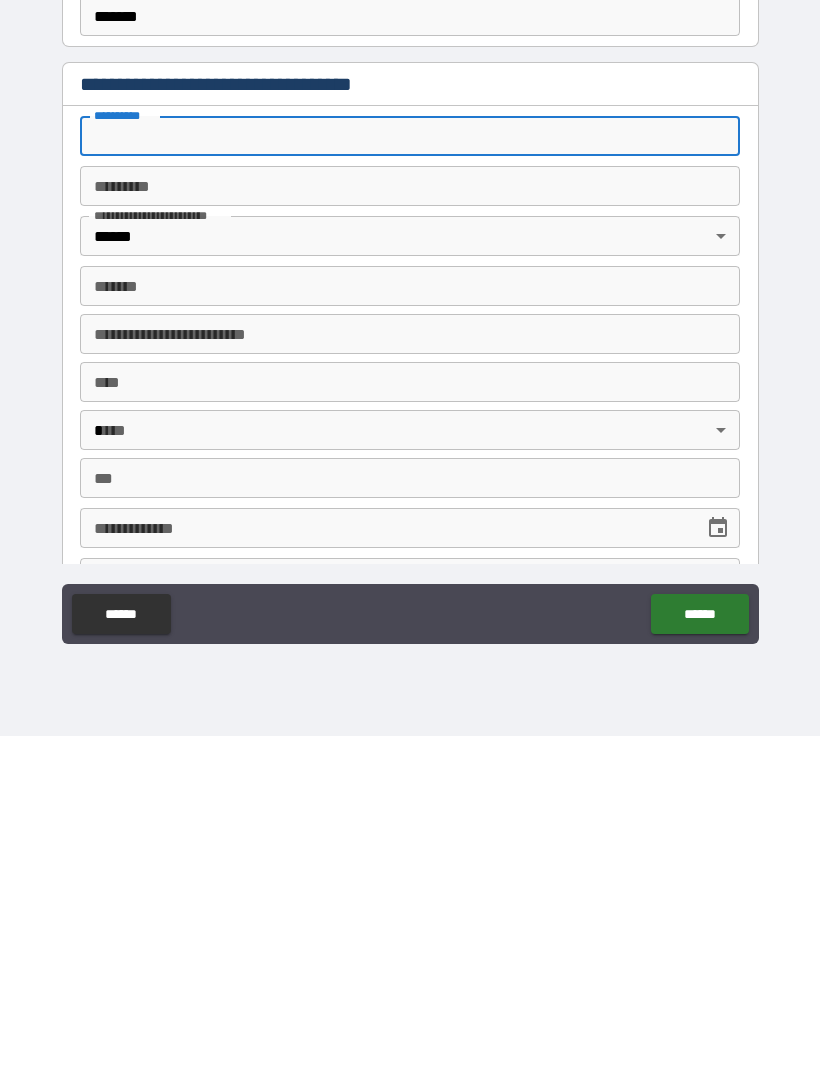 scroll, scrollTop: 0, scrollLeft: 0, axis: both 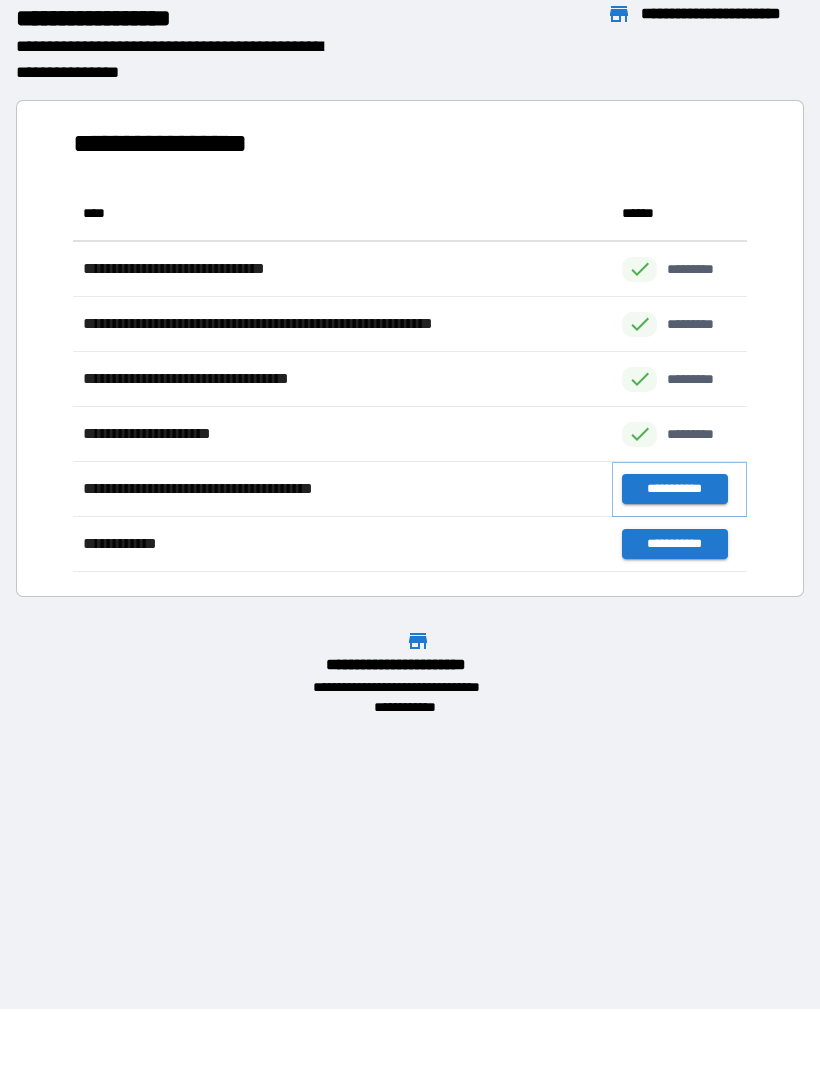 click on "**********" at bounding box center (674, 489) 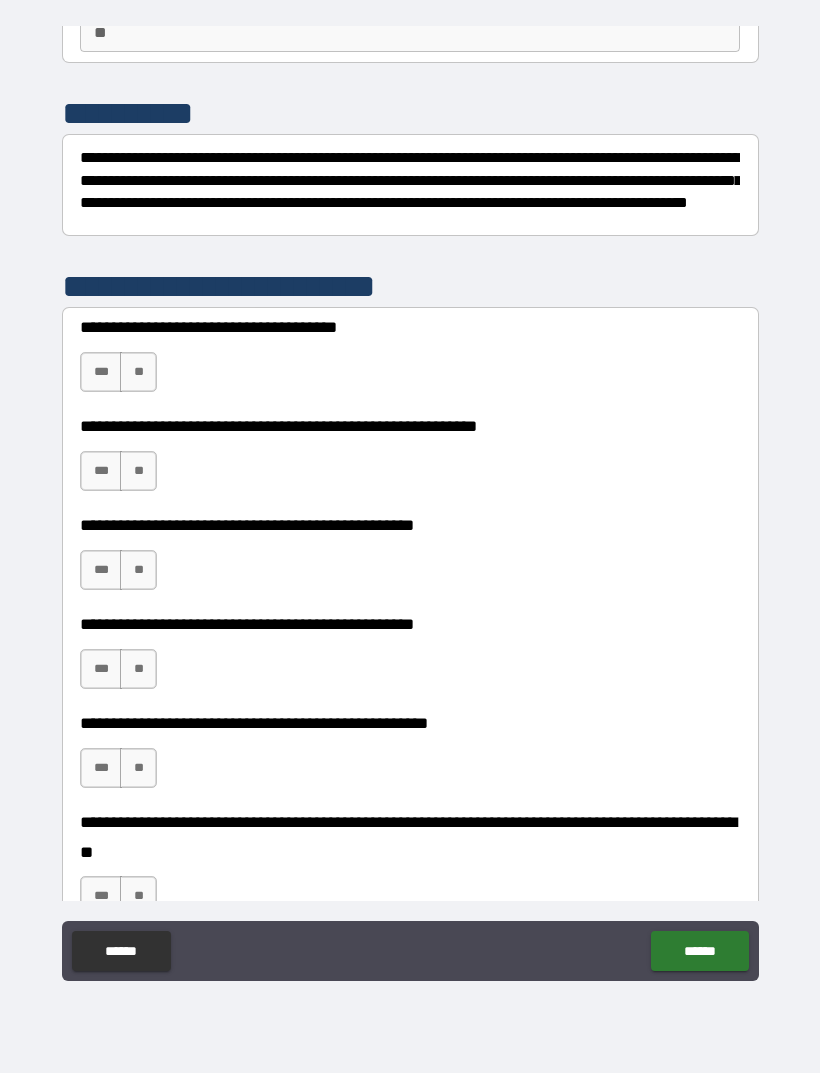 scroll, scrollTop: 215, scrollLeft: 0, axis: vertical 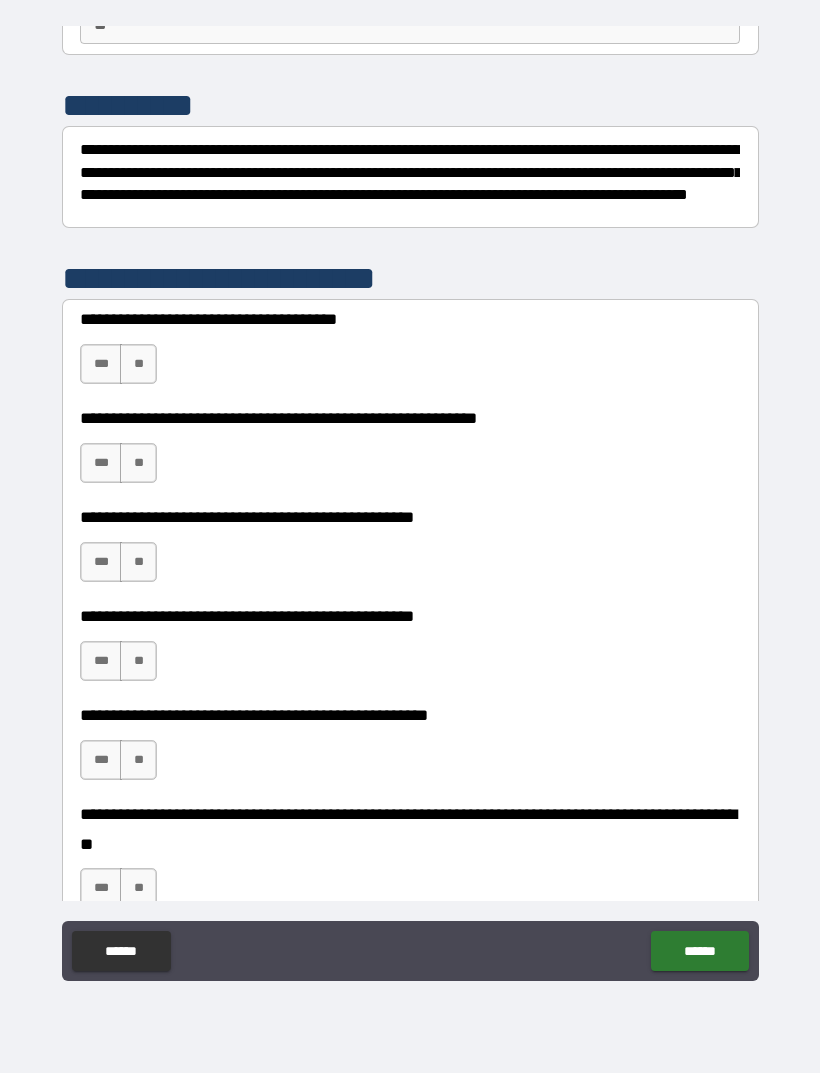 click on "***" at bounding box center [101, 364] 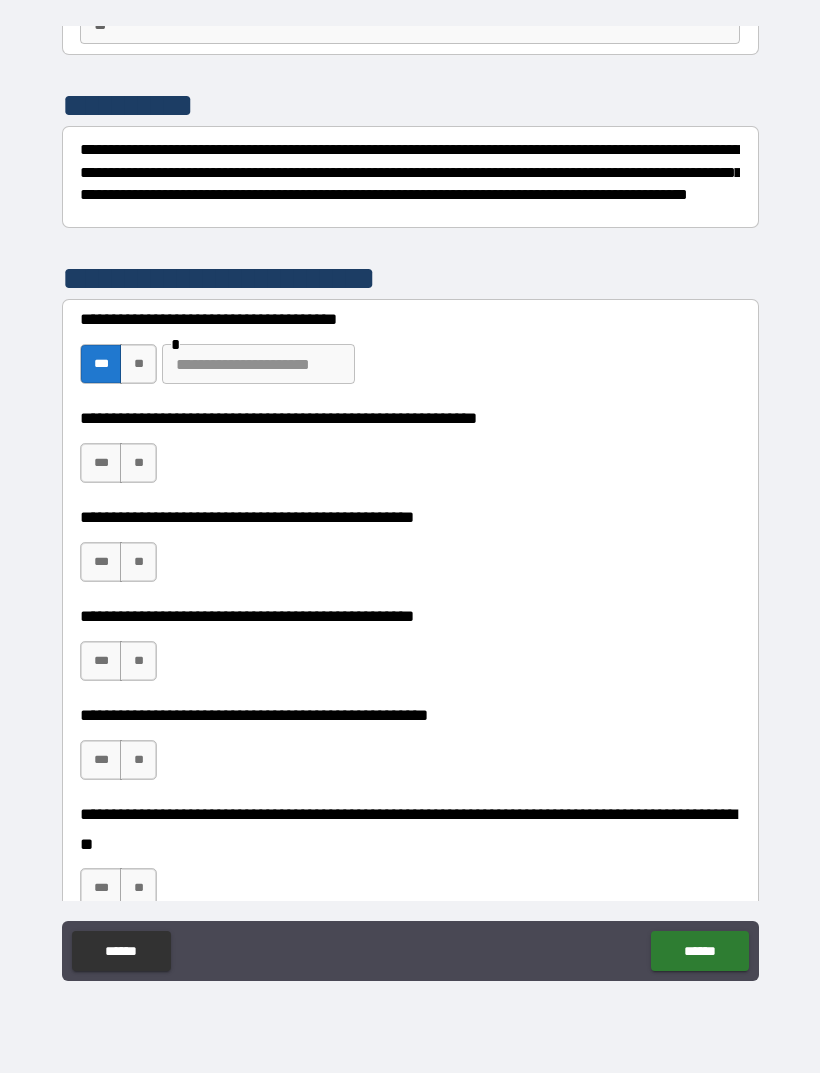 click on "**" at bounding box center [138, 364] 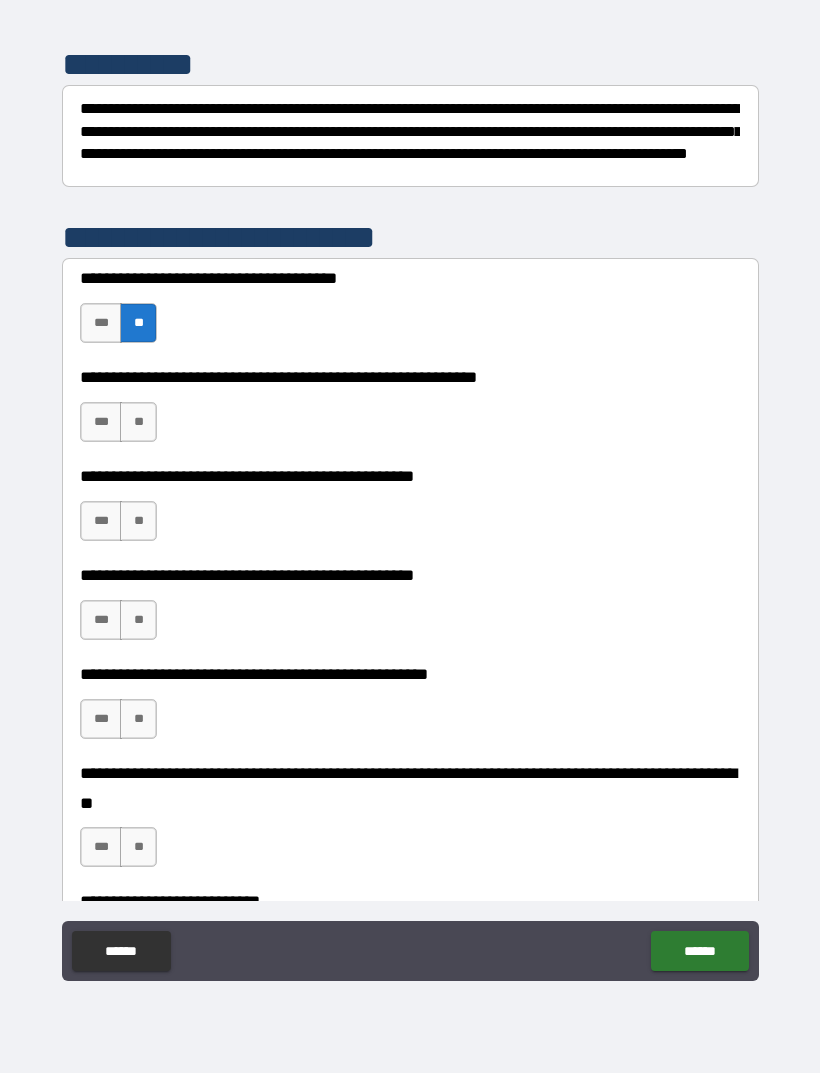 scroll, scrollTop: 268, scrollLeft: 0, axis: vertical 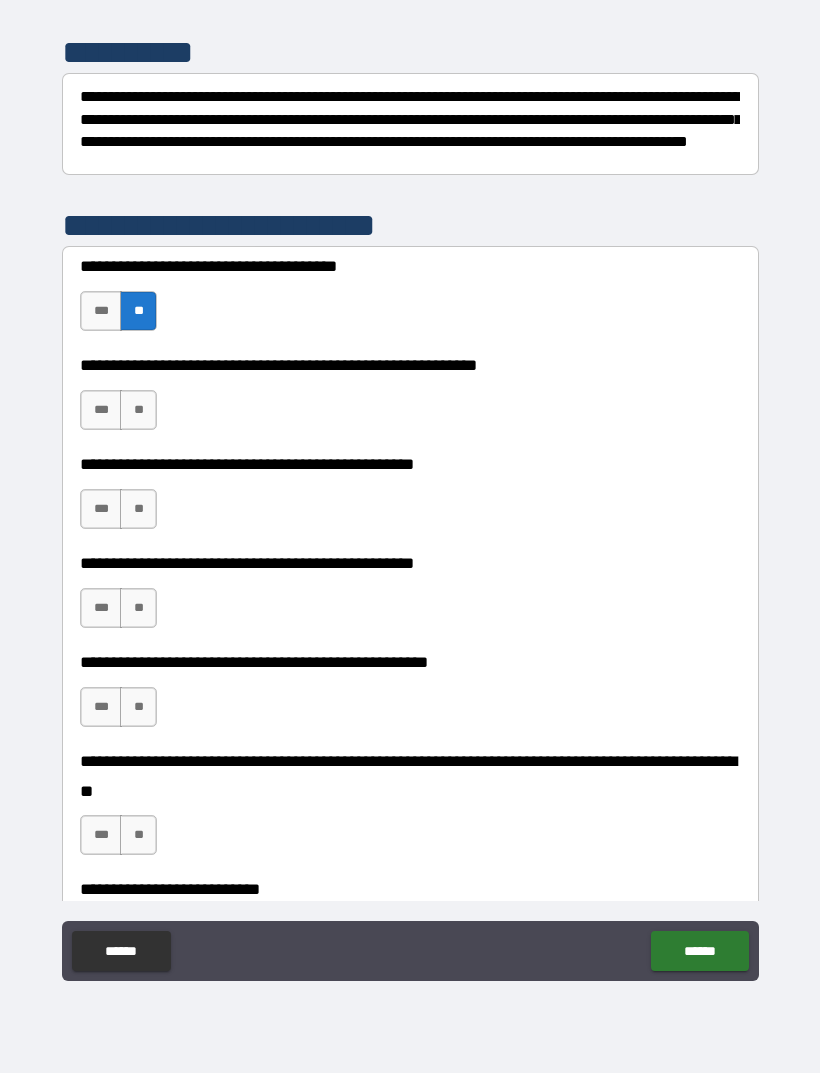 click on "***" at bounding box center [101, 410] 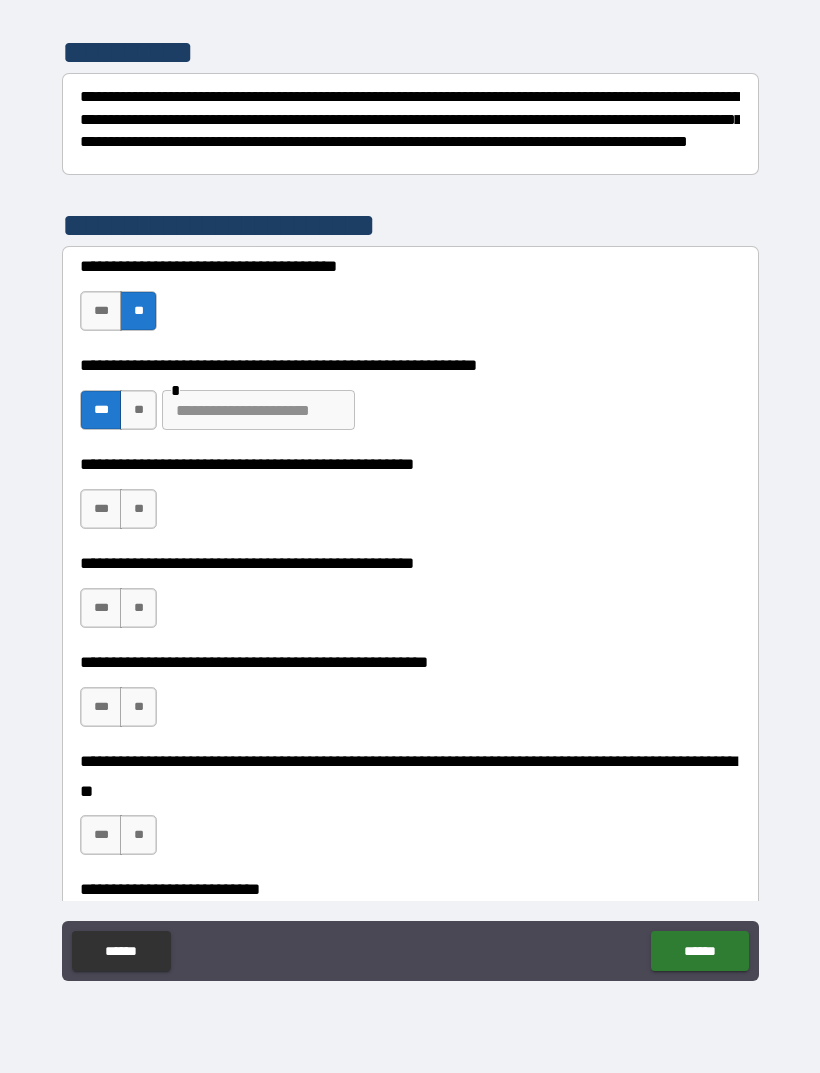 click at bounding box center (258, 410) 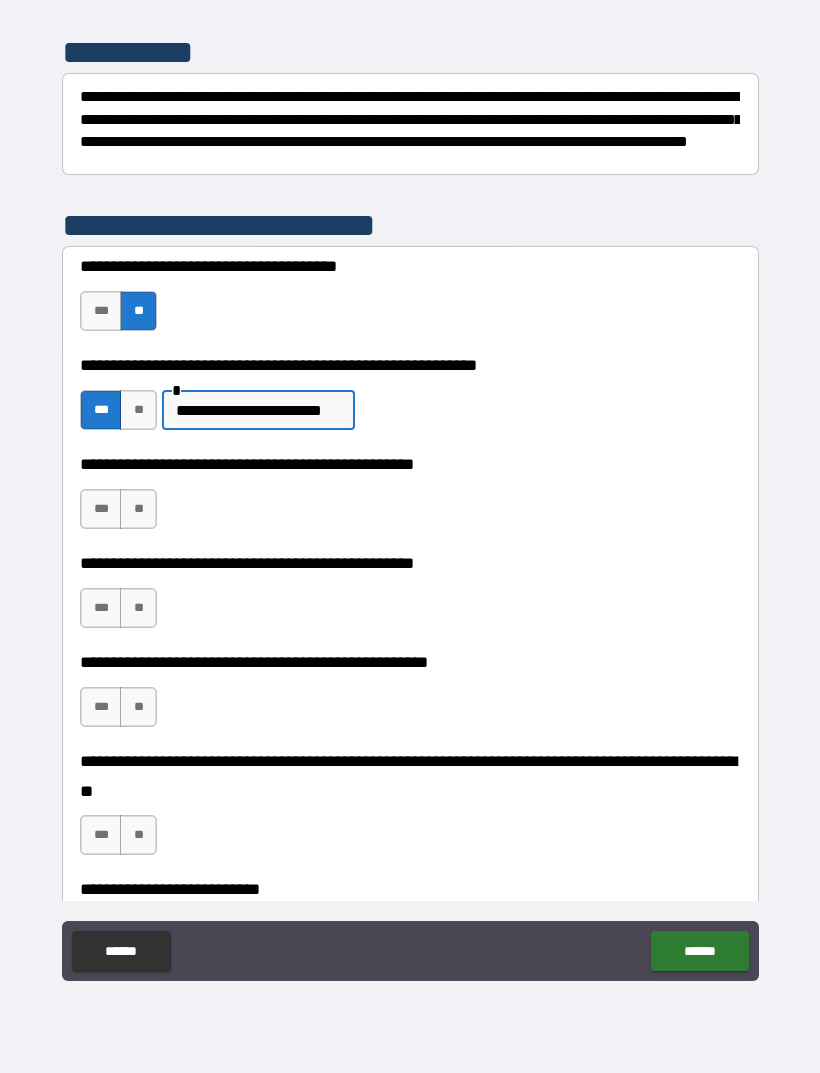 click on "**********" at bounding box center [258, 410] 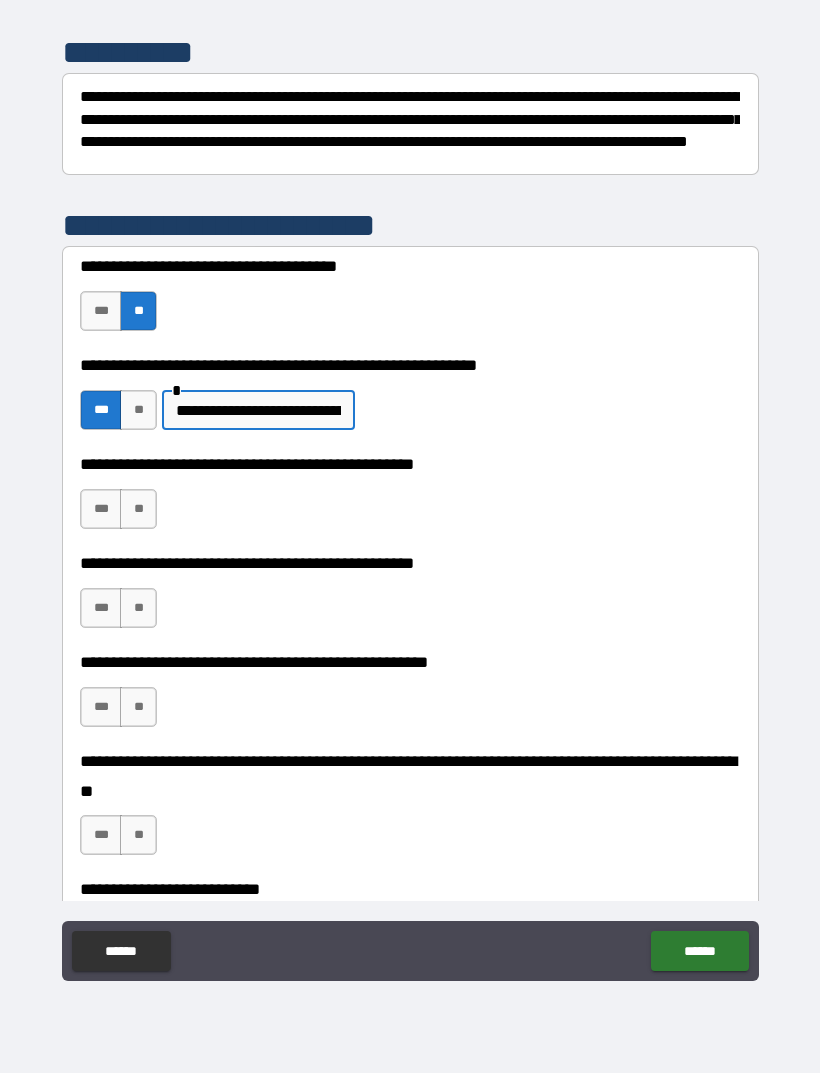 type on "**********" 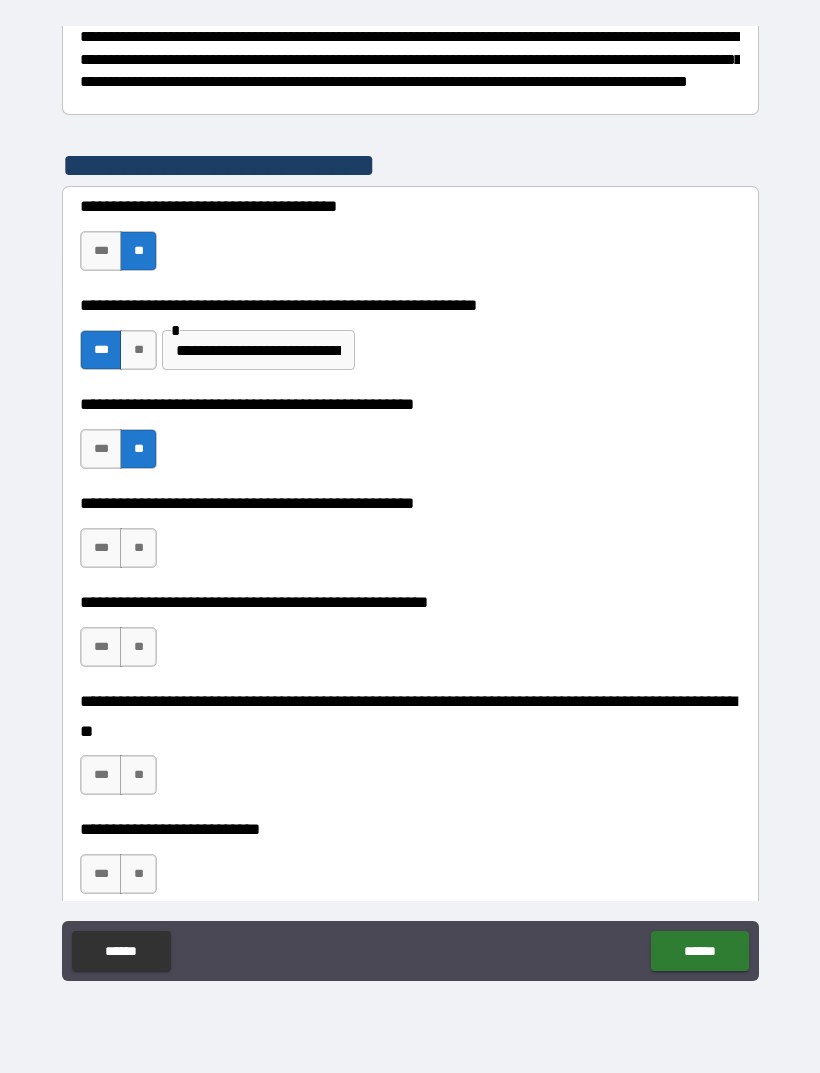 scroll, scrollTop: 335, scrollLeft: 0, axis: vertical 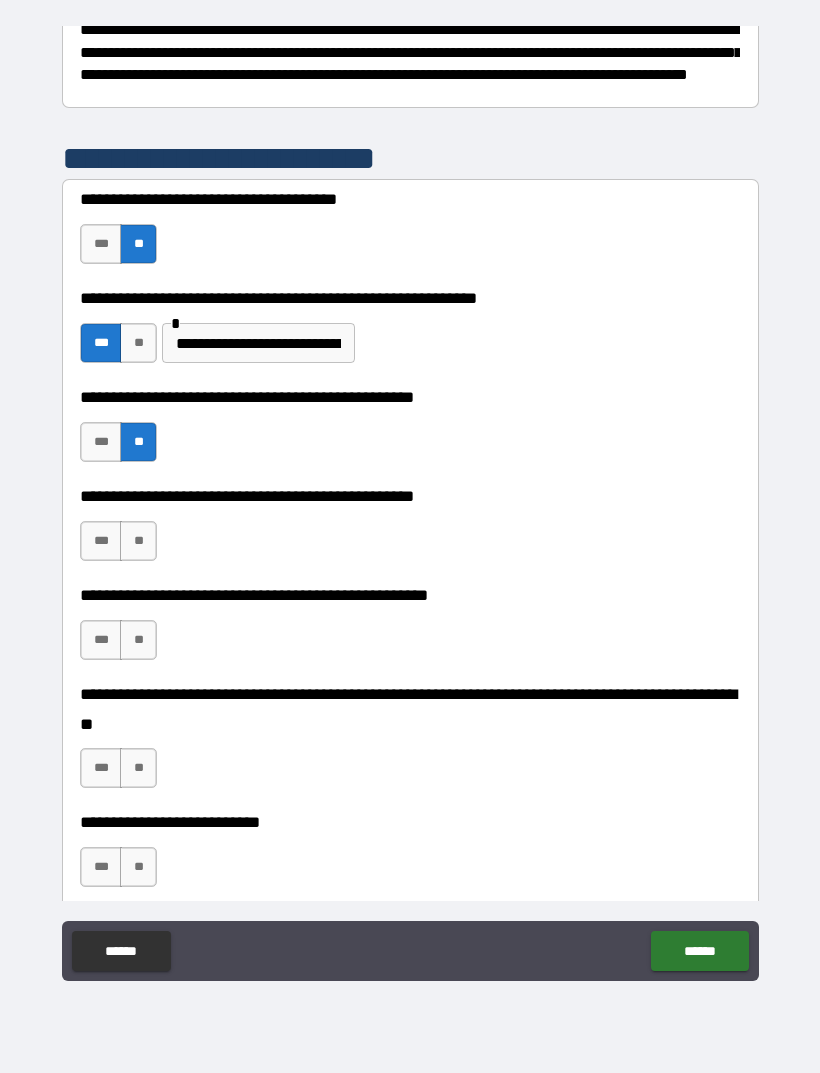 click on "***" at bounding box center [101, 541] 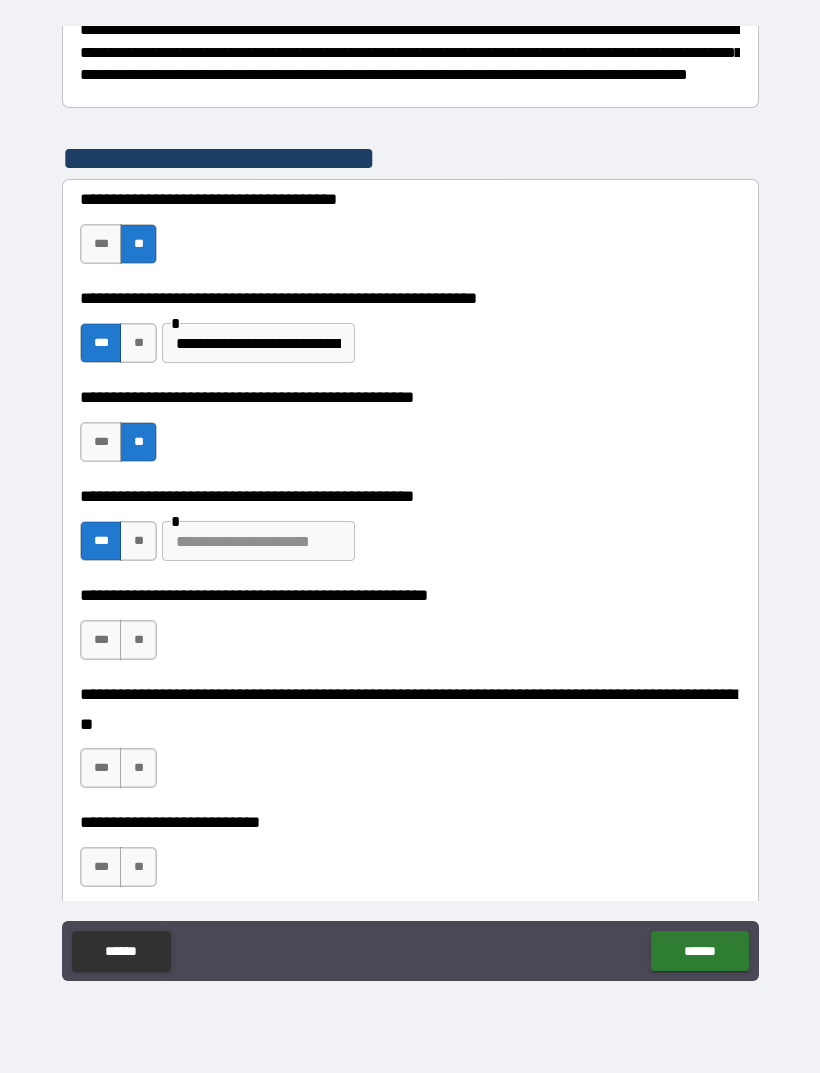 click on "**" at bounding box center (138, 541) 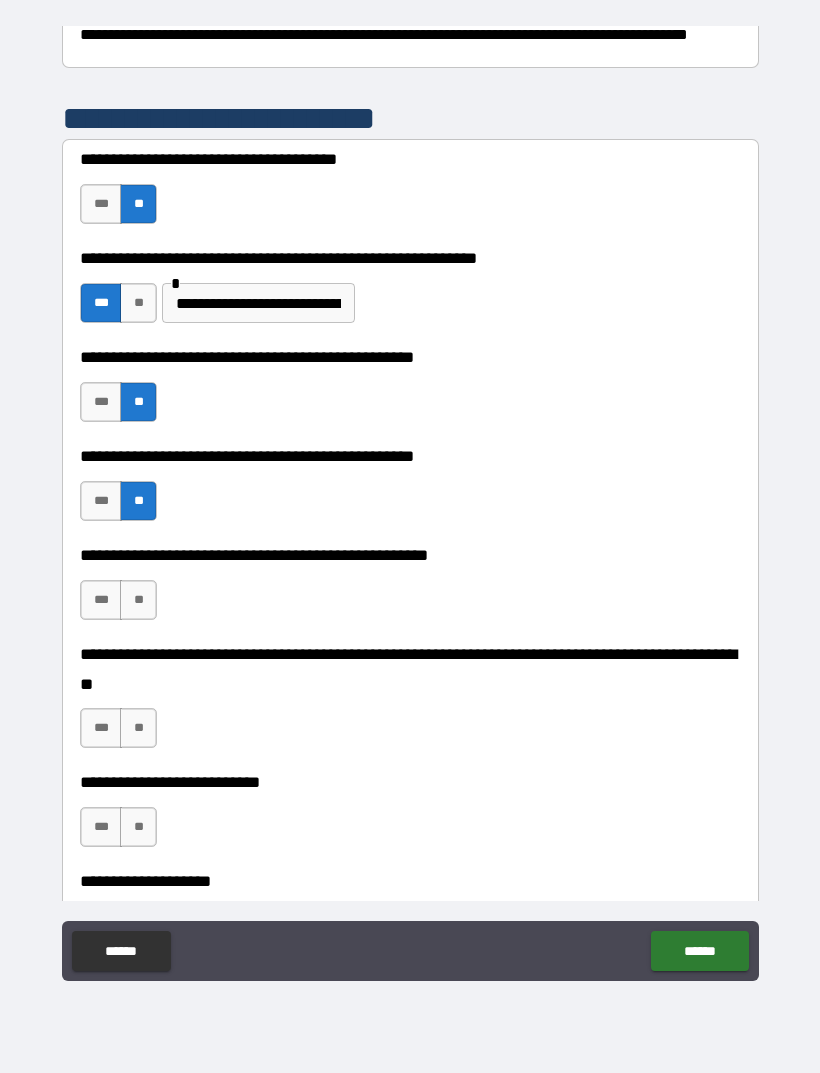 scroll, scrollTop: 376, scrollLeft: 0, axis: vertical 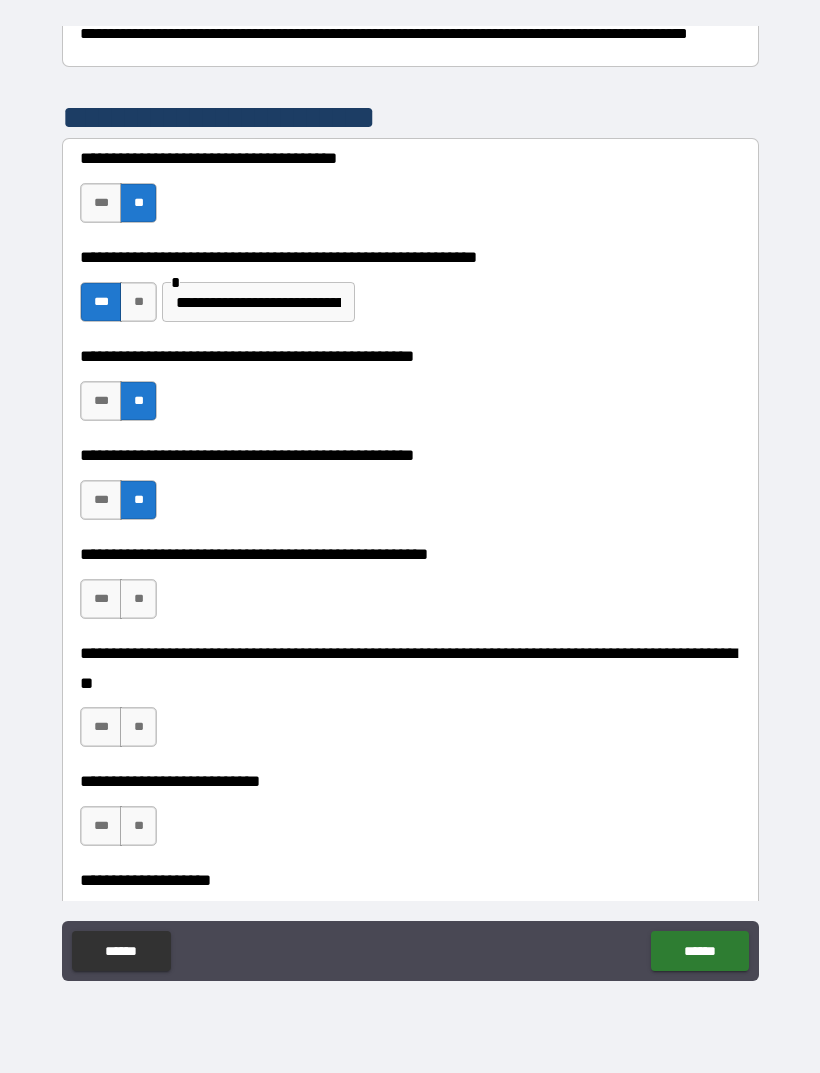 click on "**" at bounding box center [138, 599] 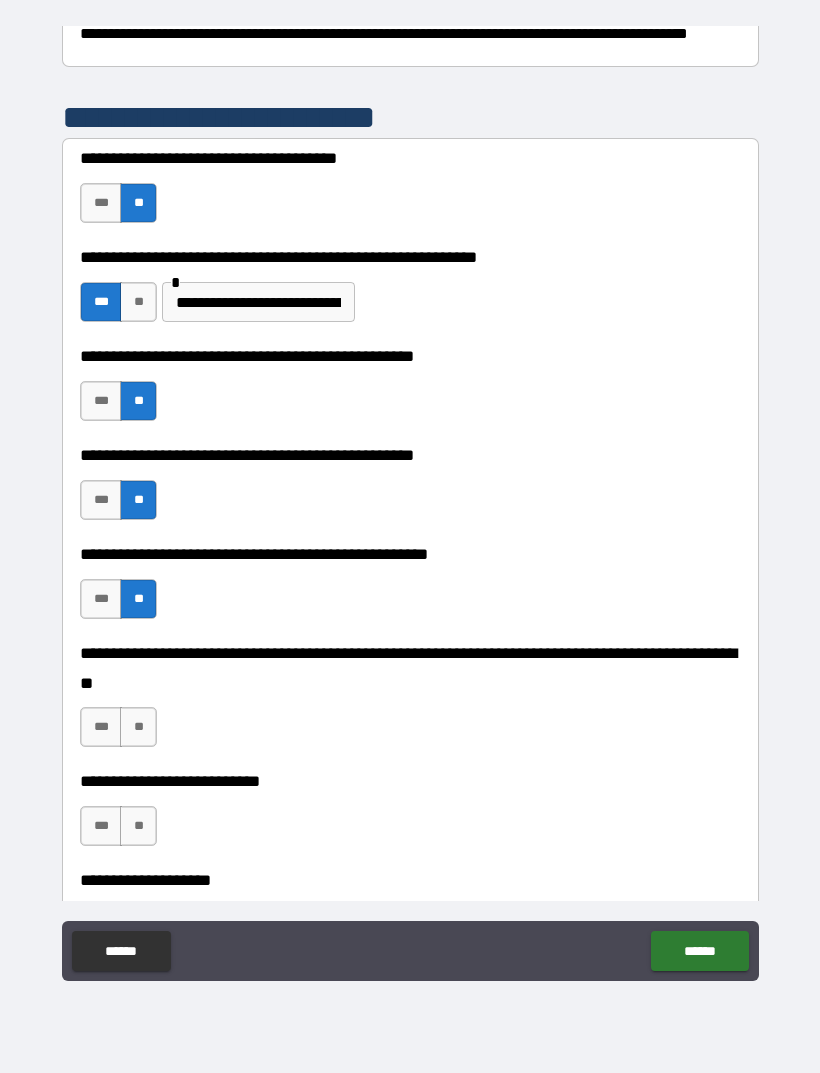 click on "**" at bounding box center (138, 727) 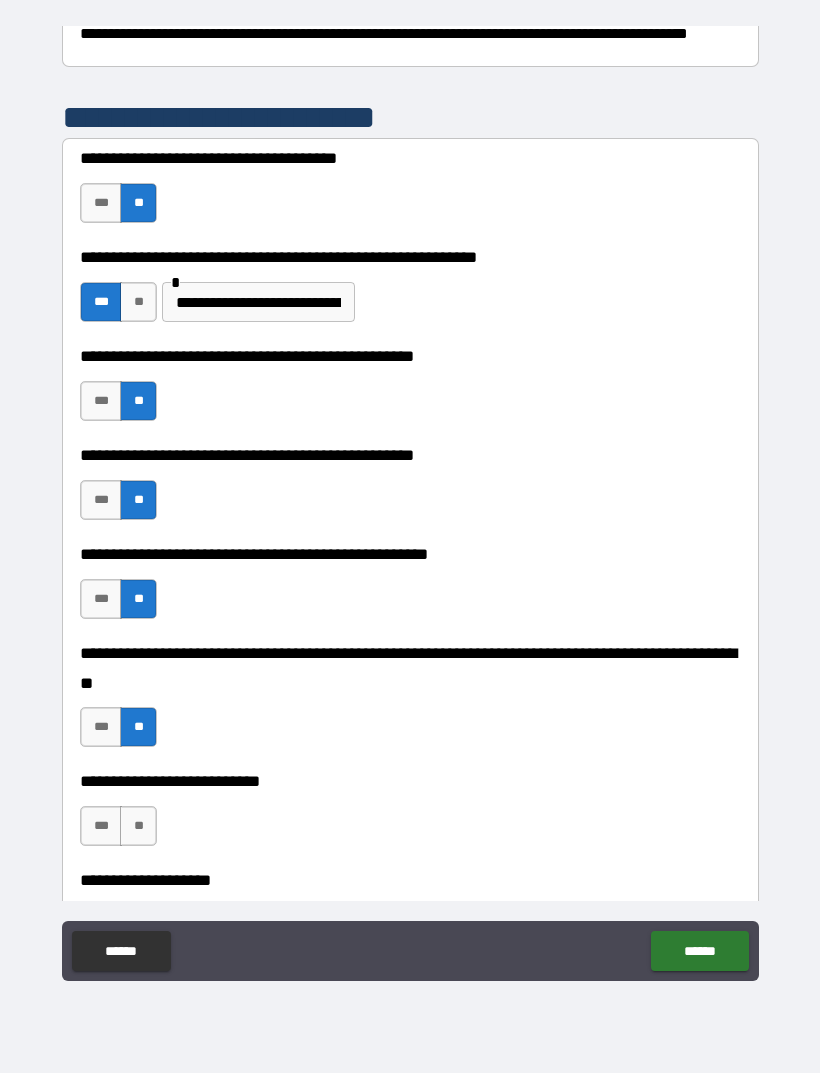 click on "**" at bounding box center [138, 826] 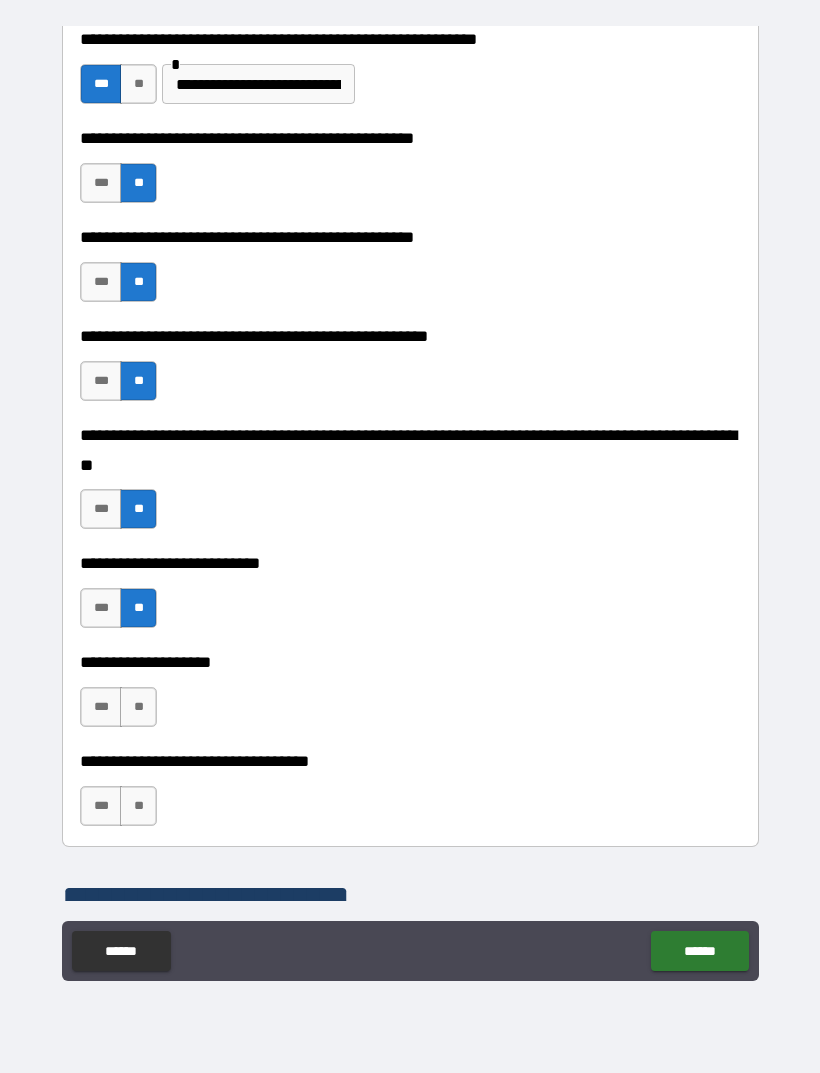 scroll, scrollTop: 606, scrollLeft: 0, axis: vertical 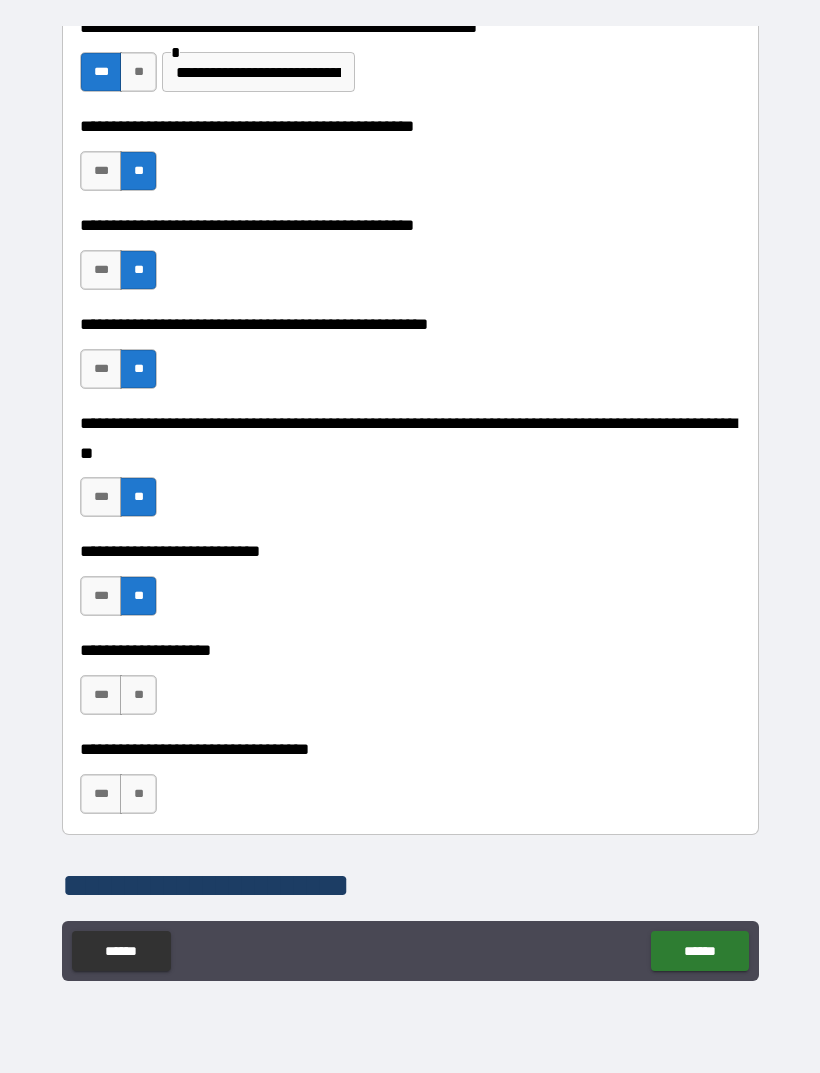 click on "***" at bounding box center (101, 695) 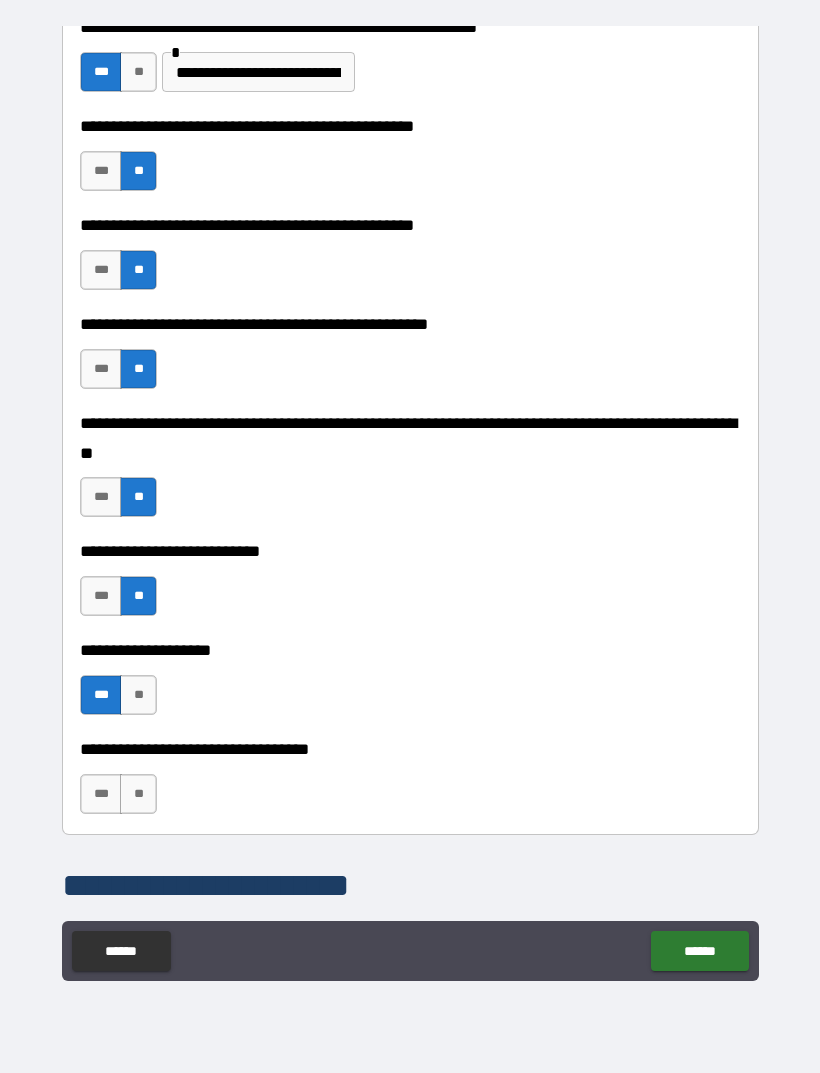 click on "**" at bounding box center (138, 794) 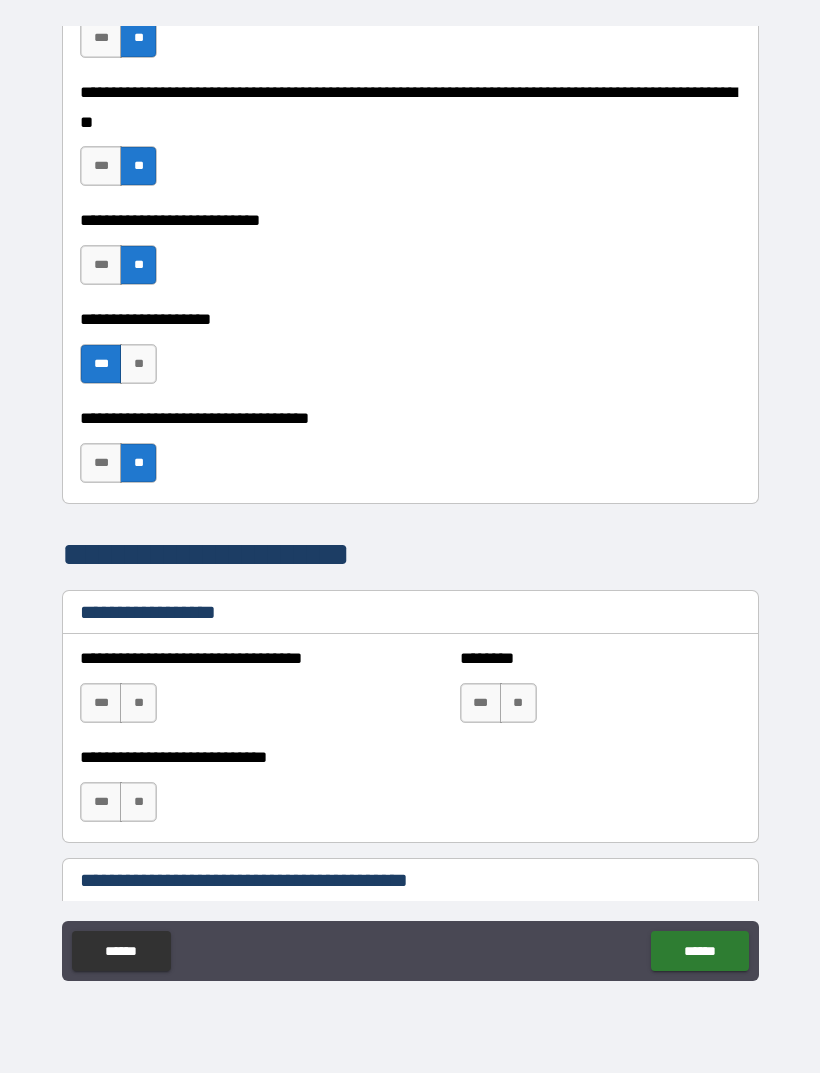 scroll, scrollTop: 955, scrollLeft: 0, axis: vertical 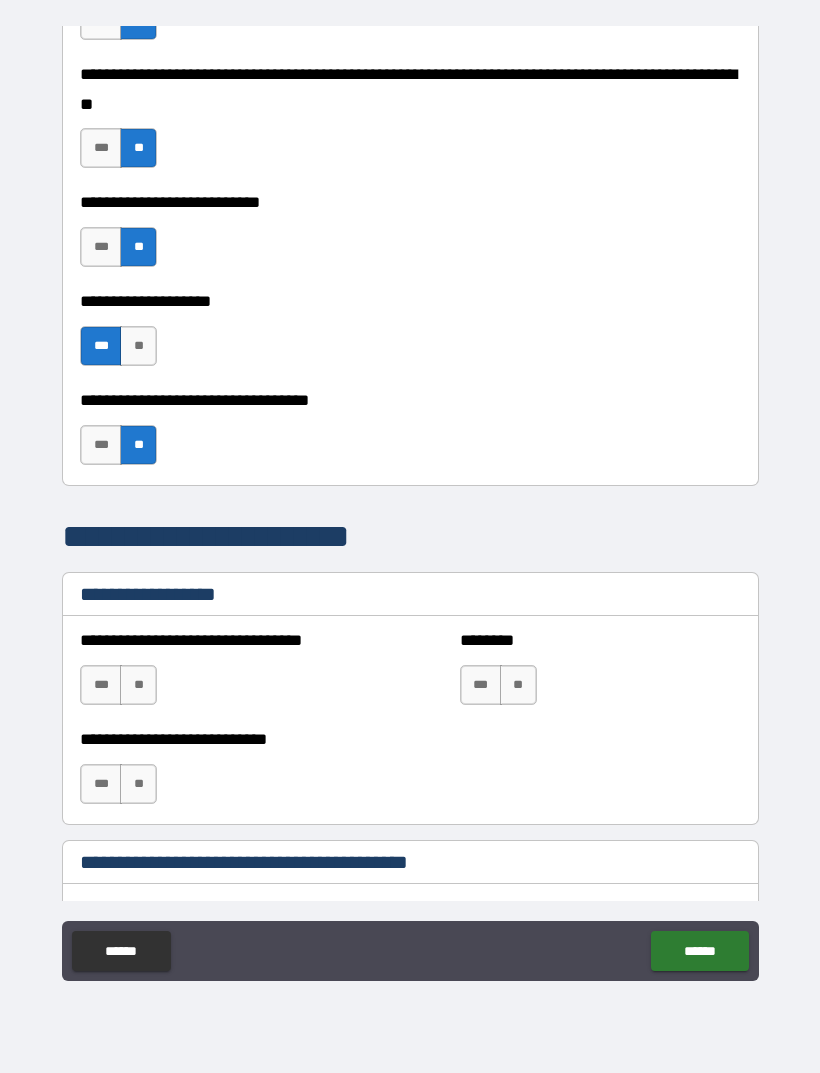 click on "**" at bounding box center (138, 685) 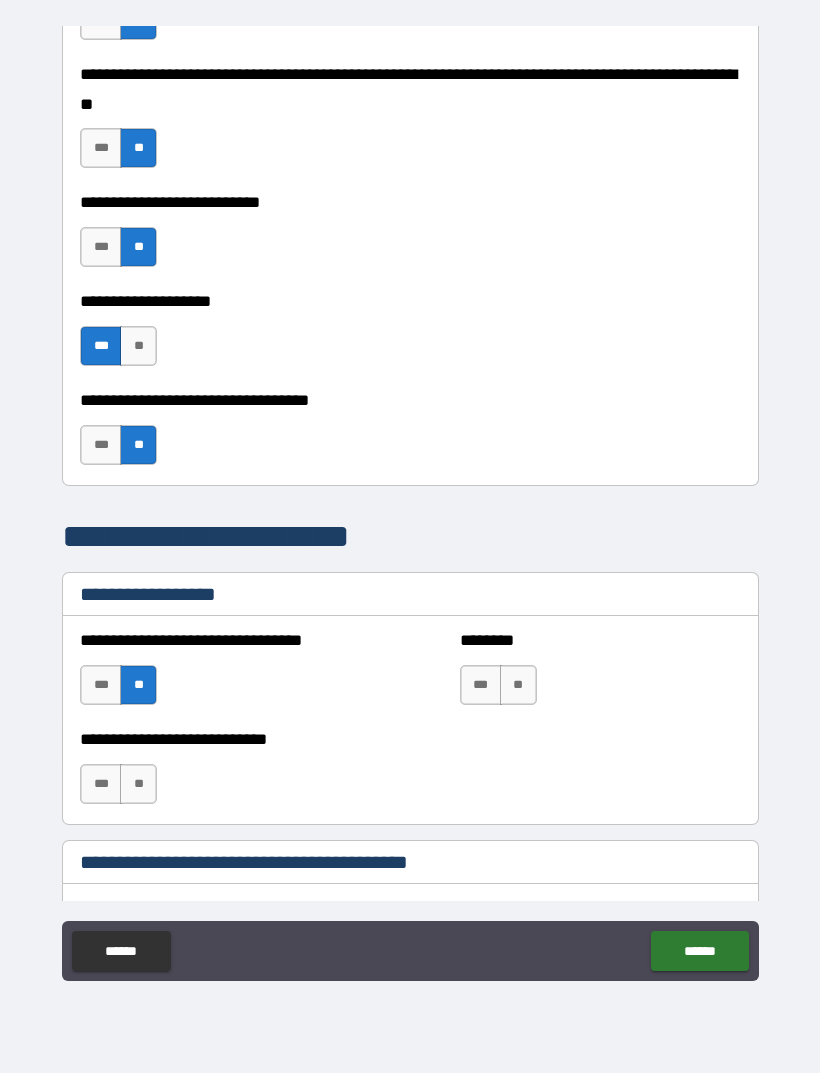 click on "**" at bounding box center [518, 685] 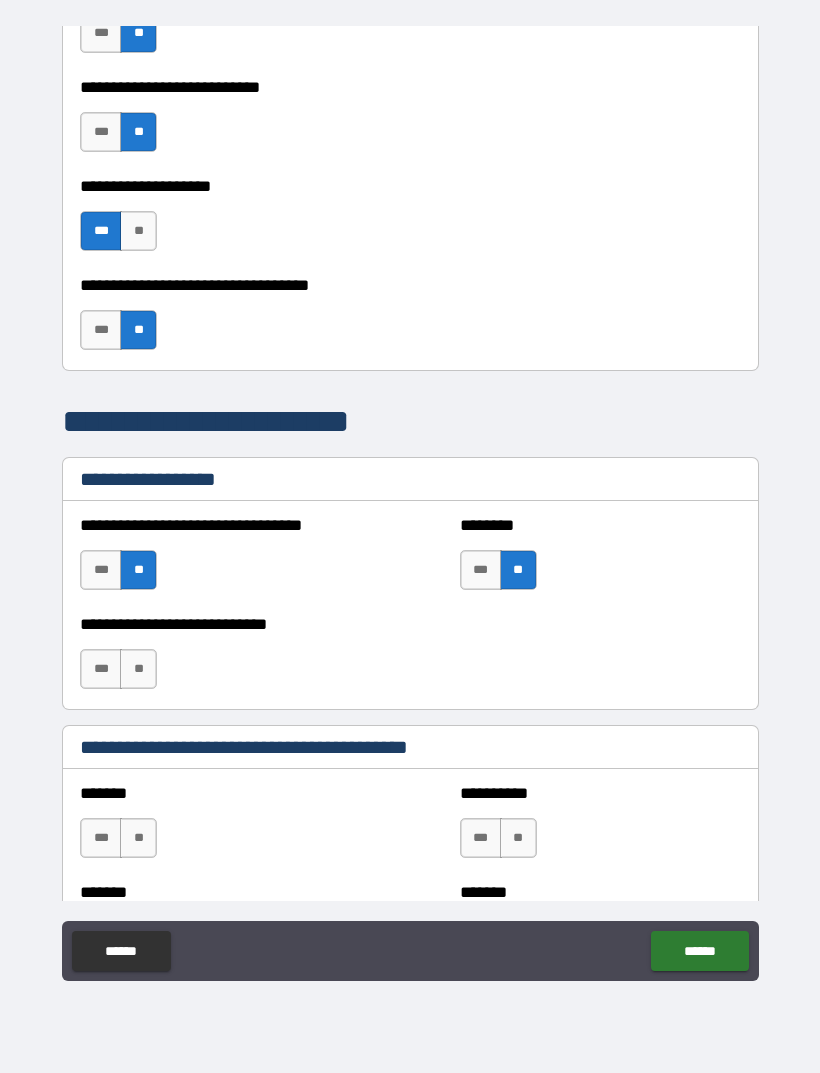 scroll, scrollTop: 1099, scrollLeft: 0, axis: vertical 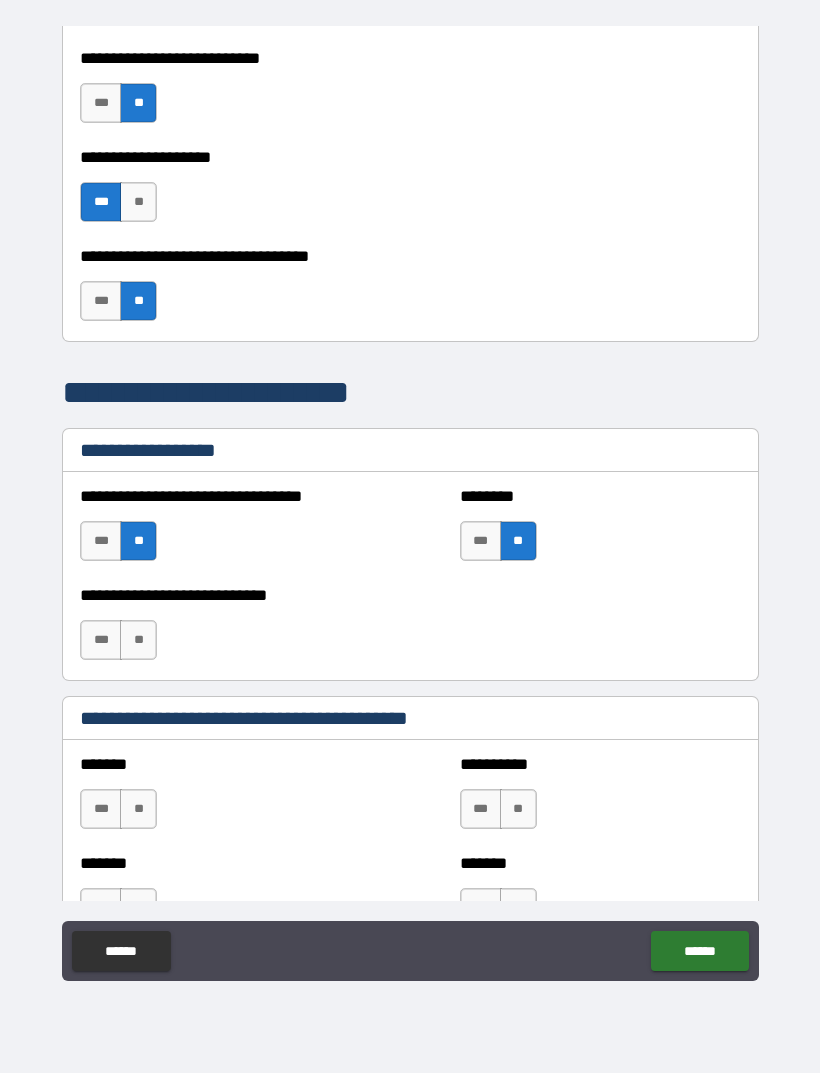click on "**" at bounding box center (138, 640) 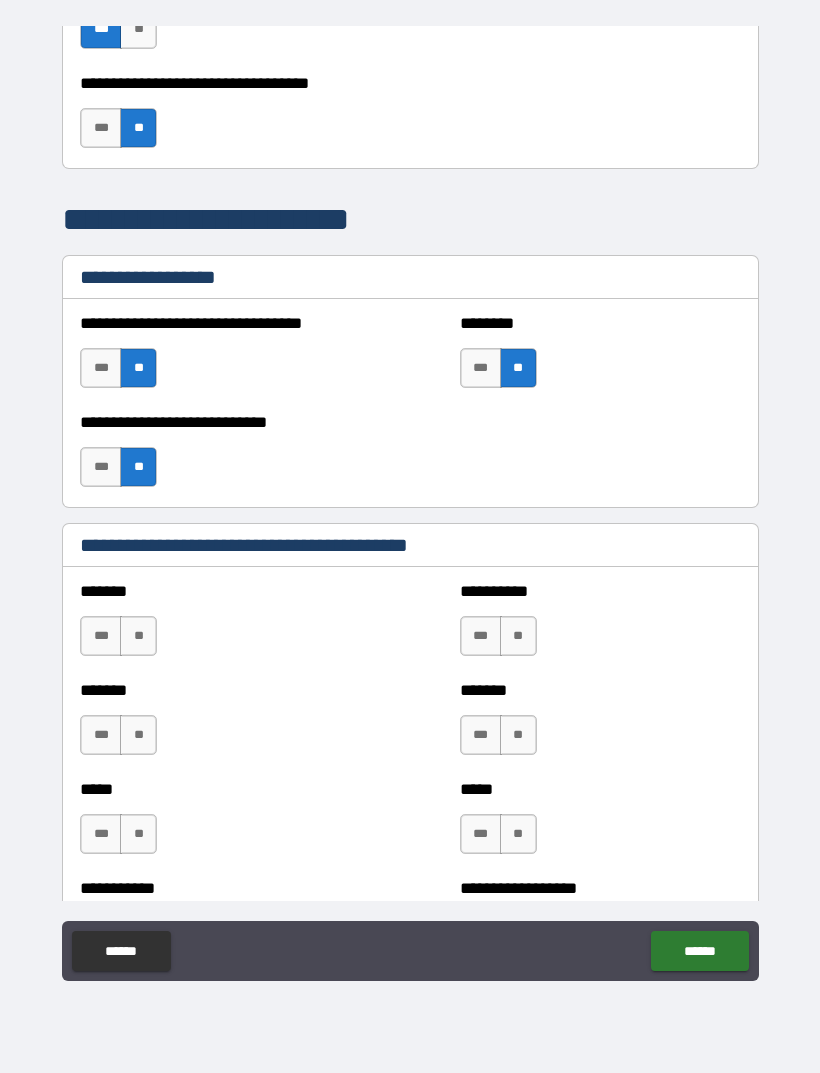 scroll, scrollTop: 1287, scrollLeft: 0, axis: vertical 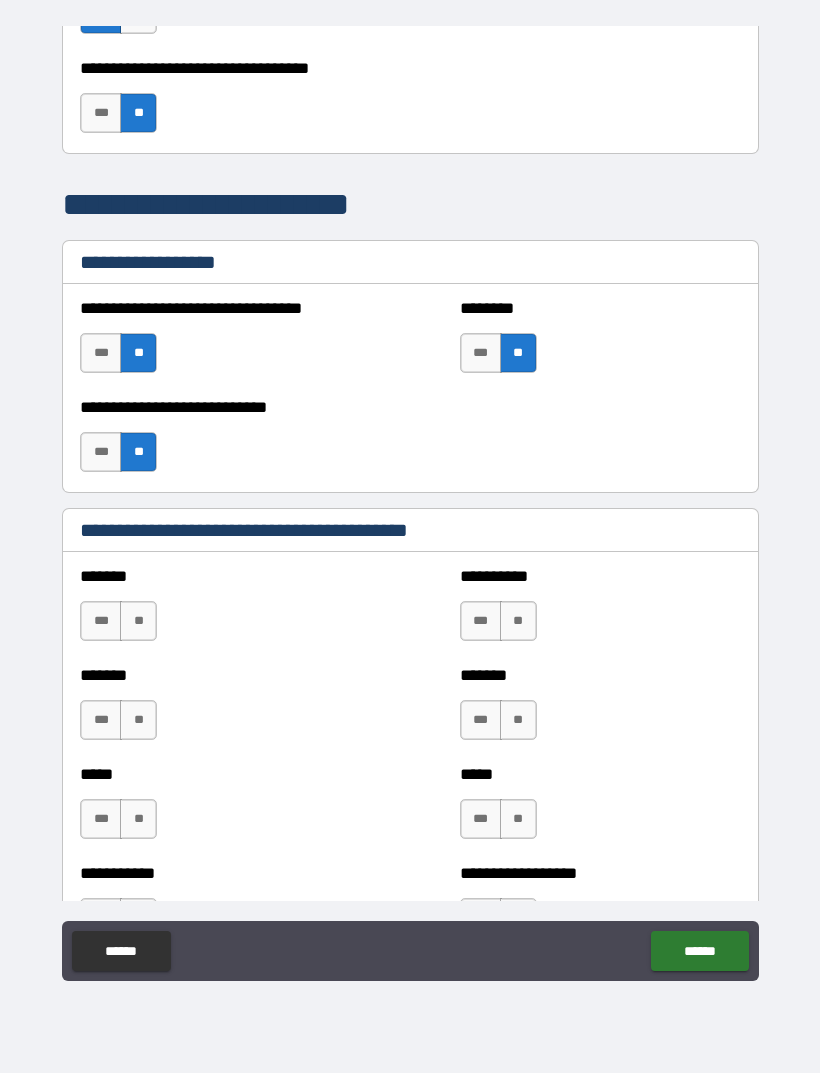 click on "**" at bounding box center [138, 621] 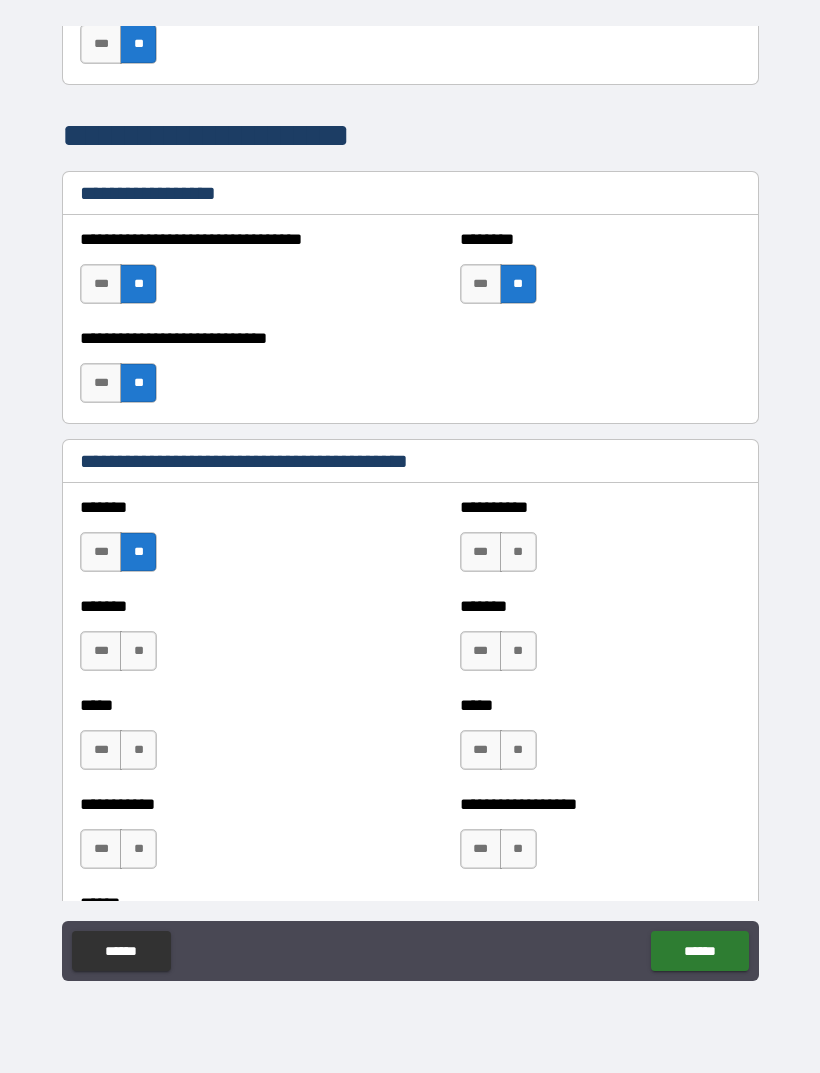 scroll, scrollTop: 1360, scrollLeft: 0, axis: vertical 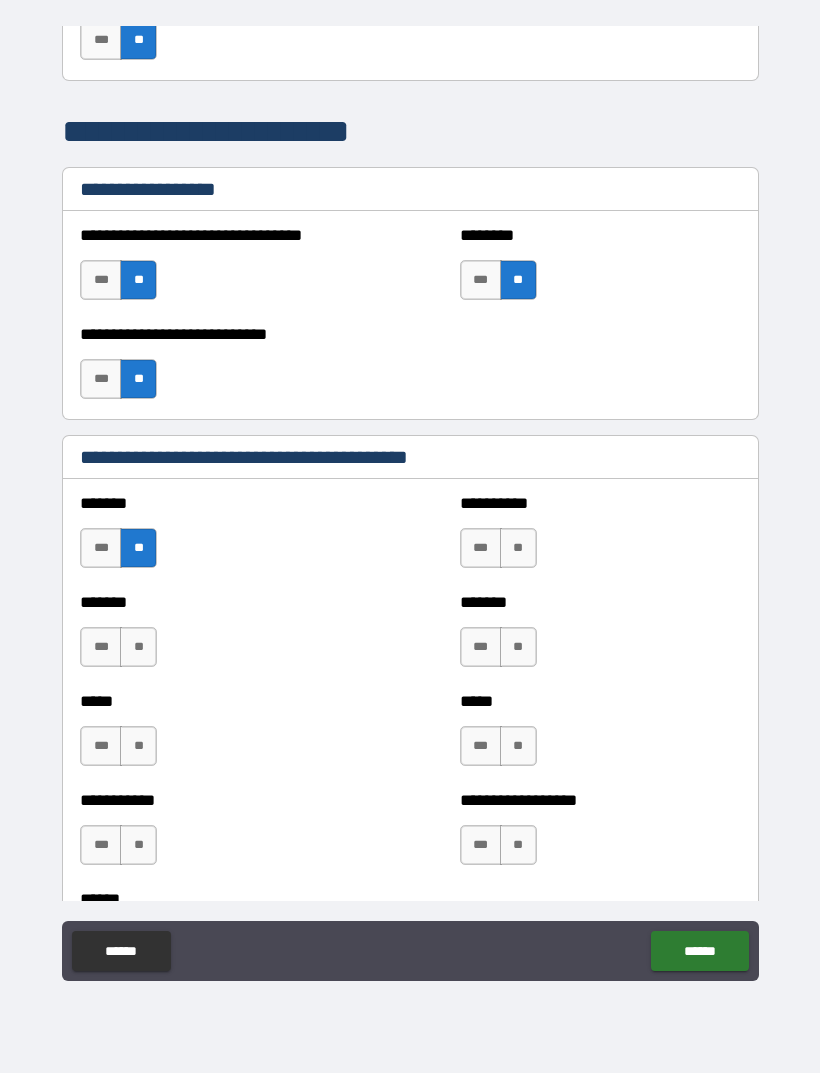 click on "**" at bounding box center [518, 548] 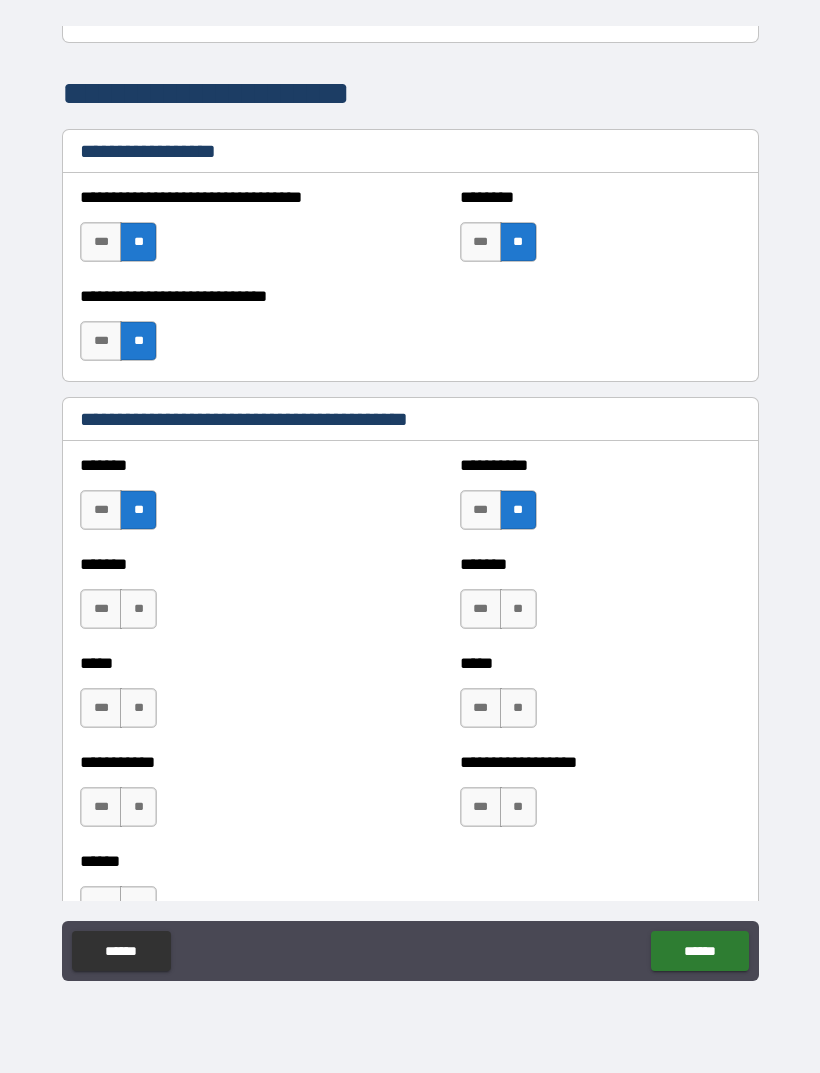 scroll, scrollTop: 1406, scrollLeft: 0, axis: vertical 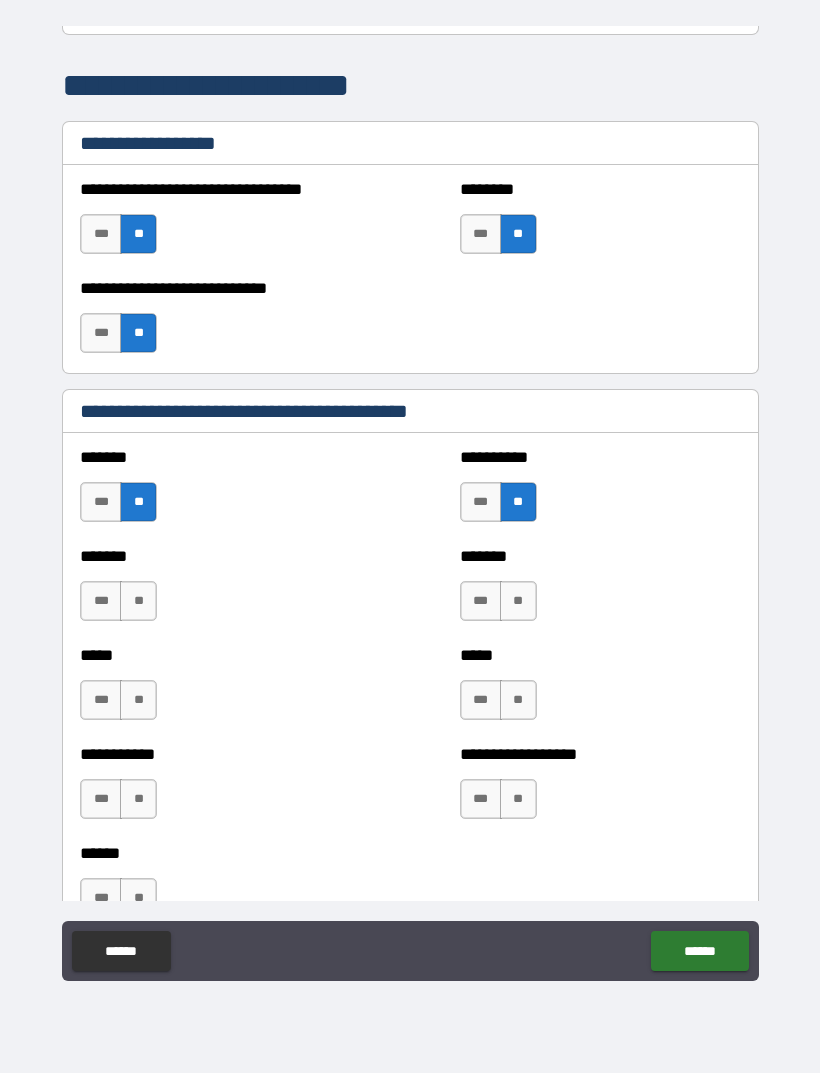 click on "***" at bounding box center [481, 700] 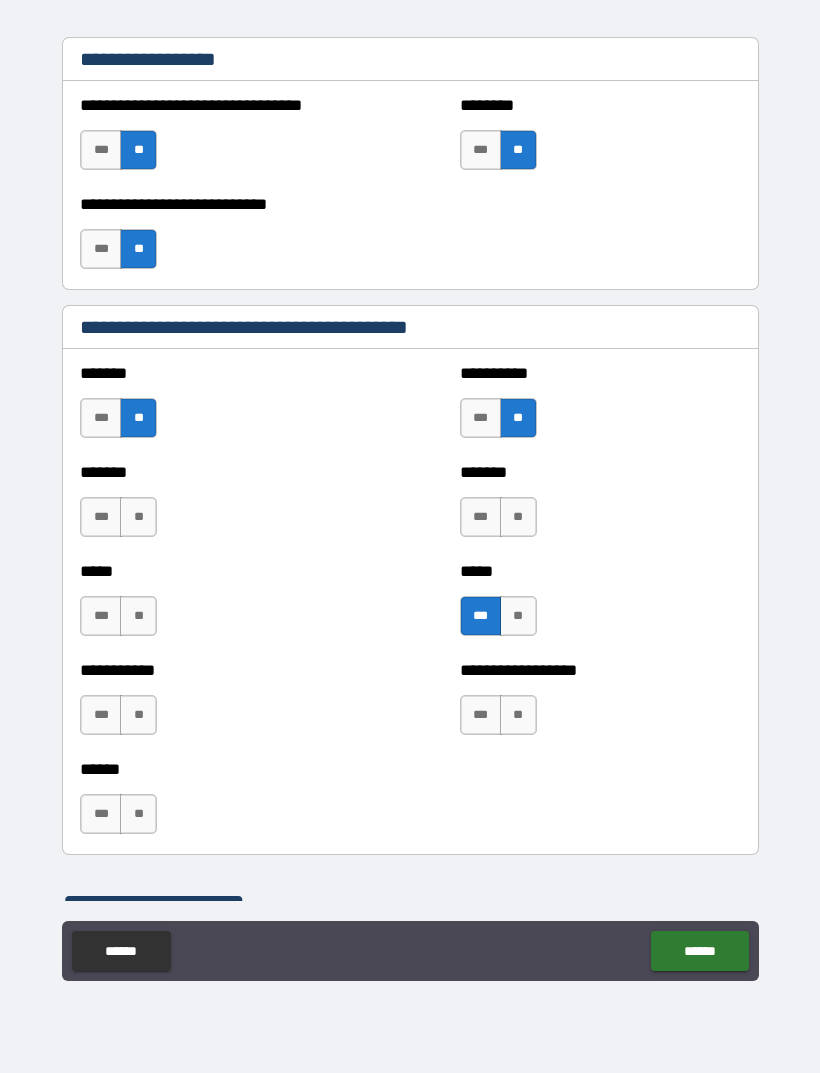 scroll, scrollTop: 1521, scrollLeft: 0, axis: vertical 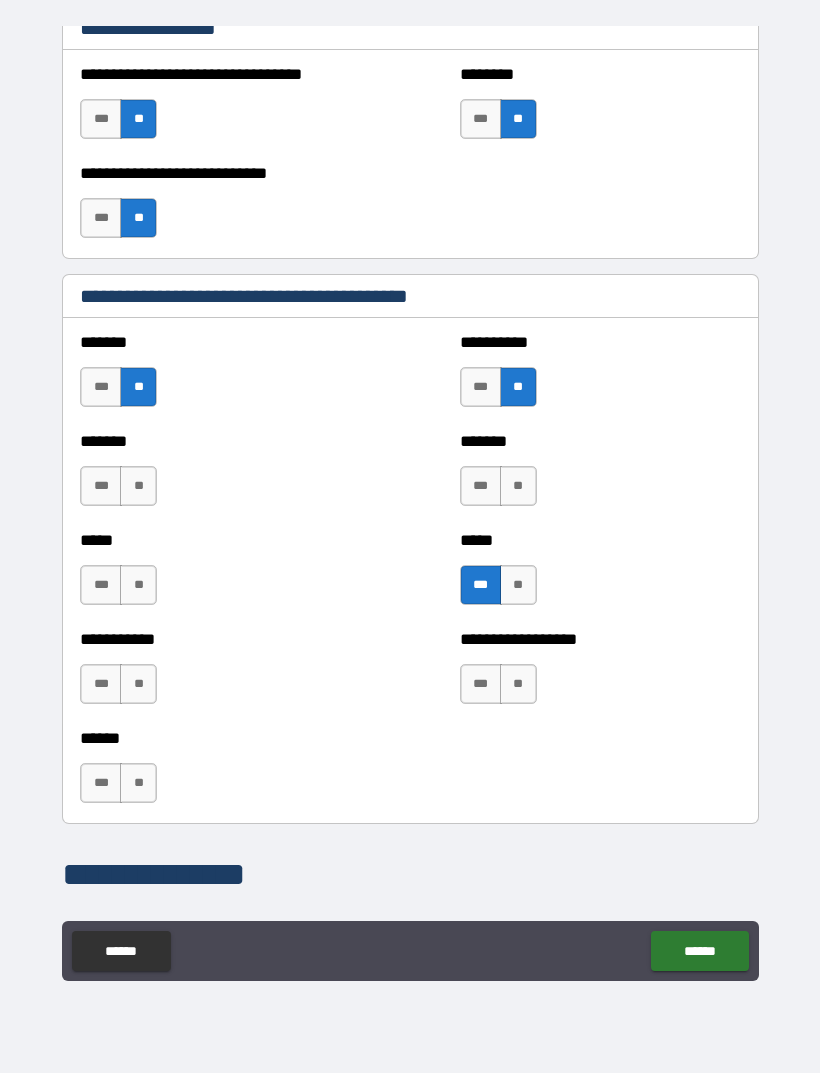 click on "**" at bounding box center [138, 585] 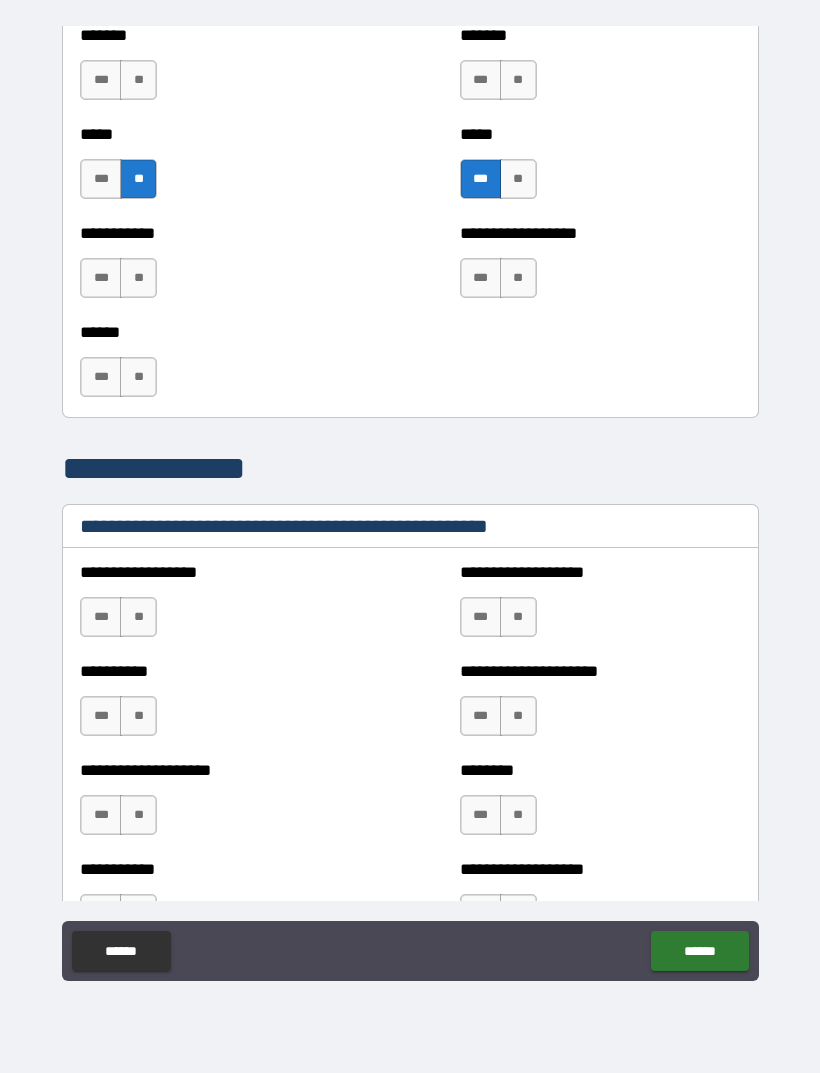 scroll, scrollTop: 1928, scrollLeft: 0, axis: vertical 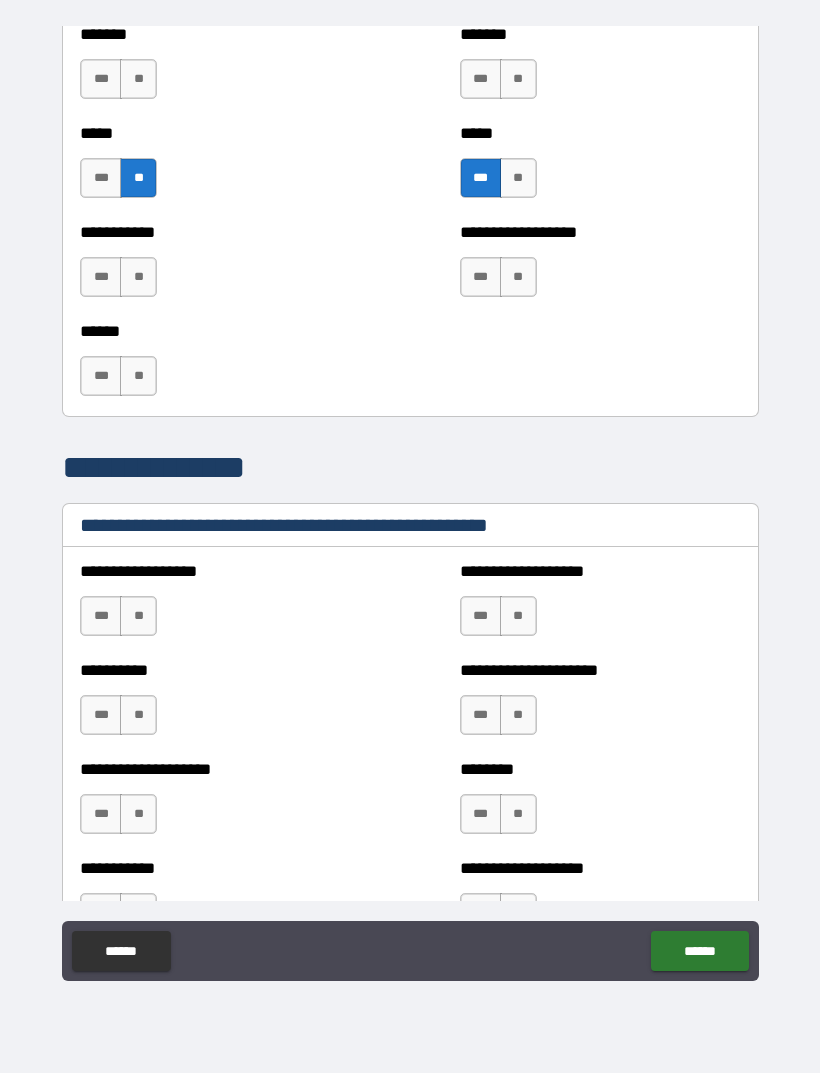 click on "**" at bounding box center (138, 616) 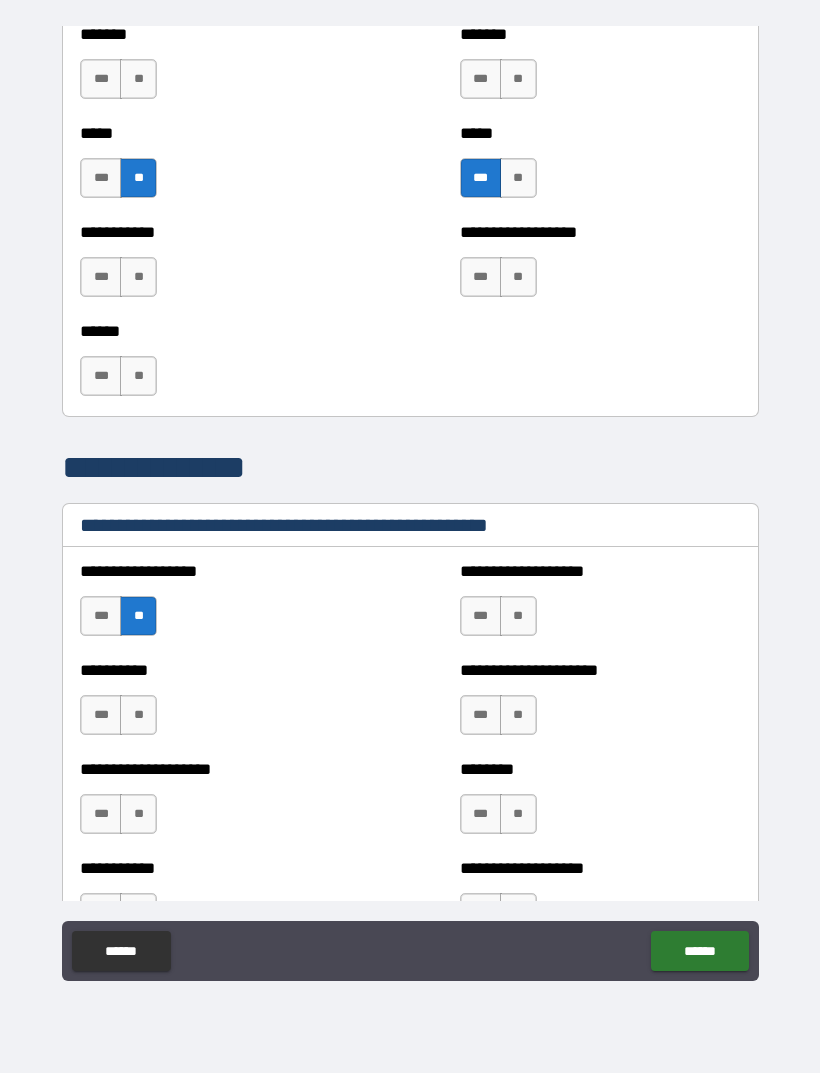 click on "**" at bounding box center (138, 715) 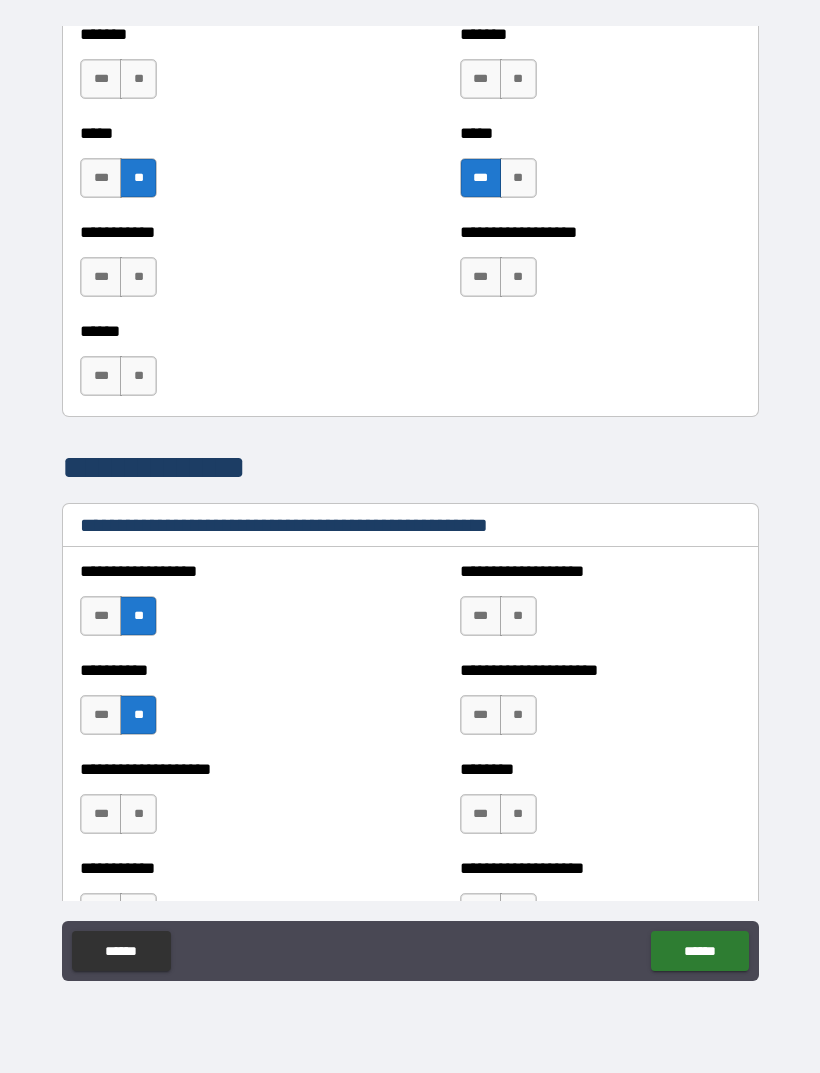 click on "**" at bounding box center [138, 814] 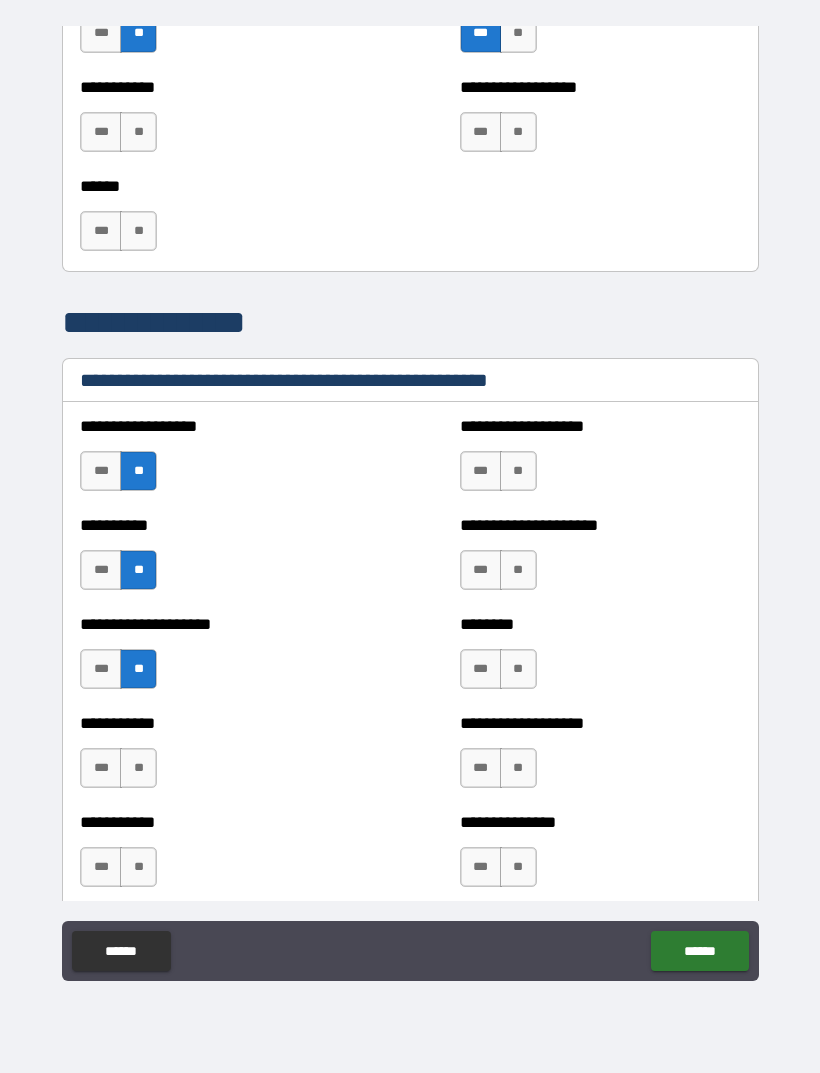 scroll, scrollTop: 2109, scrollLeft: 0, axis: vertical 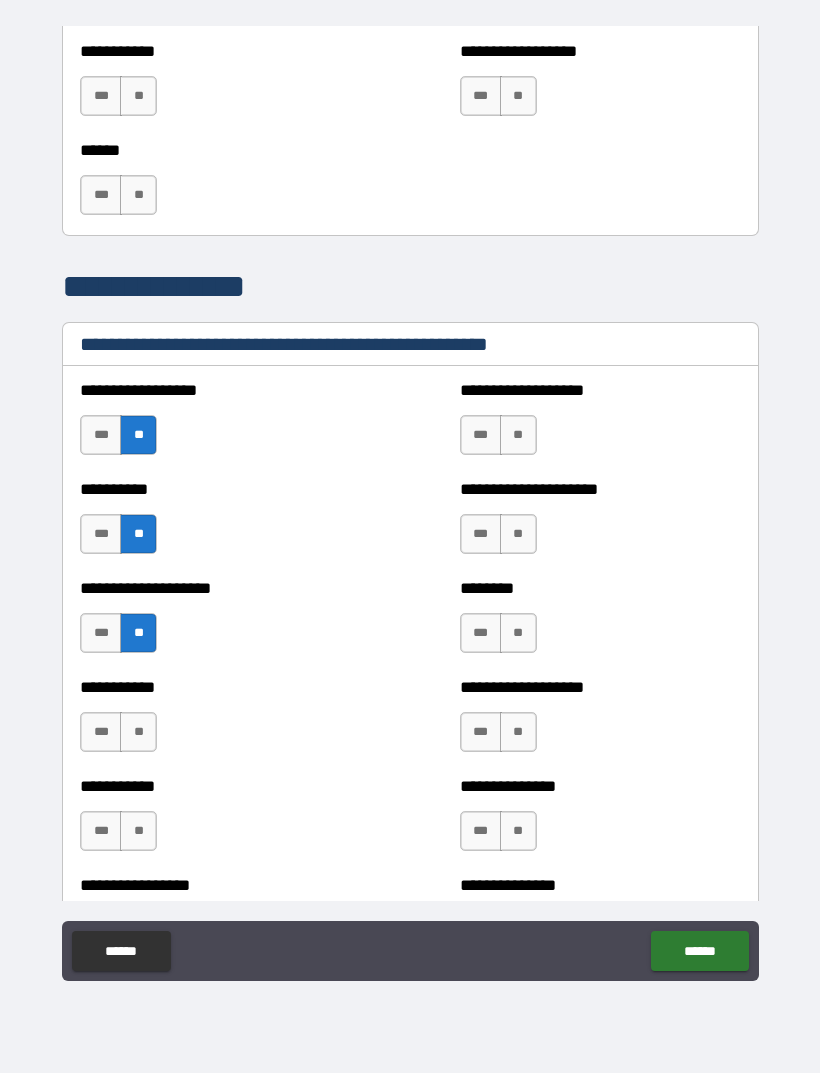 click on "**" at bounding box center (138, 732) 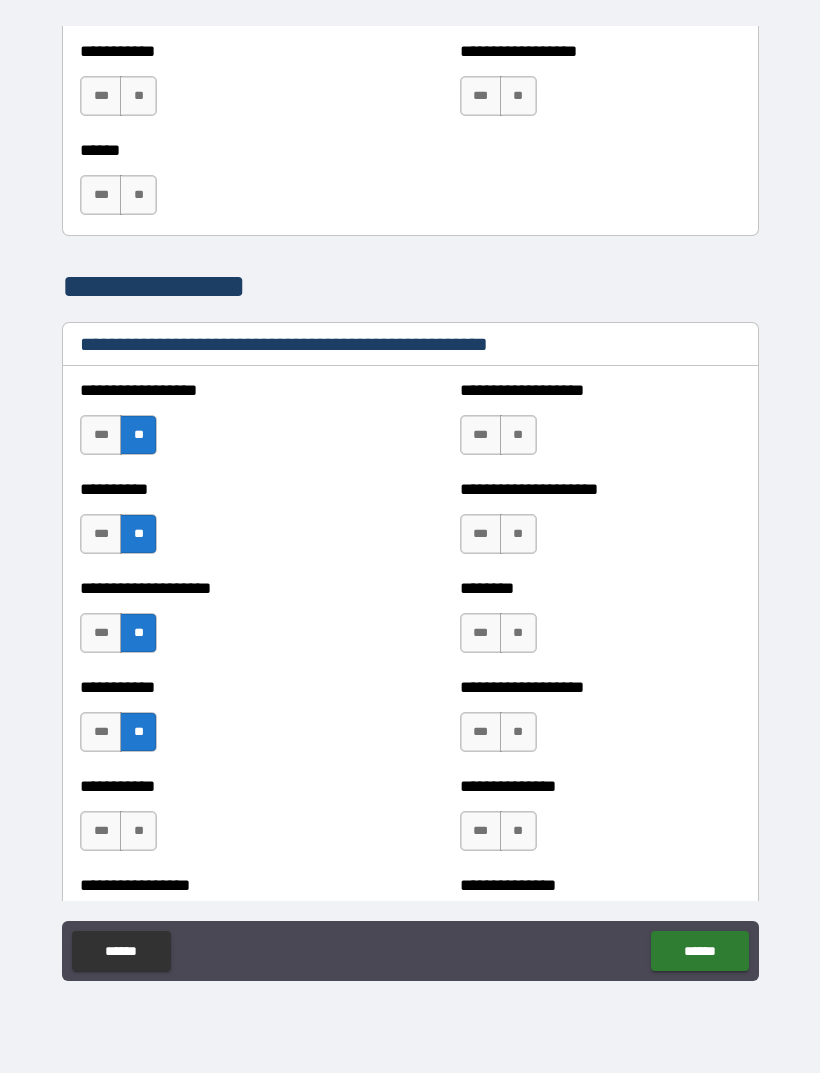 click on "**" at bounding box center [138, 831] 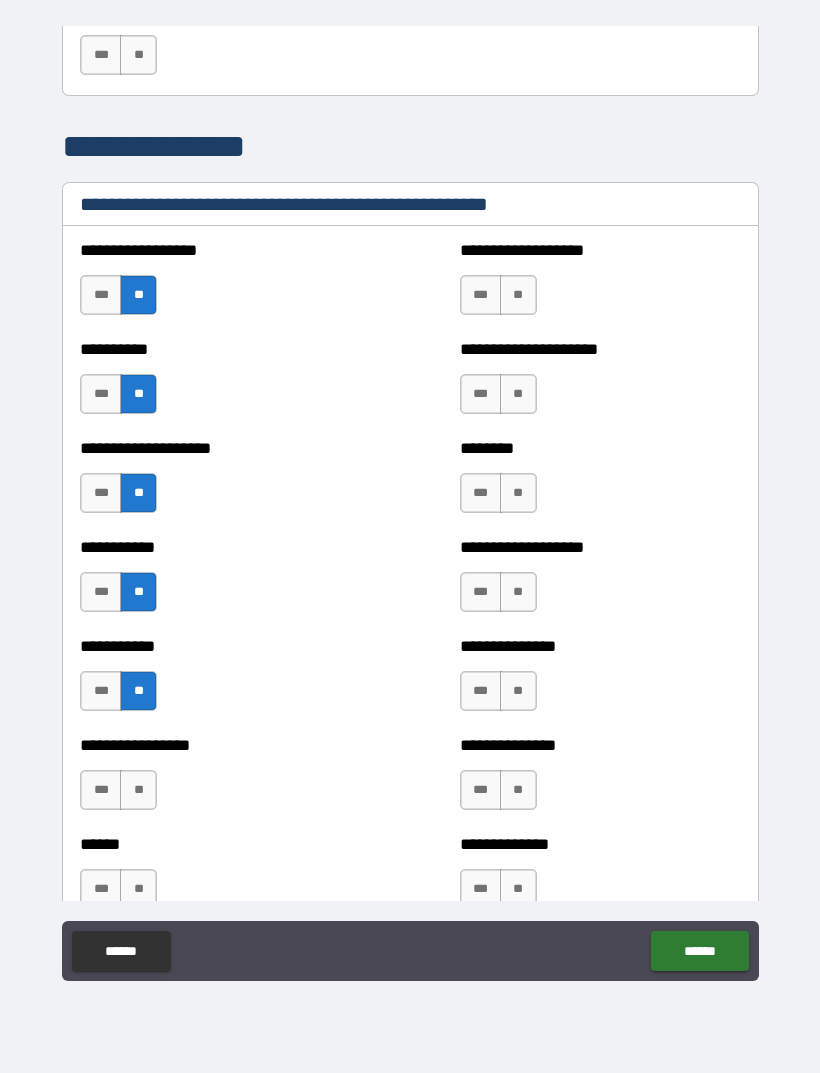 scroll, scrollTop: 2256, scrollLeft: 0, axis: vertical 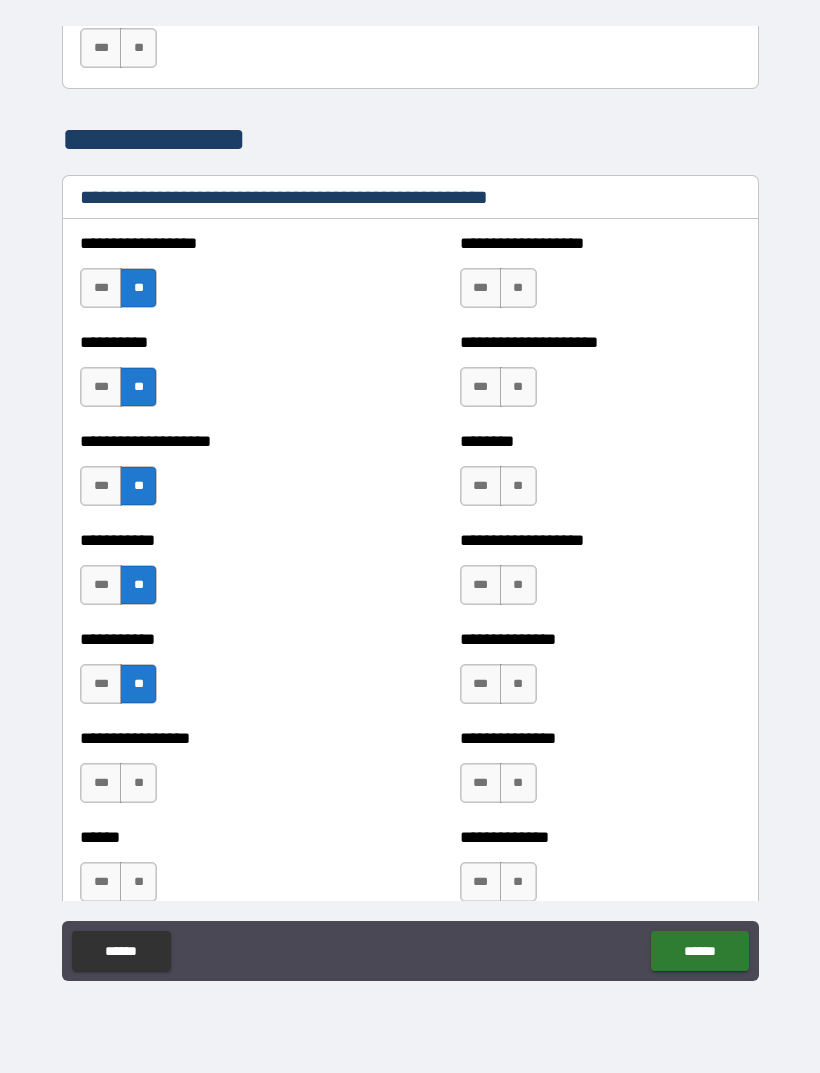 click on "**" at bounding box center (138, 783) 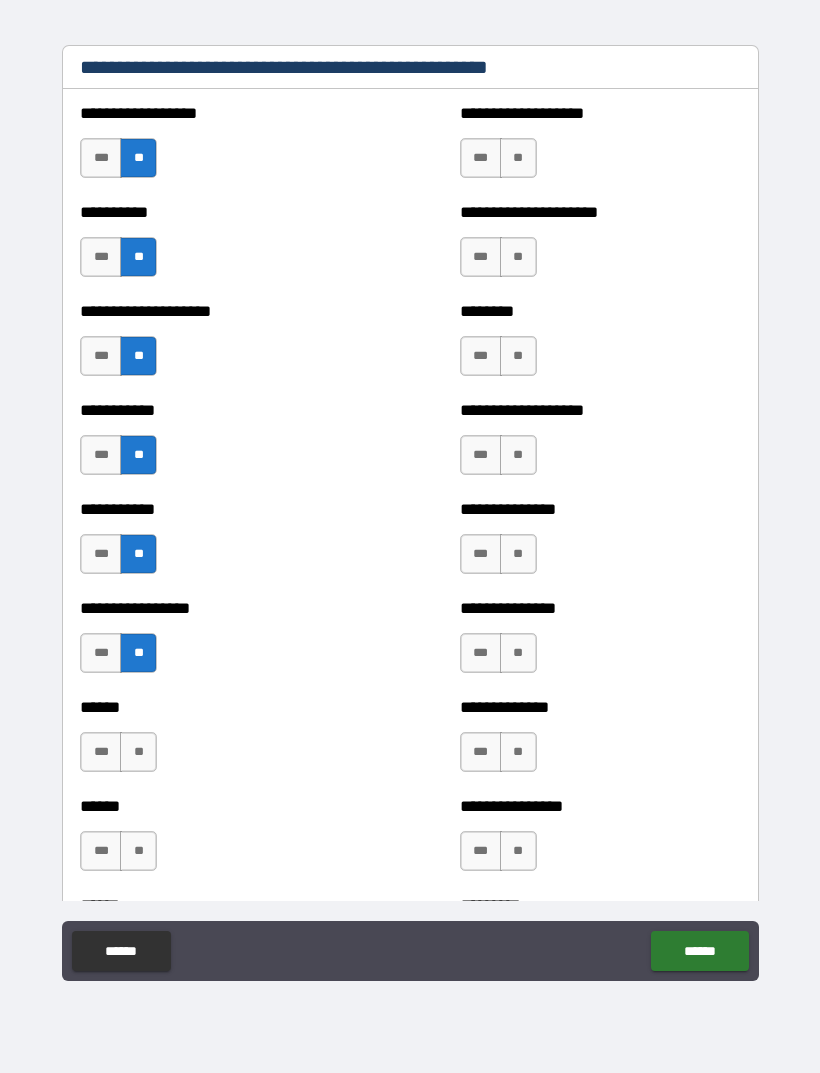 scroll, scrollTop: 2433, scrollLeft: 0, axis: vertical 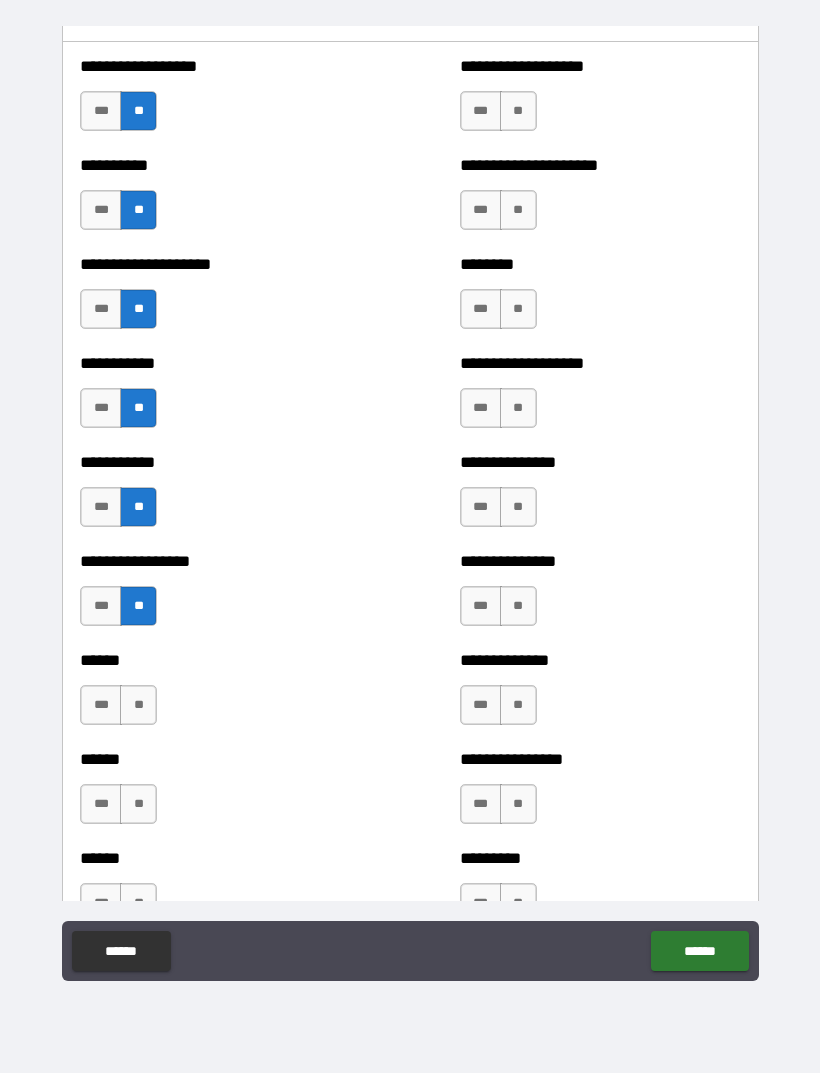 click on "**" at bounding box center (138, 705) 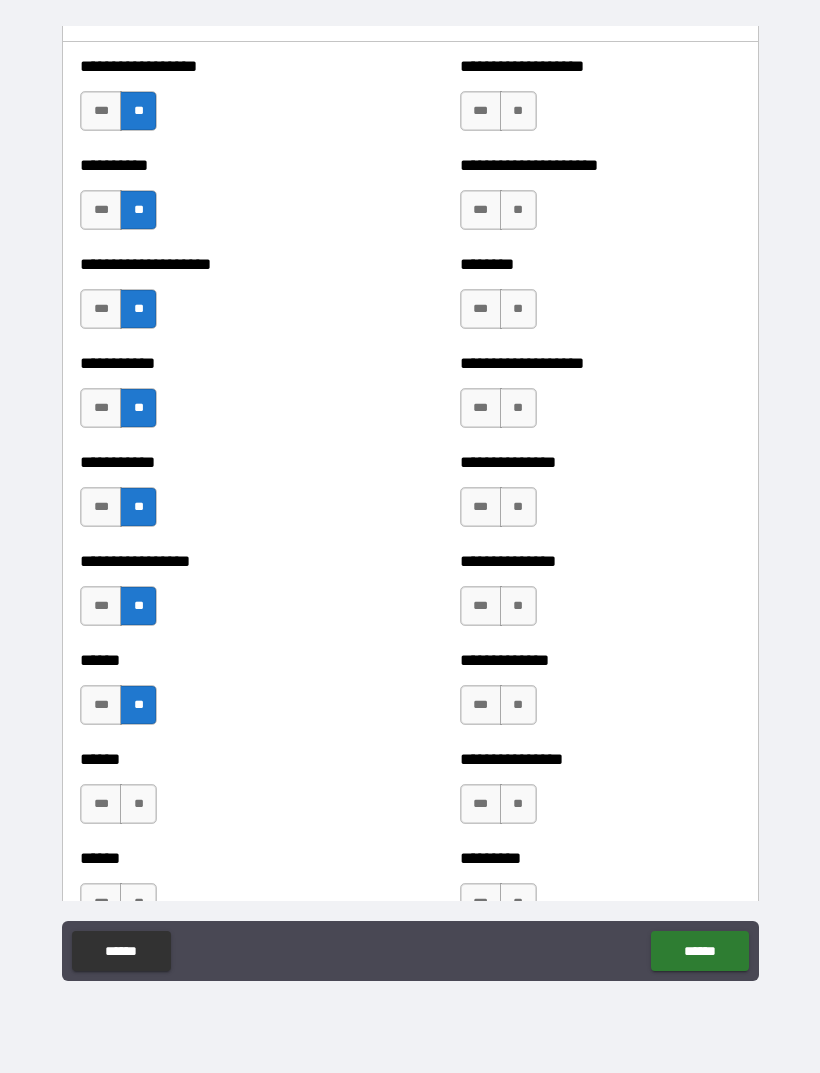 click on "**" at bounding box center [138, 804] 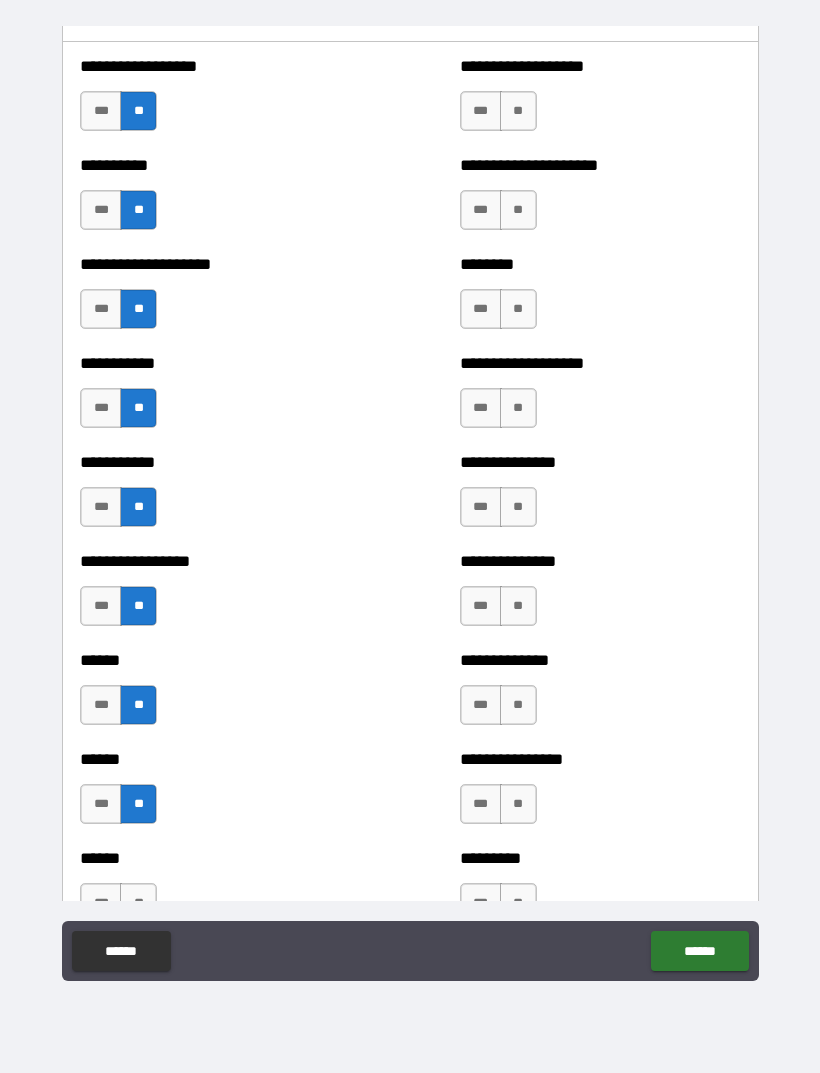scroll, scrollTop: 2552, scrollLeft: 0, axis: vertical 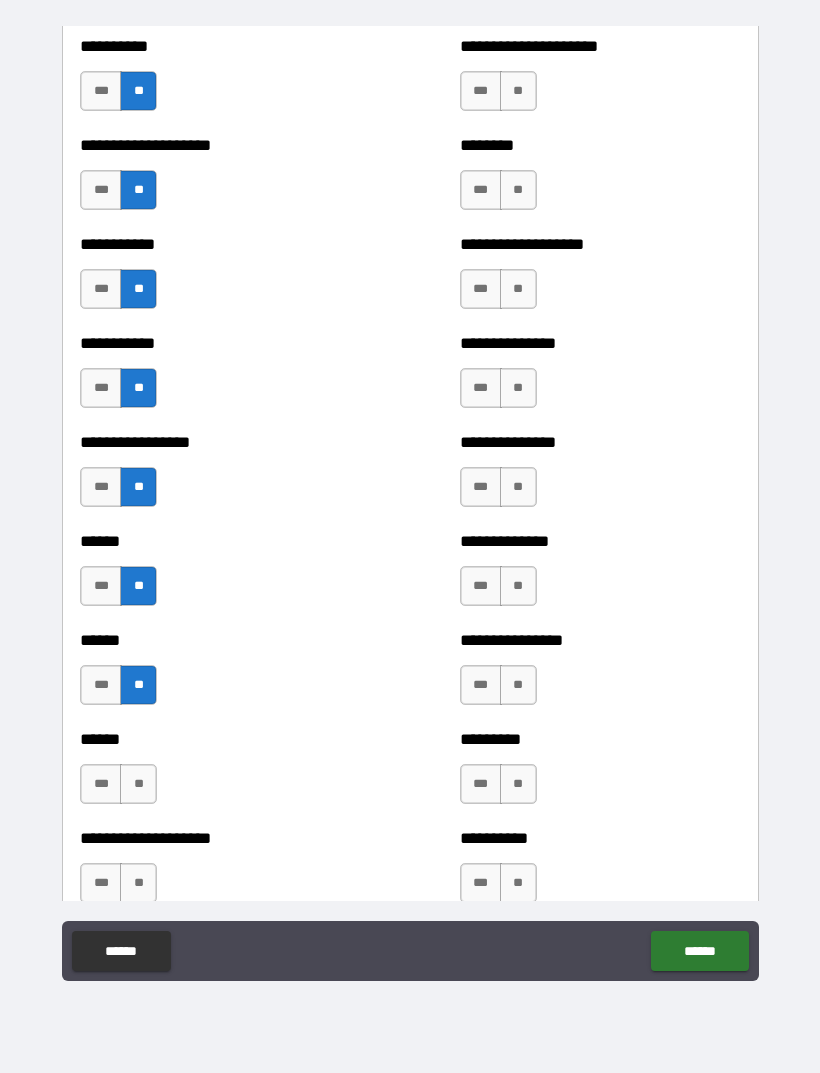 click on "**" at bounding box center (138, 784) 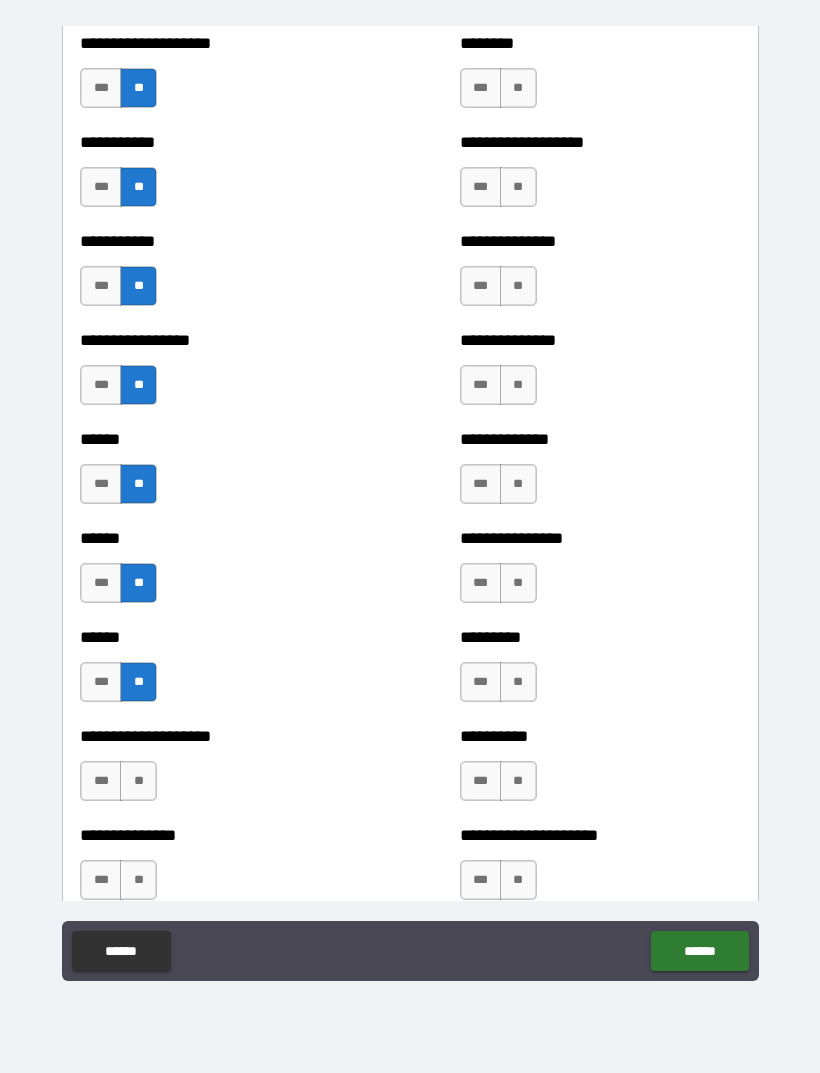 scroll, scrollTop: 2697, scrollLeft: 0, axis: vertical 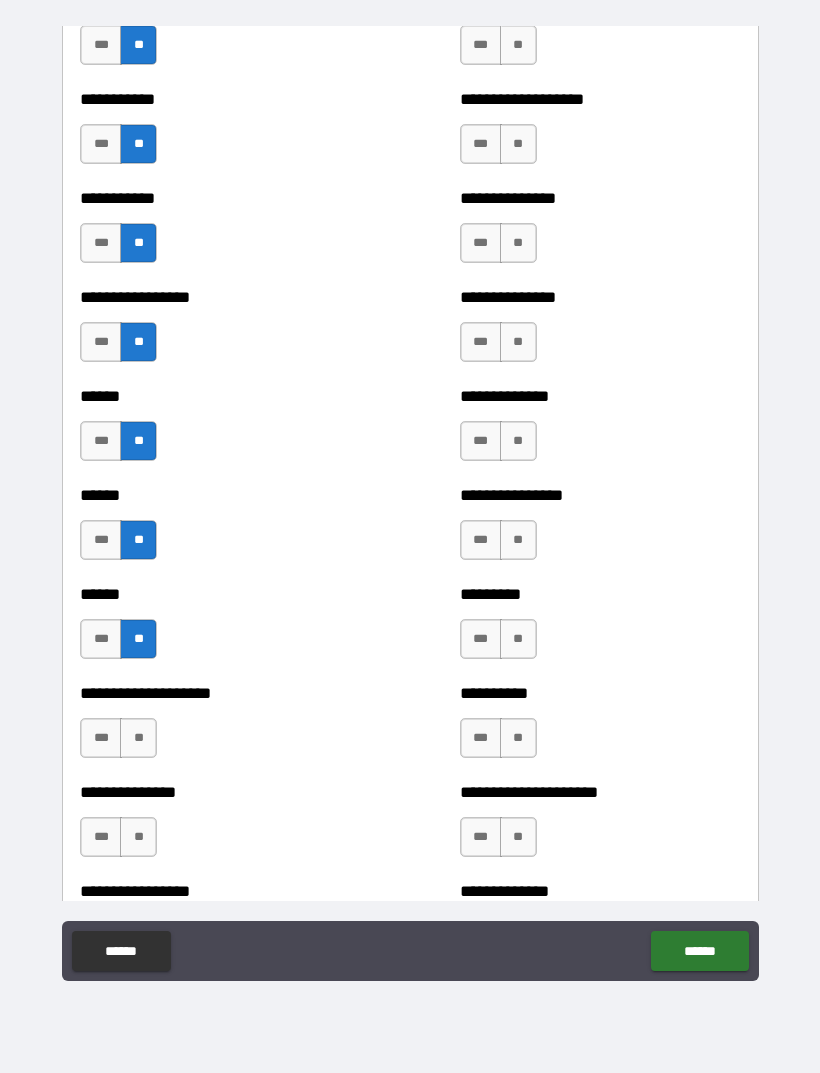 click on "**" at bounding box center [138, 738] 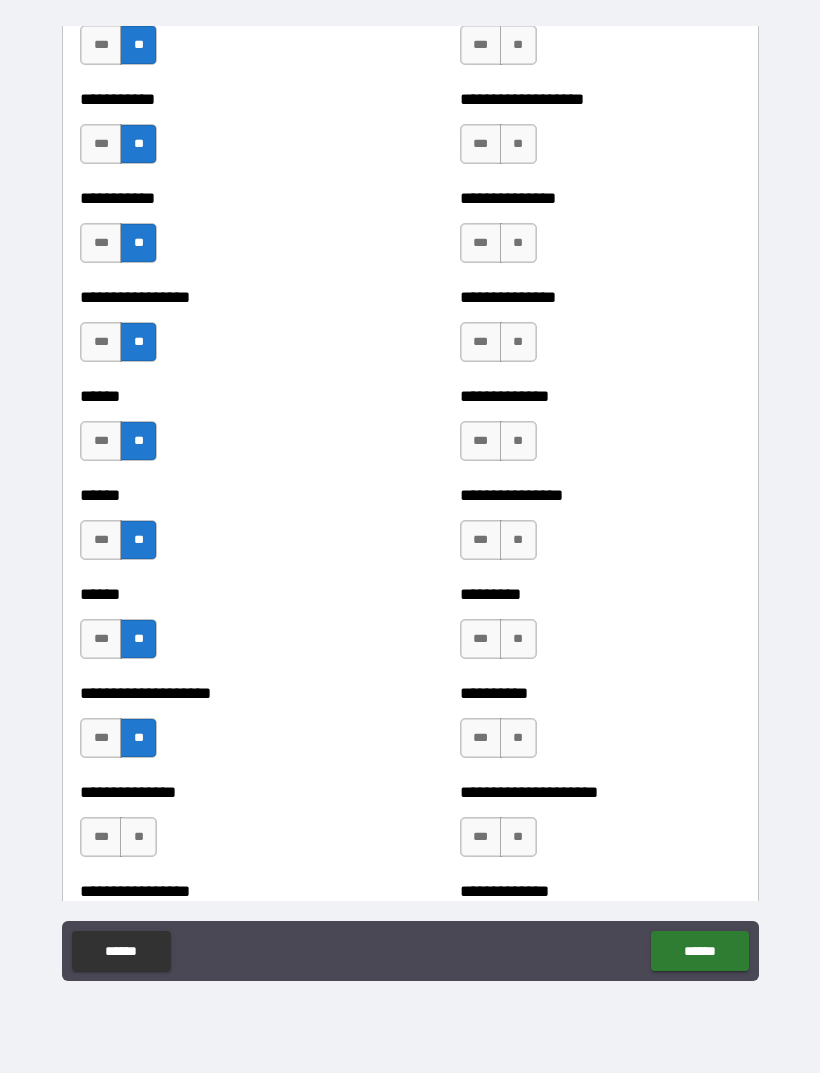 click on "**" at bounding box center (138, 837) 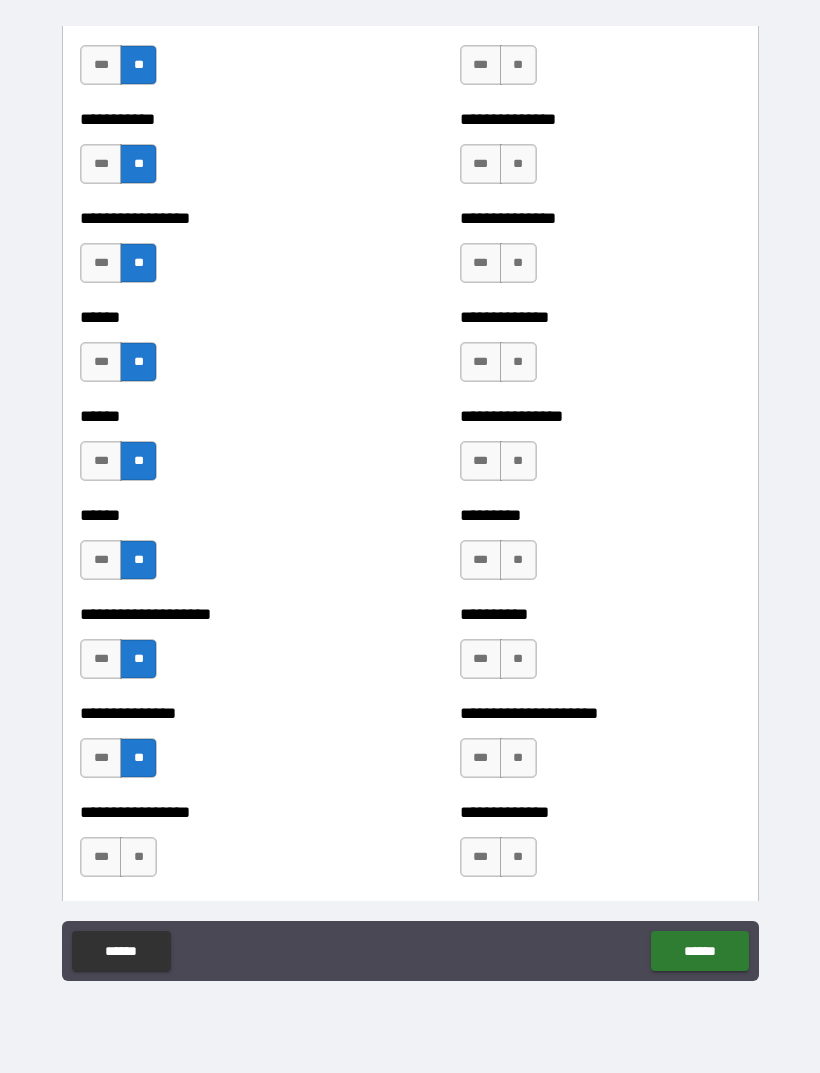 scroll, scrollTop: 2888, scrollLeft: 0, axis: vertical 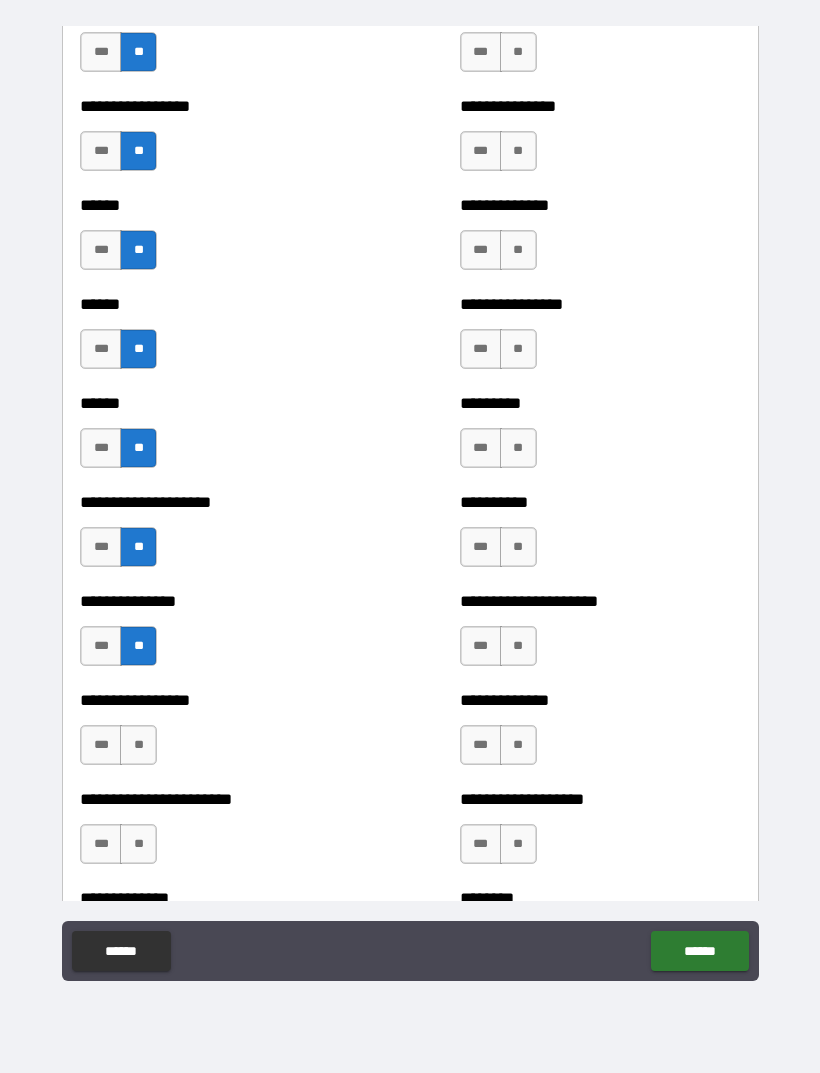 click on "**" at bounding box center [138, 745] 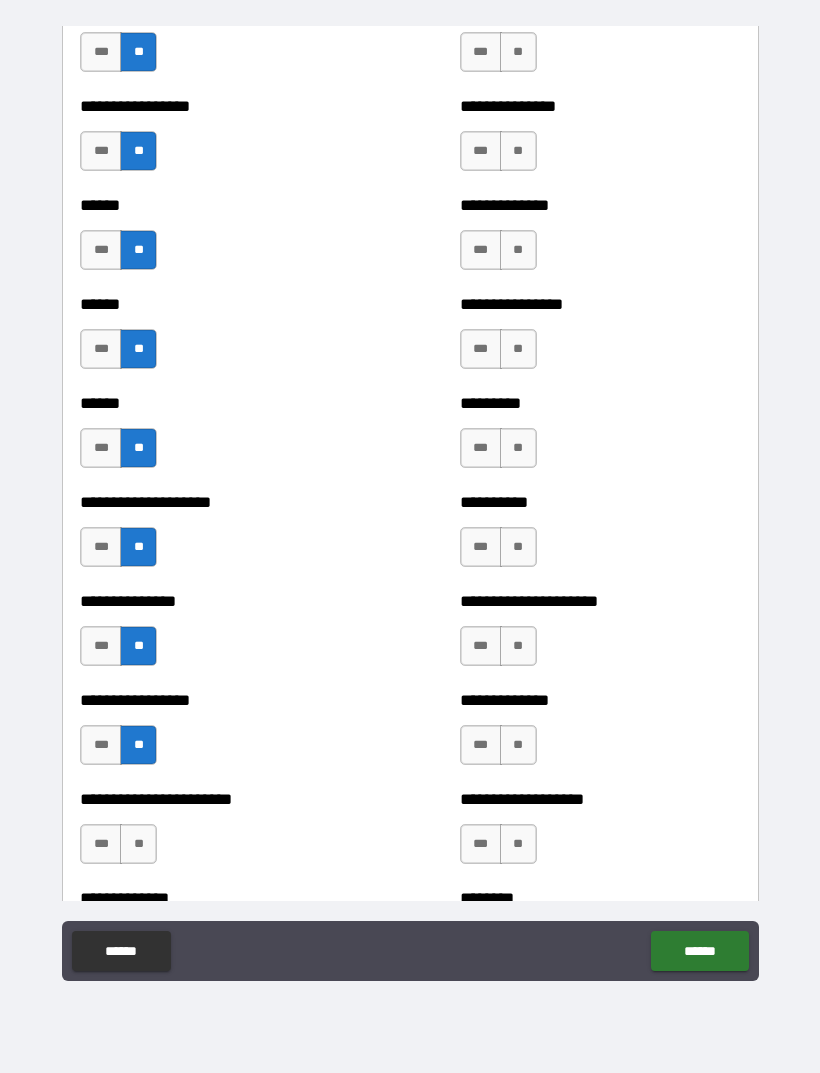 click on "**" at bounding box center [138, 844] 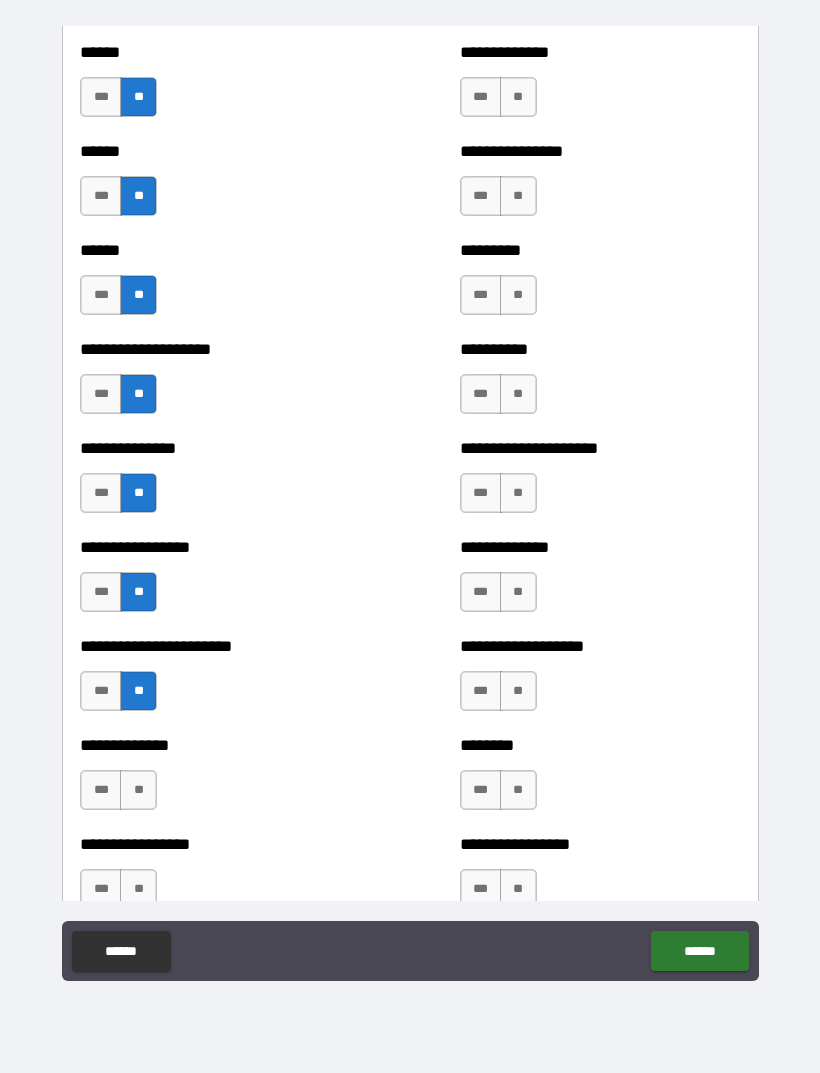 scroll, scrollTop: 3062, scrollLeft: 0, axis: vertical 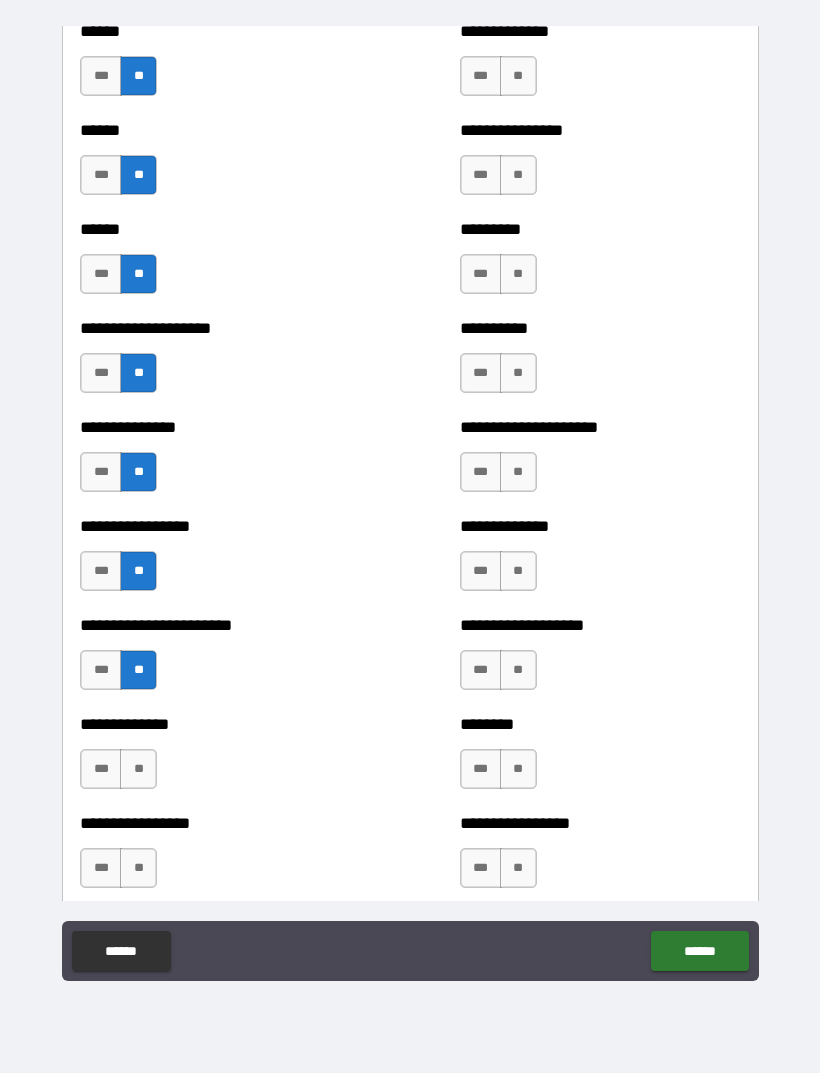 click on "**" at bounding box center [138, 769] 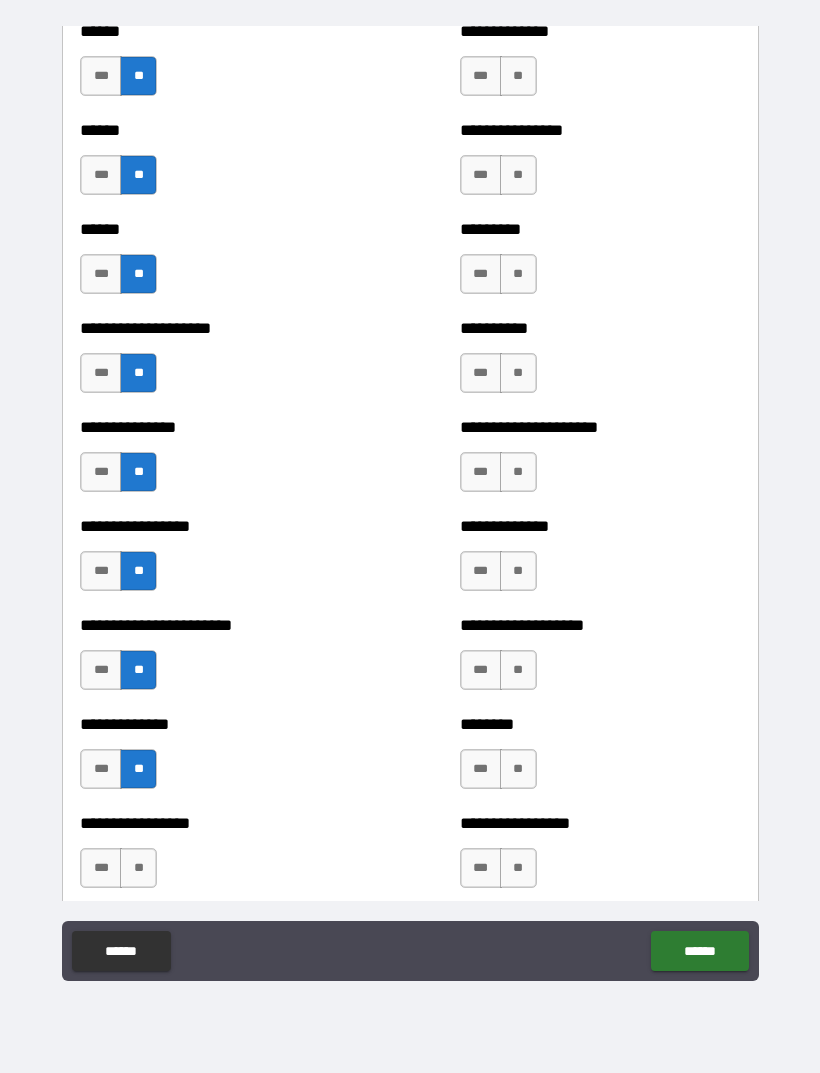 click on "***" at bounding box center (101, 868) 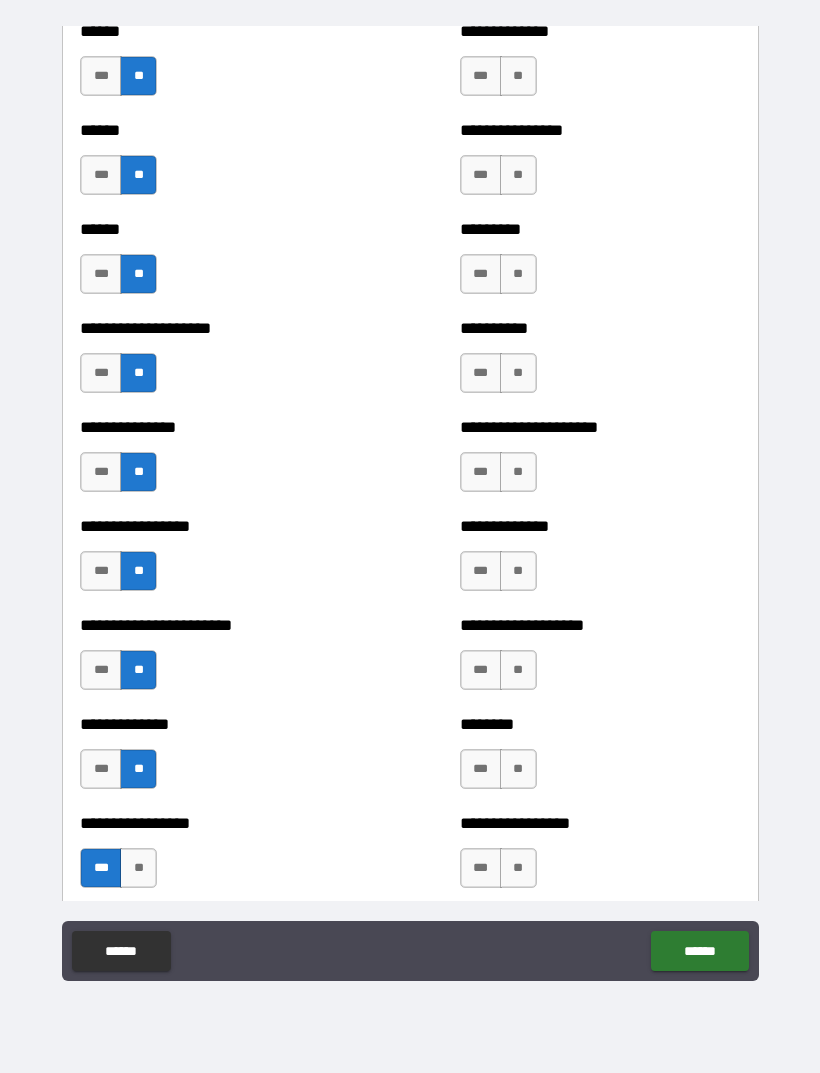 scroll, scrollTop: 3233, scrollLeft: 0, axis: vertical 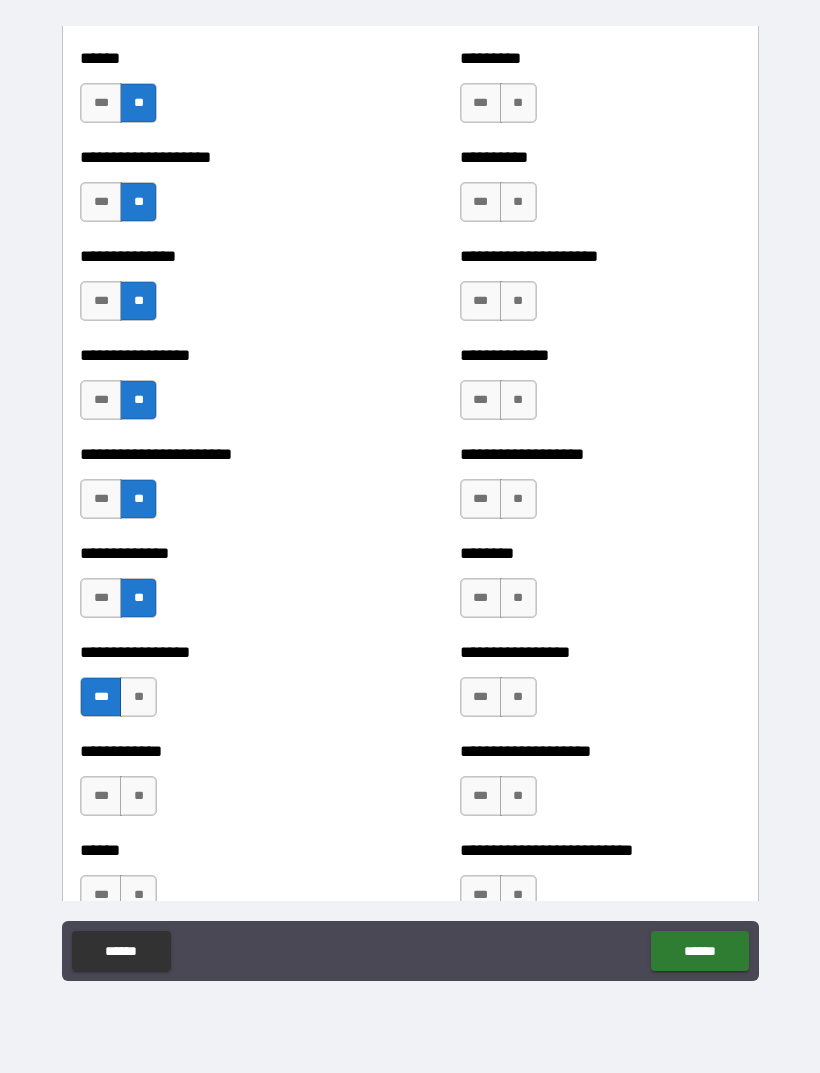 click on "**" at bounding box center [138, 697] 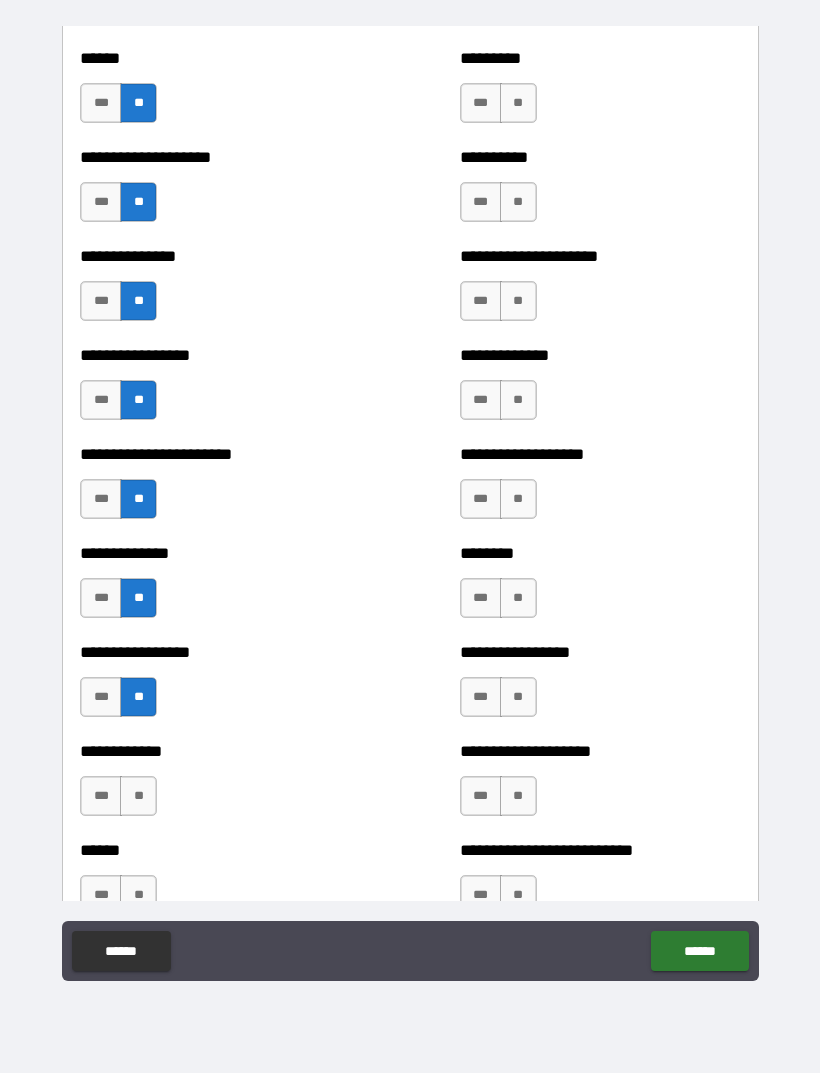 click on "**" at bounding box center [138, 796] 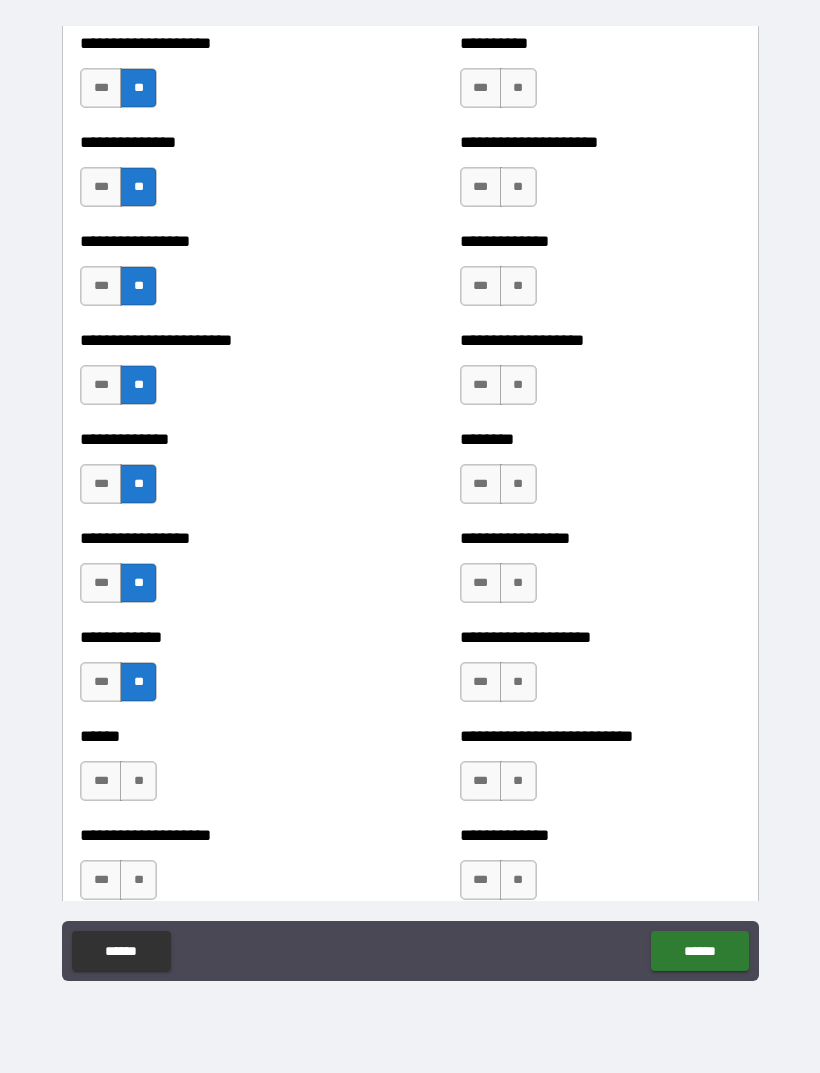 scroll, scrollTop: 3400, scrollLeft: 0, axis: vertical 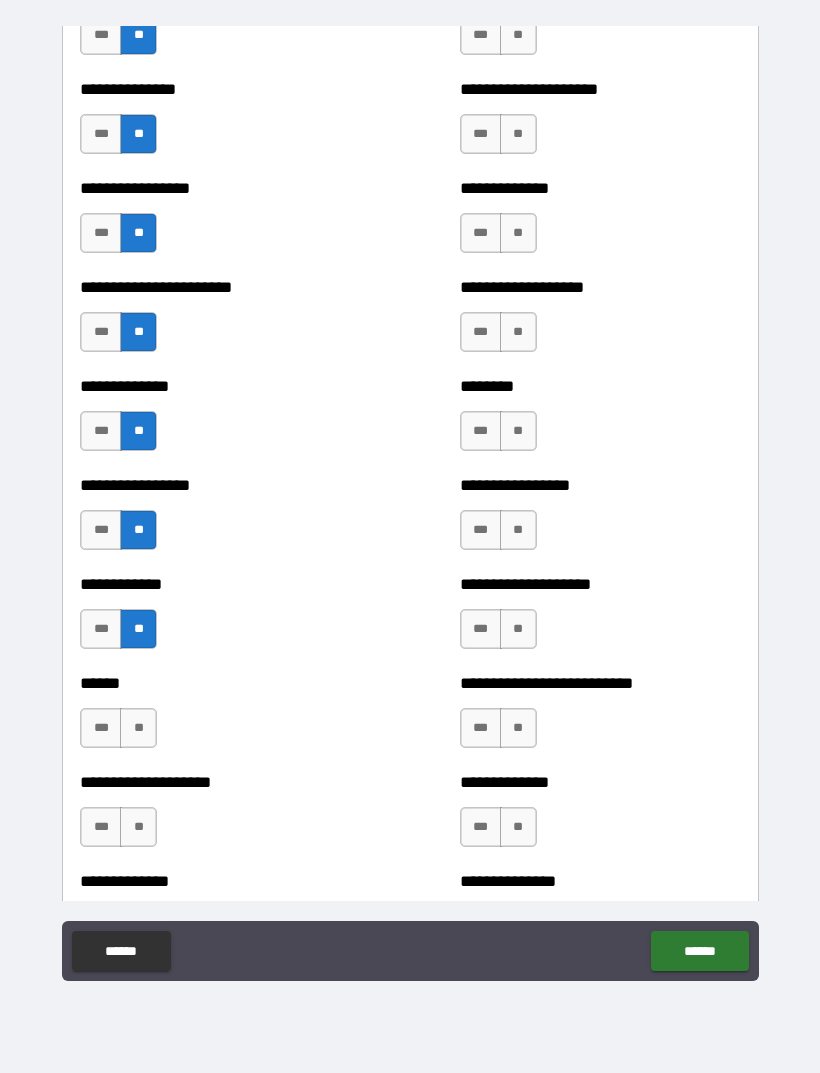 click on "**" at bounding box center [138, 728] 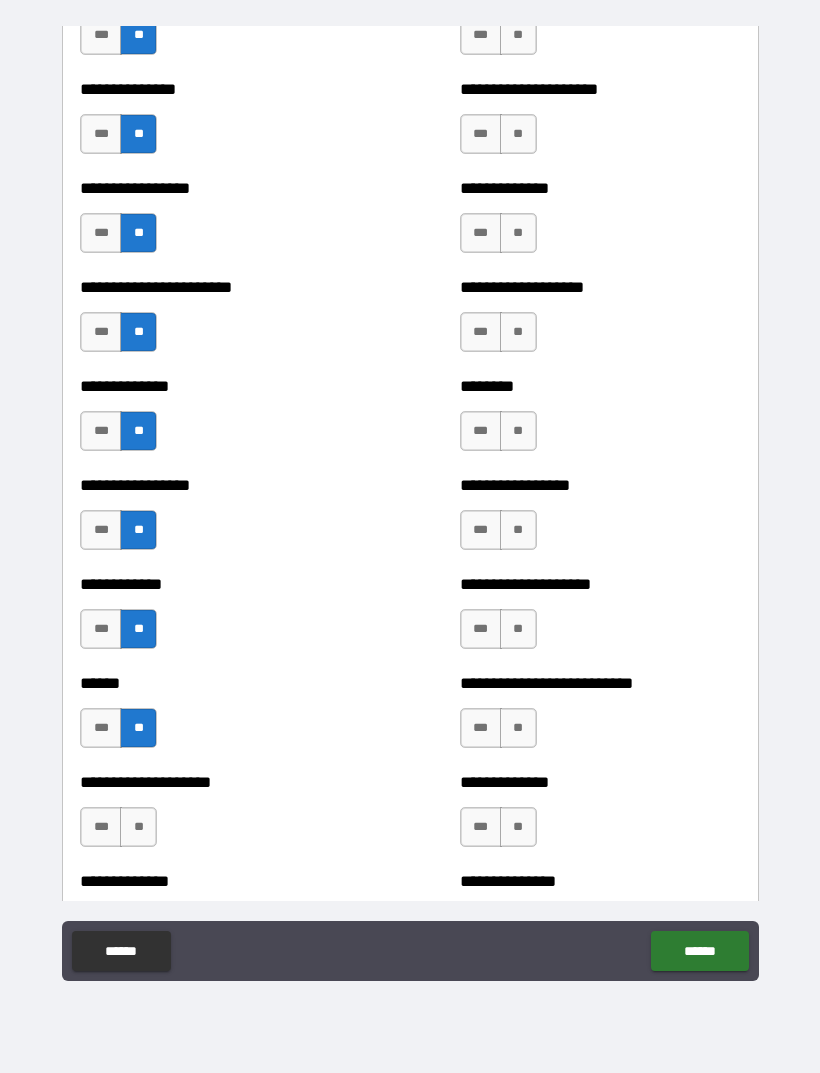 click on "**" at bounding box center [138, 827] 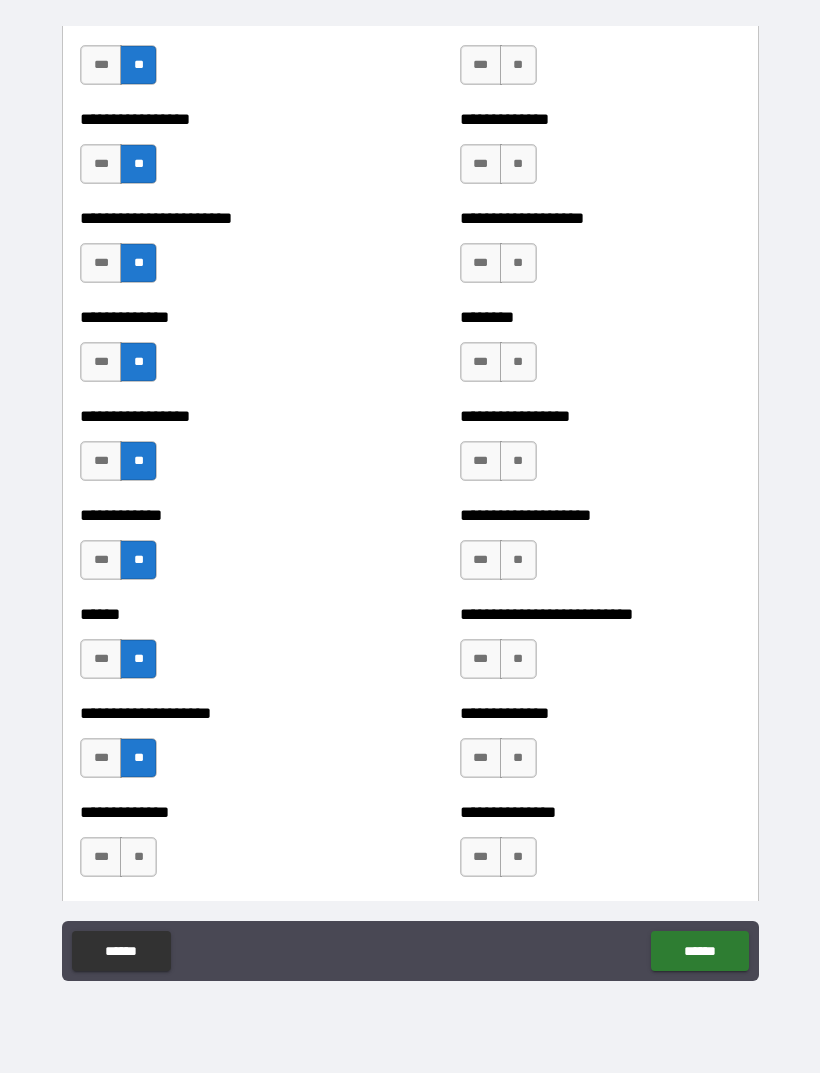 scroll, scrollTop: 3517, scrollLeft: 0, axis: vertical 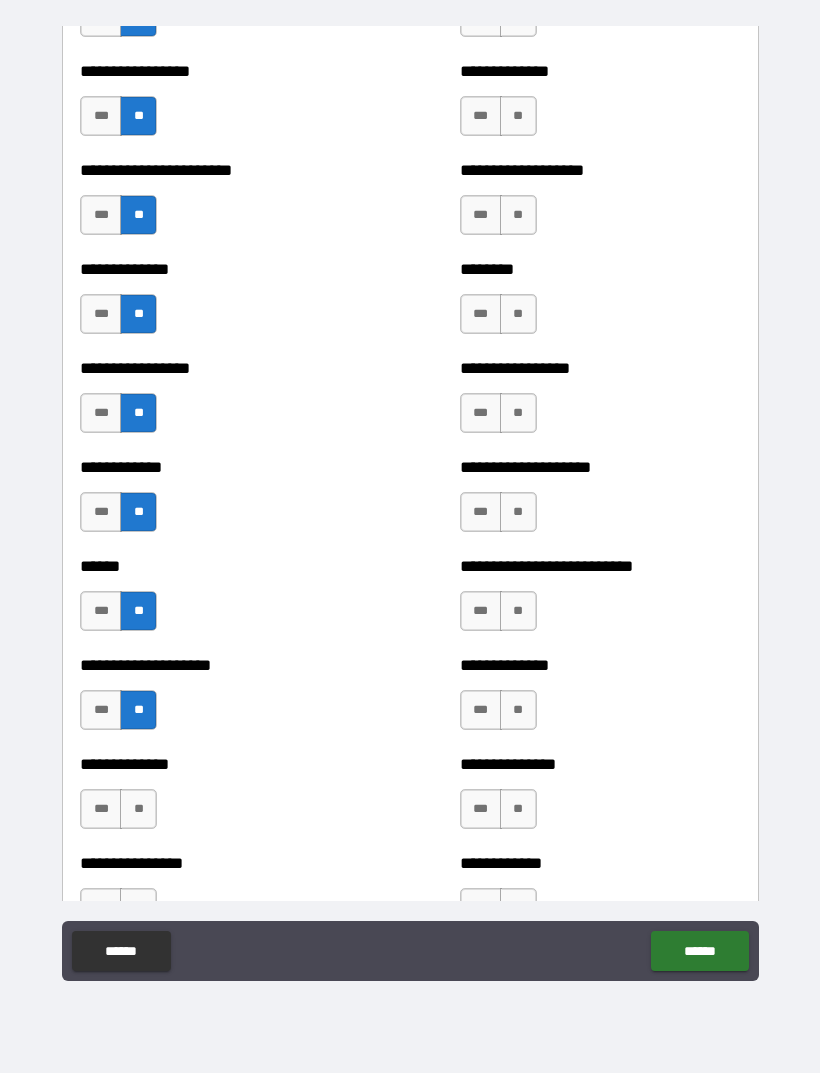 click on "**" at bounding box center (138, 809) 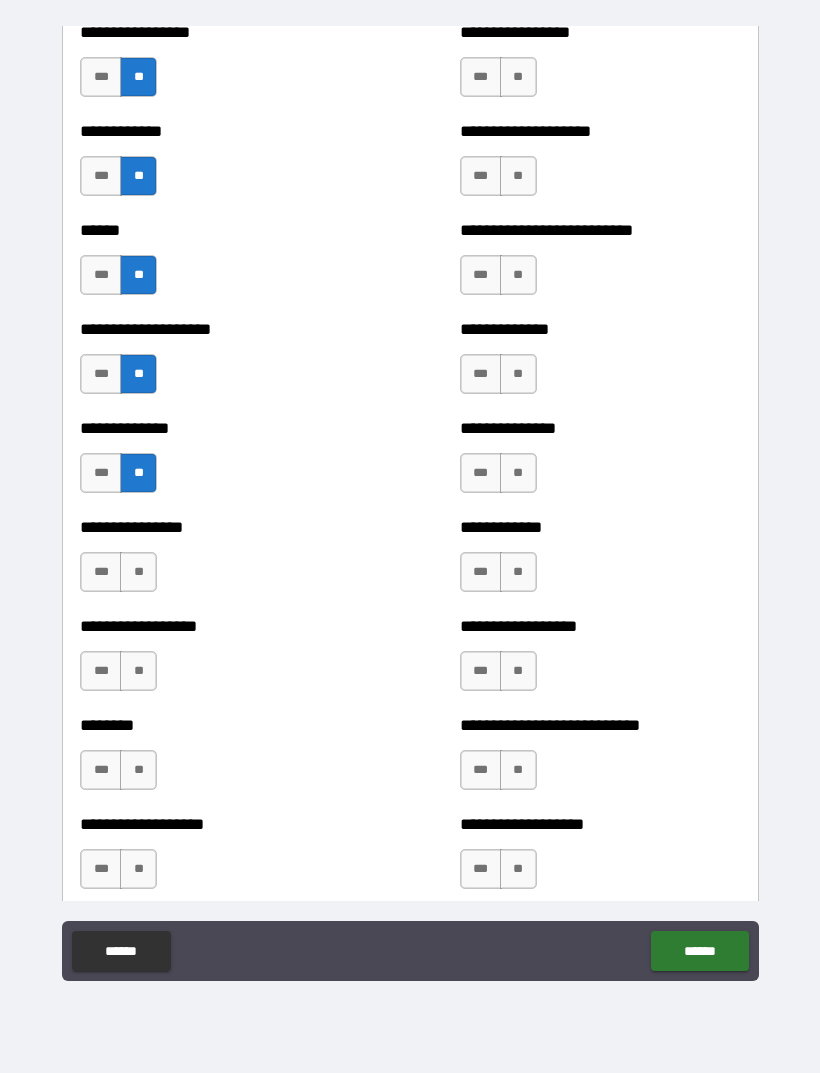 scroll, scrollTop: 3872, scrollLeft: 0, axis: vertical 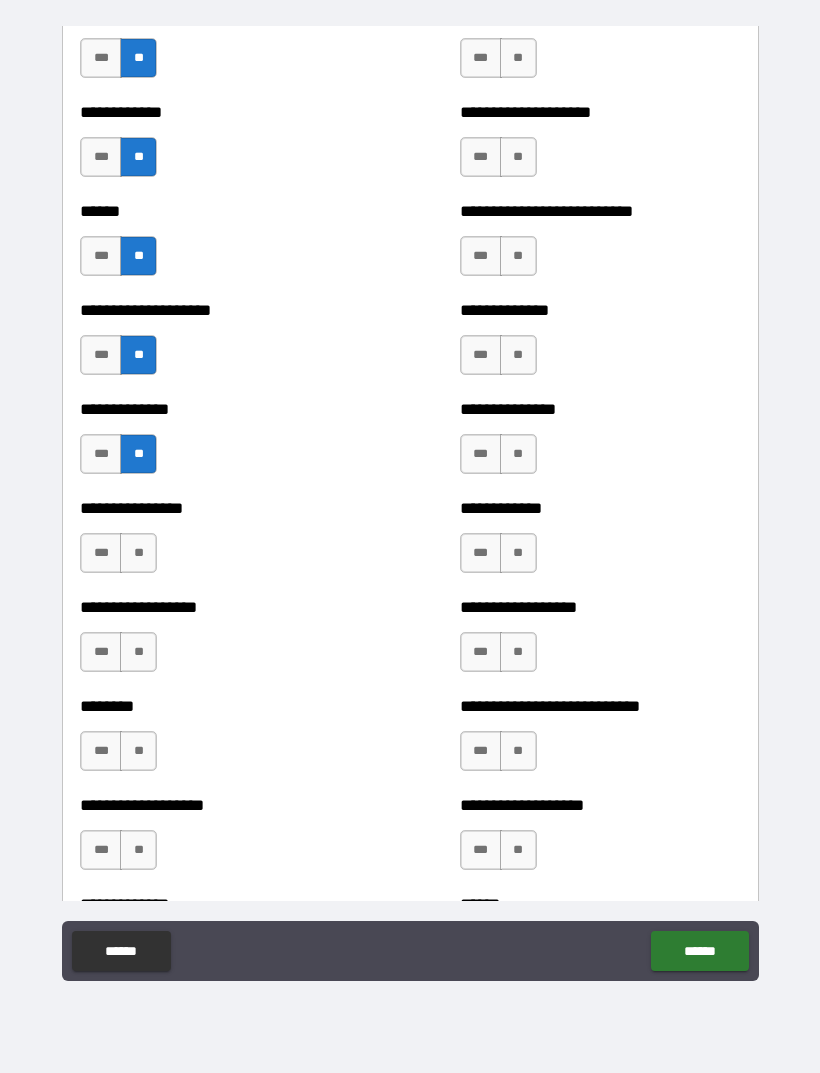 click on "**" at bounding box center (138, 553) 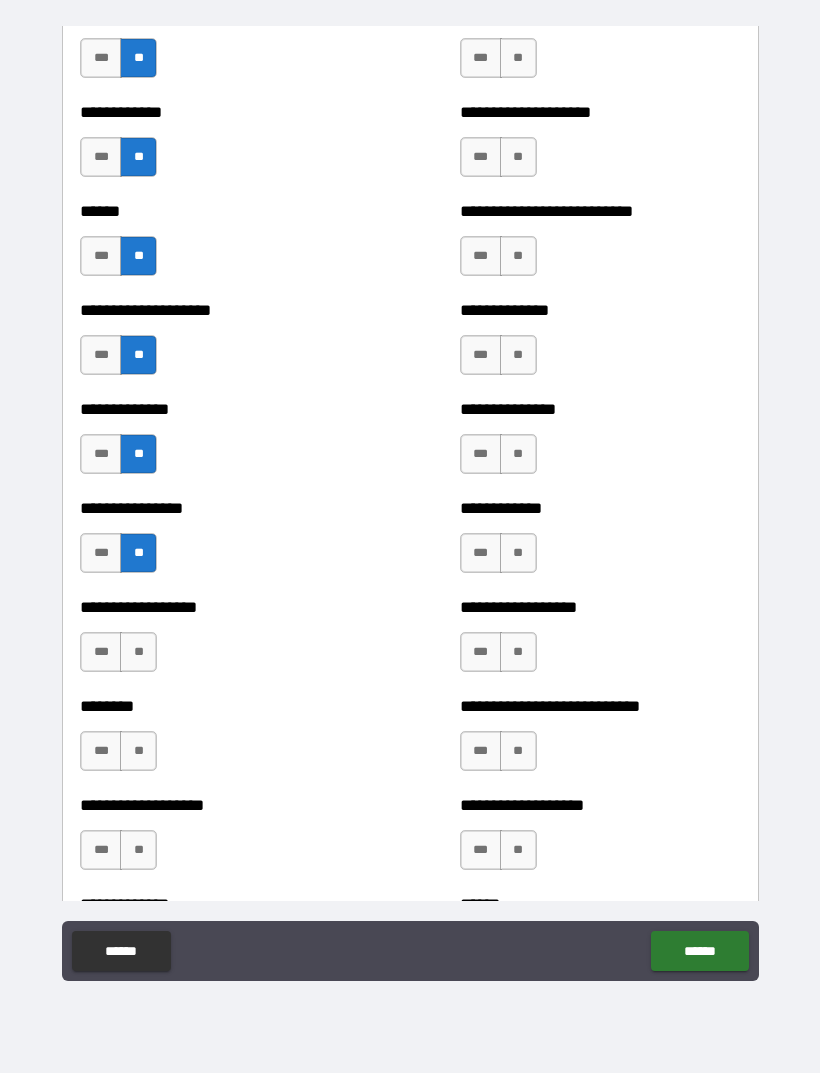 click on "**" at bounding box center (138, 652) 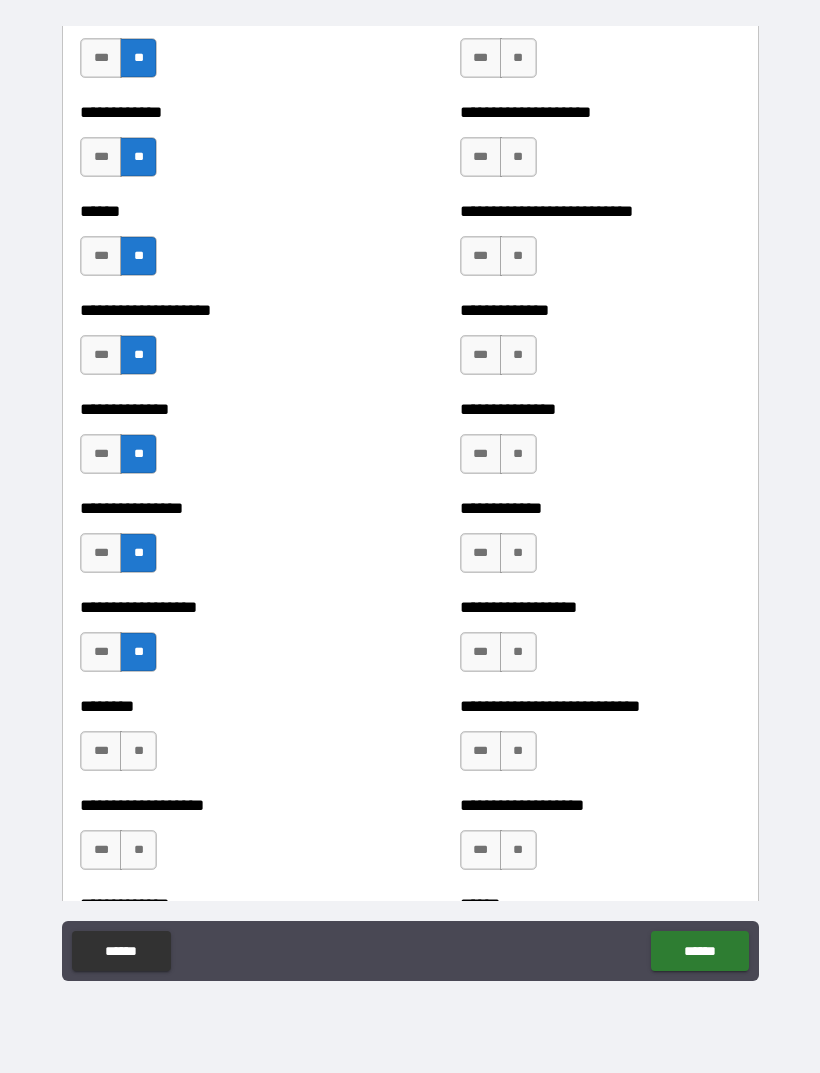 click on "**" at bounding box center [138, 751] 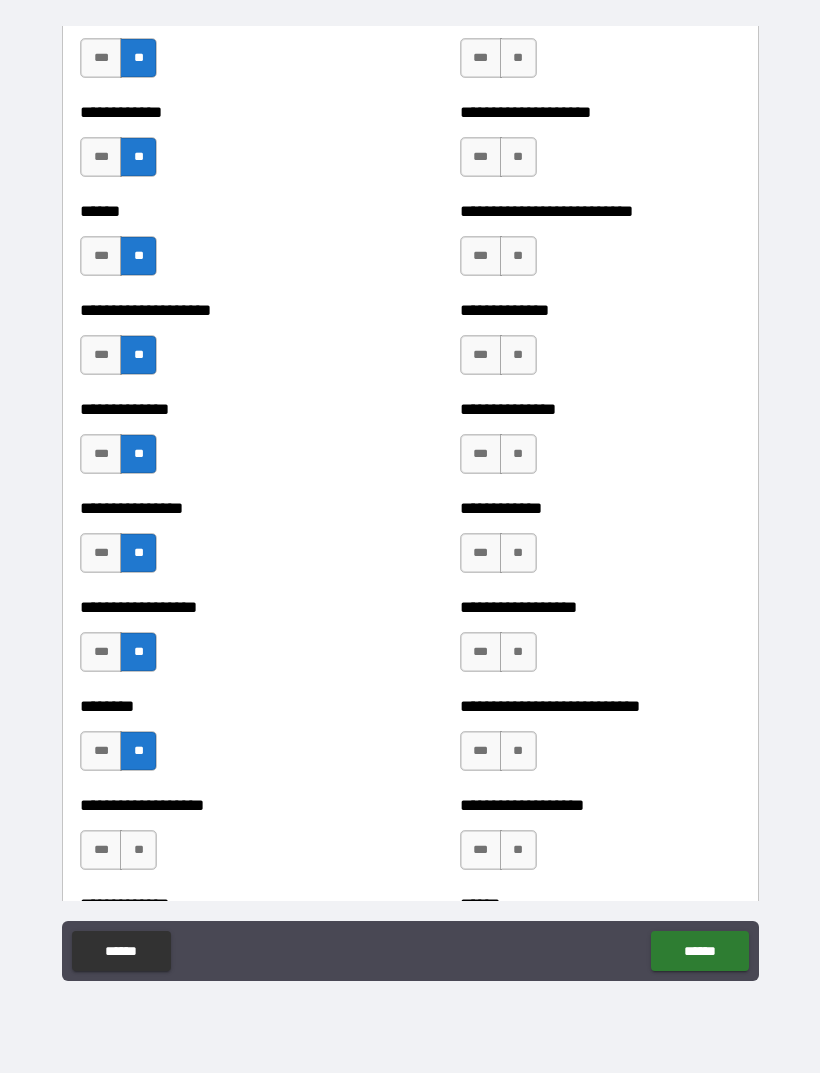 click on "**" at bounding box center (138, 850) 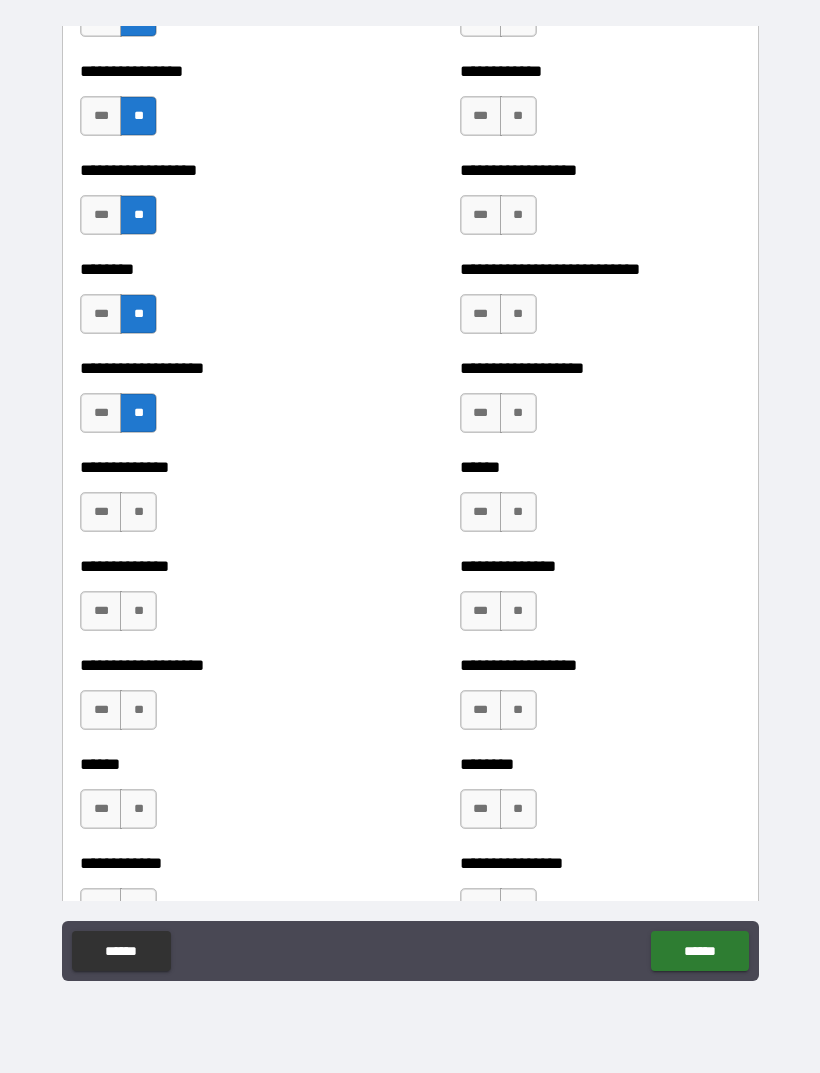 scroll, scrollTop: 4326, scrollLeft: 0, axis: vertical 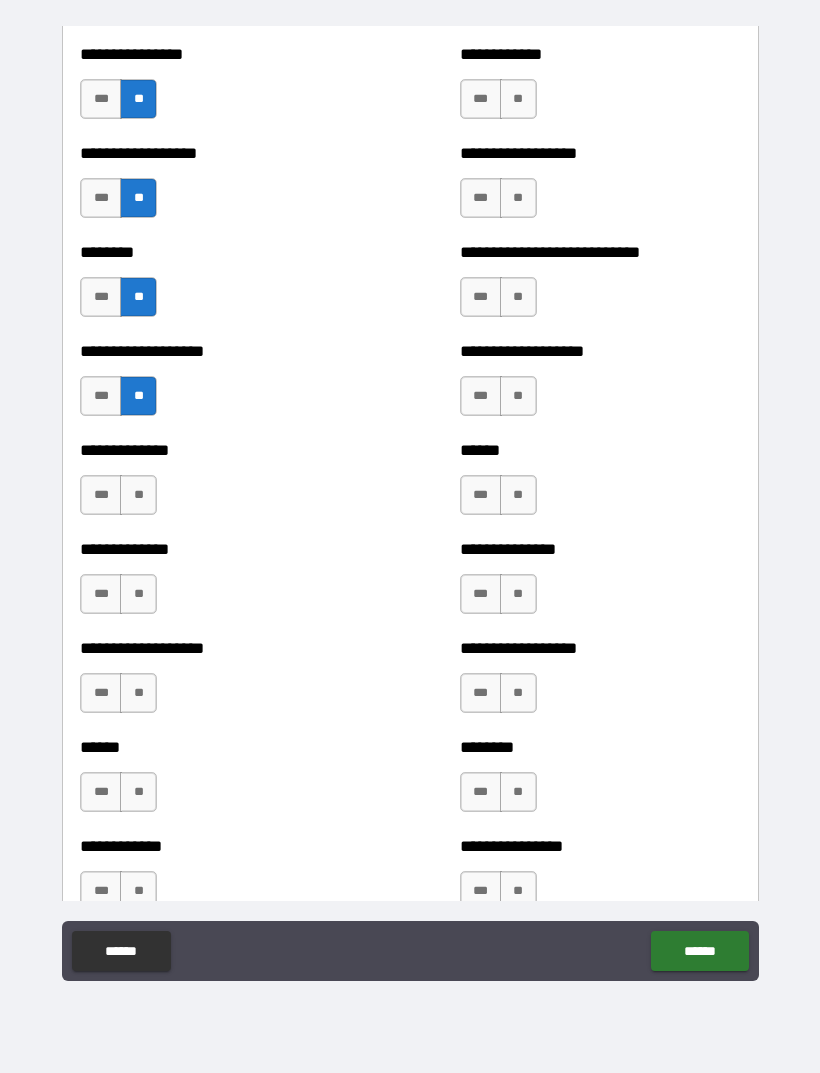 click on "**" at bounding box center [138, 495] 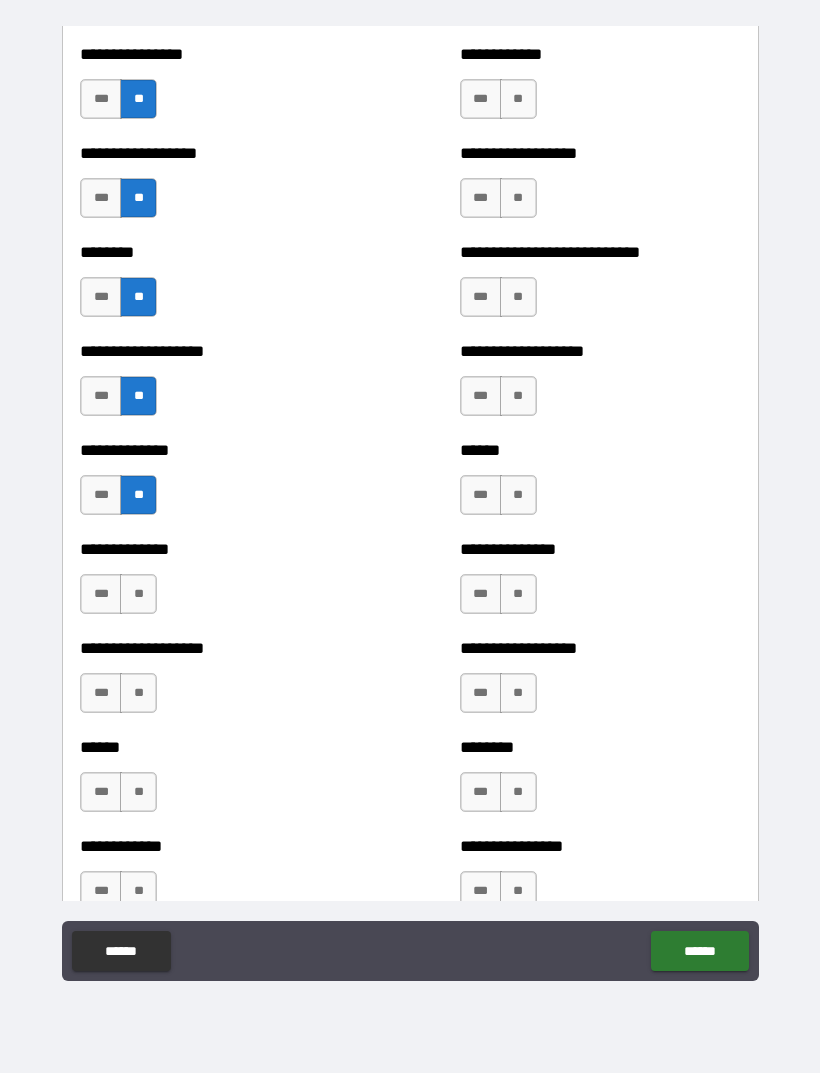 click on "**" at bounding box center [138, 594] 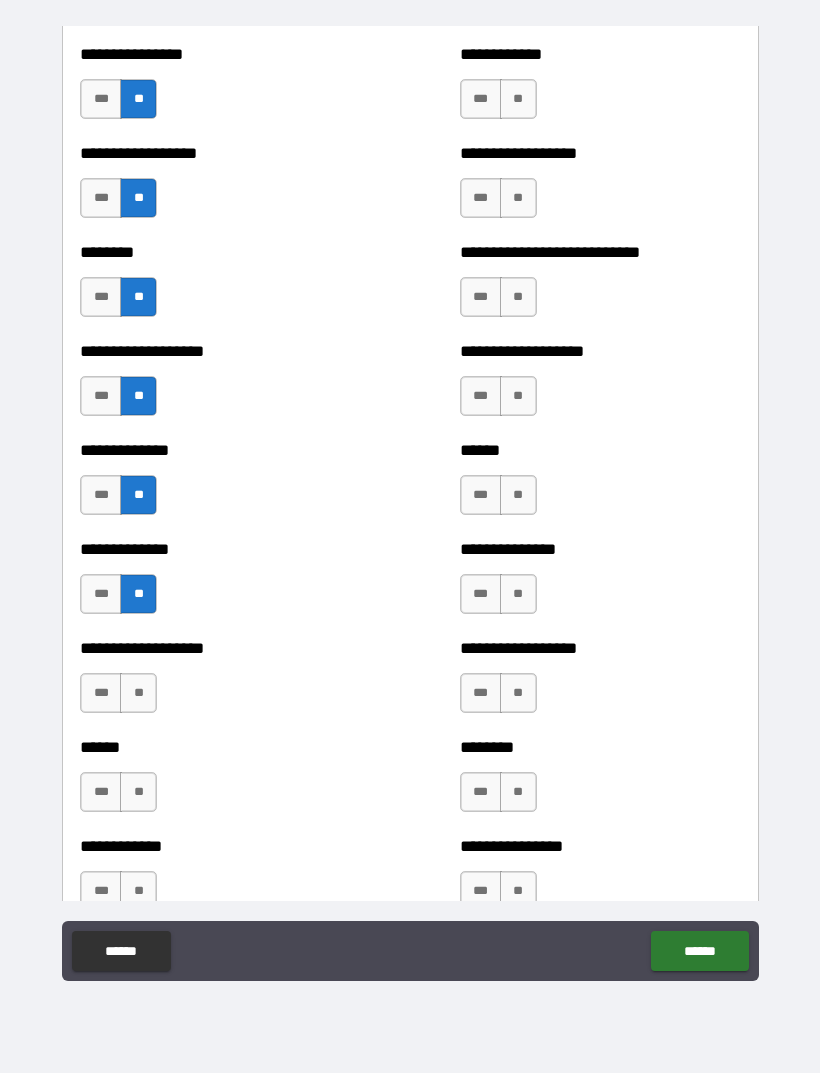 click on "***" at bounding box center [101, 594] 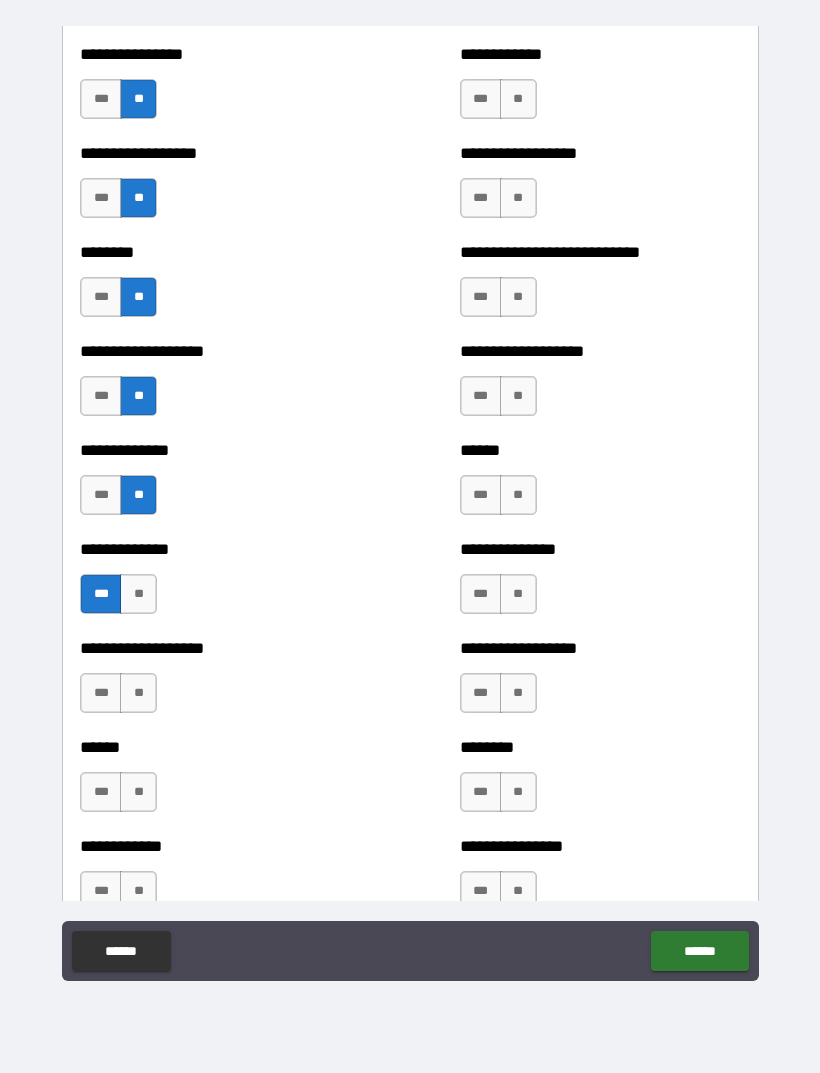 click on "**" at bounding box center (138, 693) 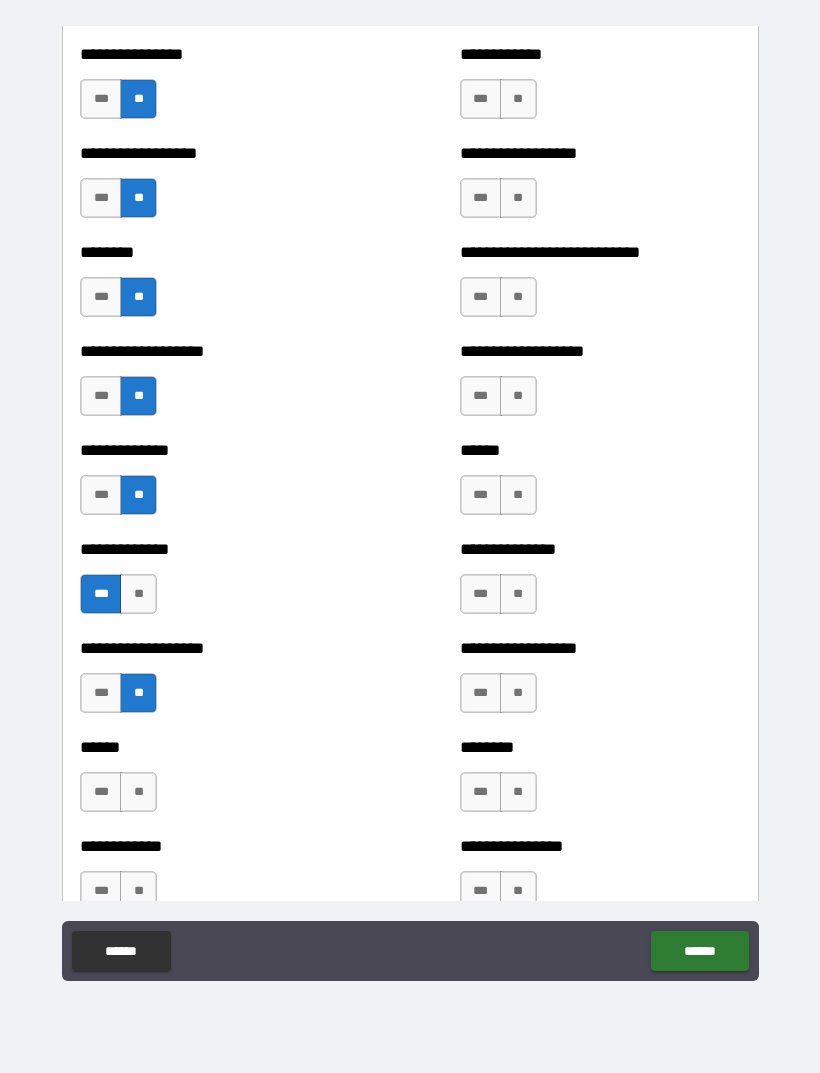 click on "**" at bounding box center [138, 792] 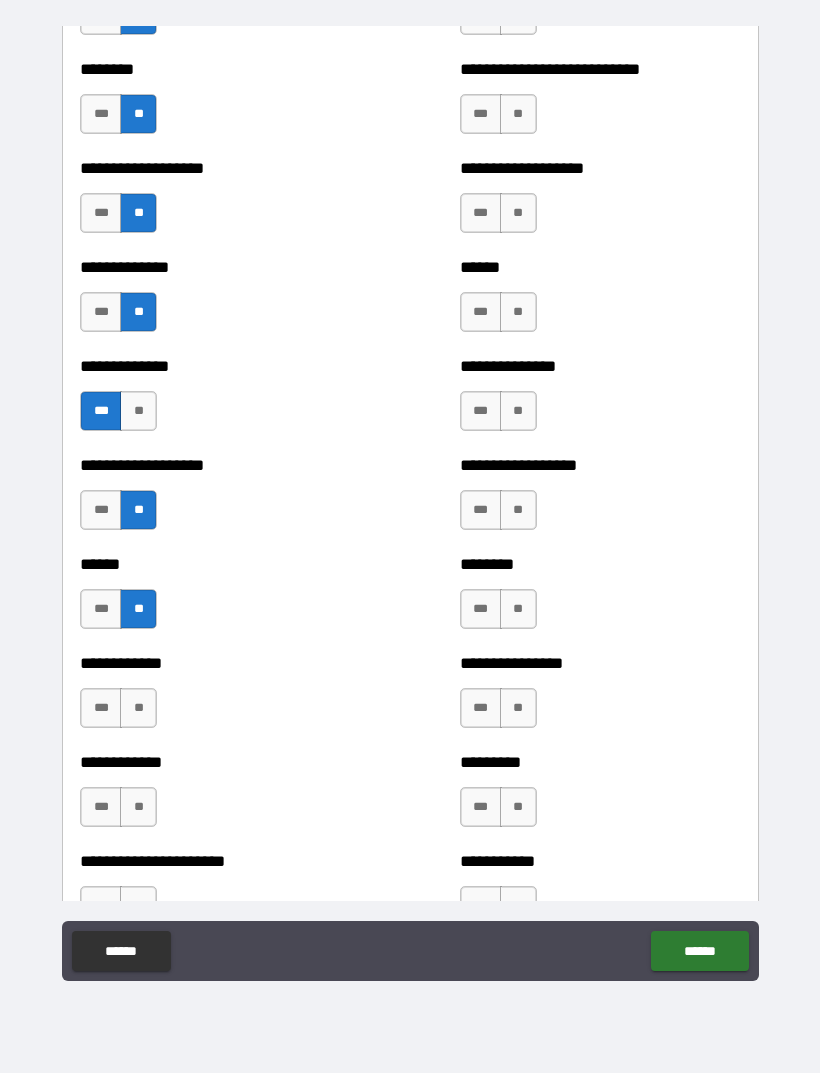 scroll, scrollTop: 4534, scrollLeft: 0, axis: vertical 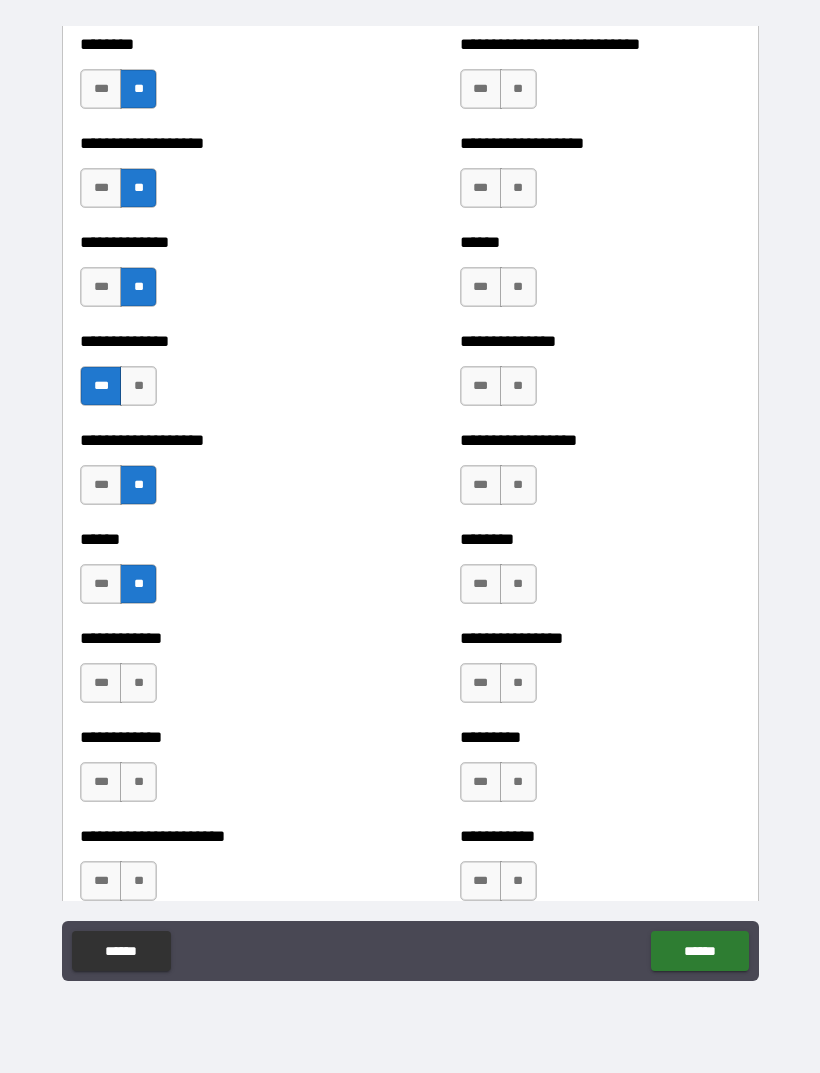 click on "**" at bounding box center [138, 683] 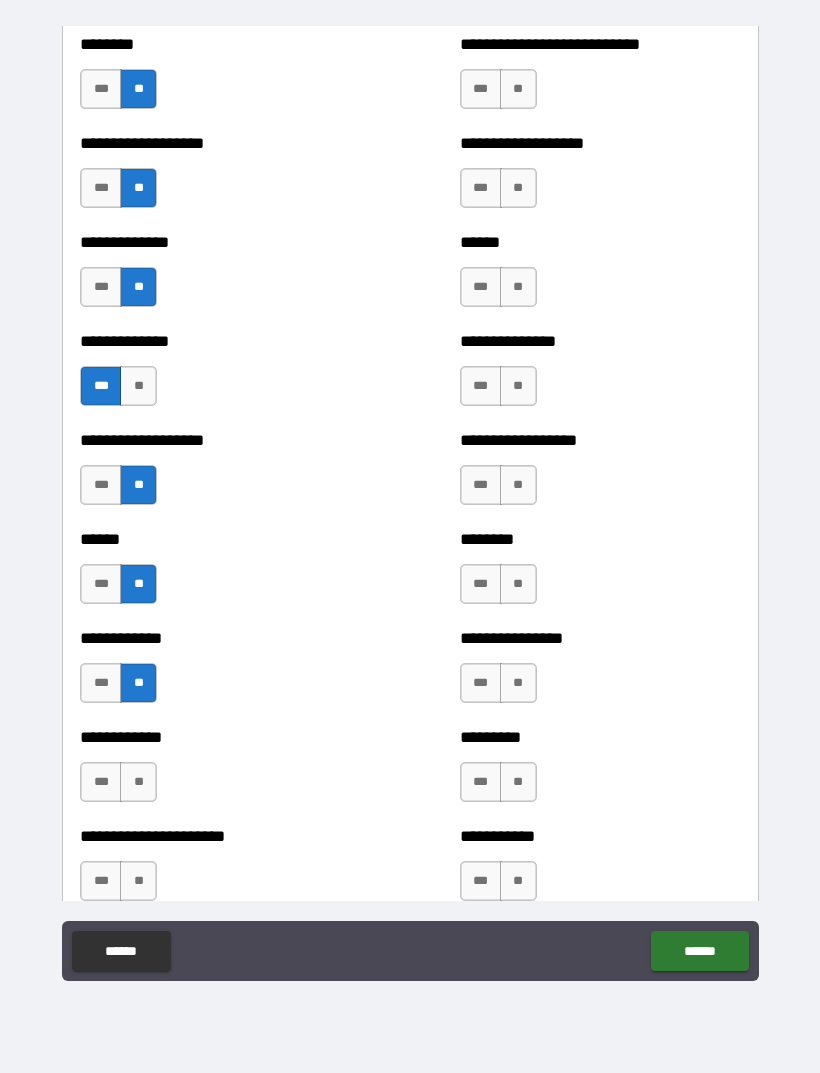 click on "**" at bounding box center (138, 782) 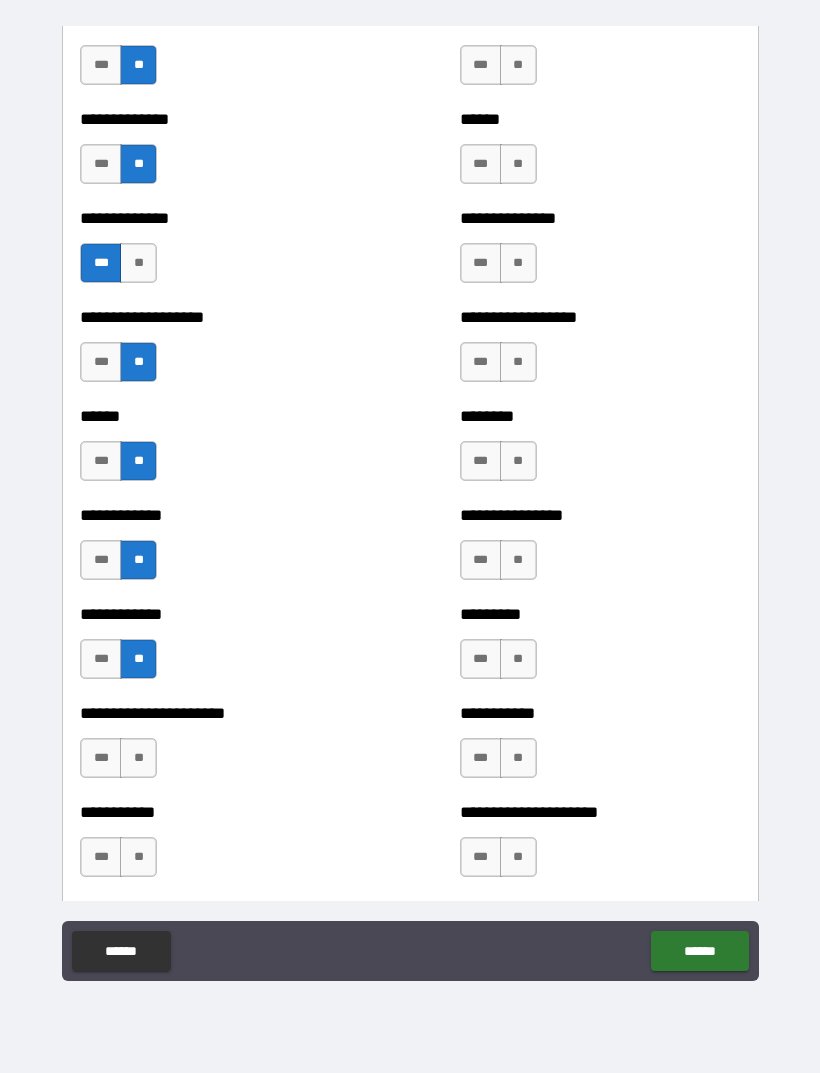 click on "**" at bounding box center (138, 758) 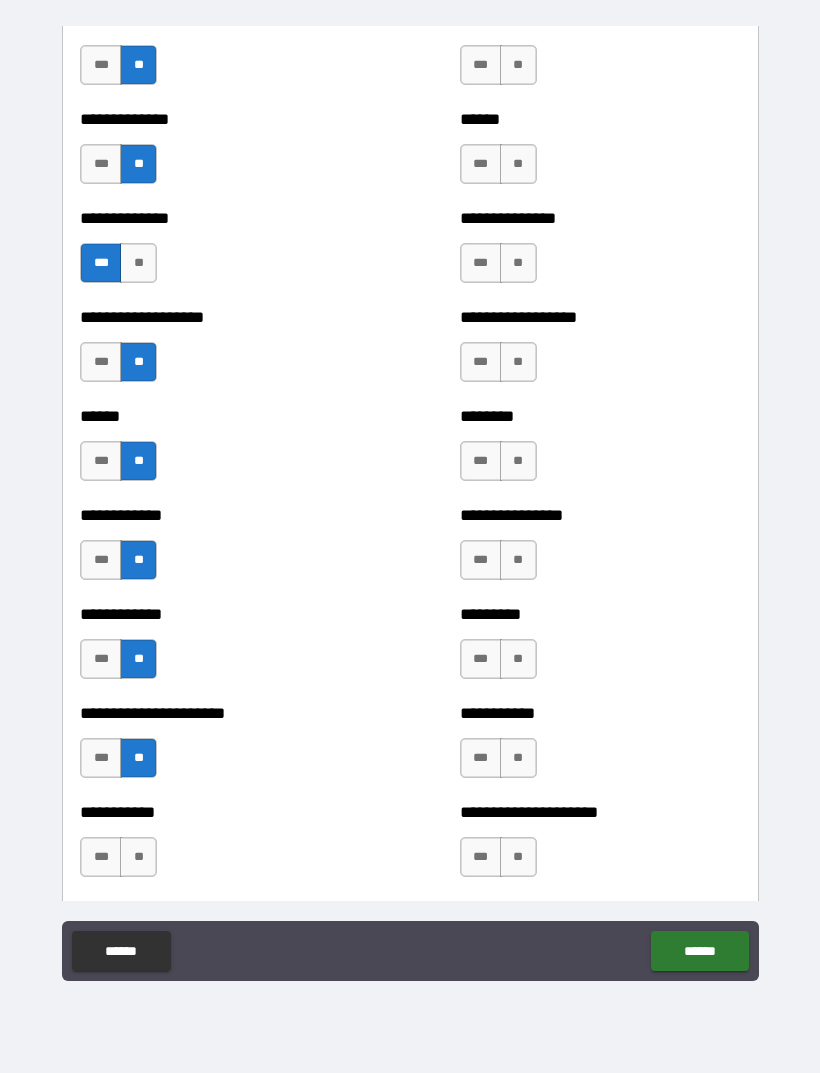 click on "**" at bounding box center [138, 857] 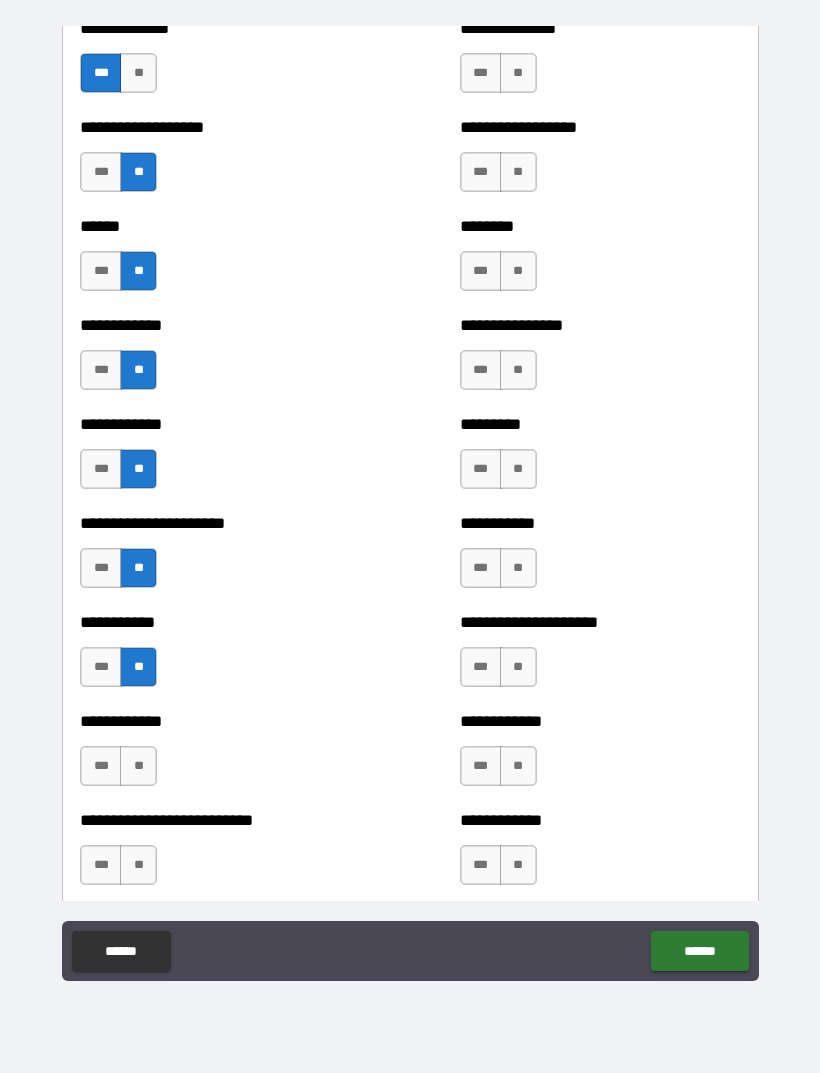 scroll, scrollTop: 4871, scrollLeft: 0, axis: vertical 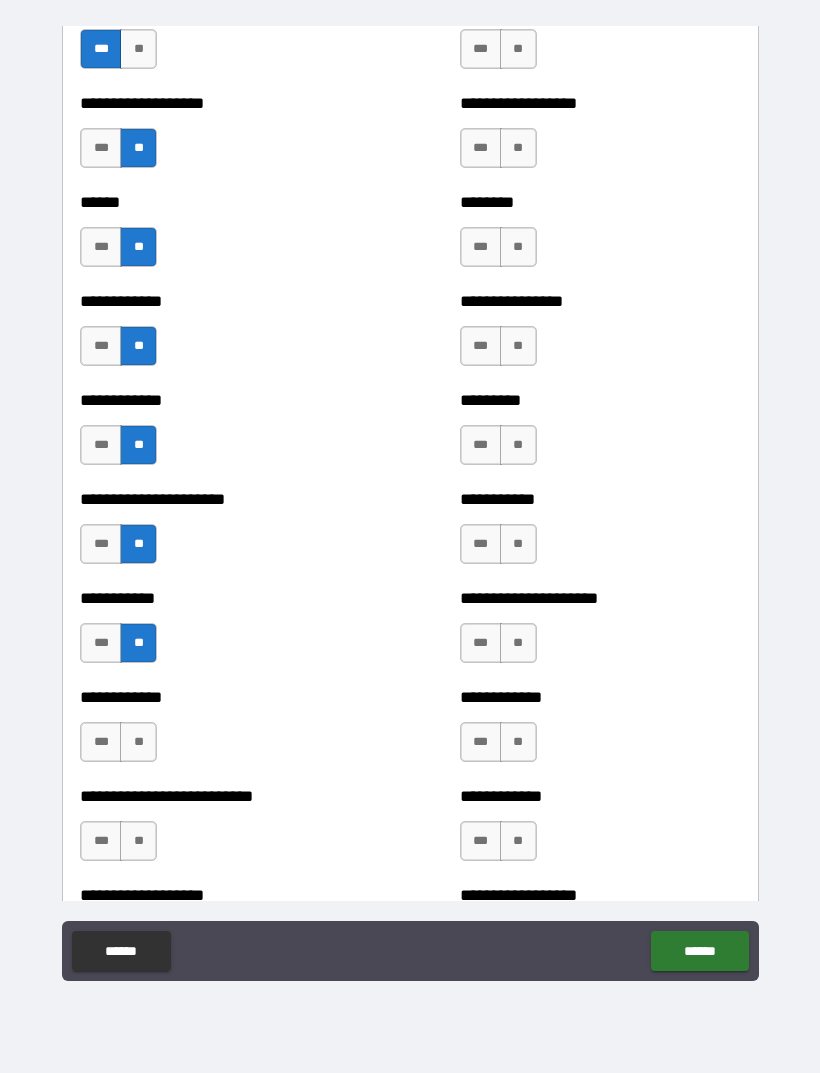 click on "**" at bounding box center [138, 742] 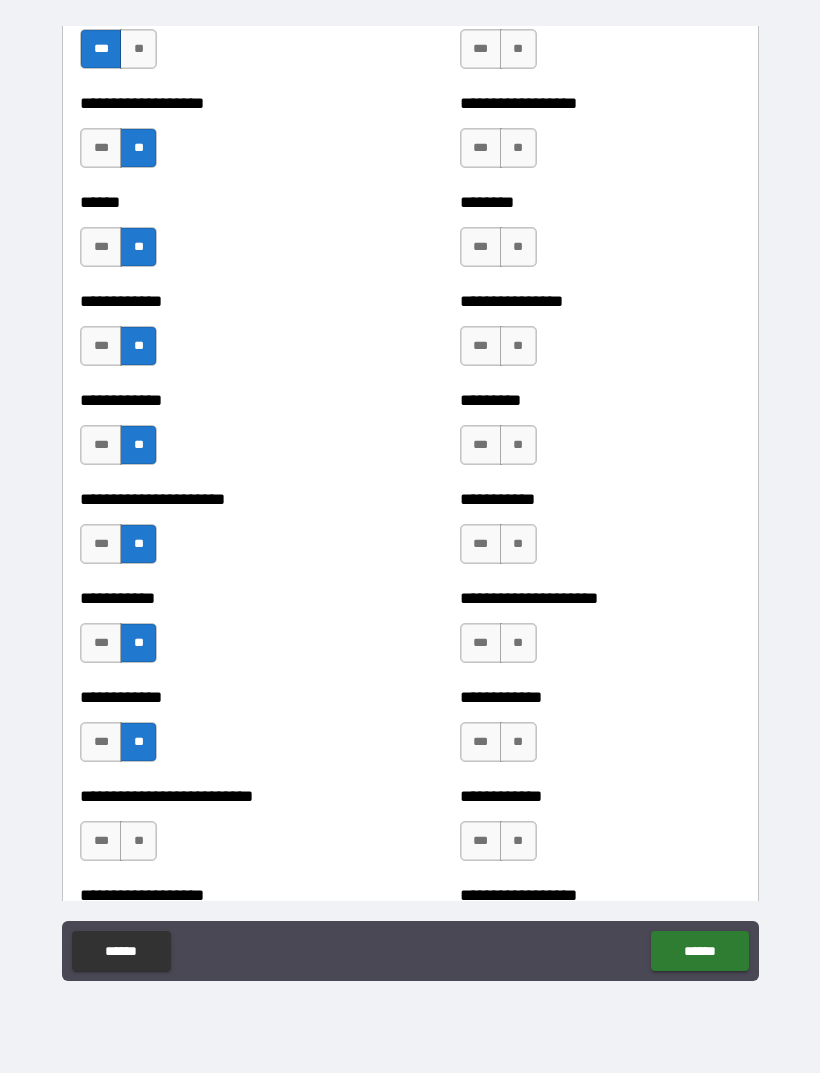 click on "**" at bounding box center [138, 841] 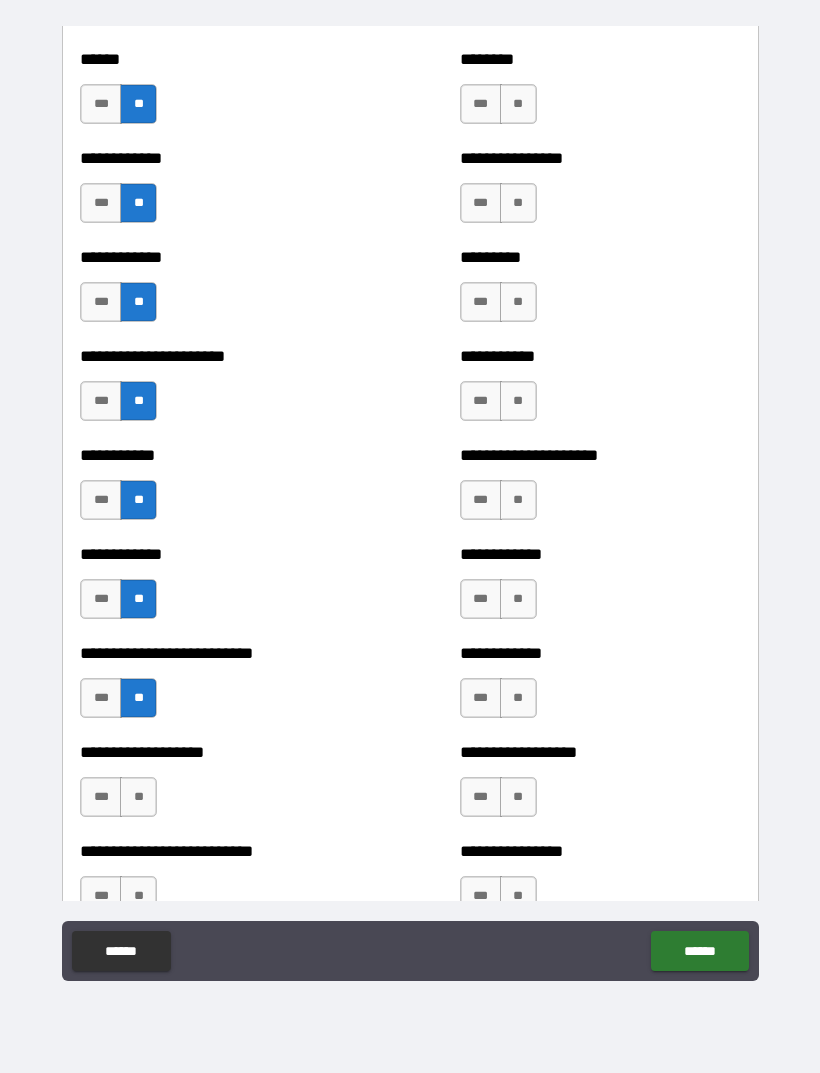 scroll, scrollTop: 5068, scrollLeft: 0, axis: vertical 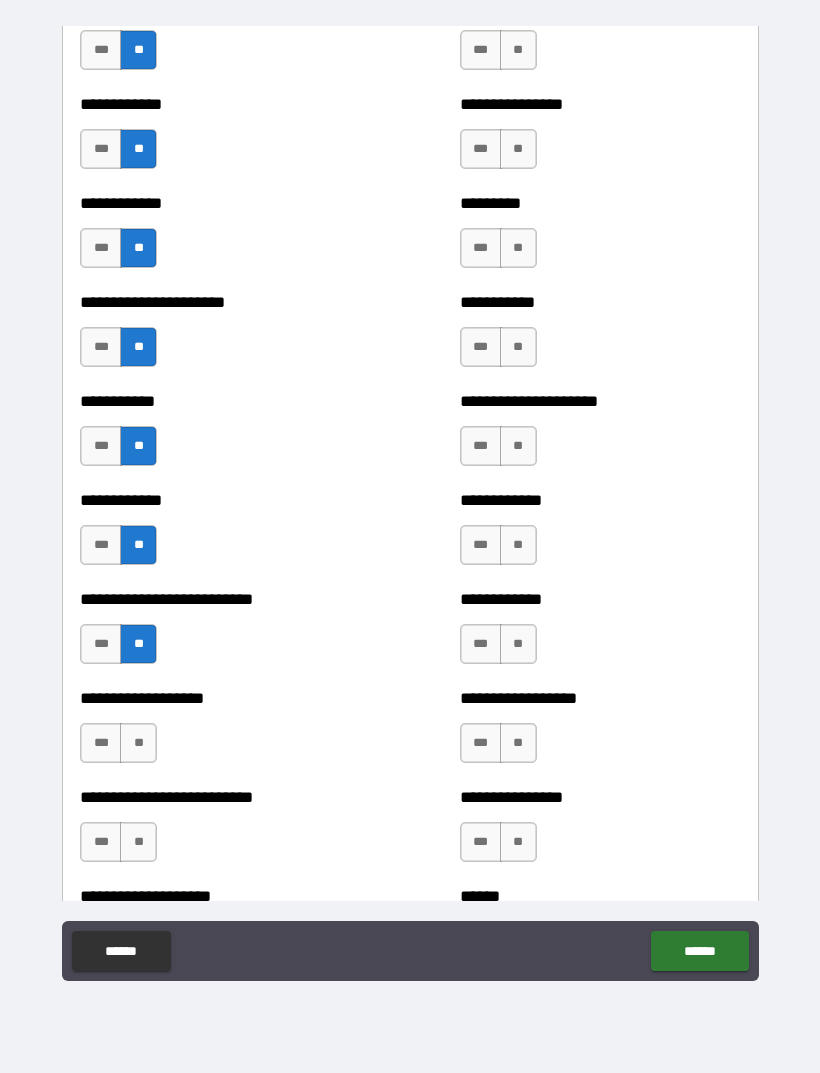 click on "**" at bounding box center (138, 743) 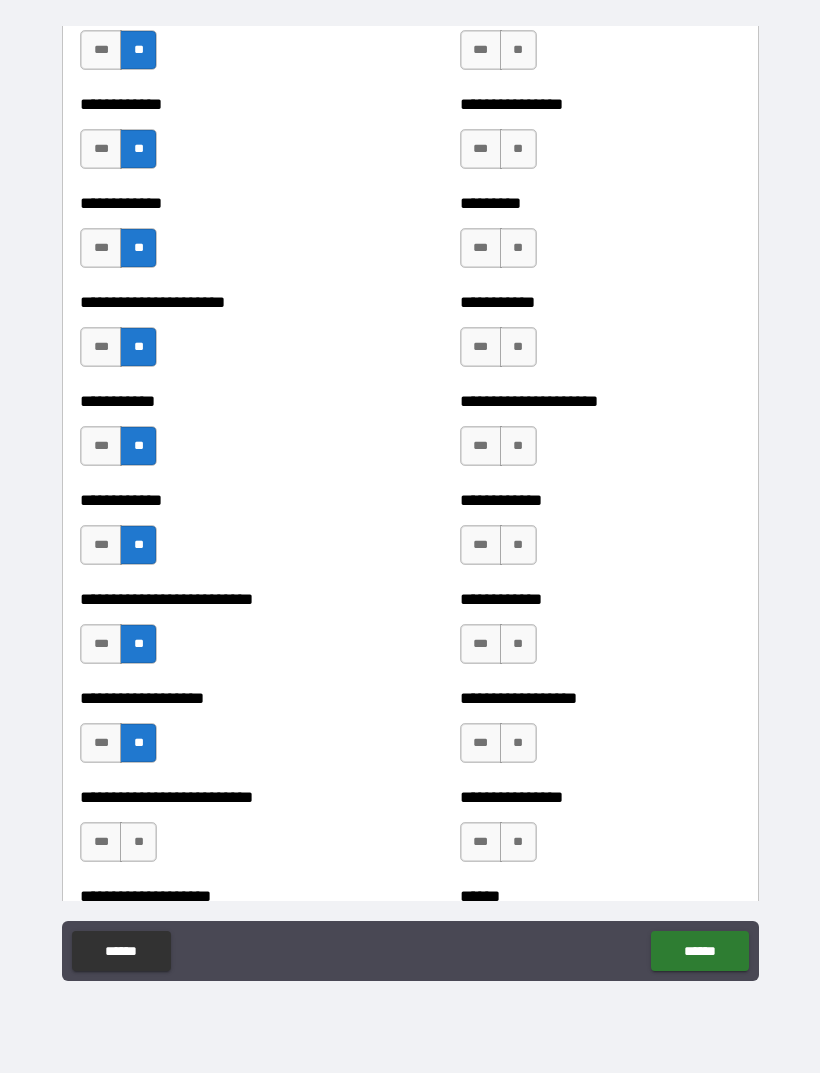 click on "**" at bounding box center [138, 842] 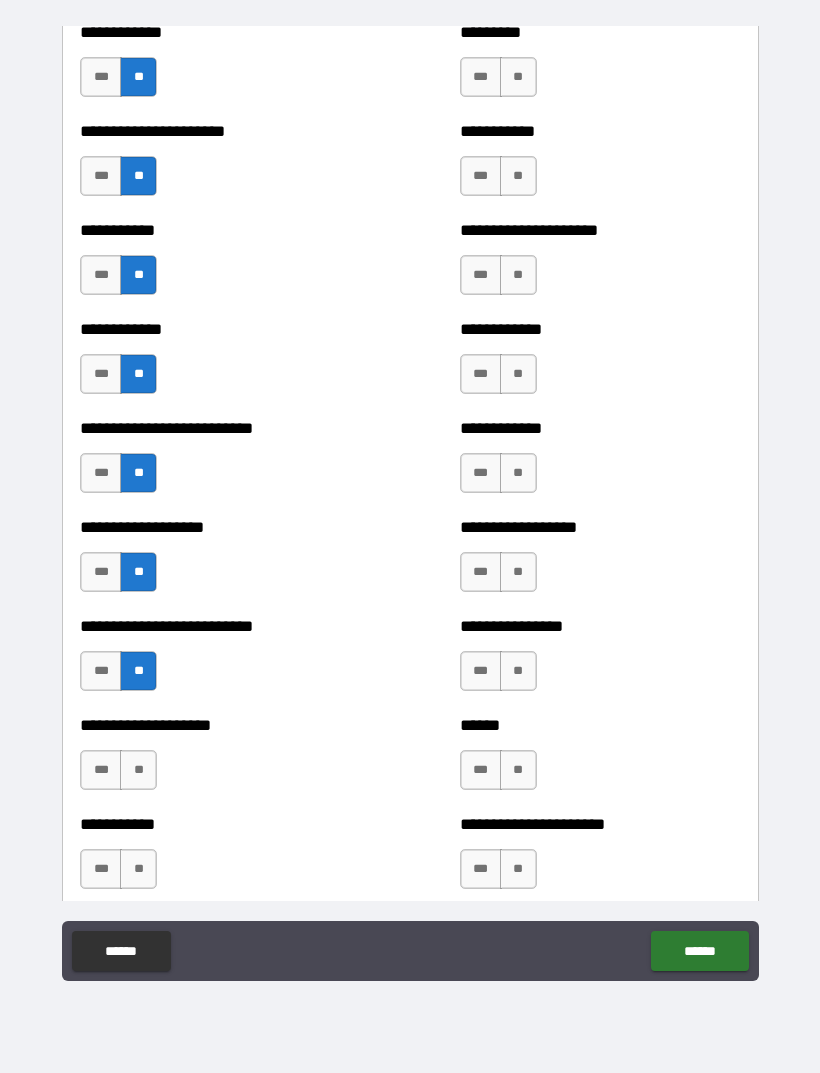 click on "**" at bounding box center (138, 770) 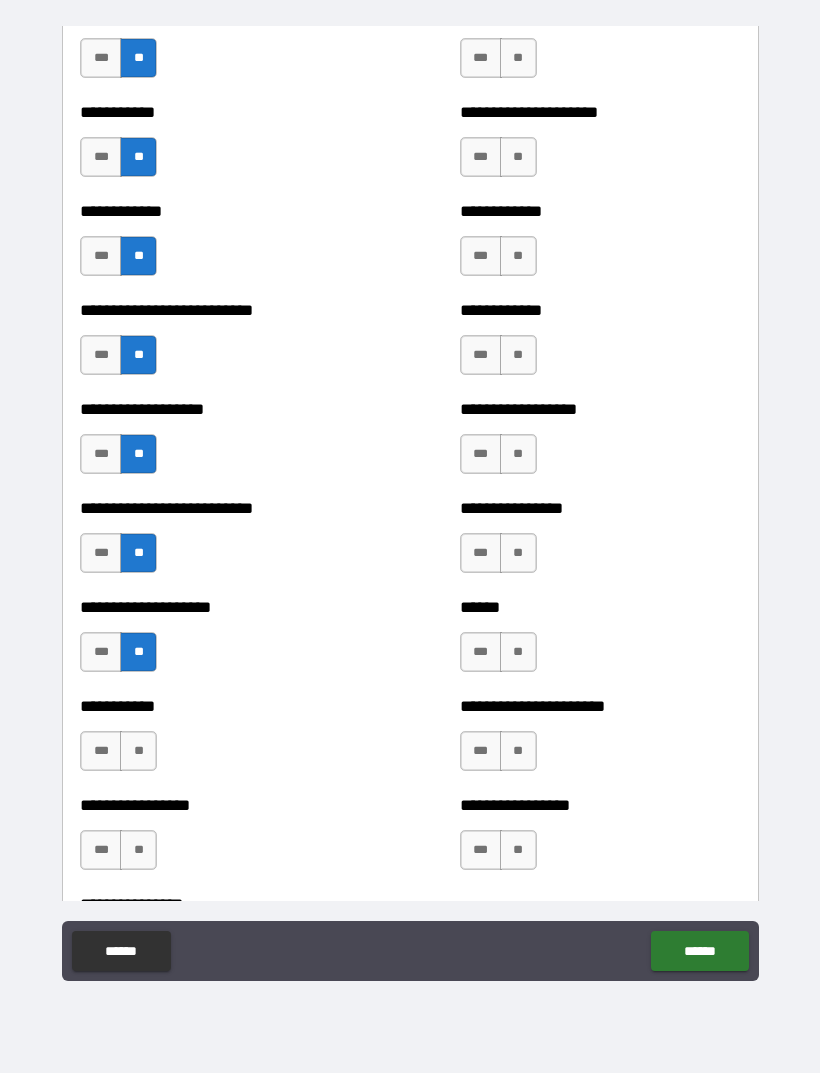 scroll, scrollTop: 5366, scrollLeft: 0, axis: vertical 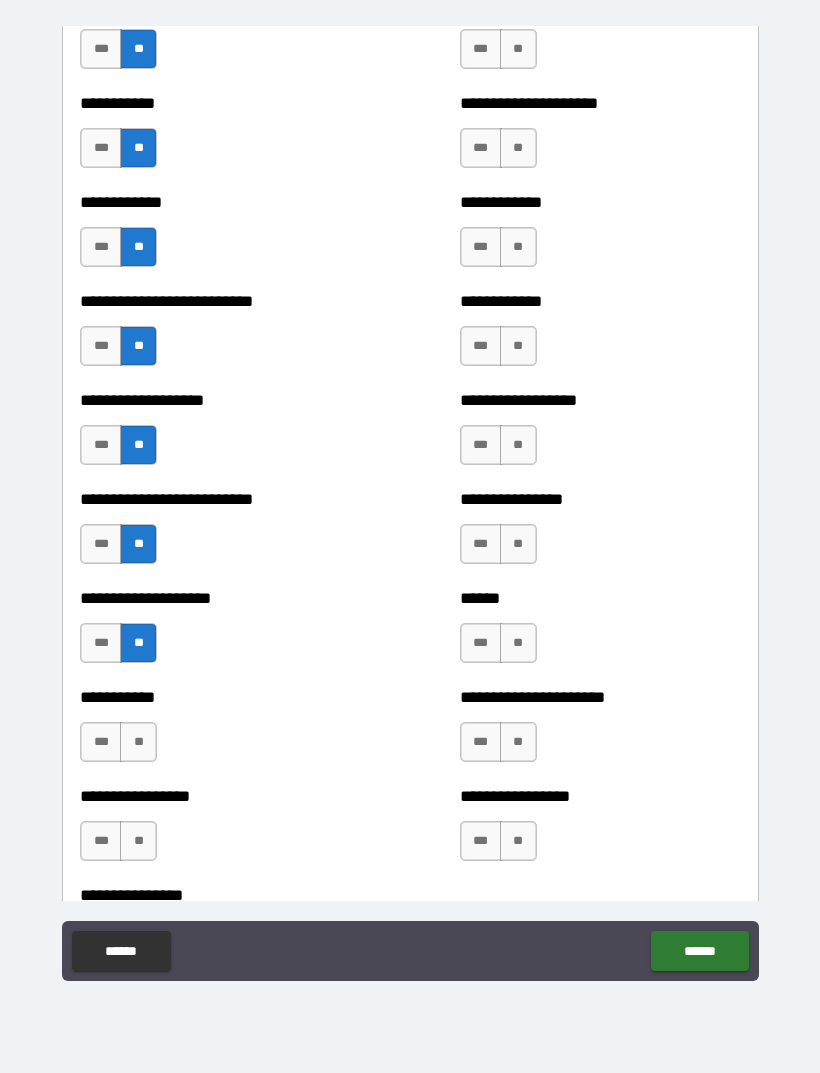 click on "**" at bounding box center [138, 742] 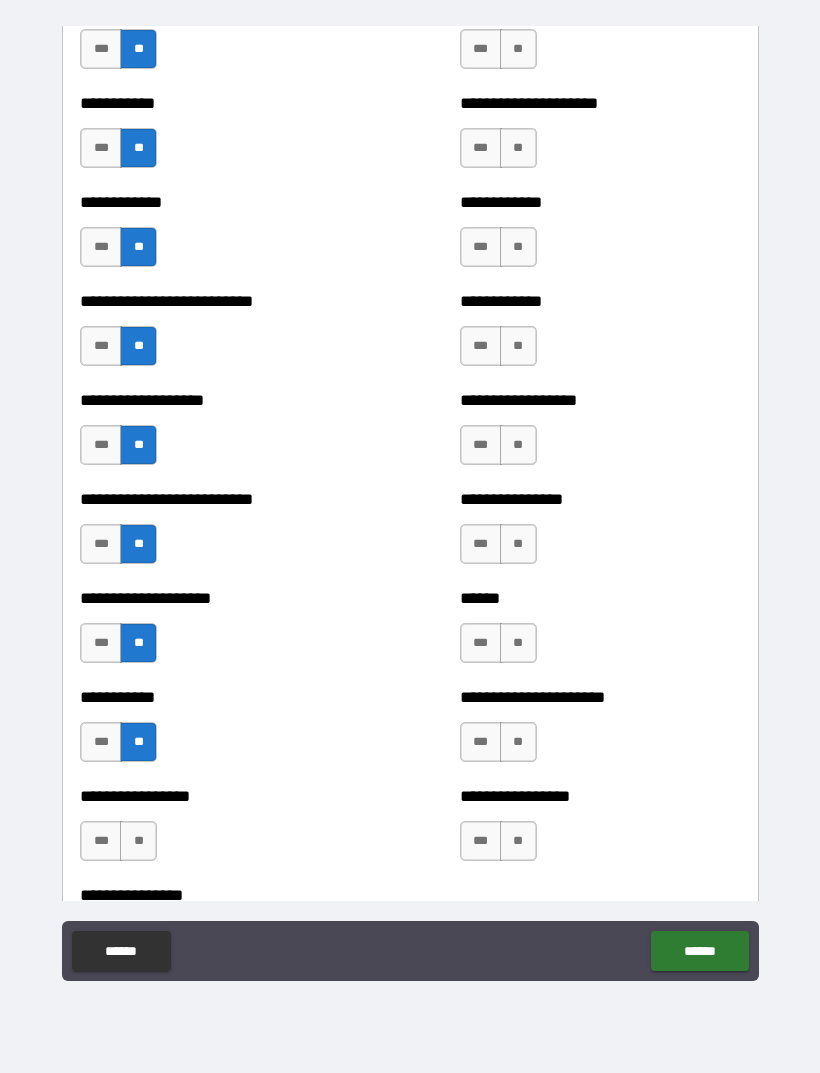 click on "**" at bounding box center (138, 841) 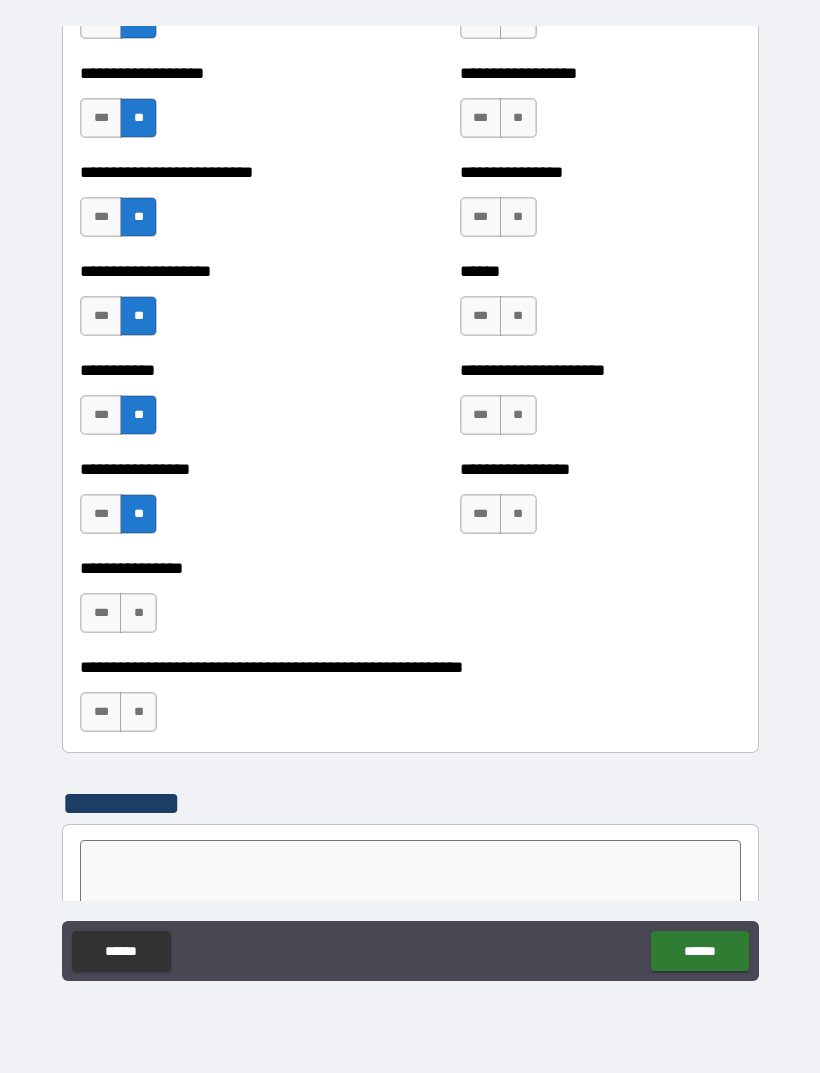 scroll, scrollTop: 5694, scrollLeft: 0, axis: vertical 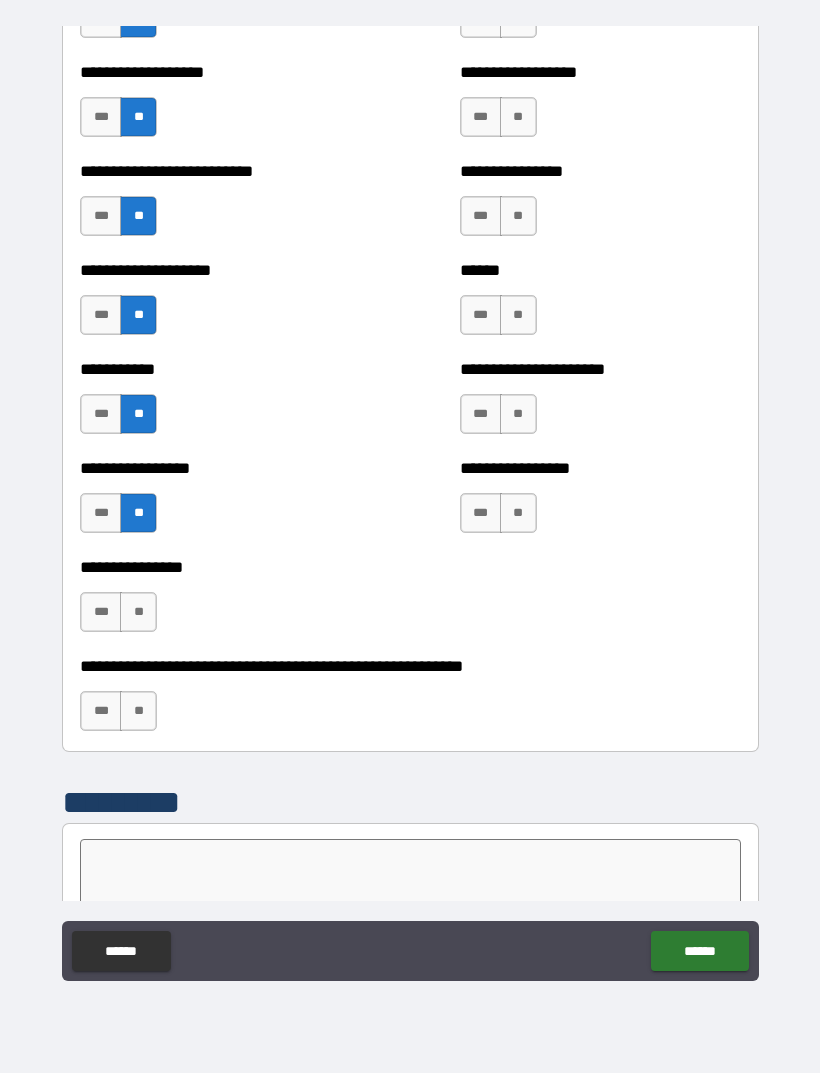 click on "**" at bounding box center (138, 612) 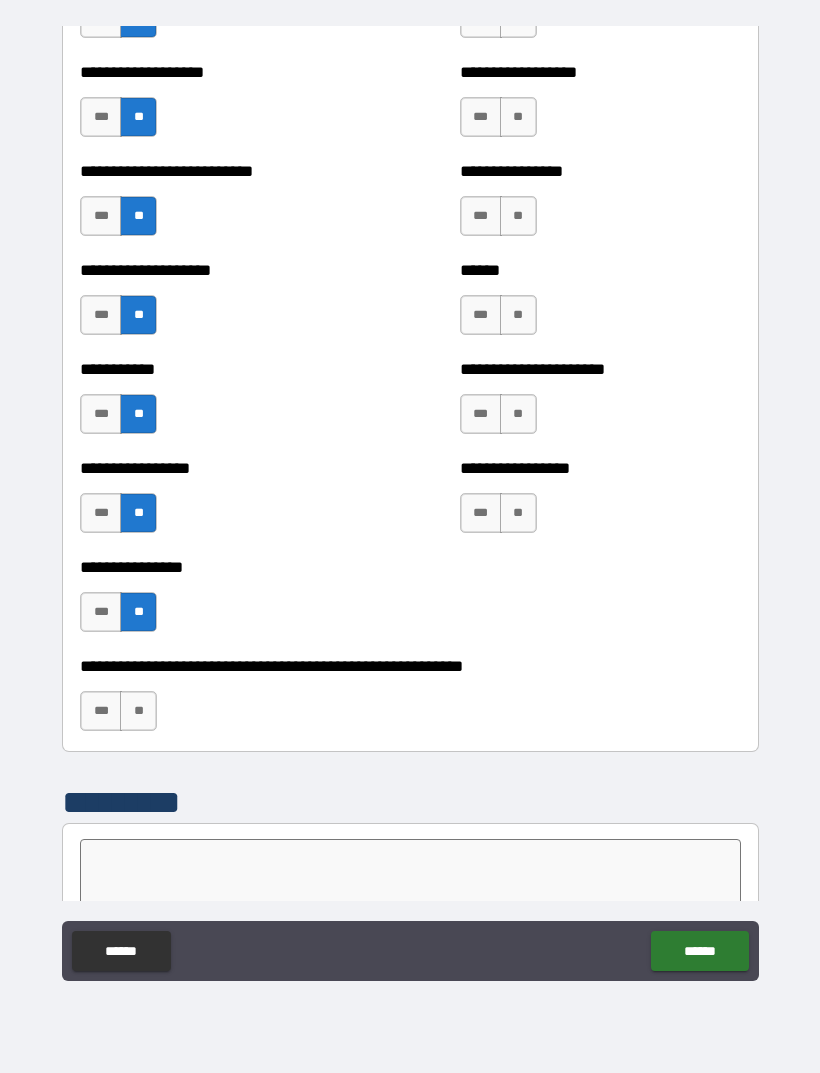 click on "**" at bounding box center (138, 711) 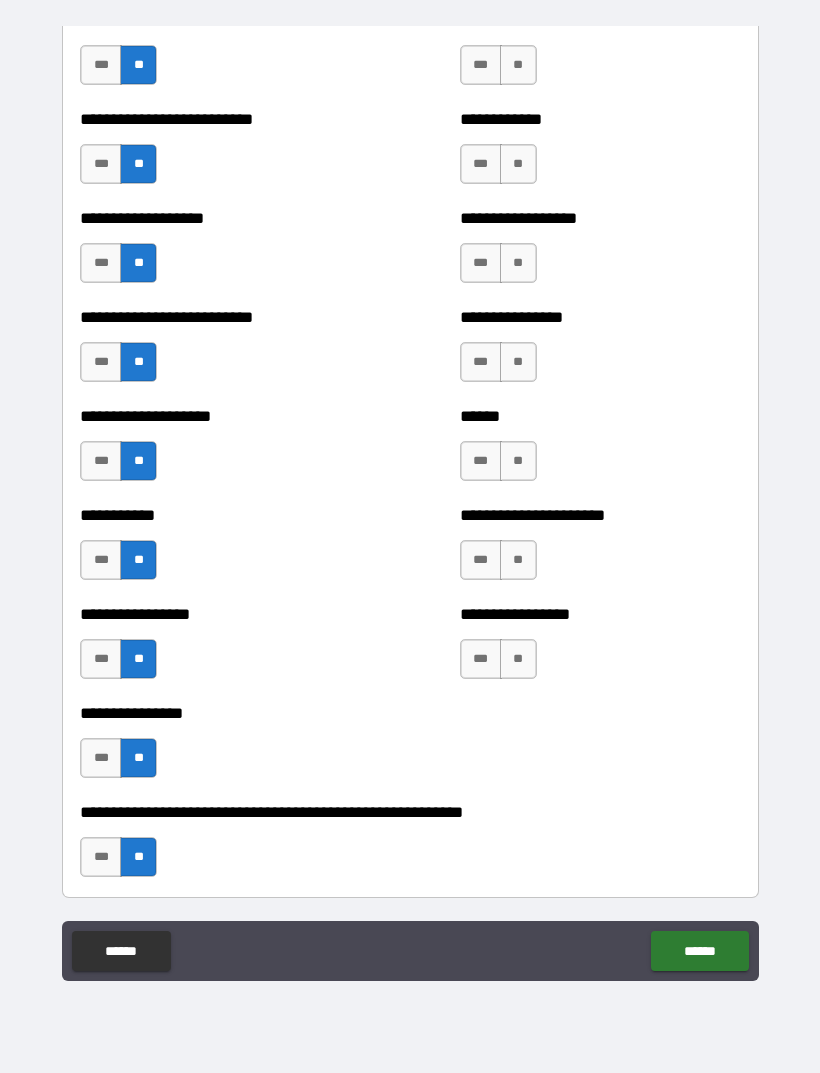 scroll, scrollTop: 5538, scrollLeft: 0, axis: vertical 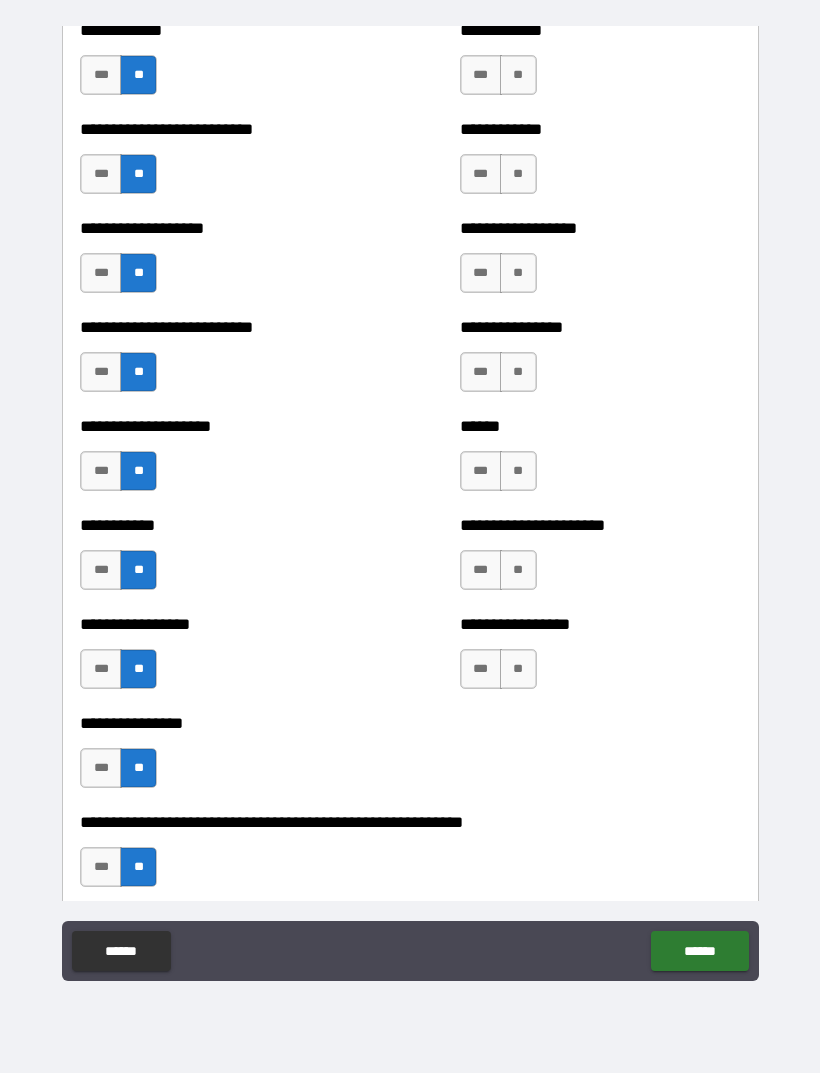 click on "**" at bounding box center (518, 669) 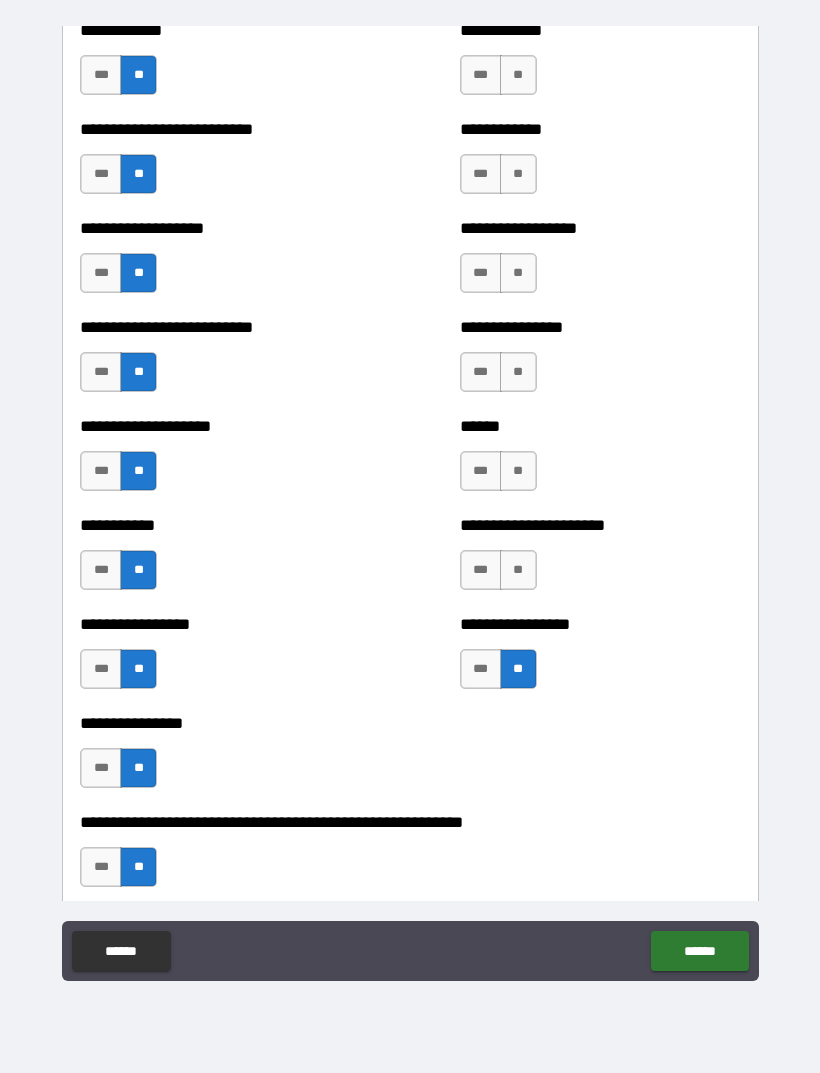 click on "**" at bounding box center [518, 570] 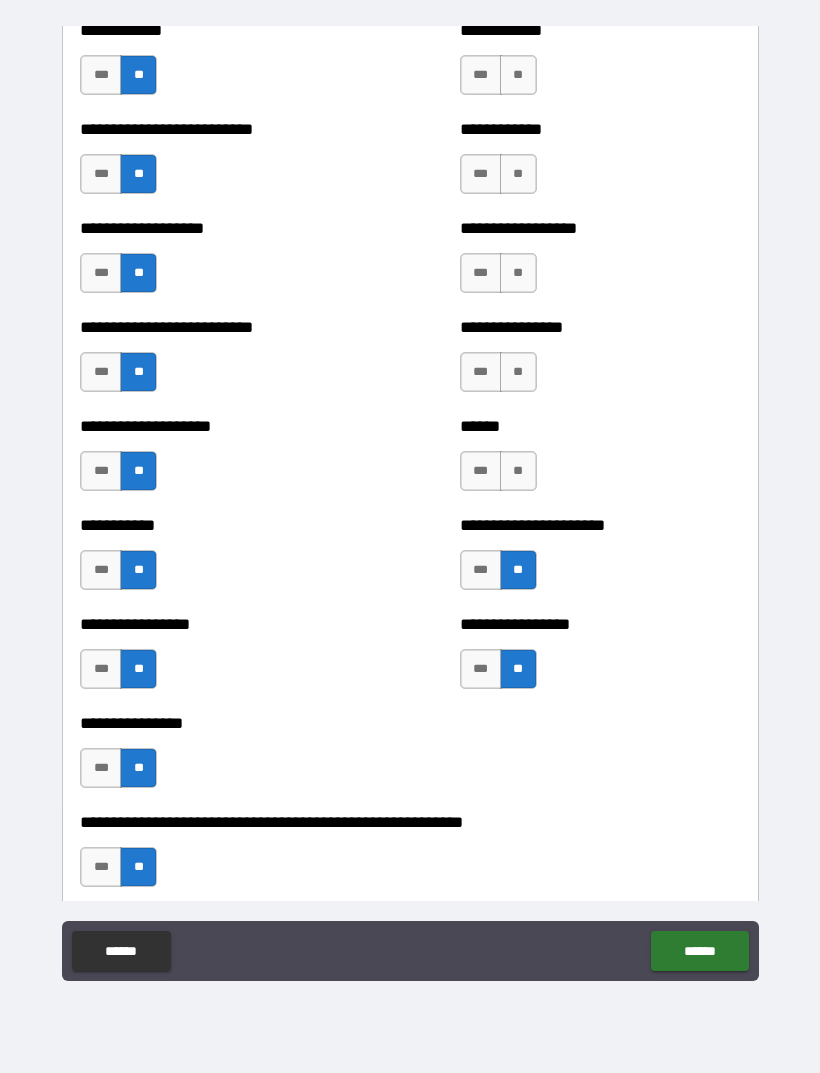 click on "**" at bounding box center (518, 471) 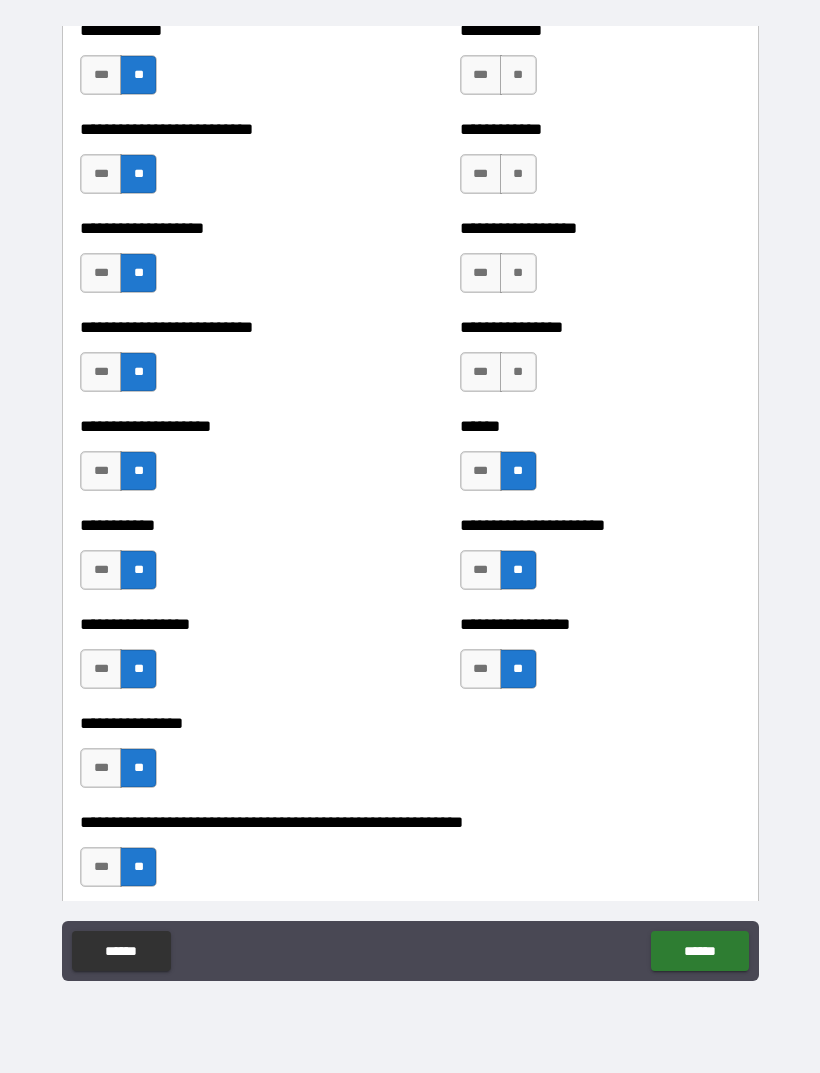 click on "**" at bounding box center (518, 372) 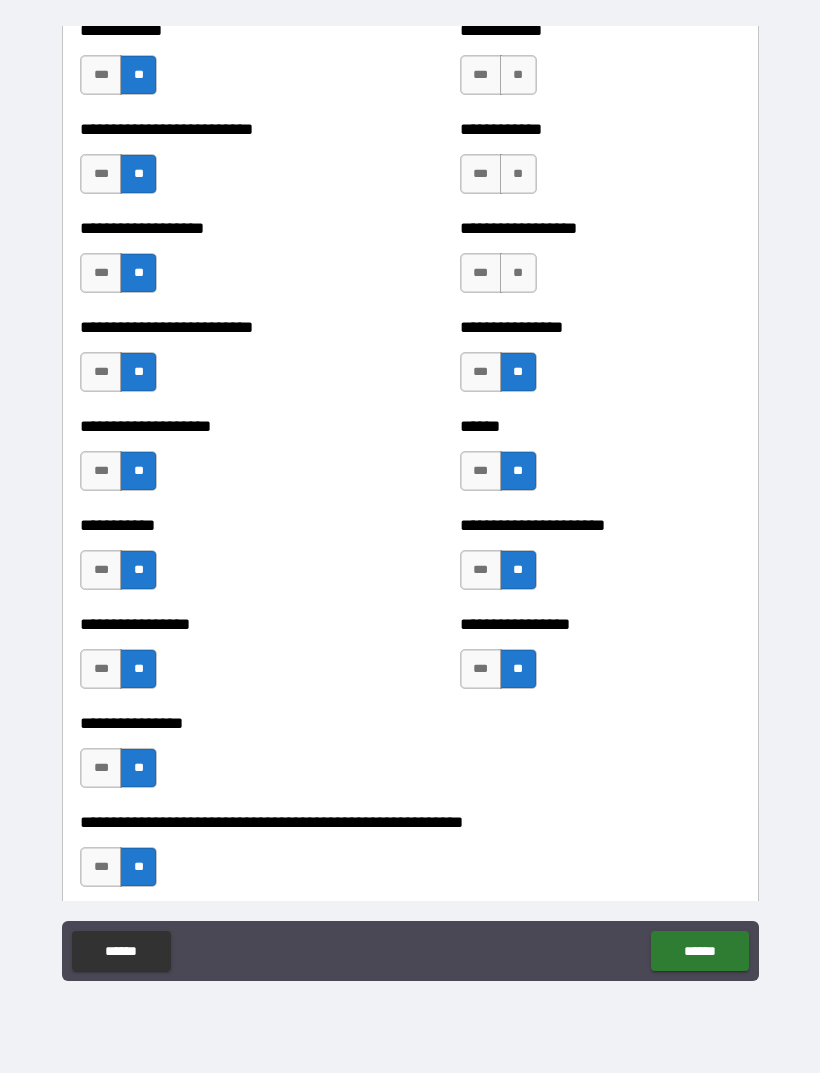 click on "**" at bounding box center (518, 273) 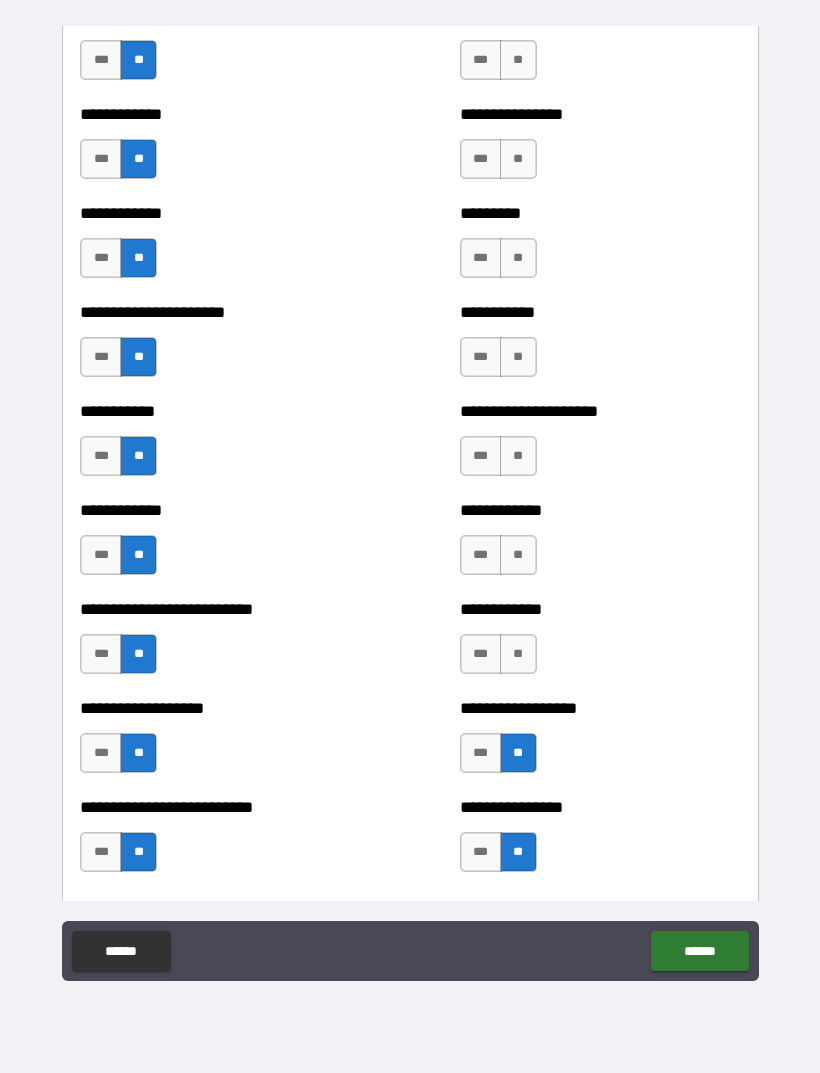 scroll, scrollTop: 5051, scrollLeft: 0, axis: vertical 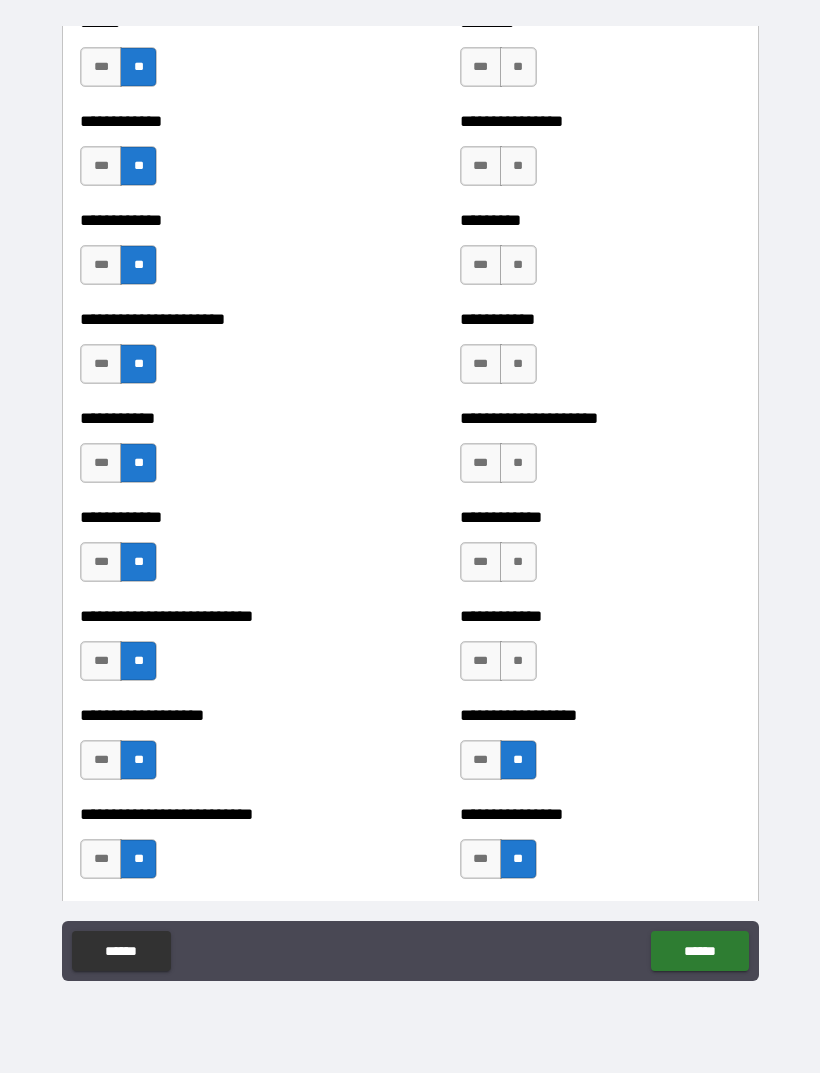 click on "**" at bounding box center [518, 661] 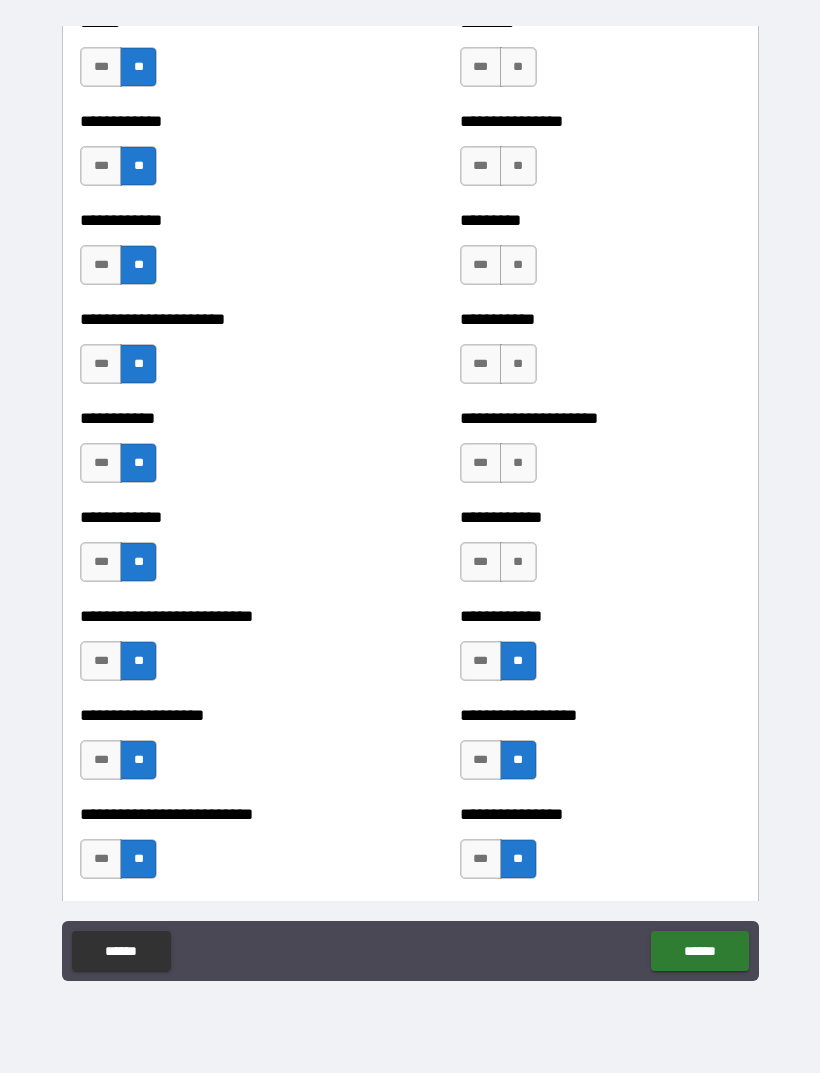 click on "**" at bounding box center [518, 562] 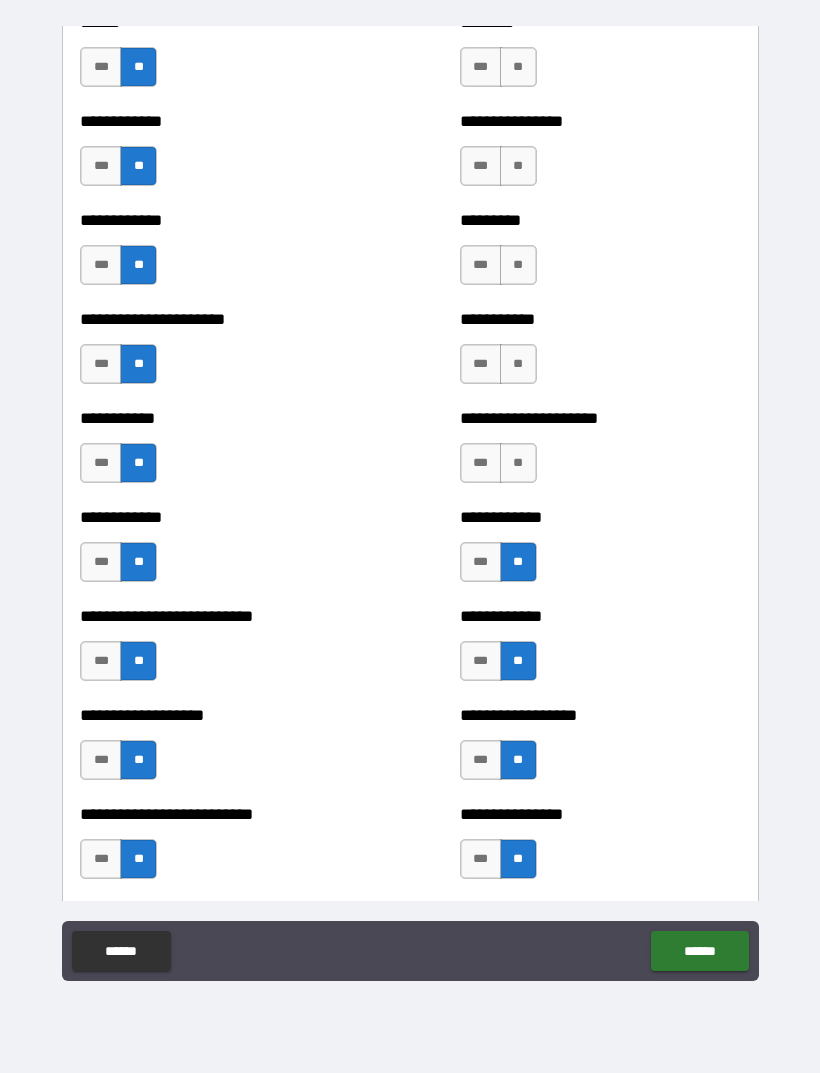 click on "**" at bounding box center [518, 463] 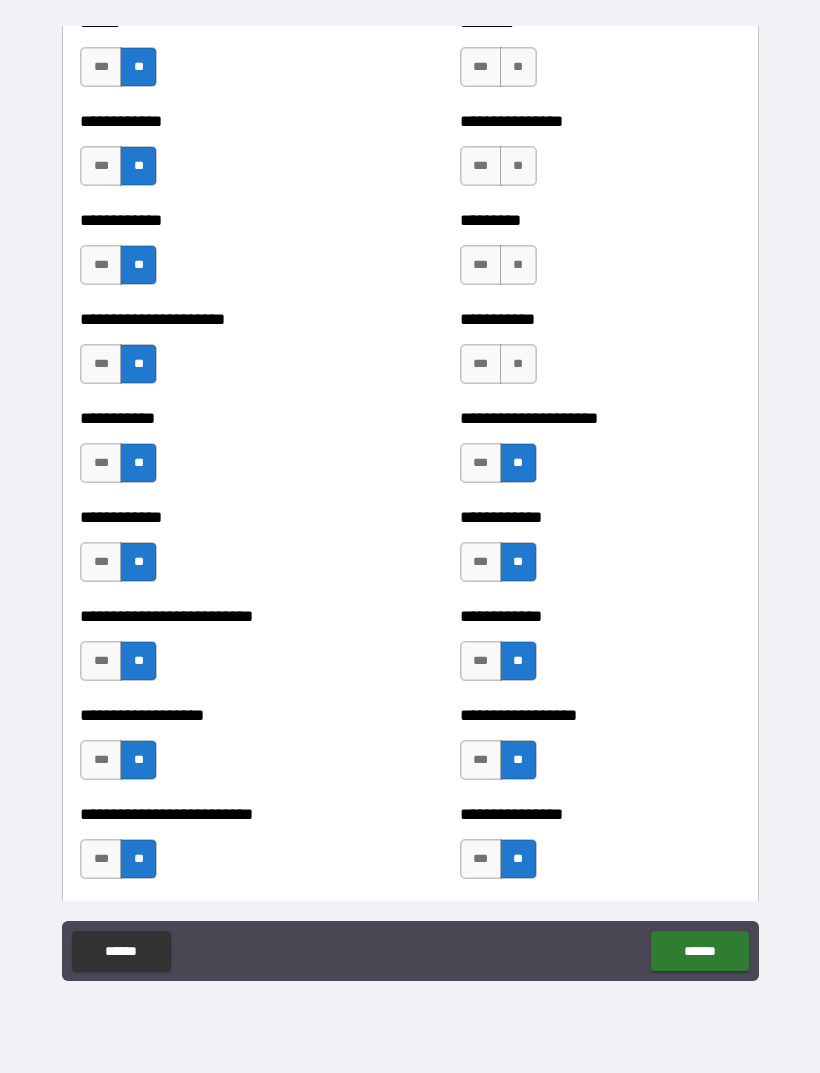 click on "**" at bounding box center (518, 364) 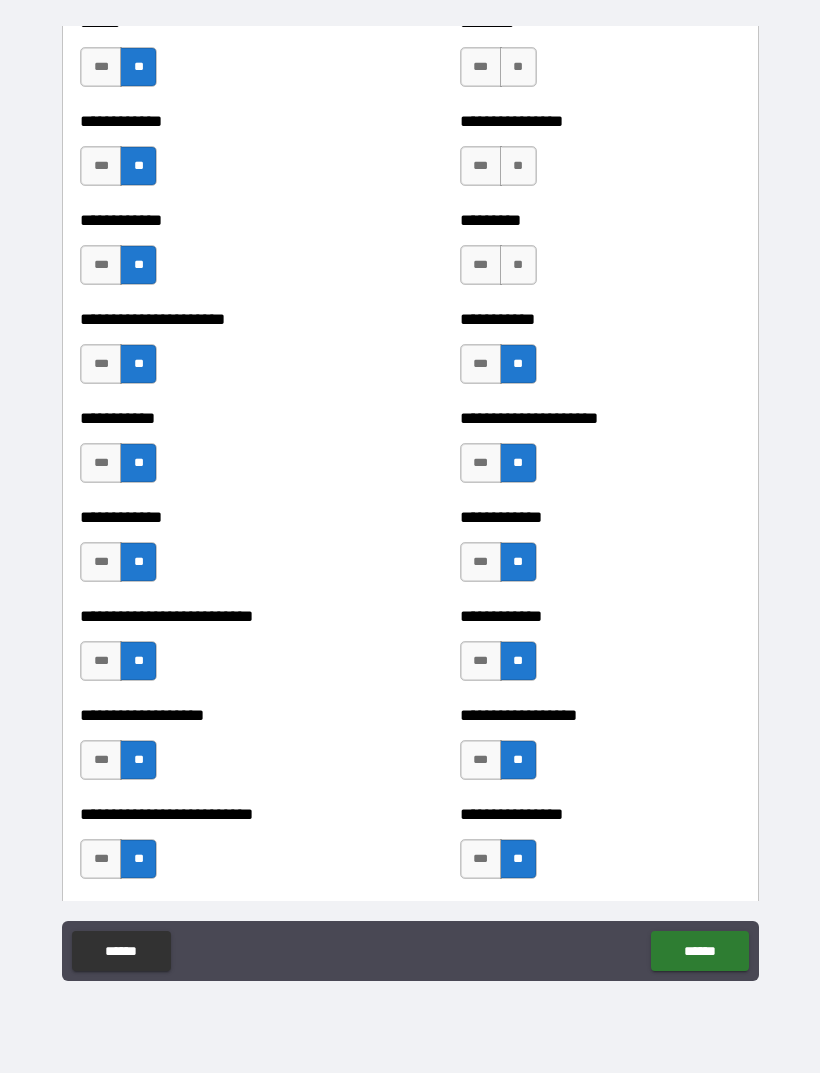 click on "**" at bounding box center [518, 265] 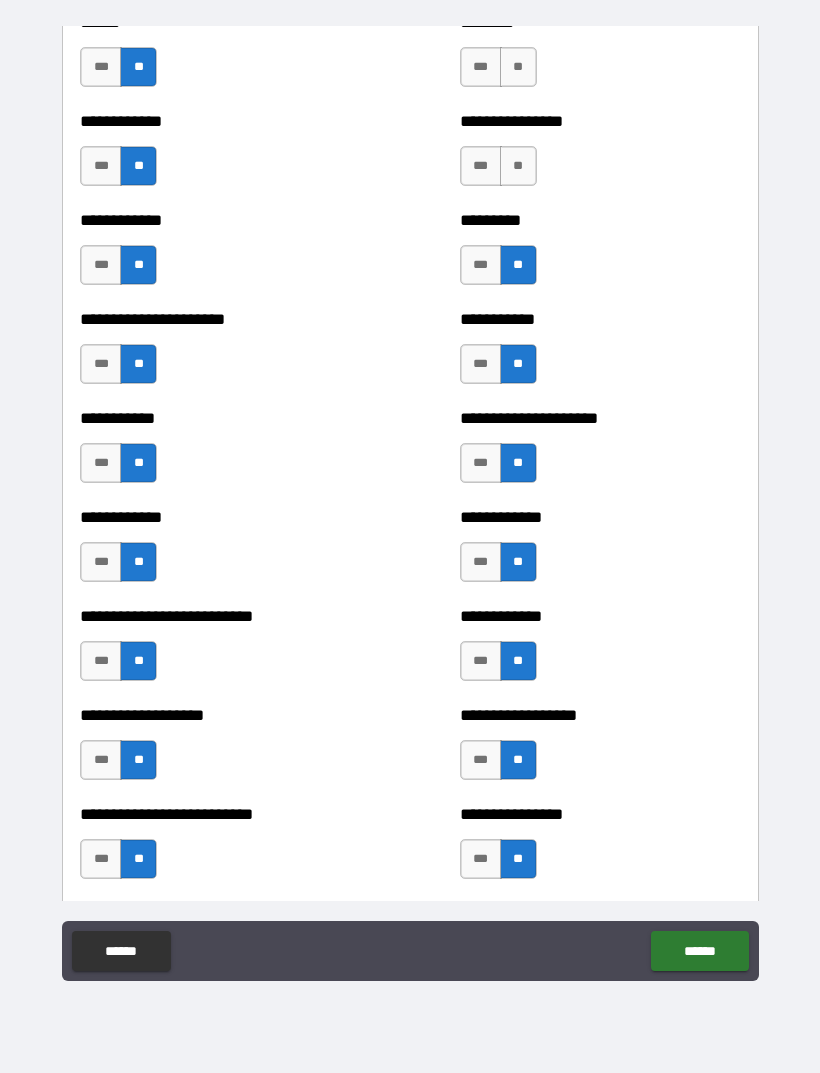 click on "**" at bounding box center [518, 166] 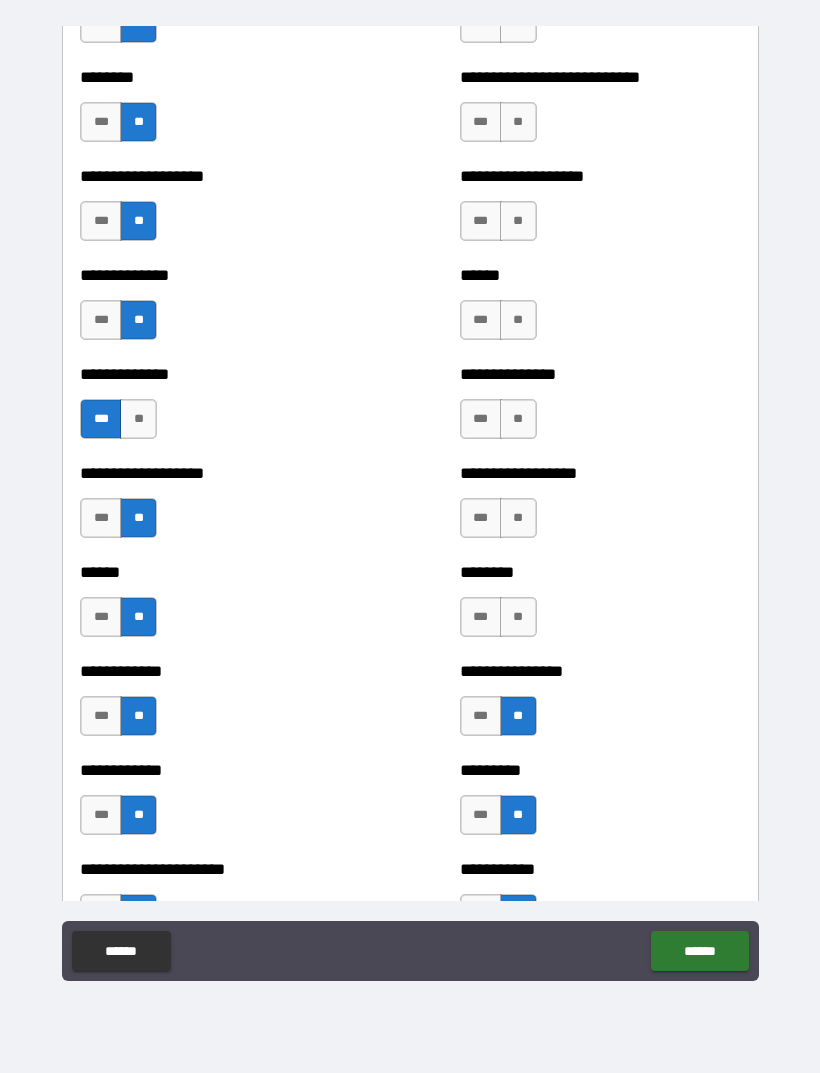 scroll, scrollTop: 4502, scrollLeft: 0, axis: vertical 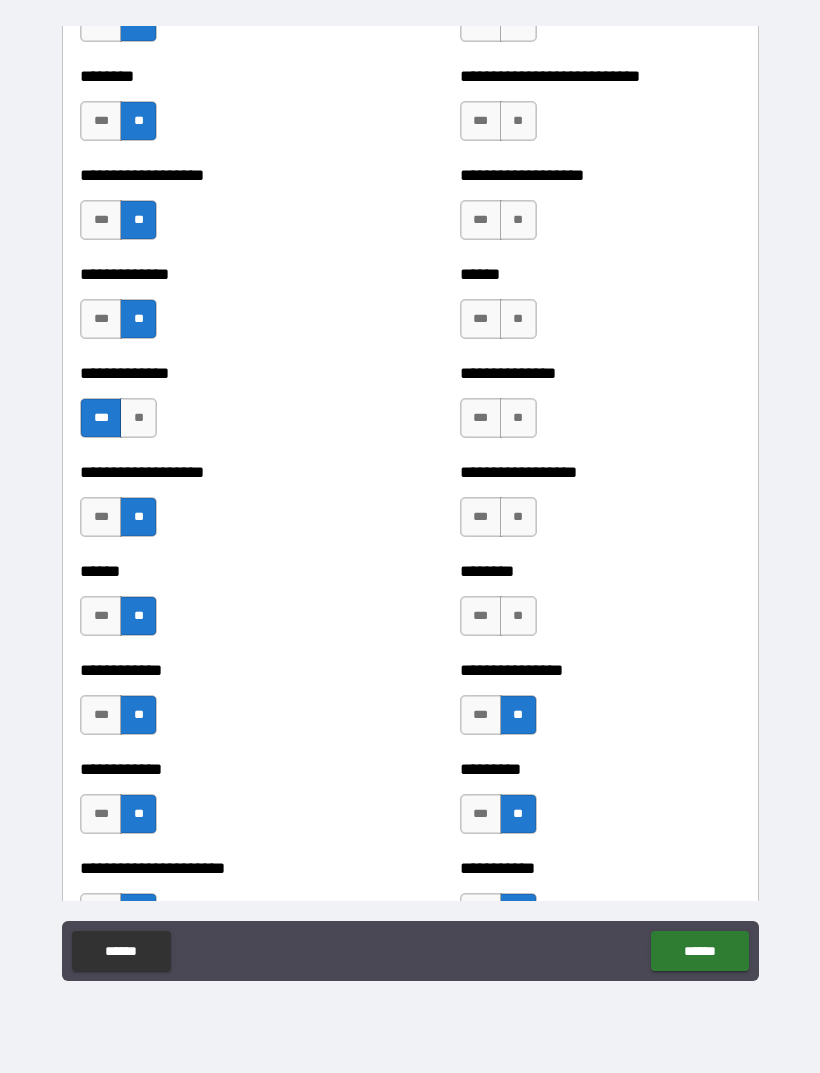 click on "**" at bounding box center (518, 616) 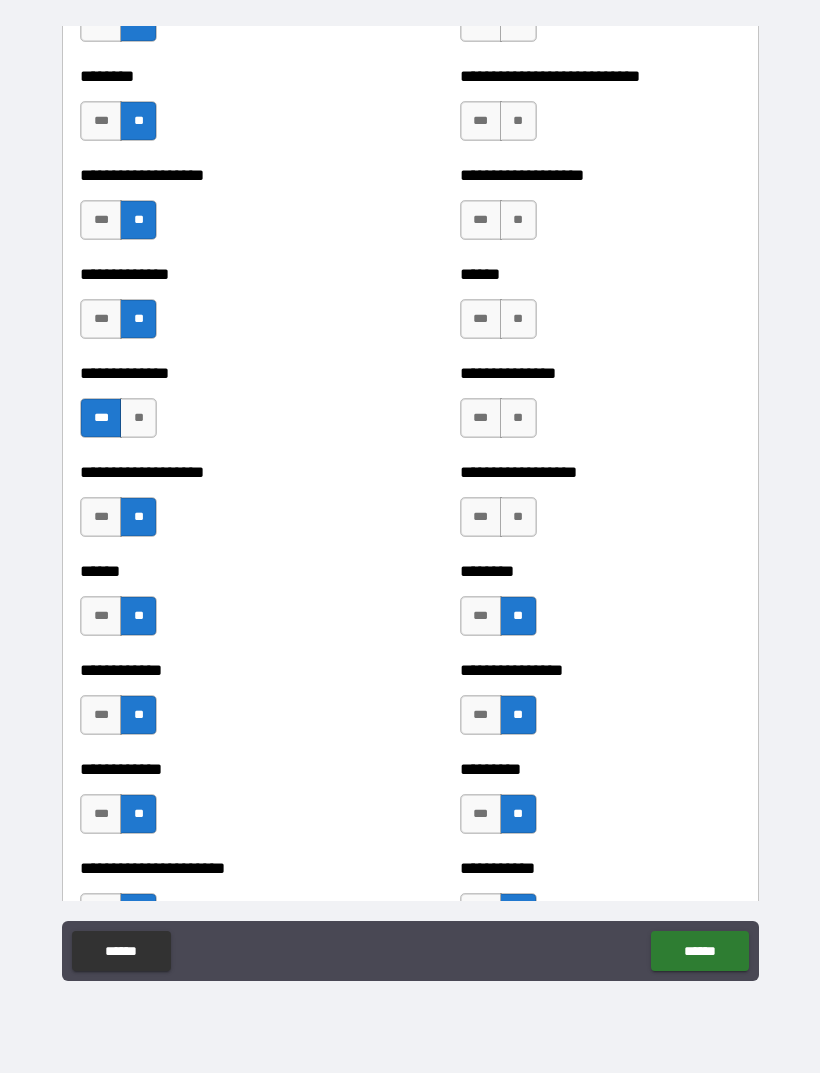 click on "**" at bounding box center [518, 517] 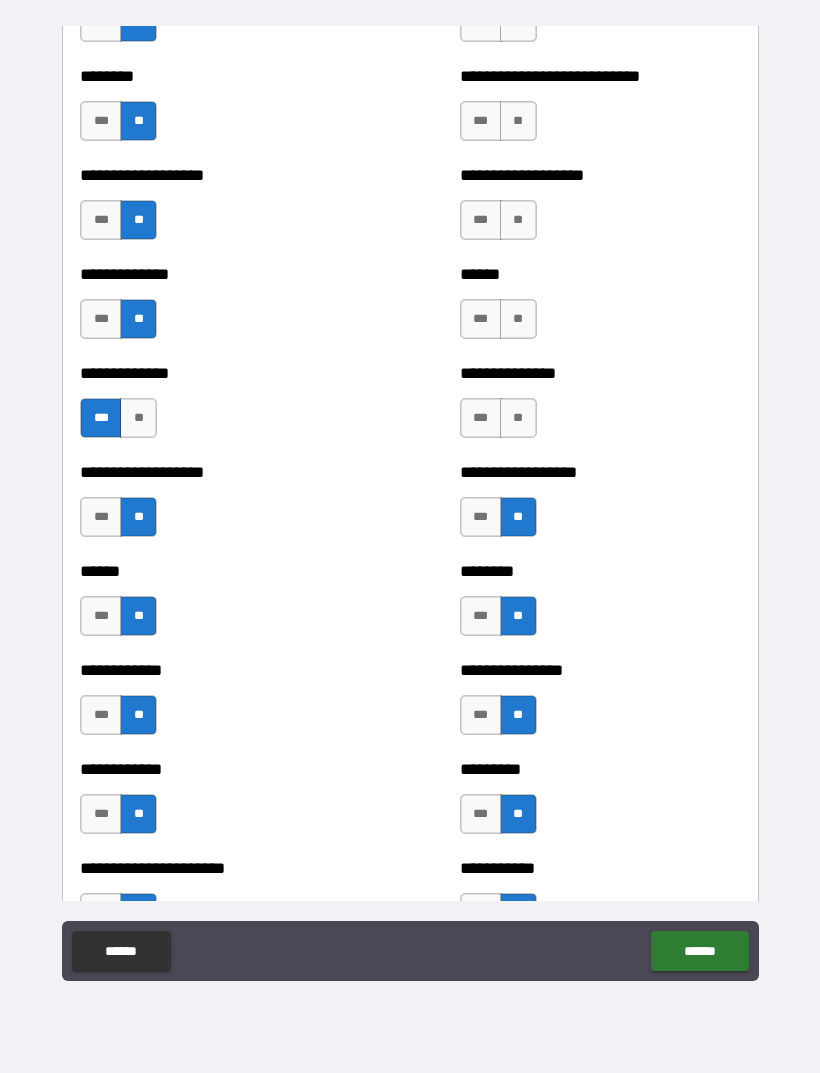 click on "**" at bounding box center (518, 418) 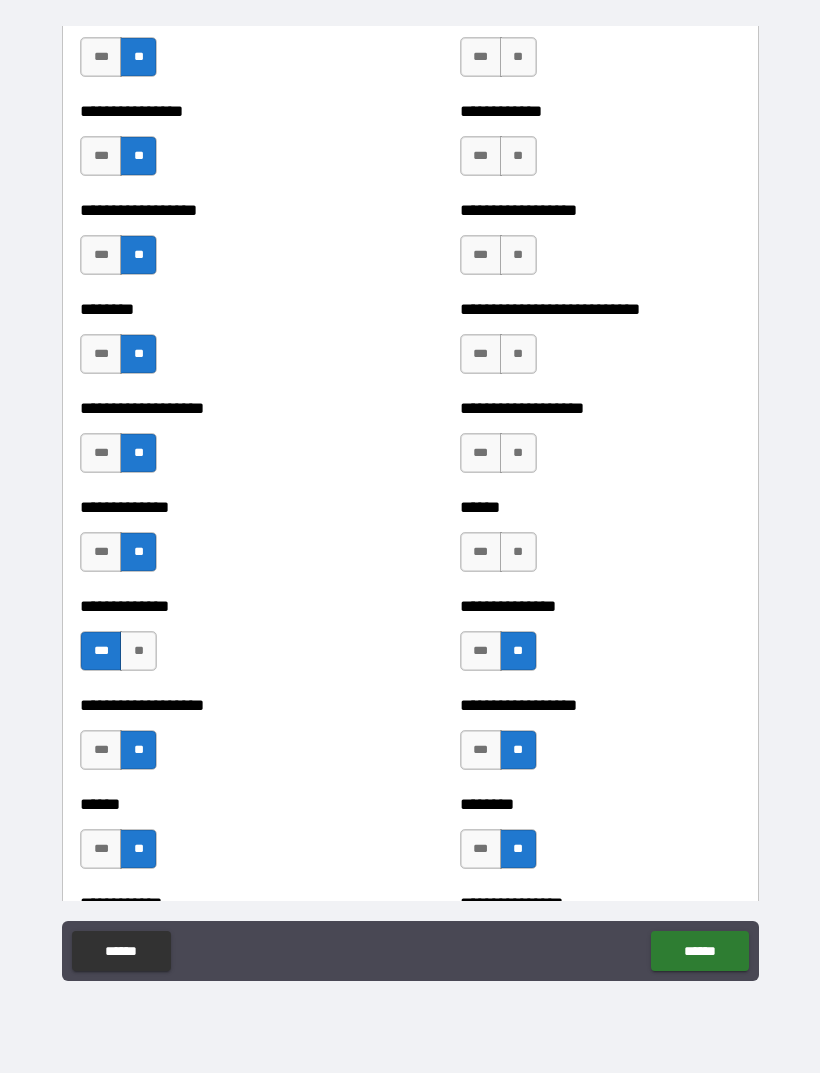 scroll, scrollTop: 4257, scrollLeft: 0, axis: vertical 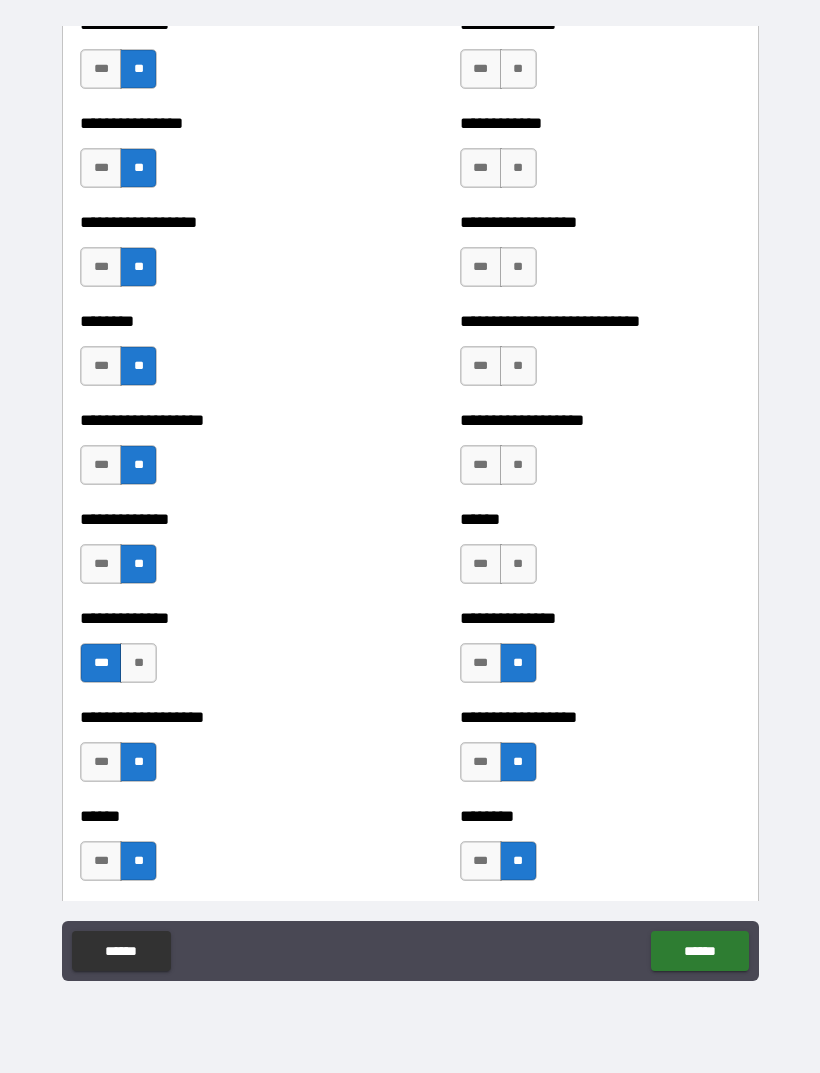 click on "**" at bounding box center (518, 564) 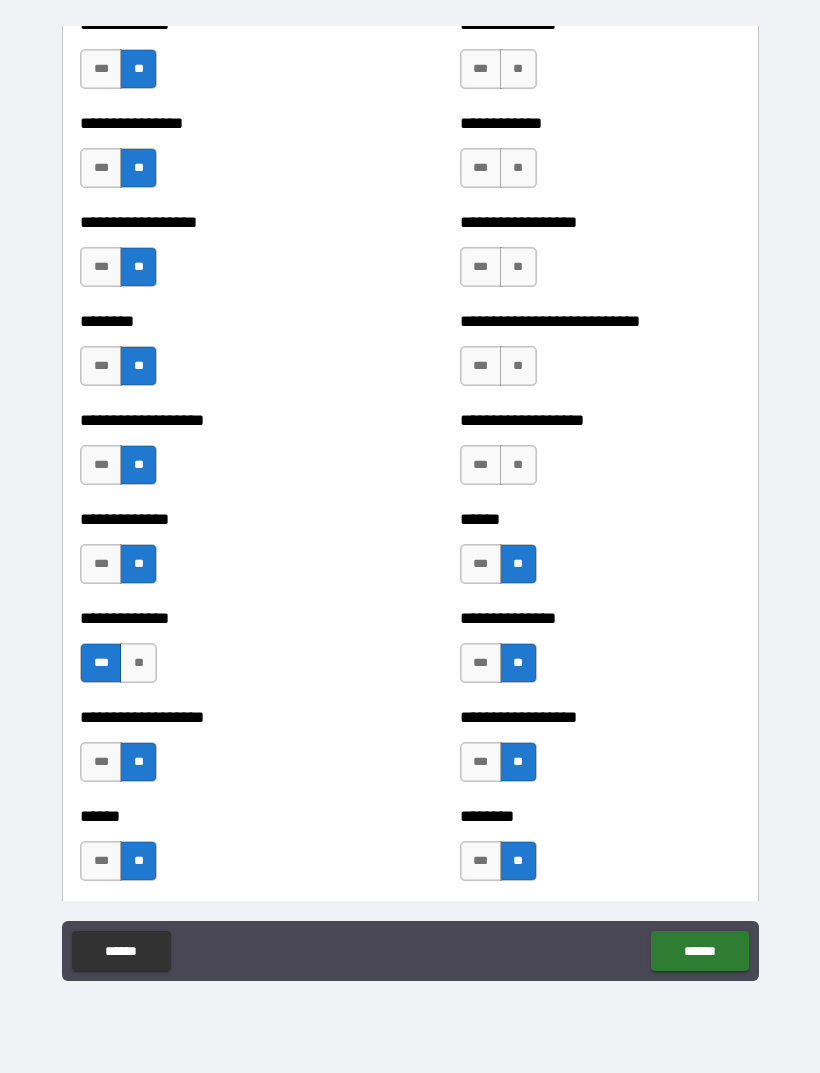 click on "**" at bounding box center [518, 465] 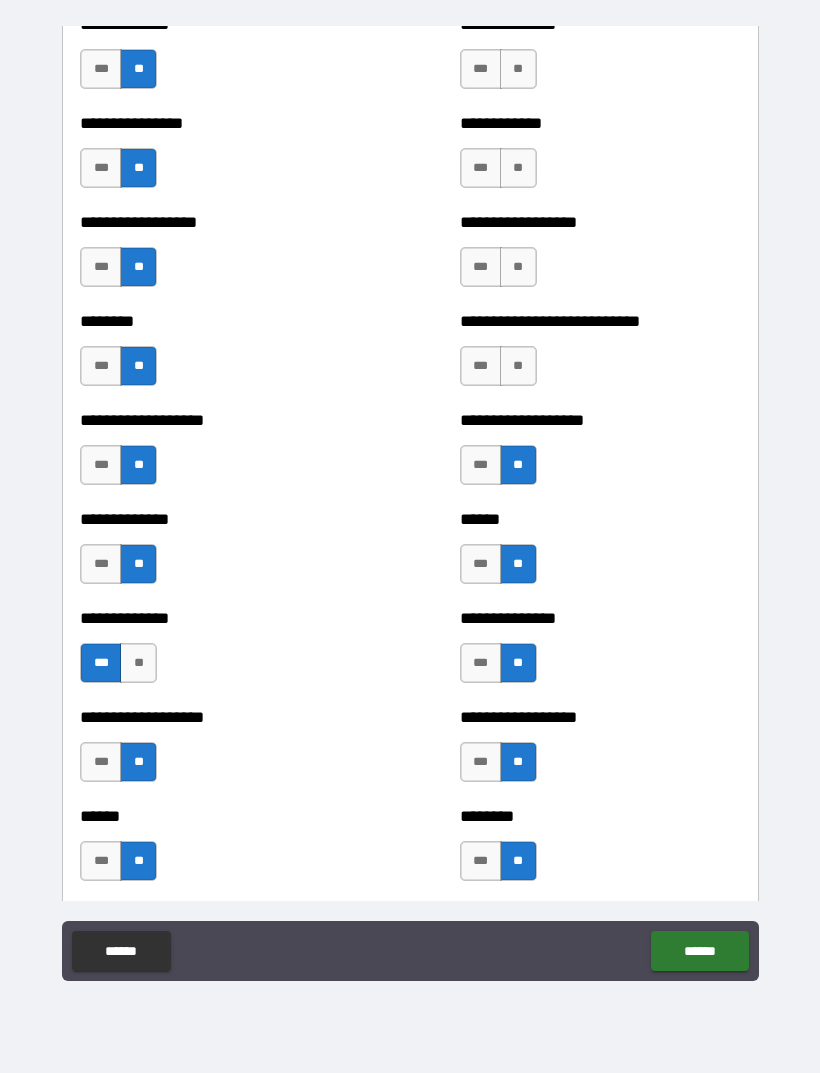 click on "**" at bounding box center (518, 366) 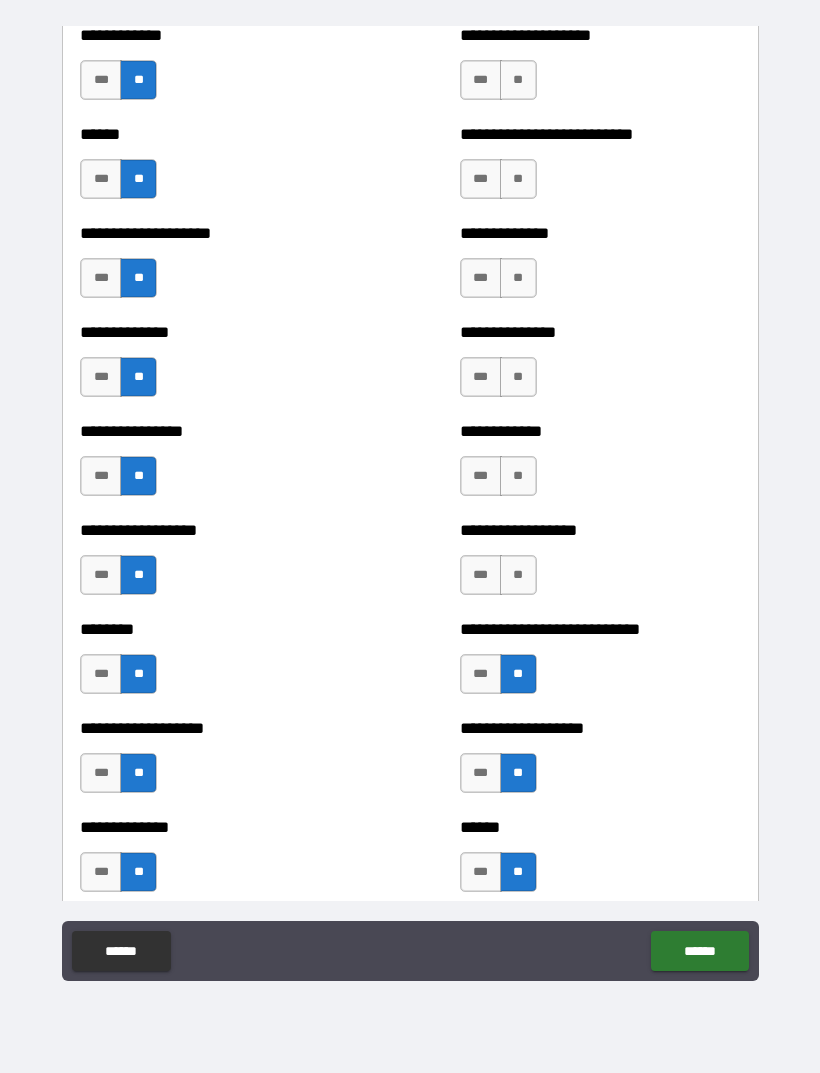 scroll, scrollTop: 3948, scrollLeft: 0, axis: vertical 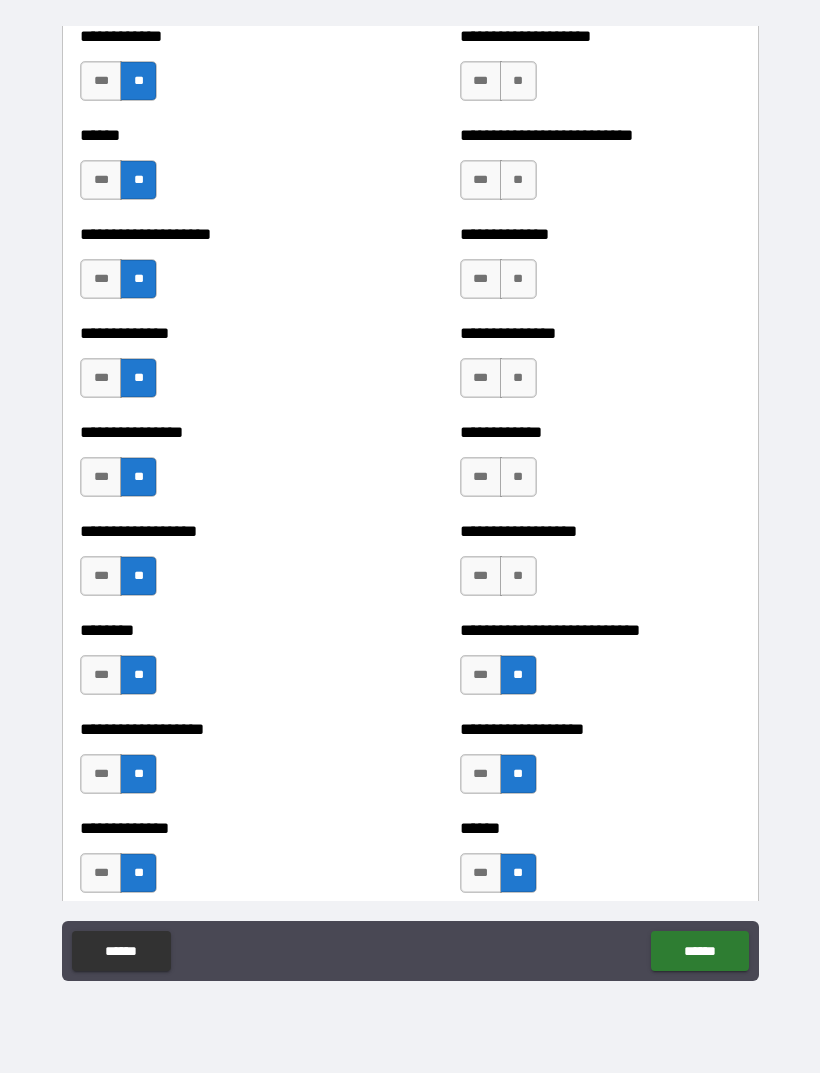 click on "**" at bounding box center (518, 576) 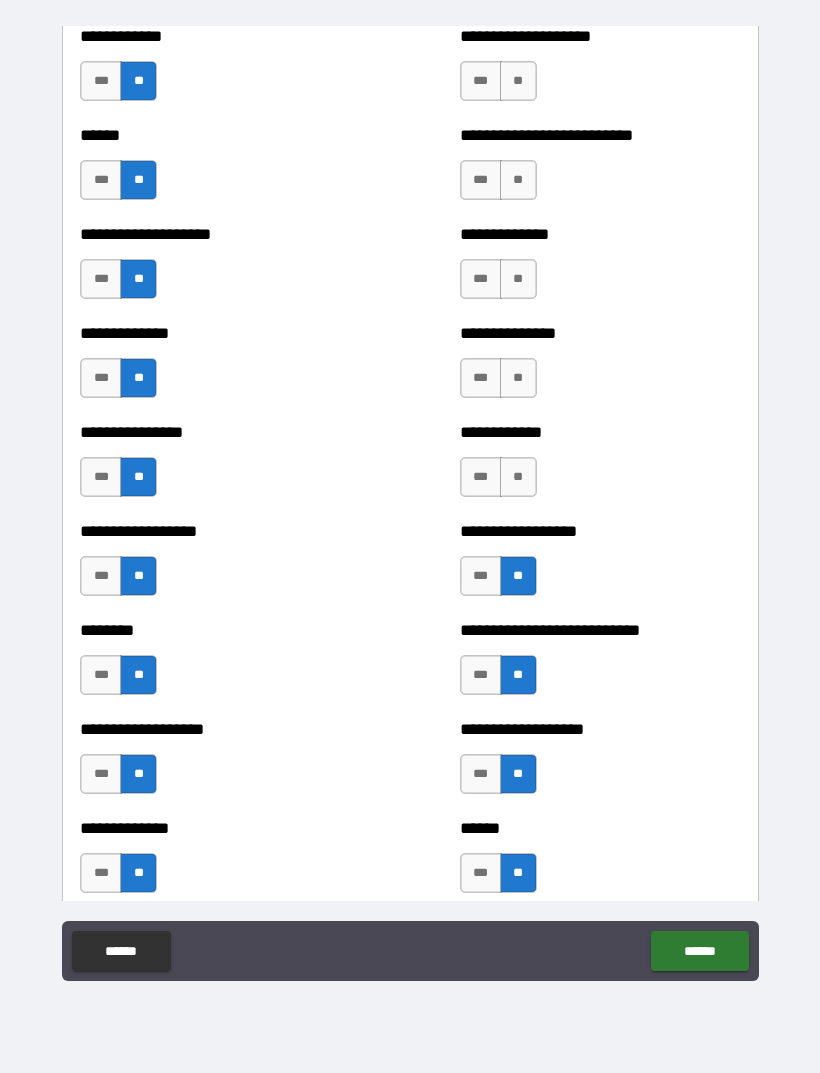 click on "**" at bounding box center [518, 477] 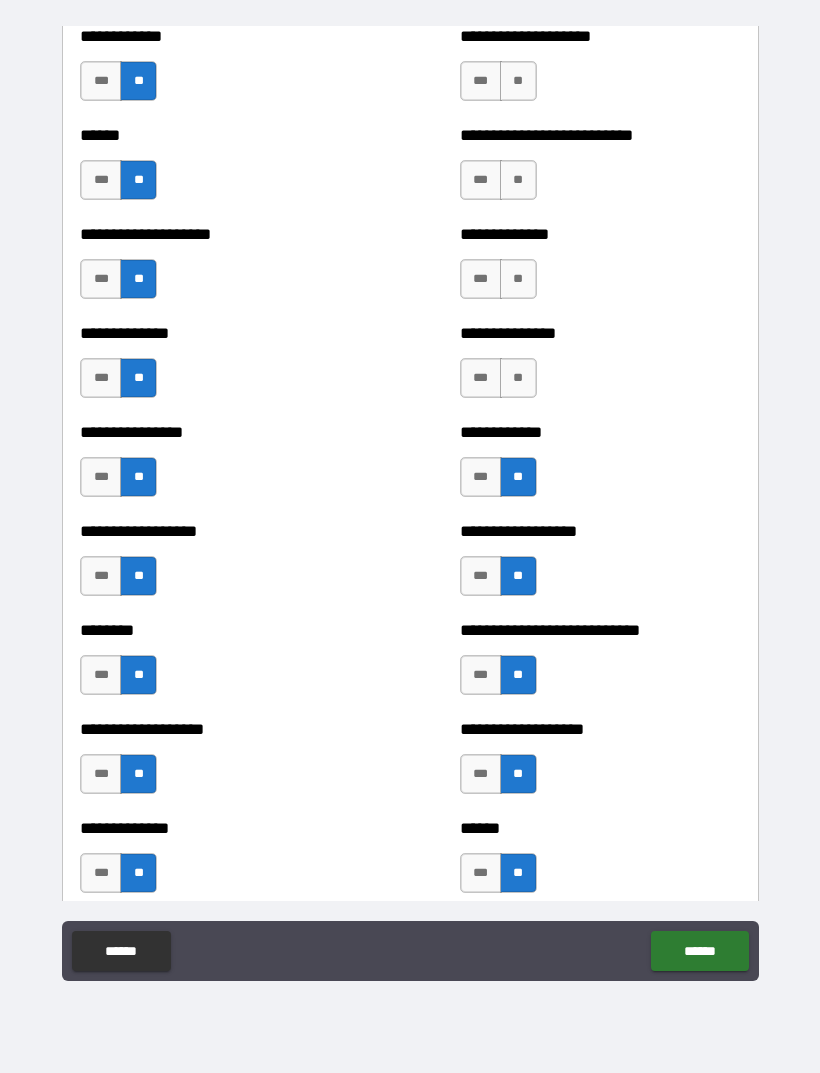 click on "**" at bounding box center [518, 378] 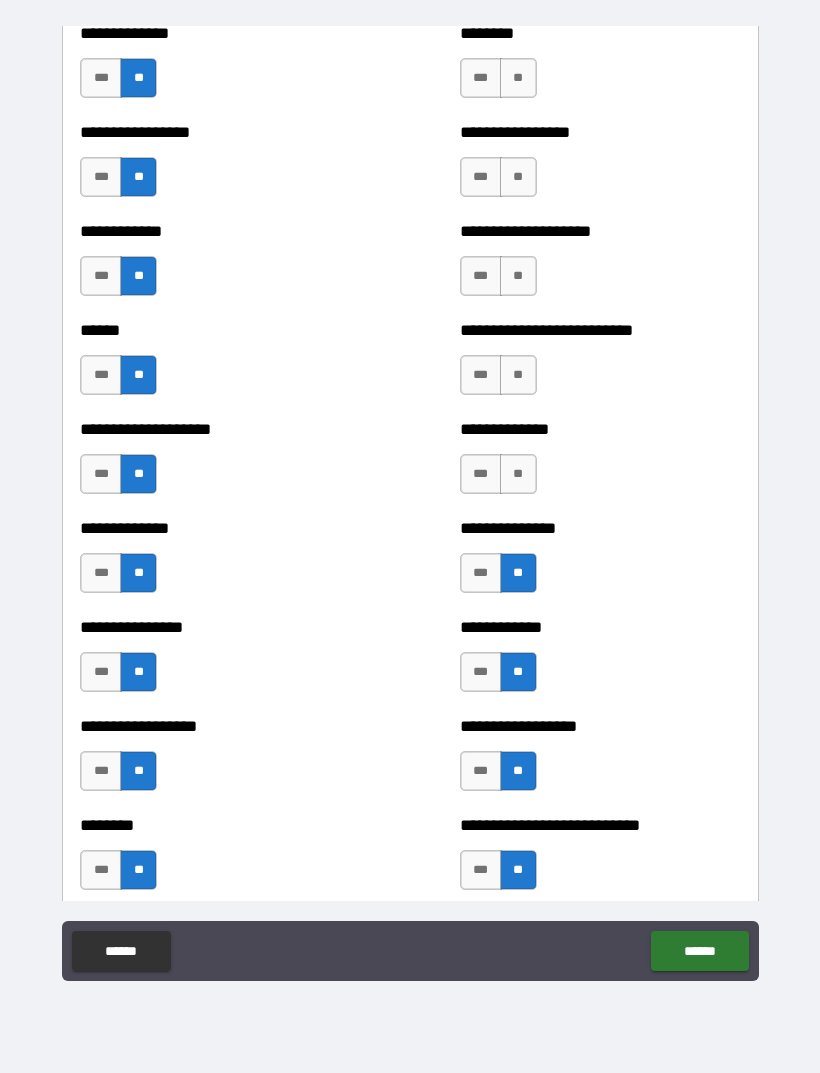 scroll, scrollTop: 3726, scrollLeft: 0, axis: vertical 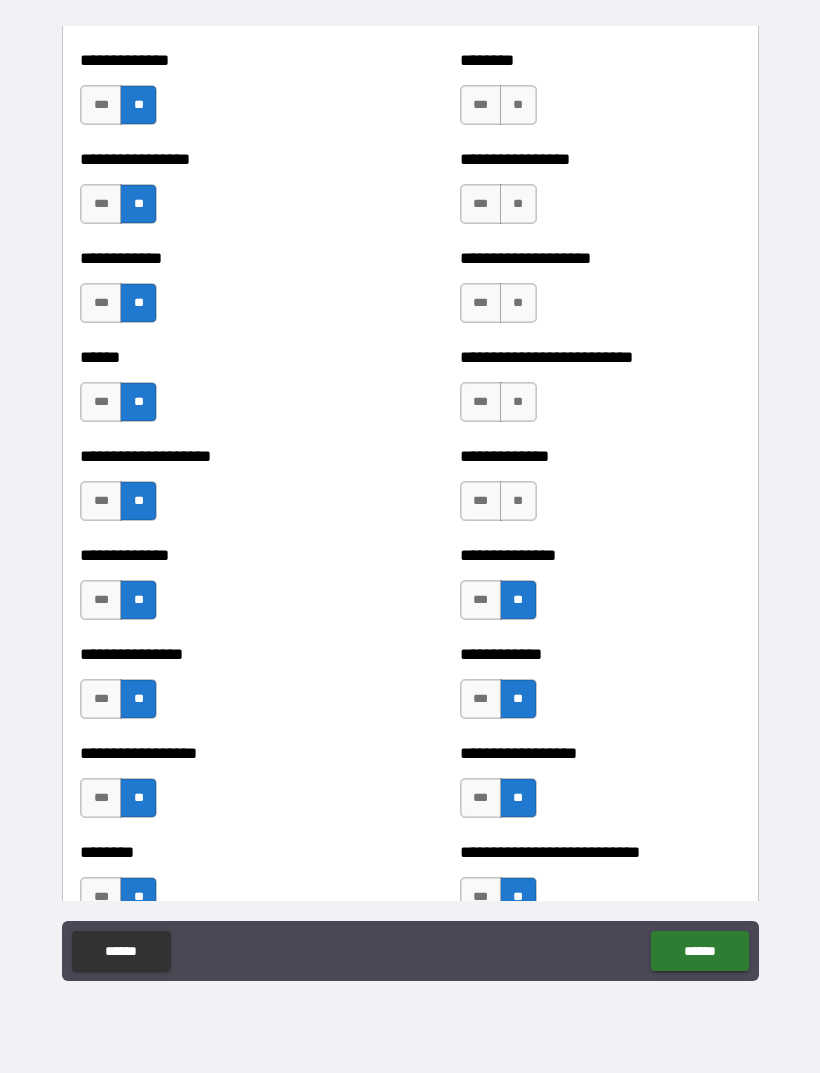 click on "**" at bounding box center [518, 501] 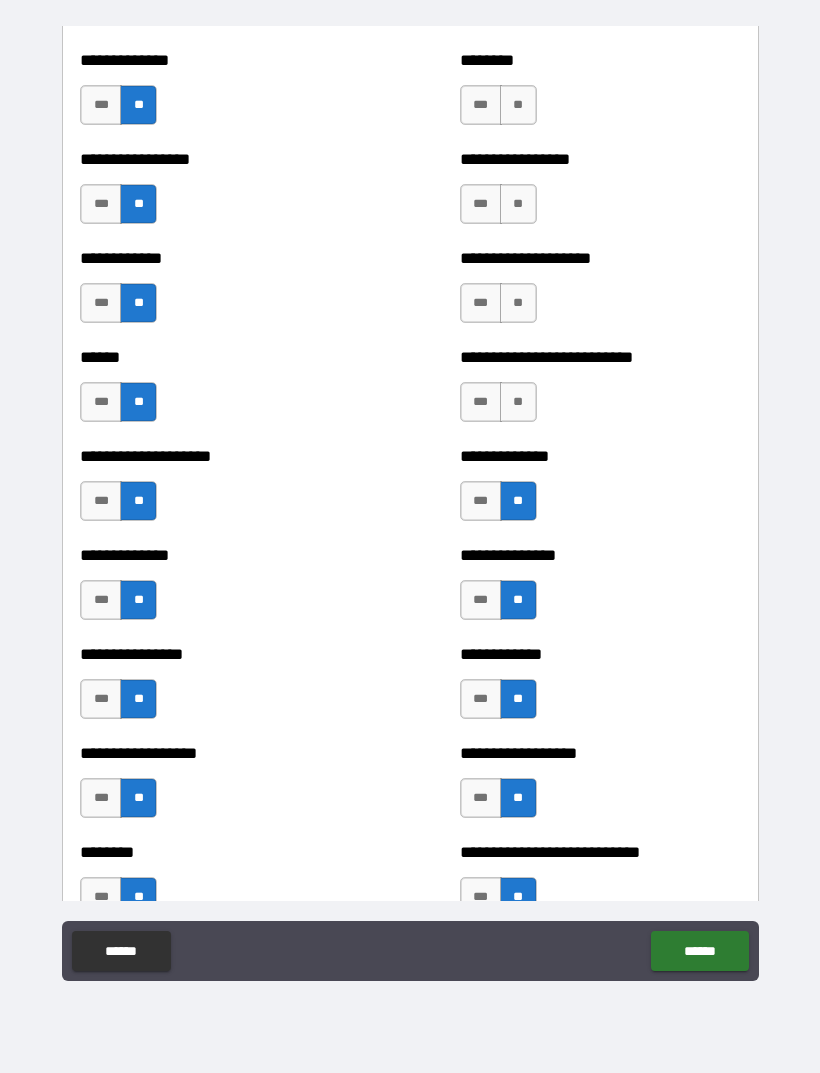 click on "**" at bounding box center [518, 402] 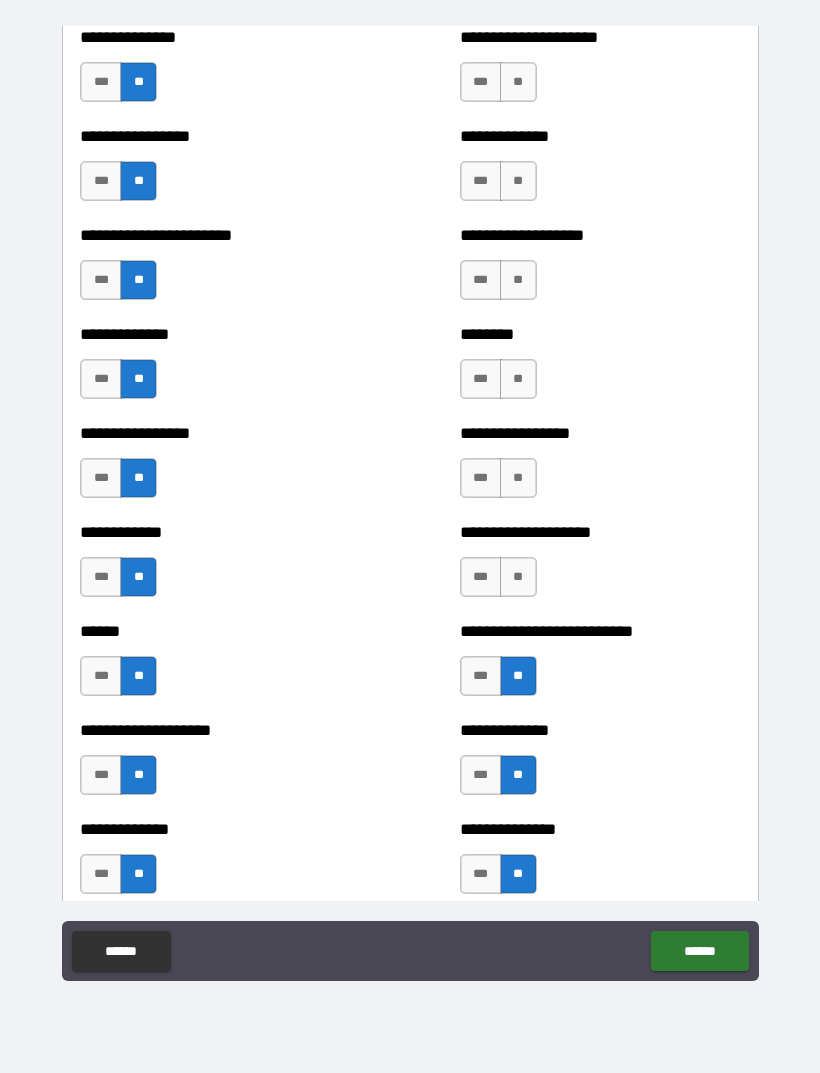 scroll, scrollTop: 3450, scrollLeft: 0, axis: vertical 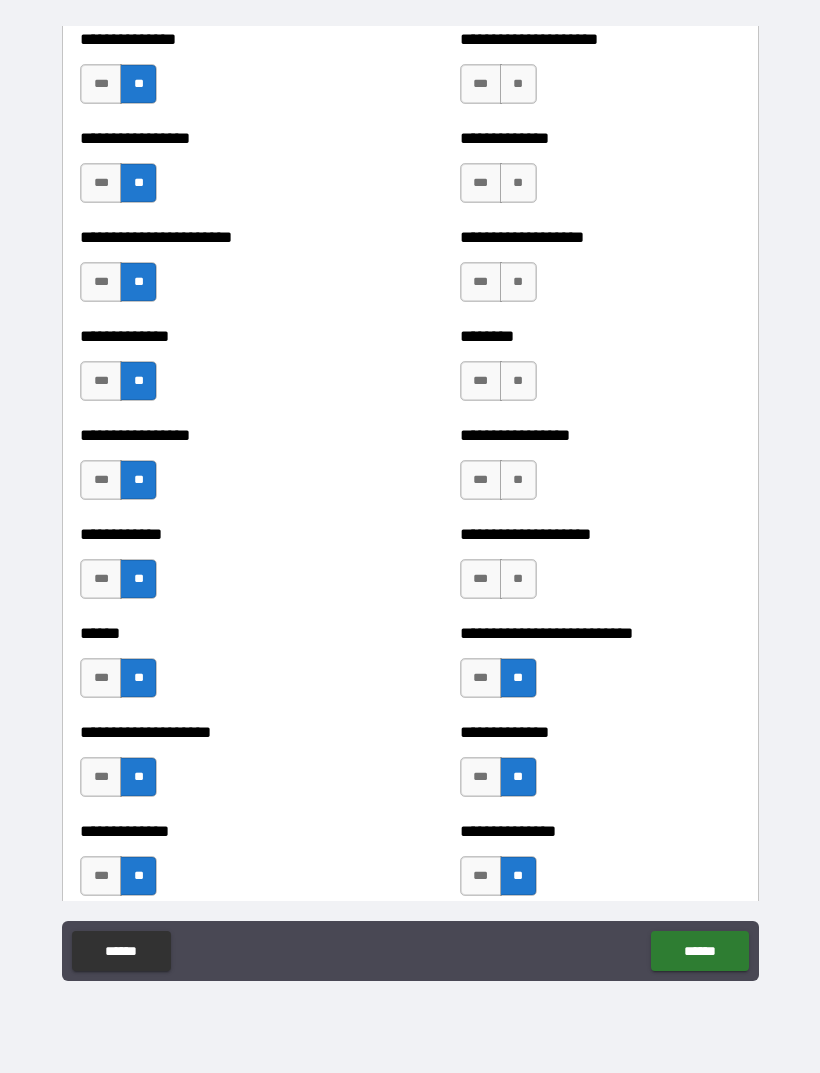 click on "**" at bounding box center [518, 579] 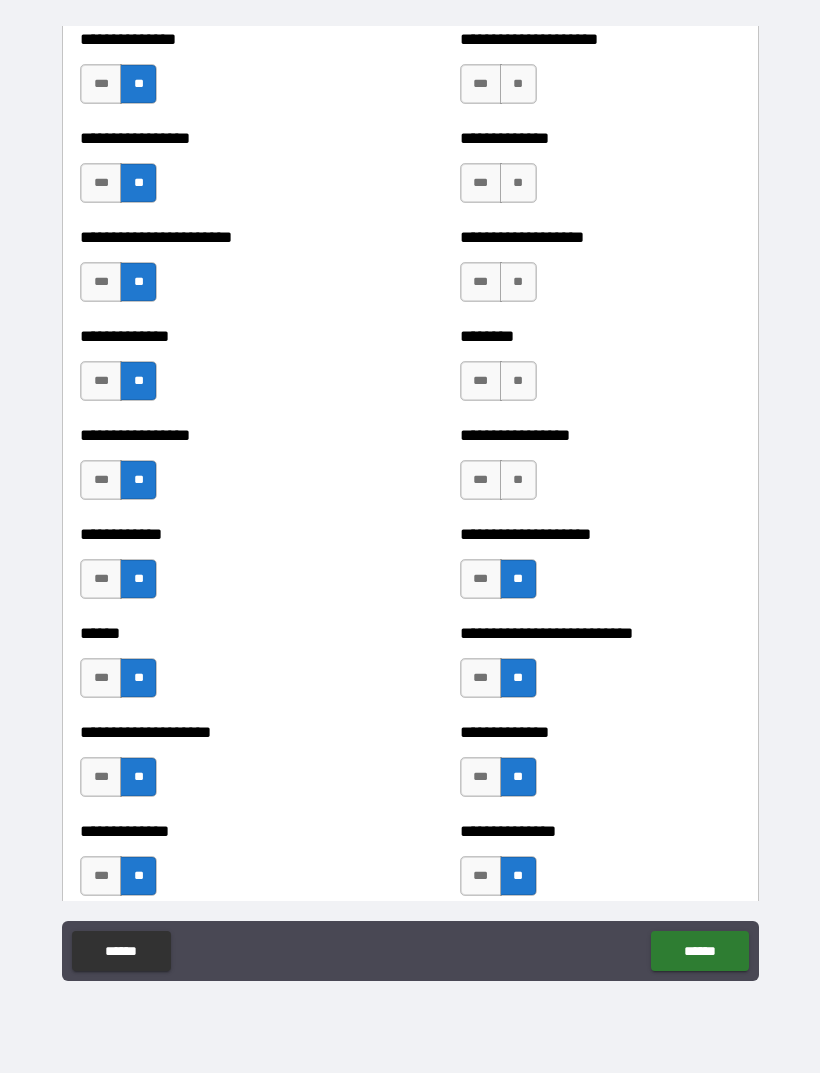click on "**" at bounding box center (518, 480) 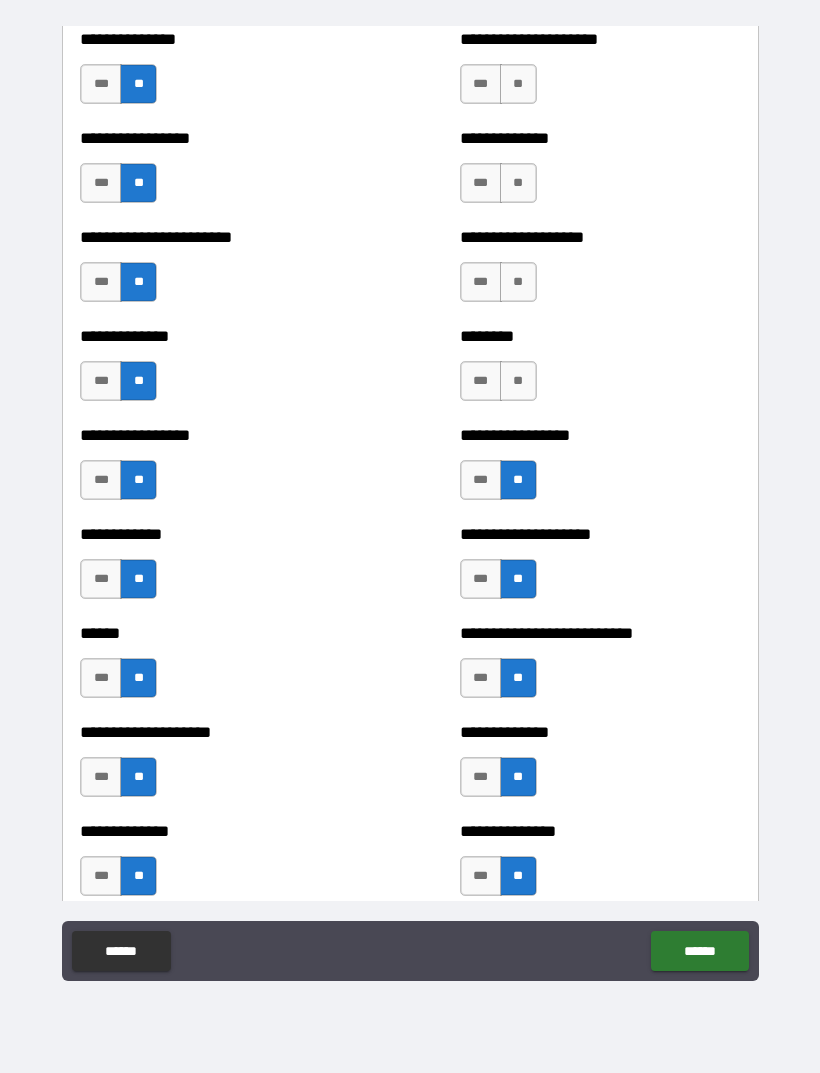 click on "**" at bounding box center [518, 381] 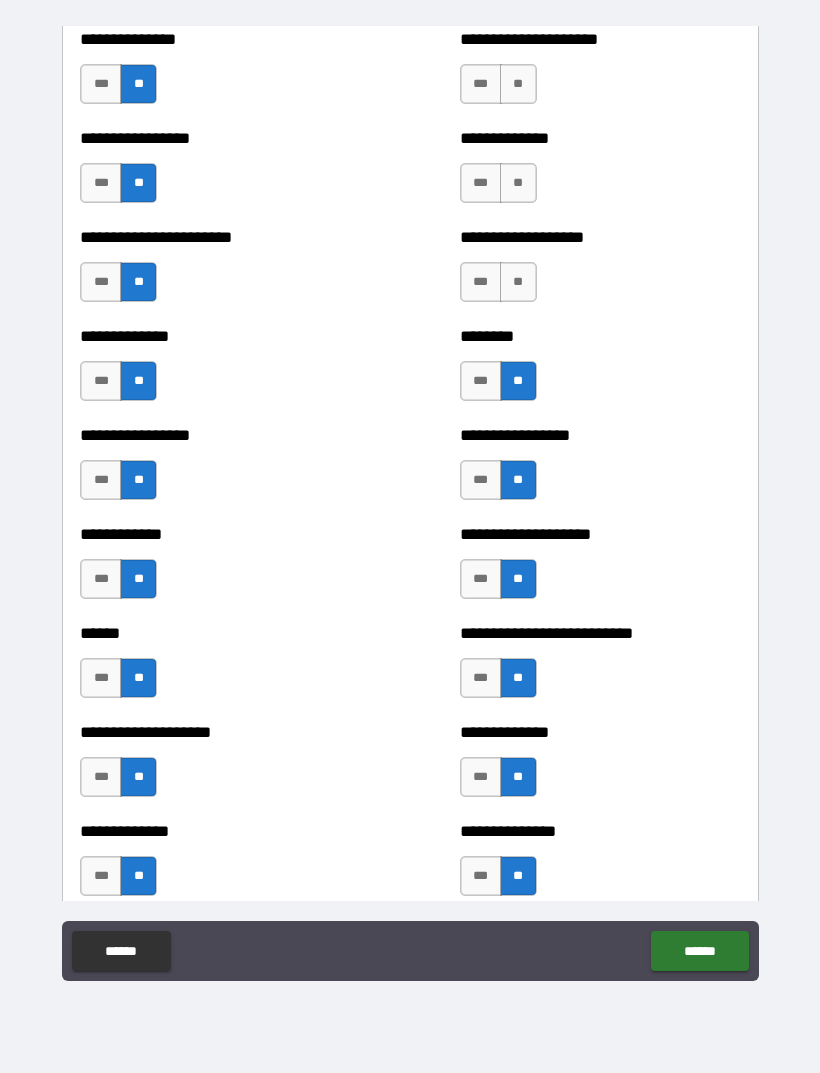 click on "**" at bounding box center (518, 282) 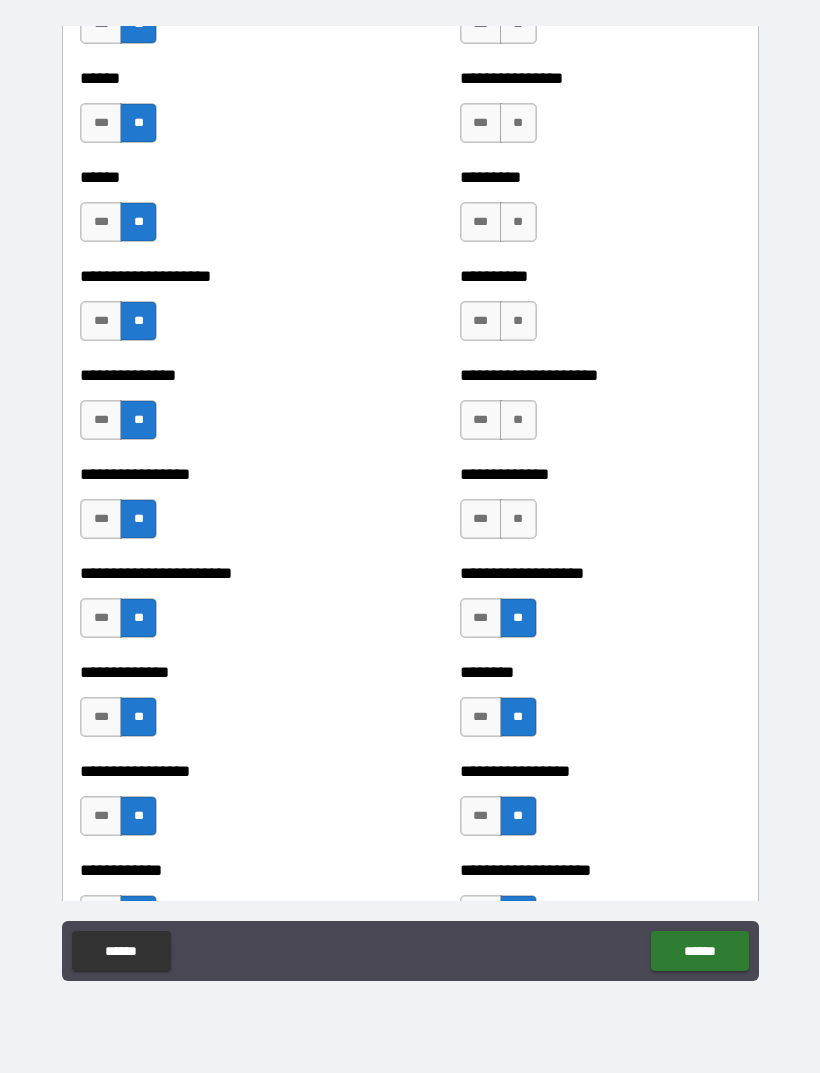 scroll, scrollTop: 3085, scrollLeft: 0, axis: vertical 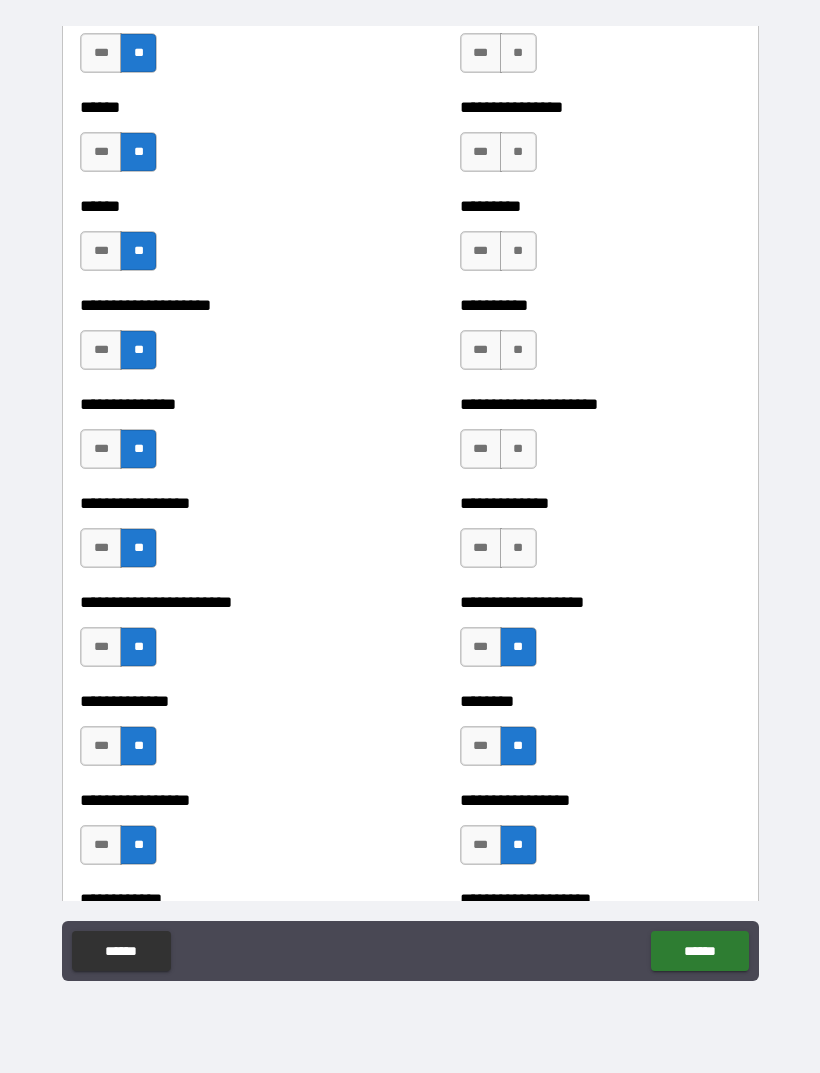 click on "**" at bounding box center (518, 548) 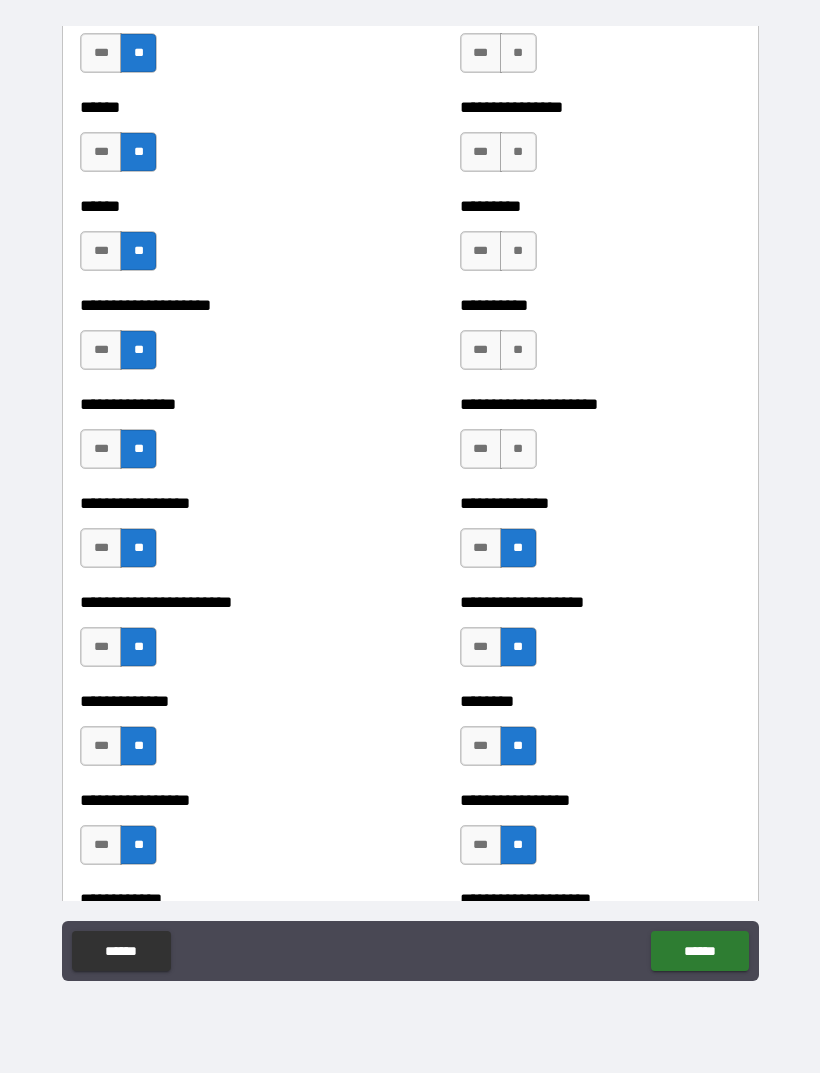 click on "**" at bounding box center [518, 449] 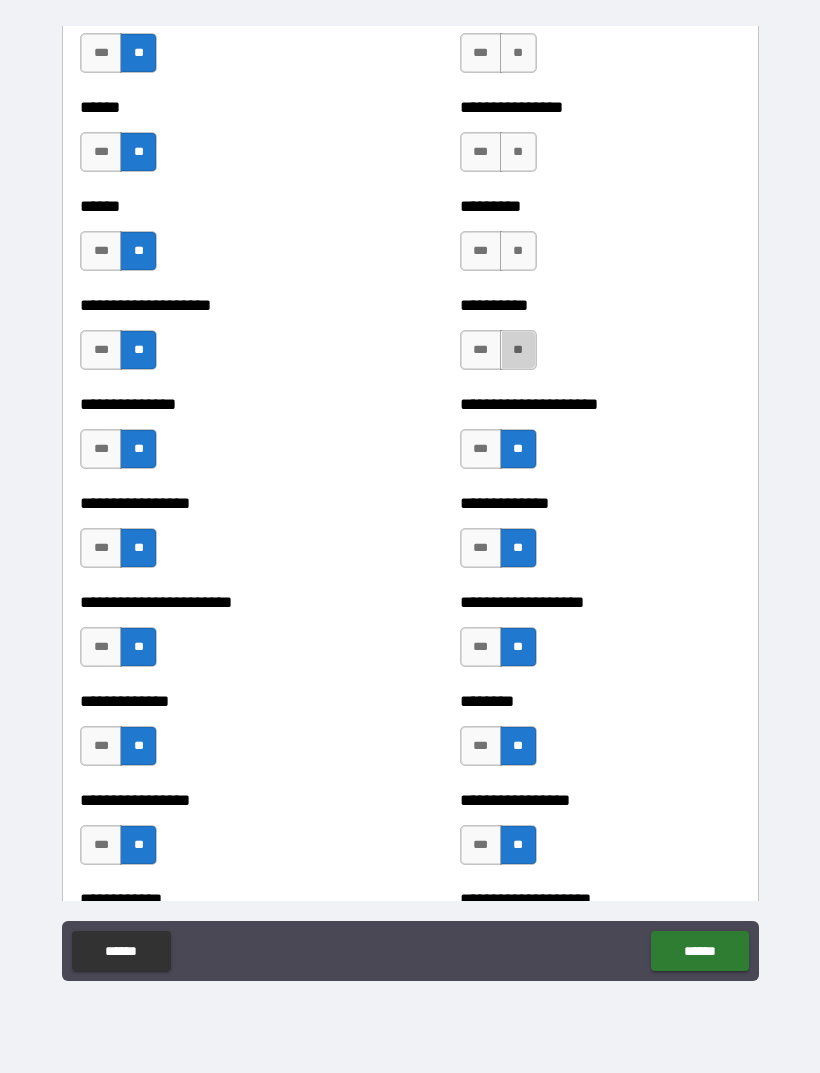 click on "**" at bounding box center (518, 350) 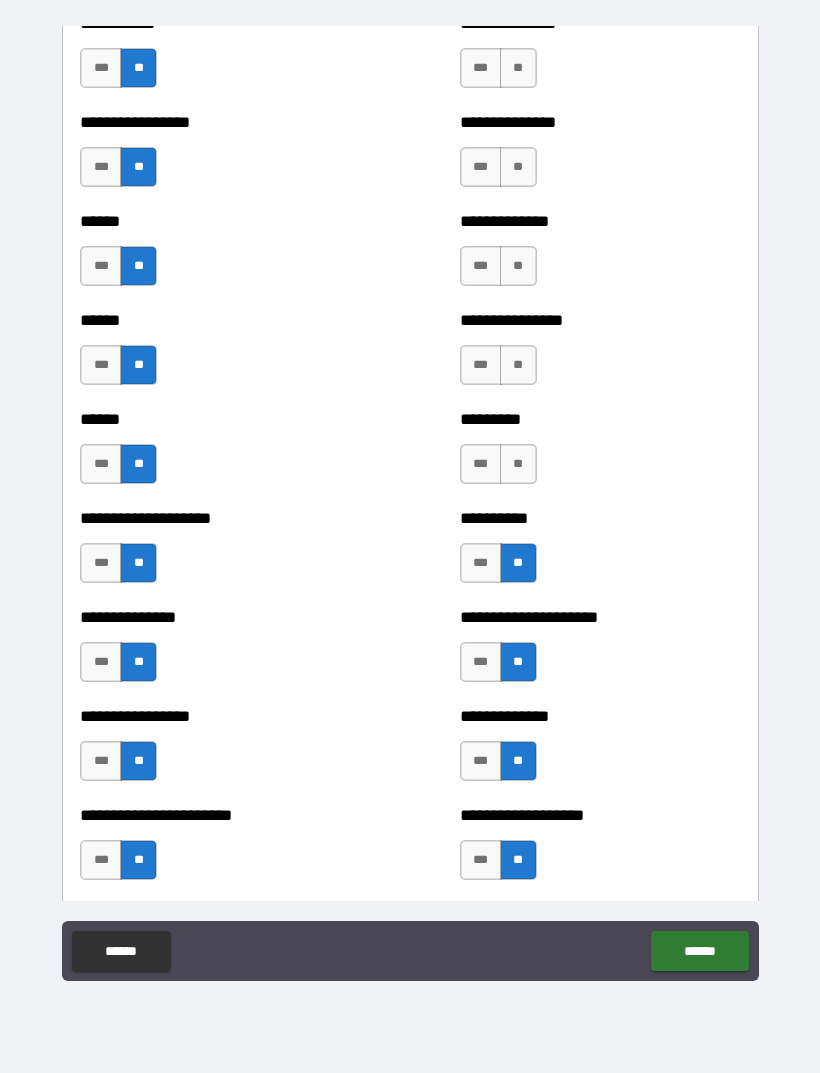 scroll, scrollTop: 2807, scrollLeft: 0, axis: vertical 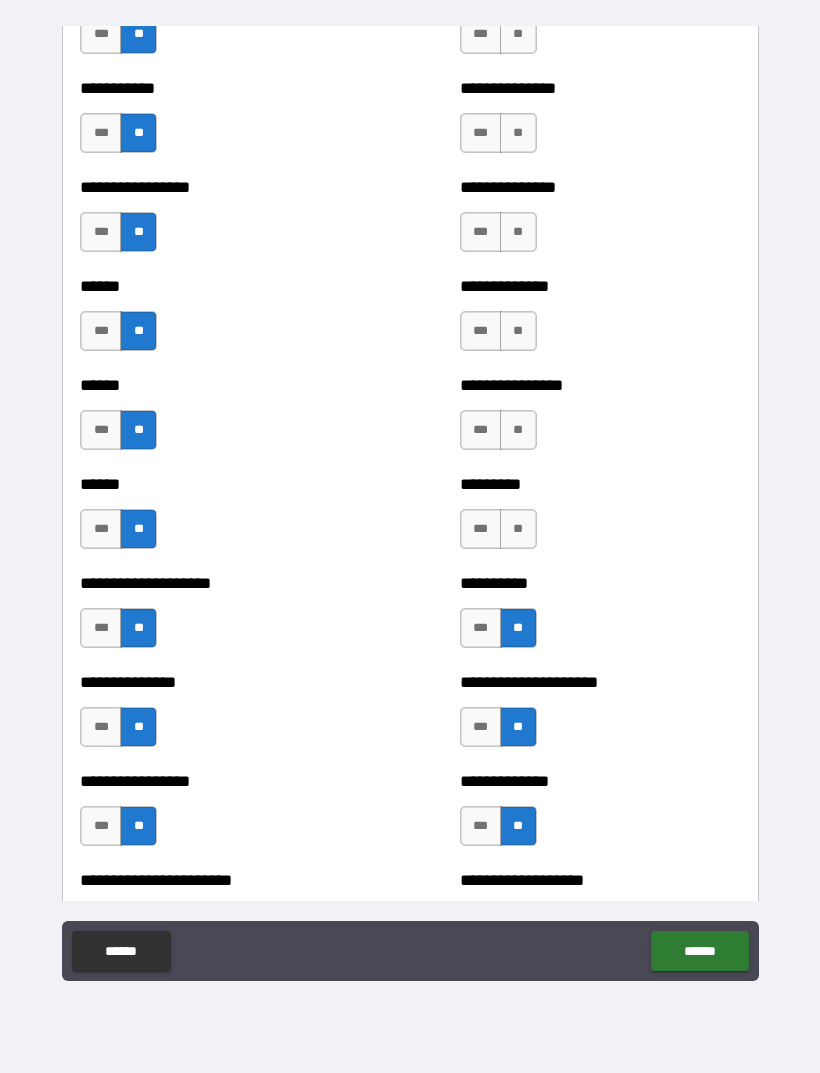 click on "**" at bounding box center [518, 529] 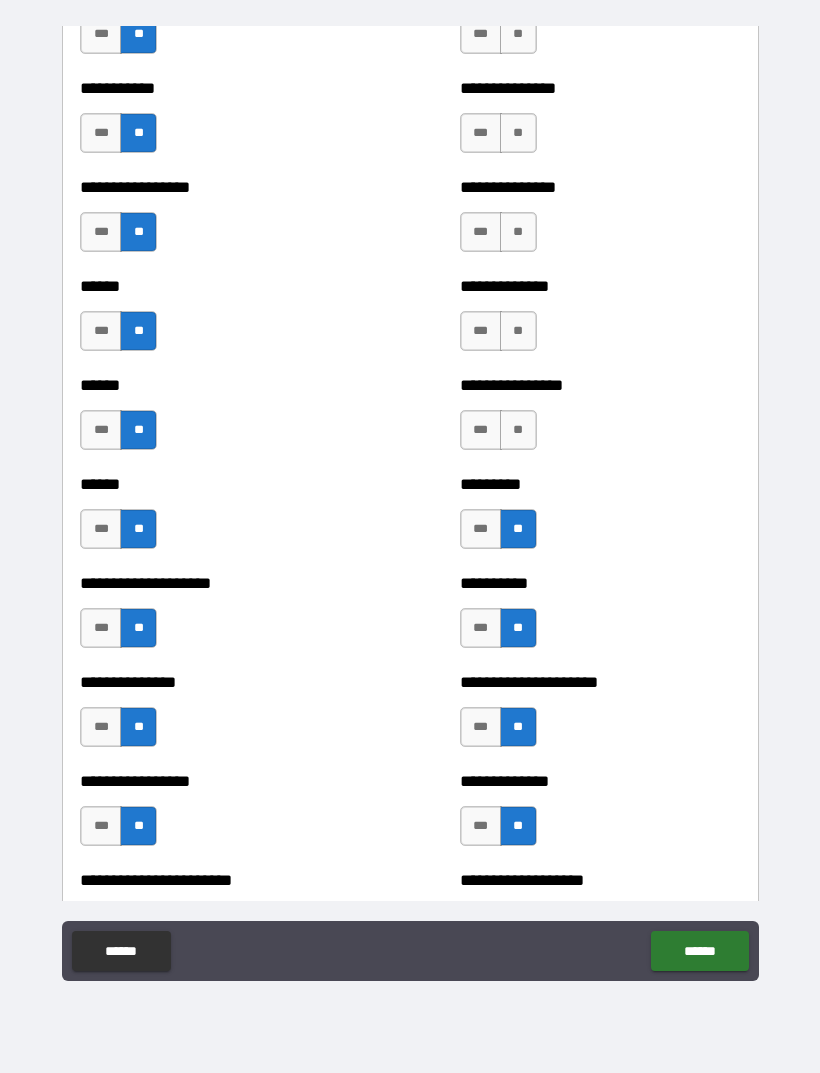 click on "**" at bounding box center (518, 430) 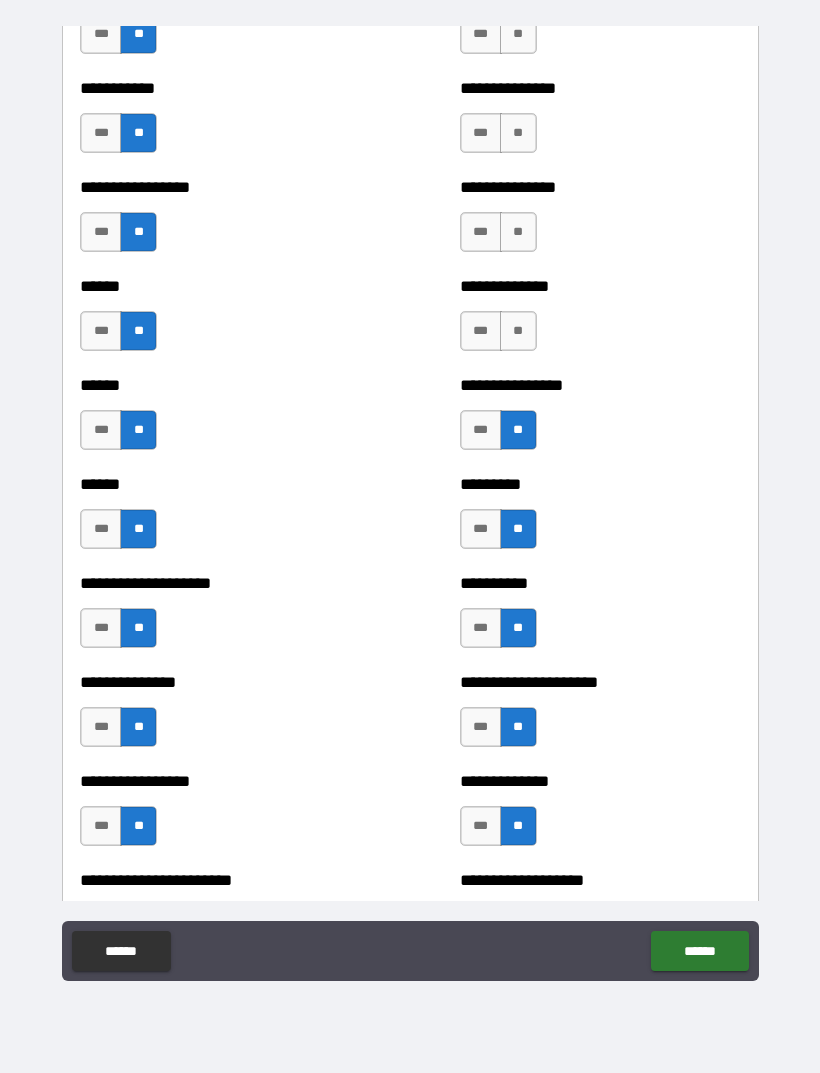 scroll, scrollTop: 2634, scrollLeft: 0, axis: vertical 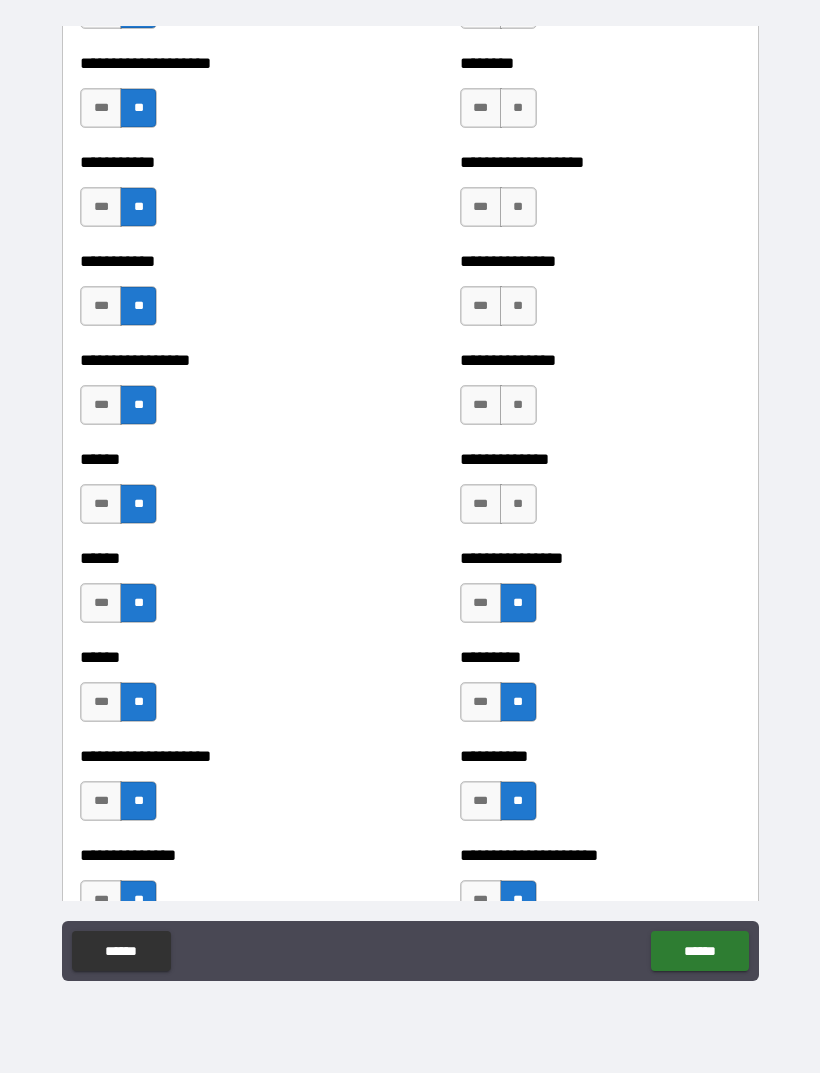 click on "**" at bounding box center [518, 504] 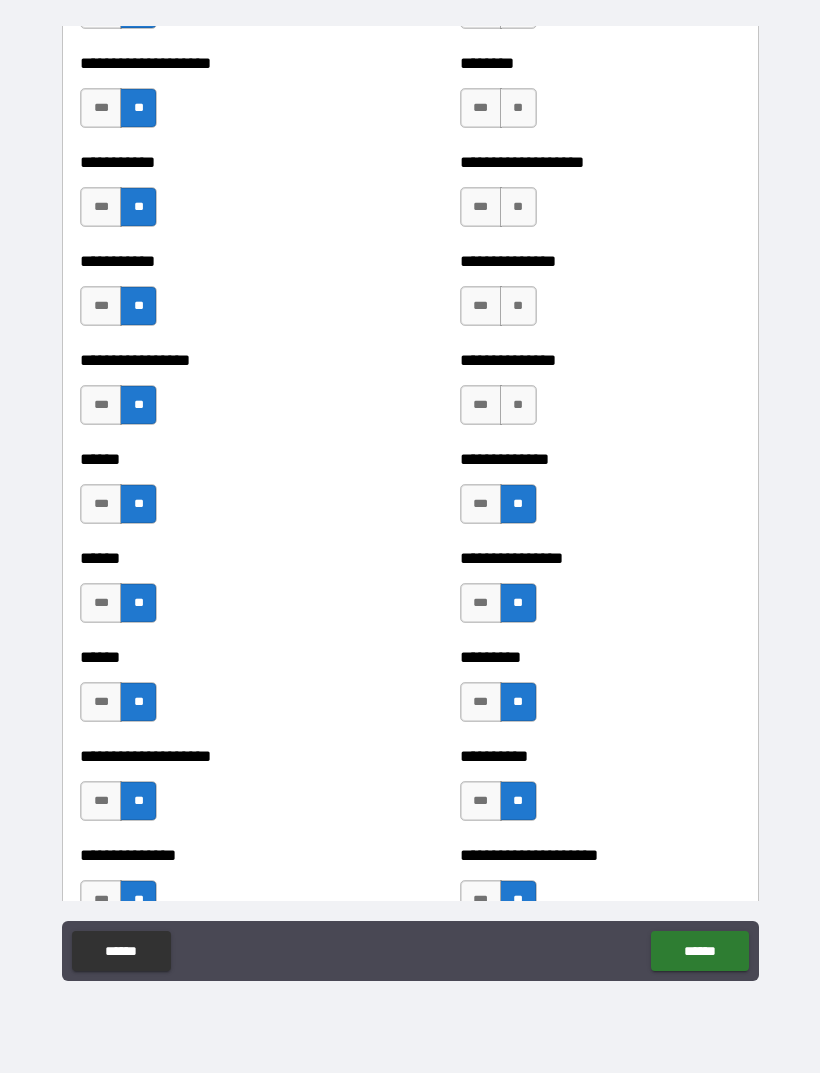 click on "**" at bounding box center (518, 405) 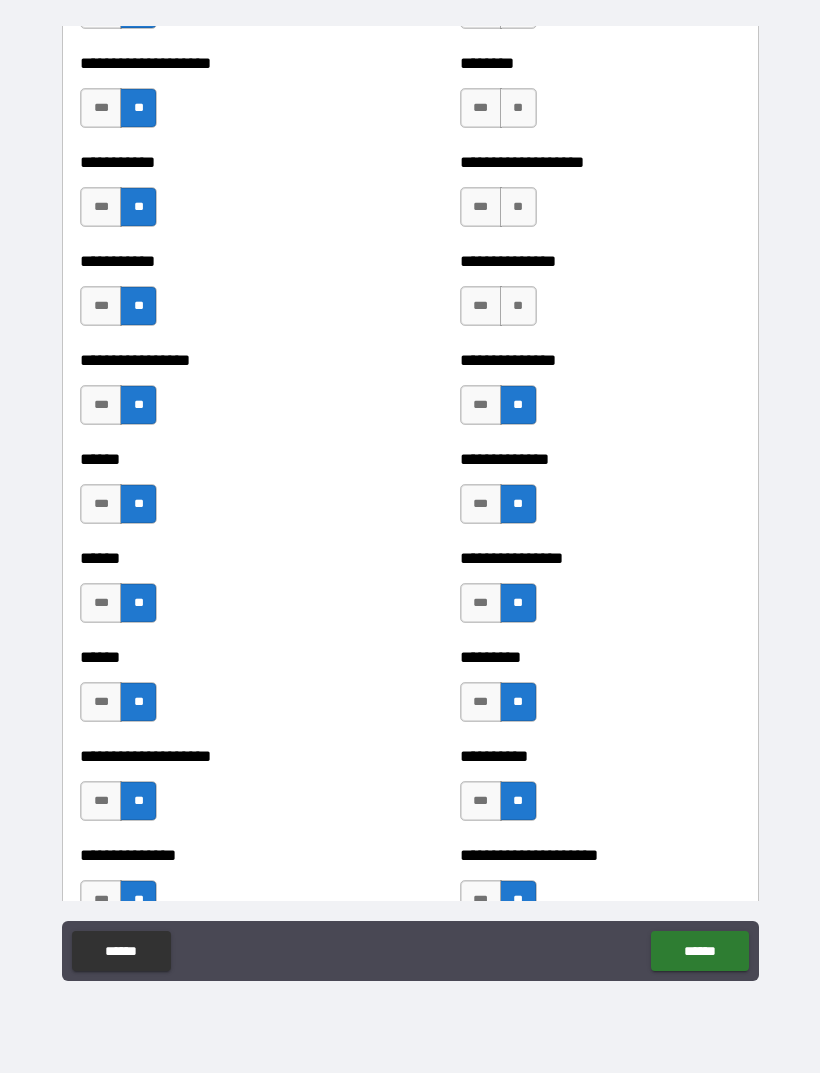 click on "**" at bounding box center (518, 306) 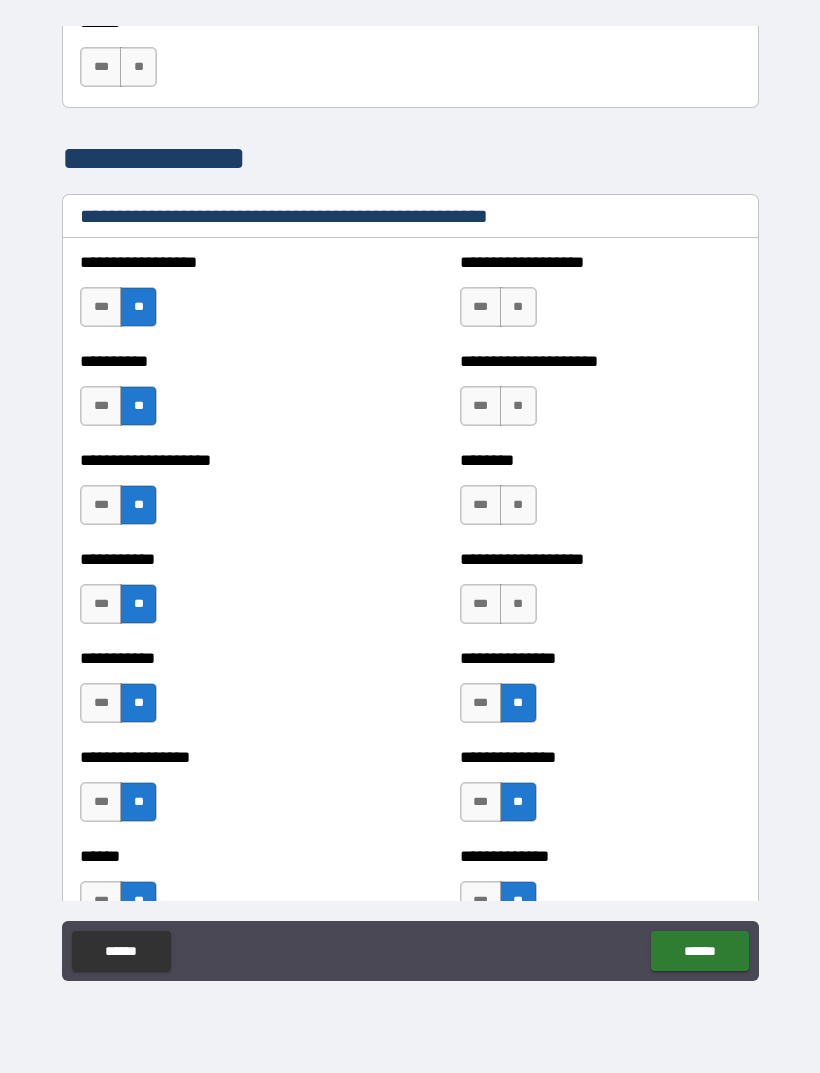 scroll, scrollTop: 2235, scrollLeft: 0, axis: vertical 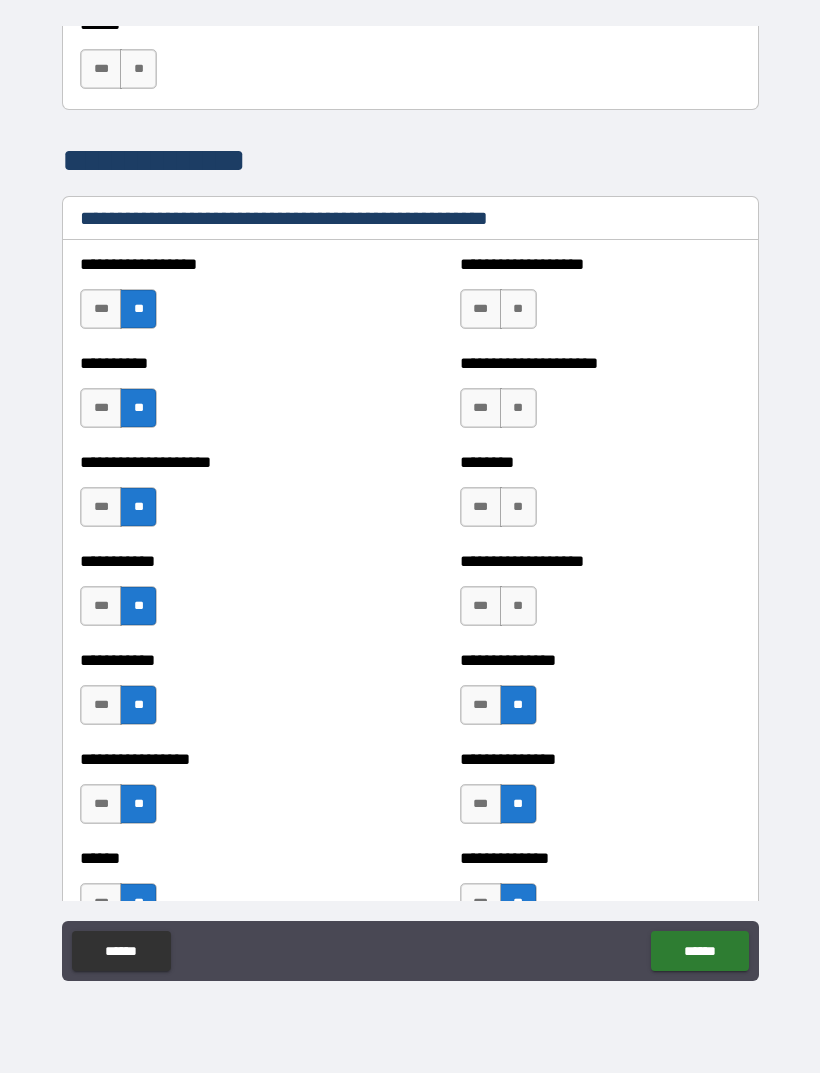 click on "**" at bounding box center [518, 606] 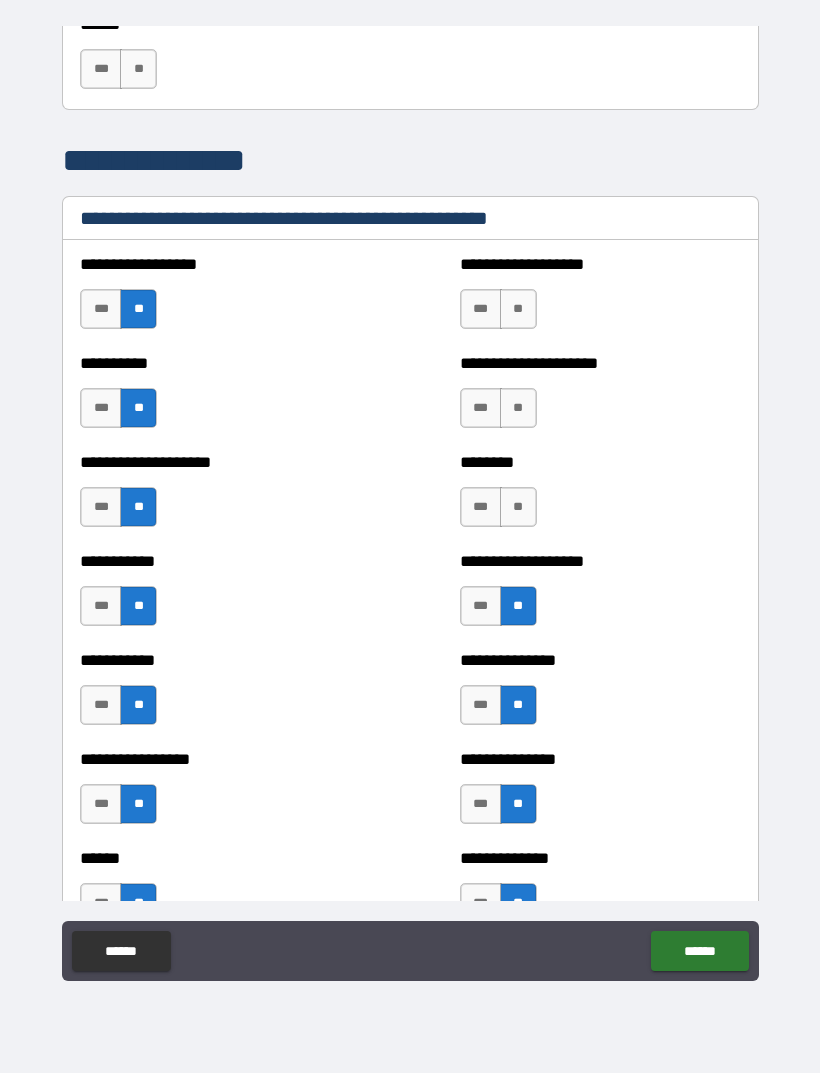 click on "**" at bounding box center [518, 507] 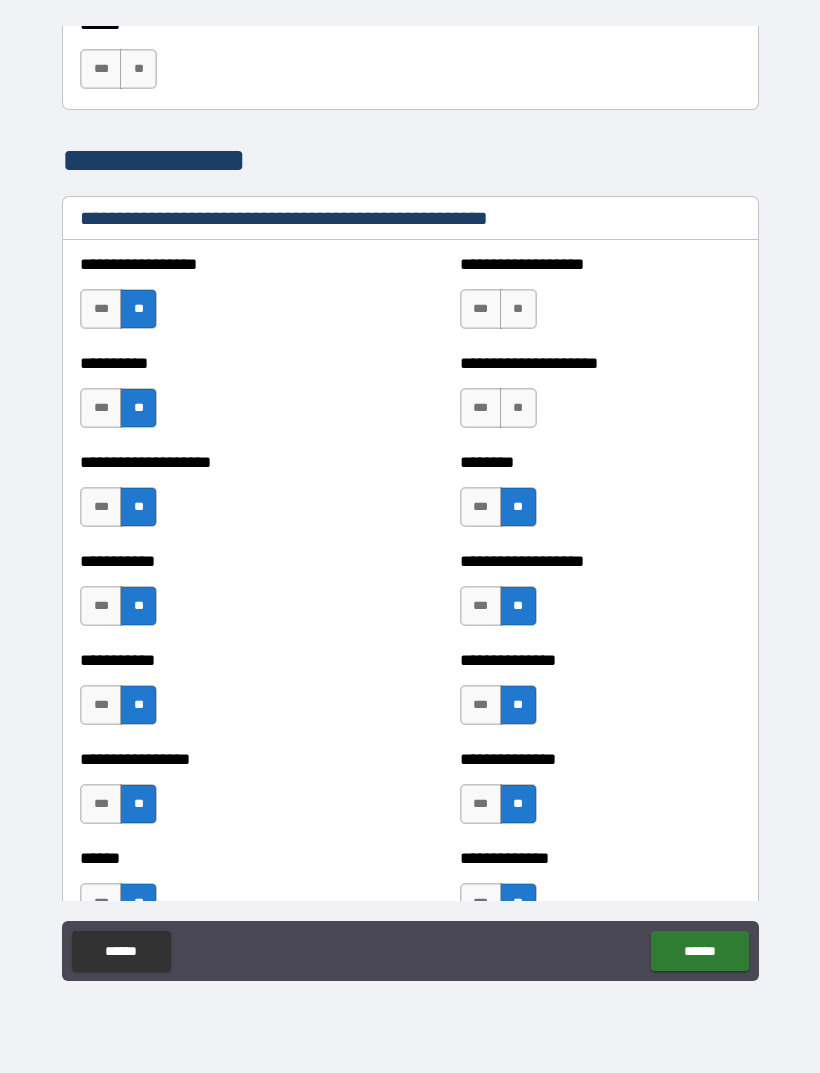 click on "**" at bounding box center [518, 408] 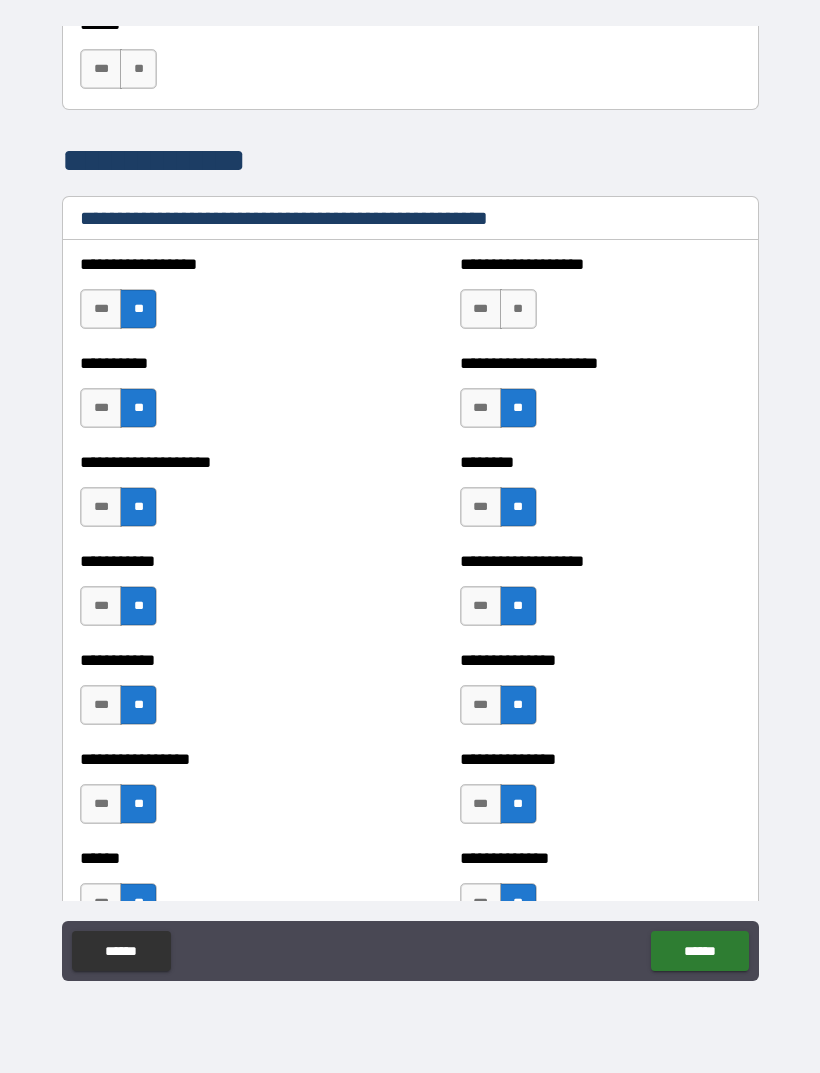 click on "**" at bounding box center [518, 309] 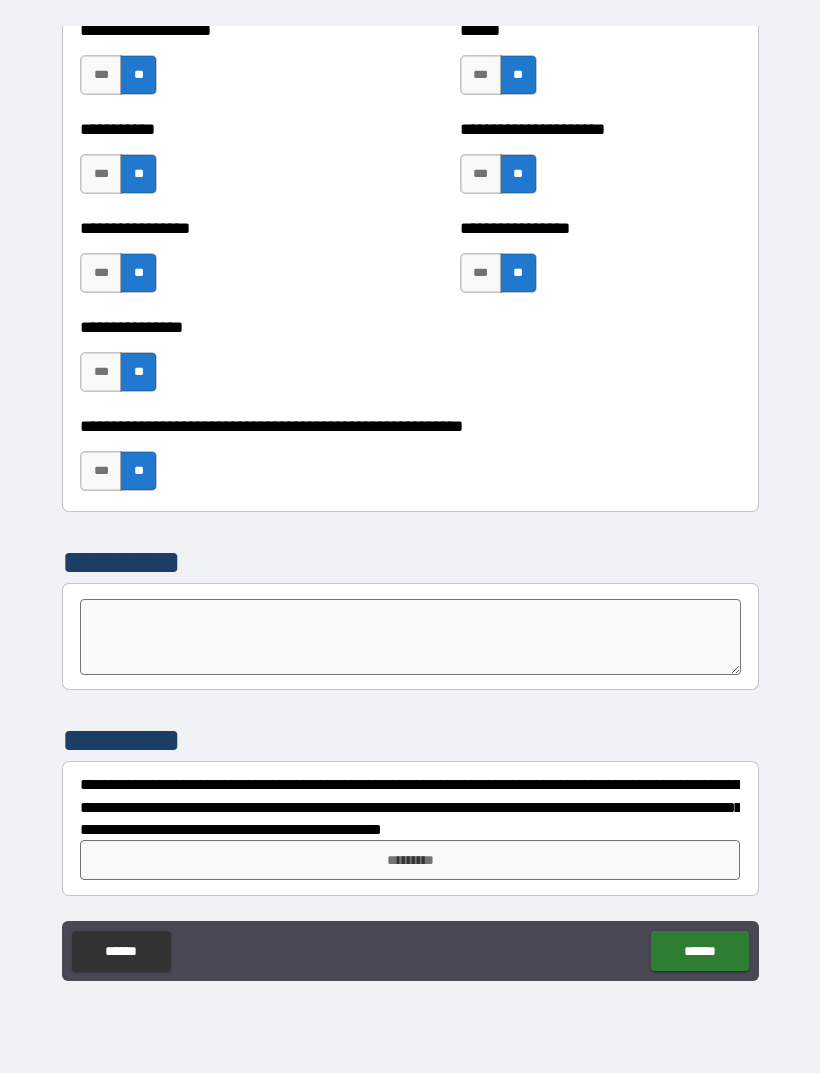 scroll, scrollTop: 5934, scrollLeft: 0, axis: vertical 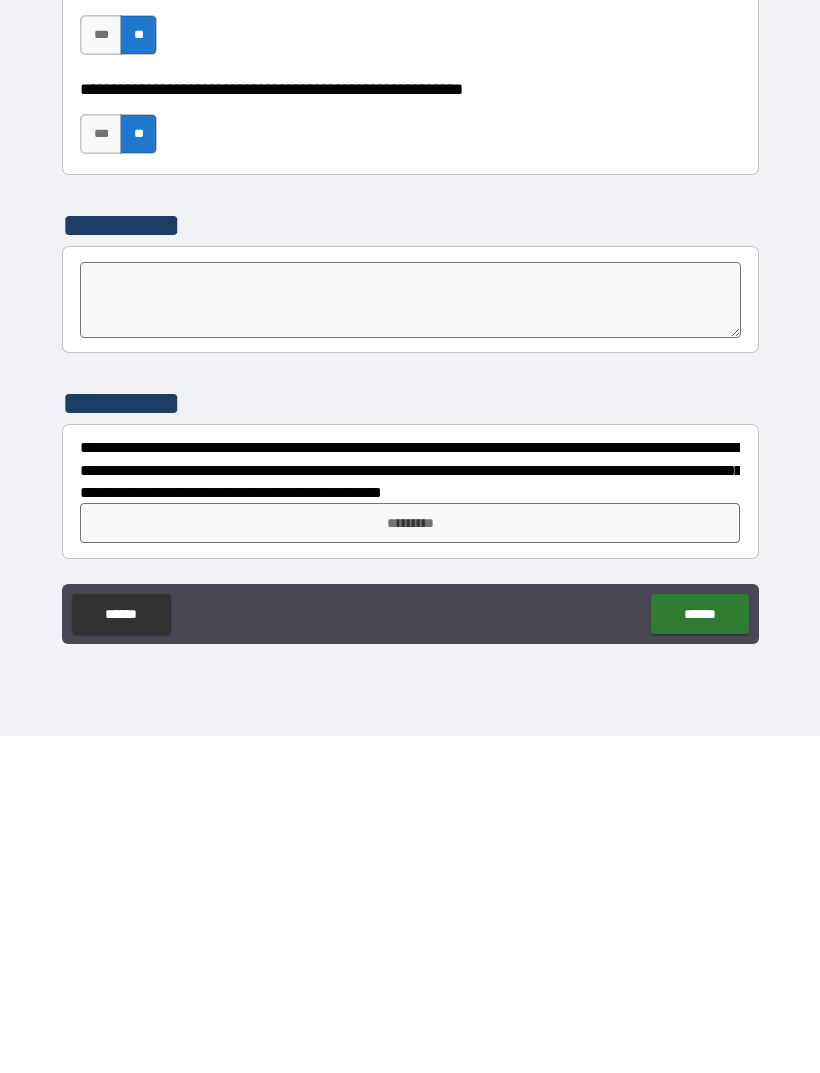 click on "*********" at bounding box center [410, 860] 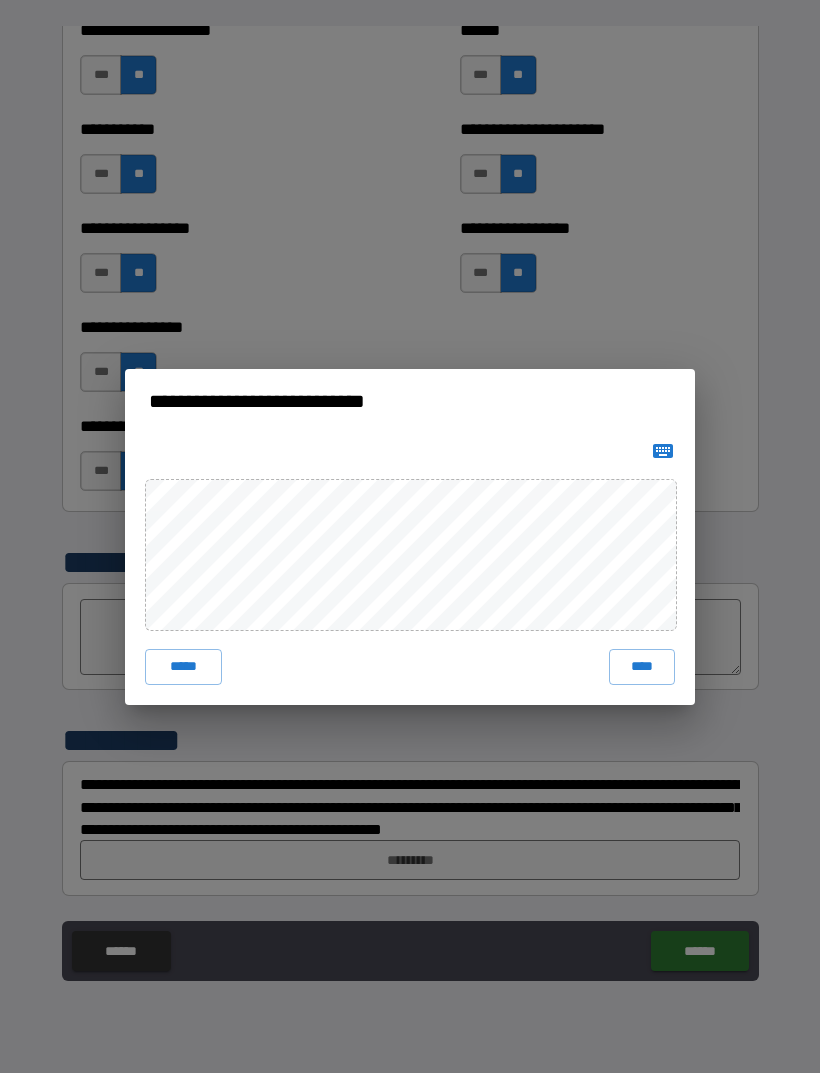 click at bounding box center [663, 451] 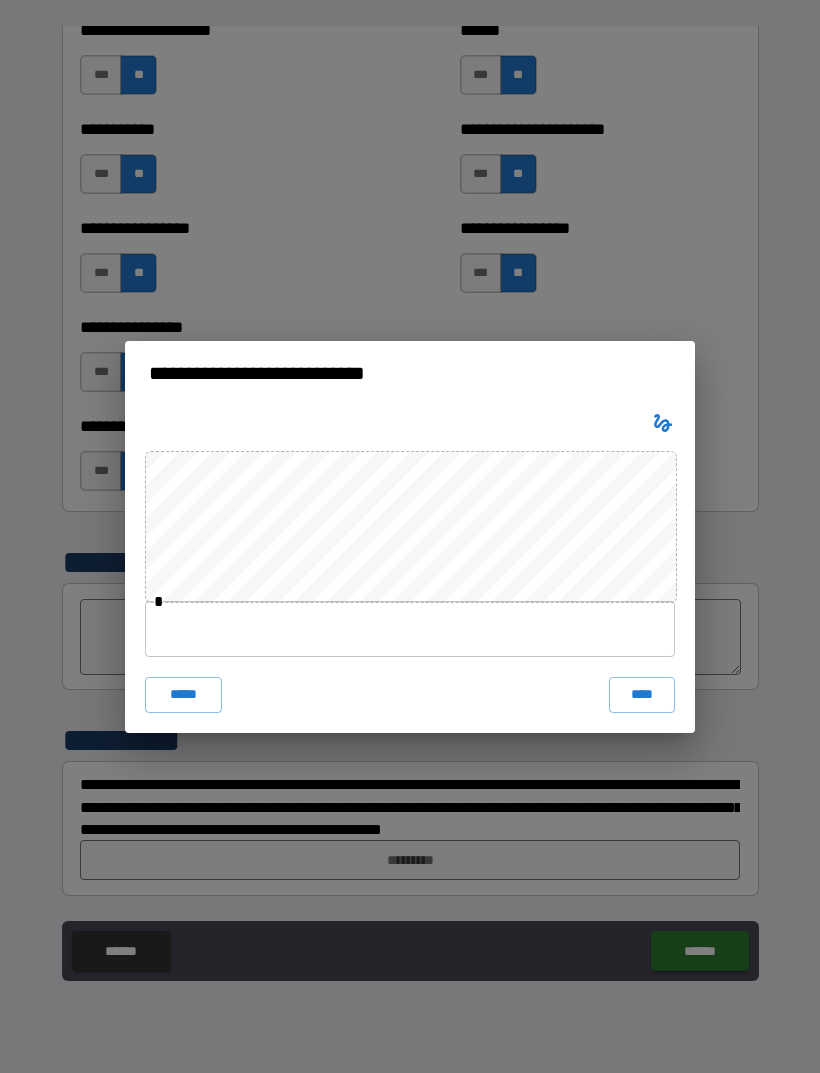 click at bounding box center [410, 629] 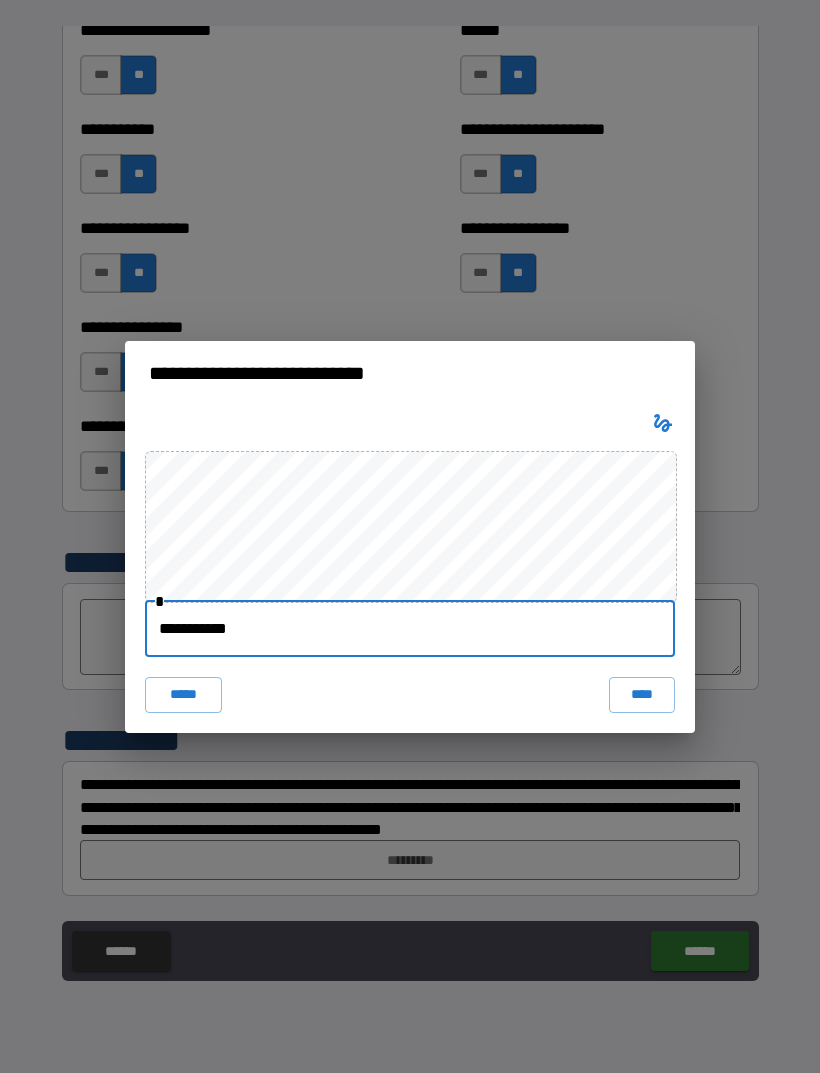 type on "**********" 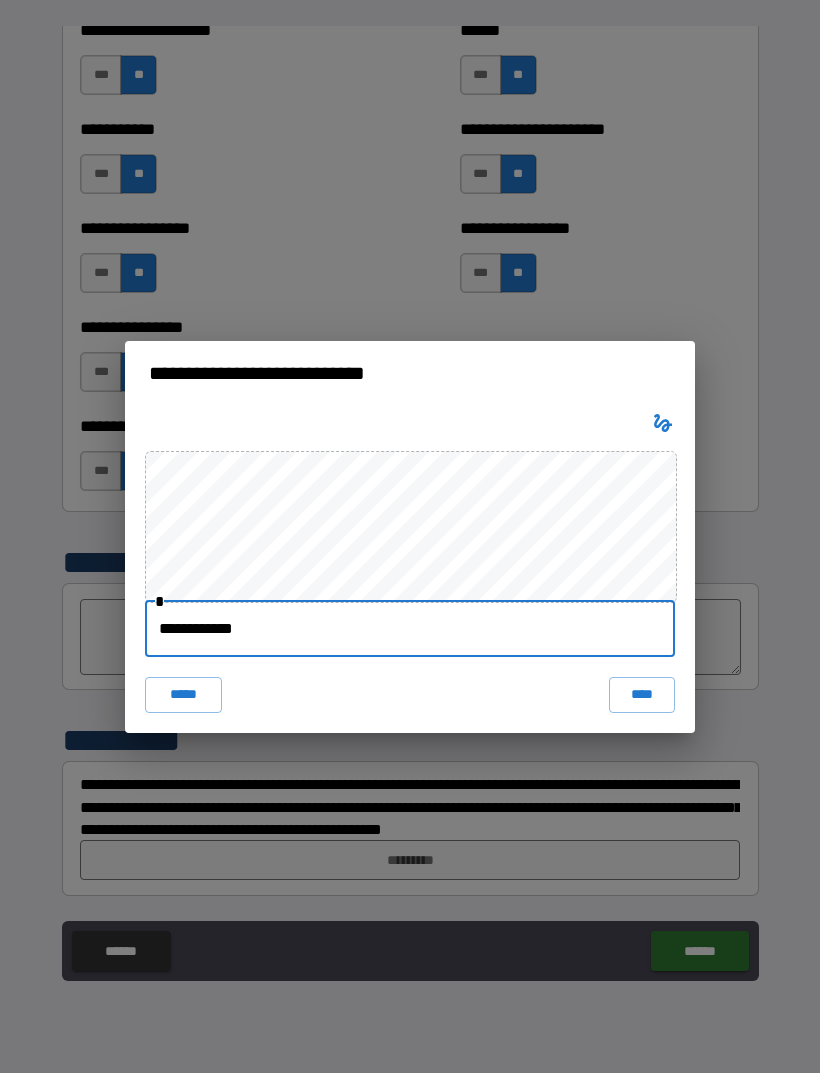 click on "****" at bounding box center (642, 695) 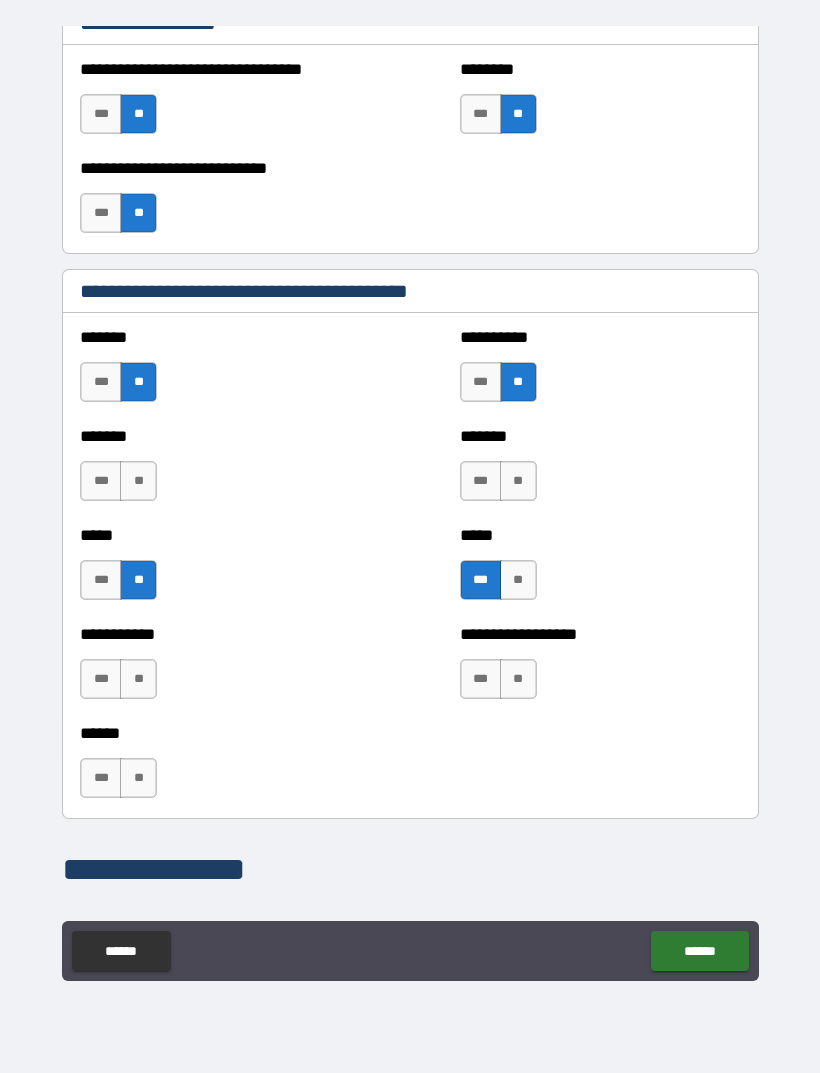 scroll, scrollTop: 1528, scrollLeft: 0, axis: vertical 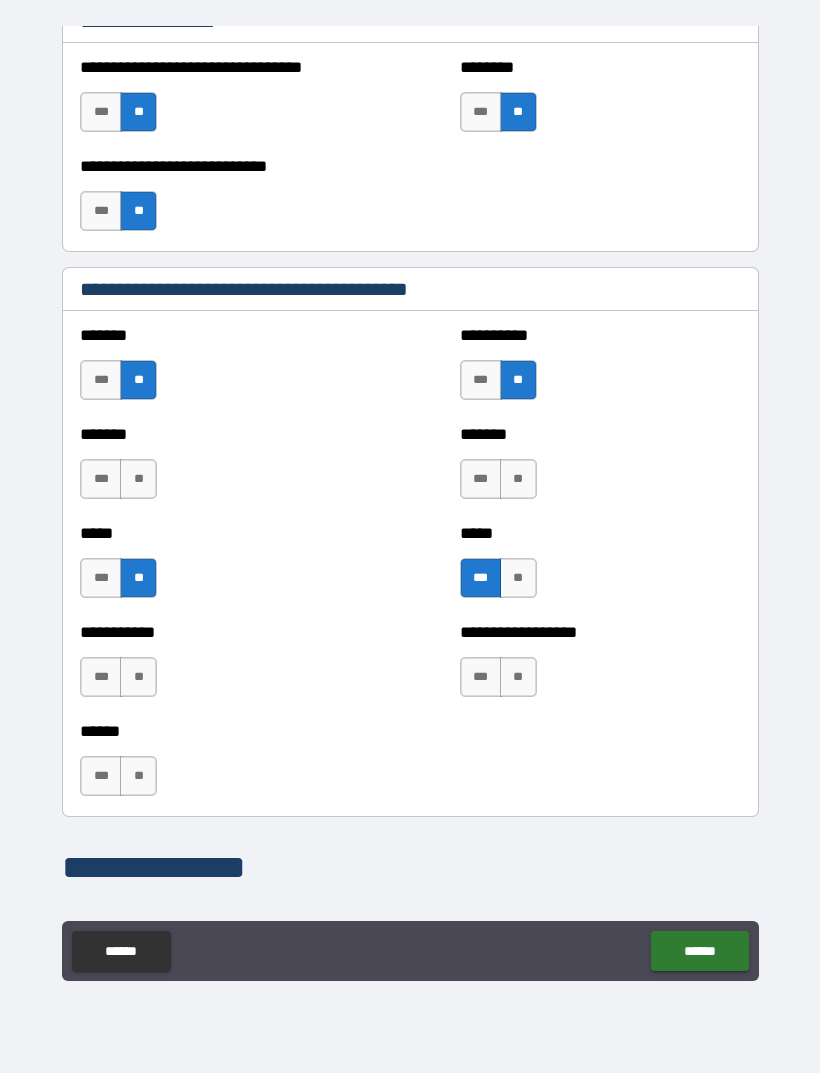 click on "**" at bounding box center [138, 479] 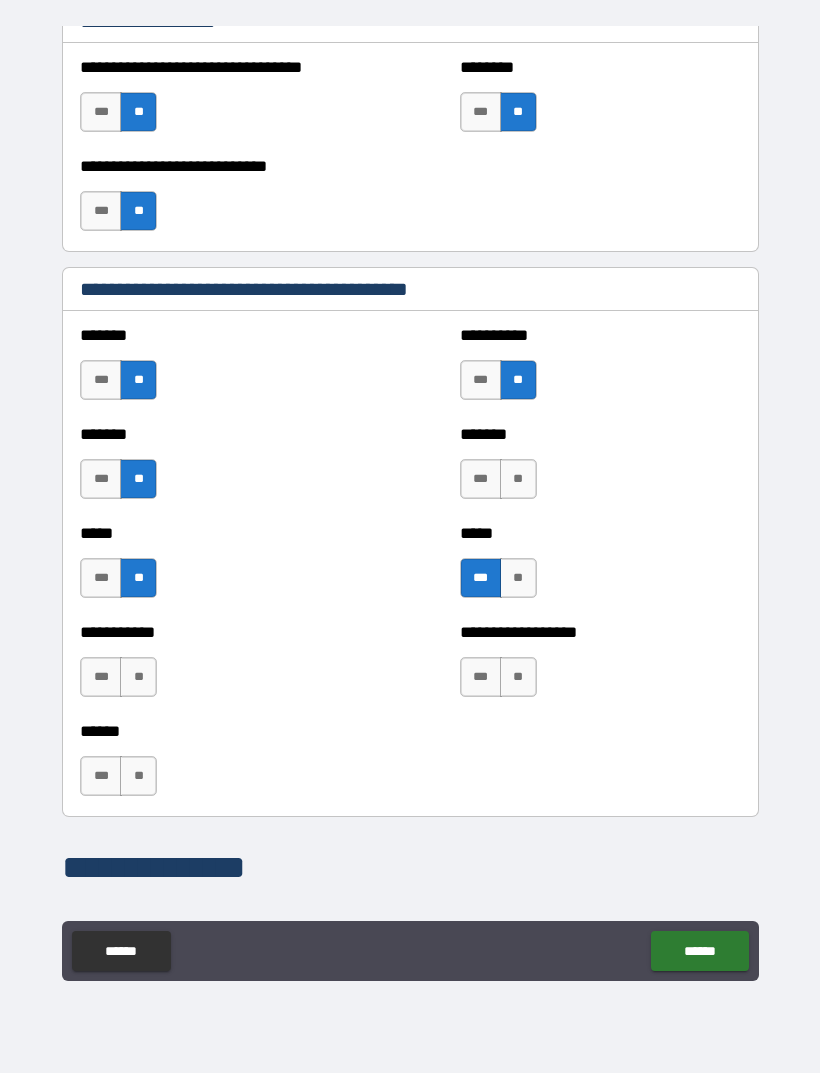 click on "**" at bounding box center [138, 677] 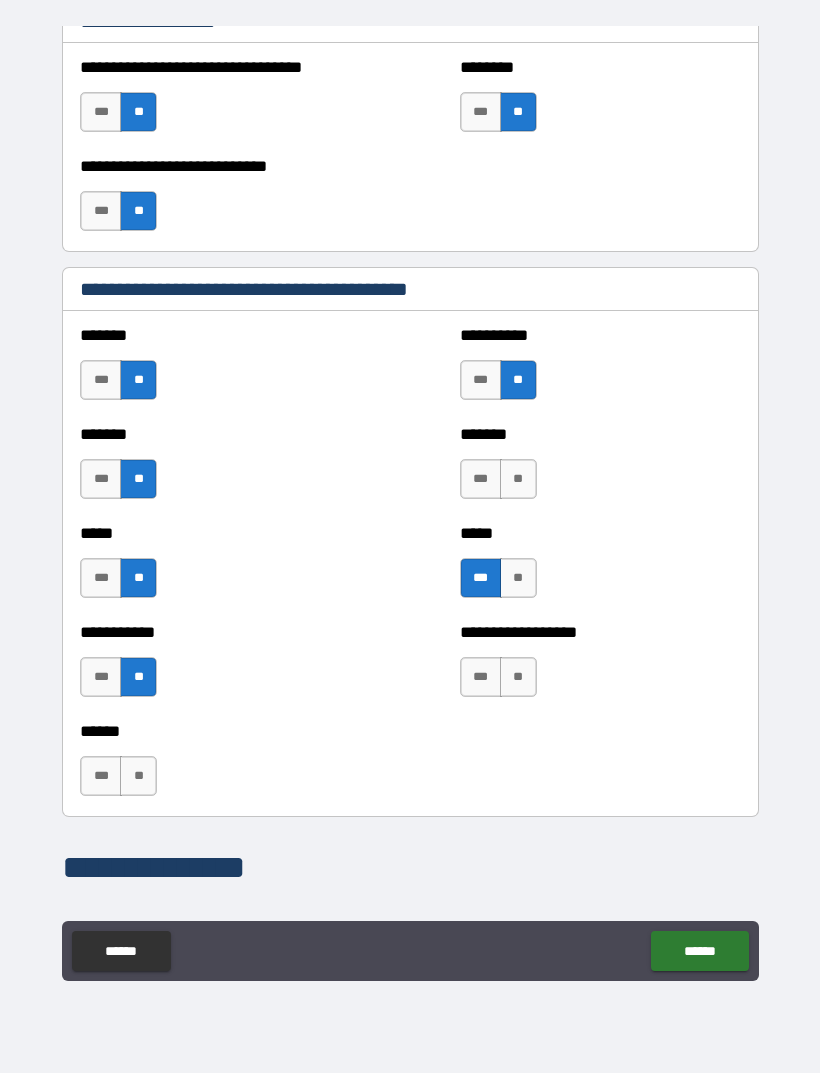 click on "**" at bounding box center [518, 677] 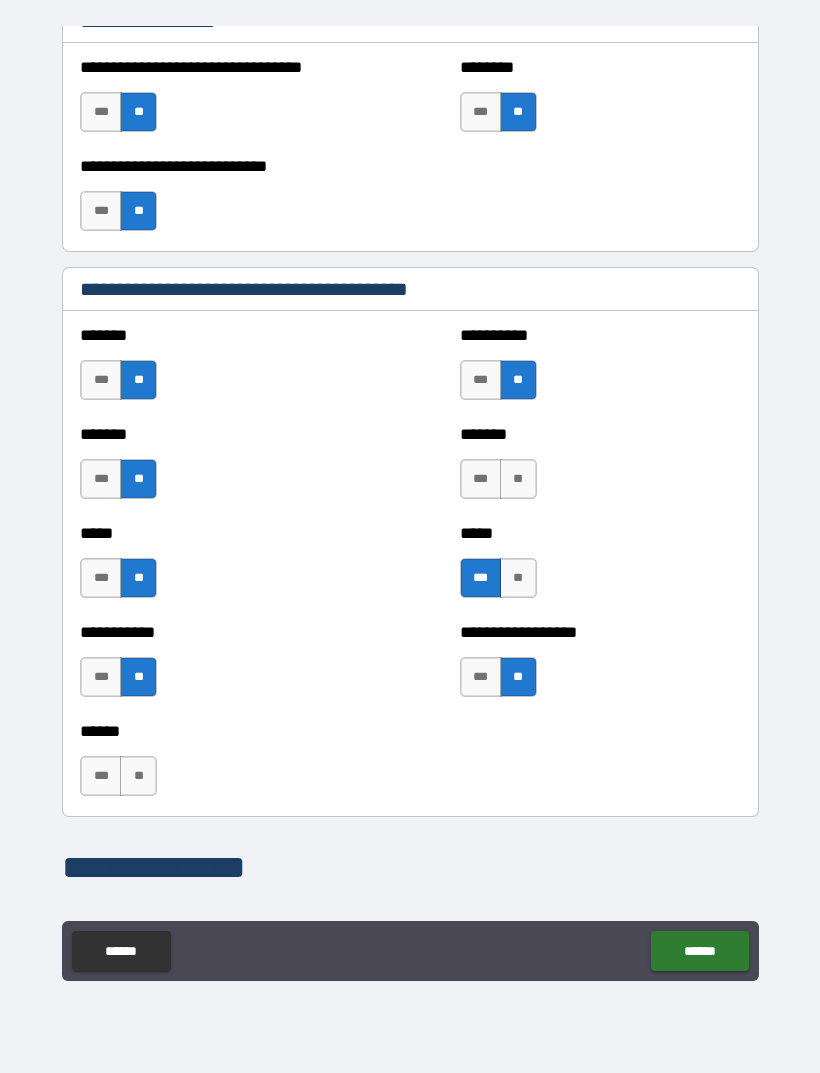 click on "***" at bounding box center (101, 776) 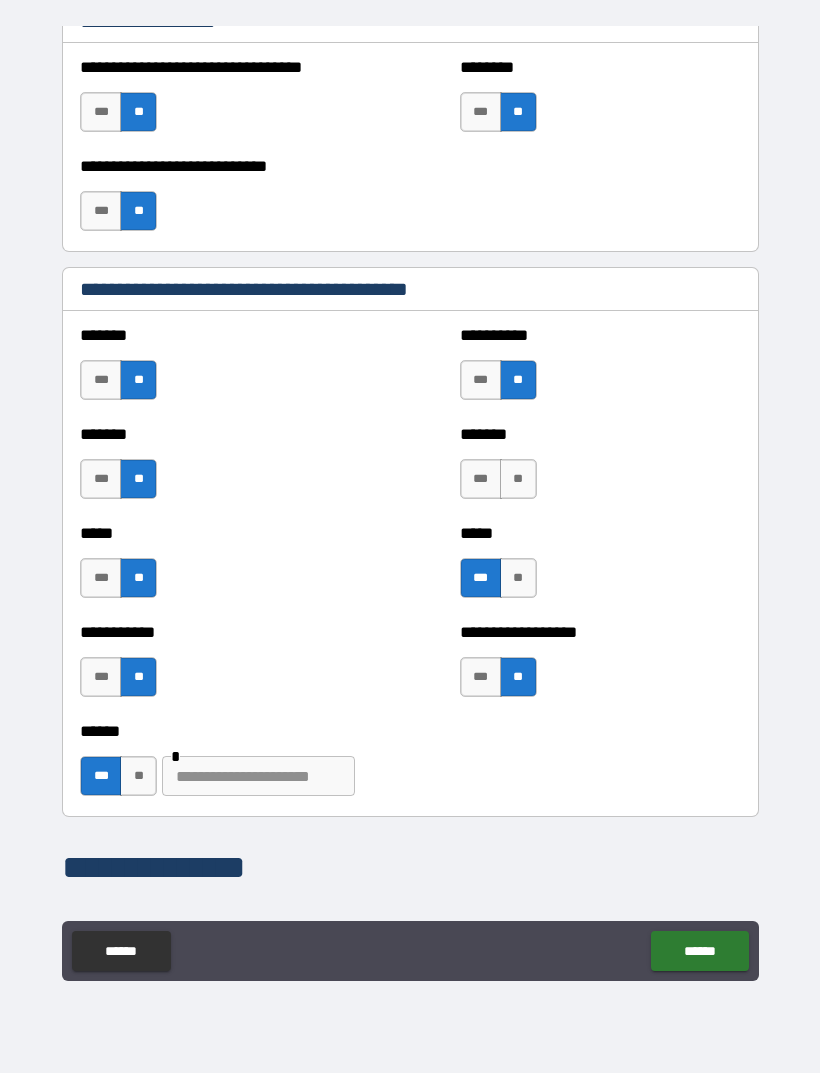 click at bounding box center (258, 776) 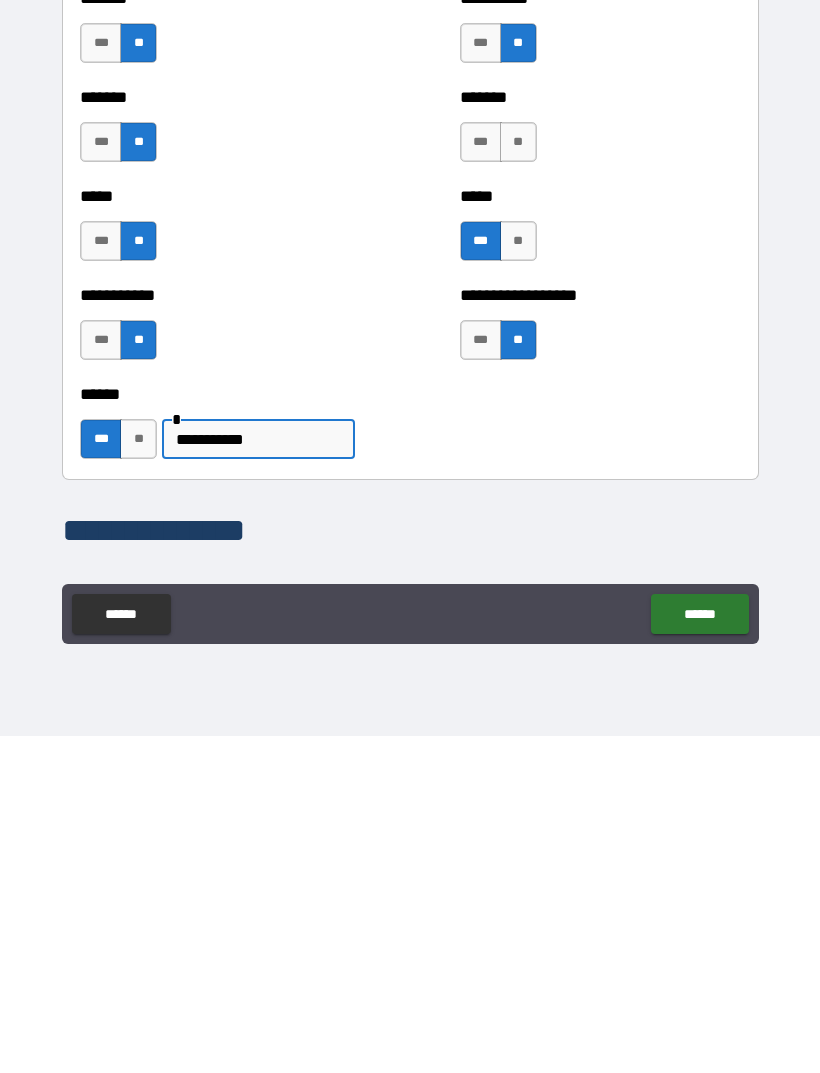 type on "**********" 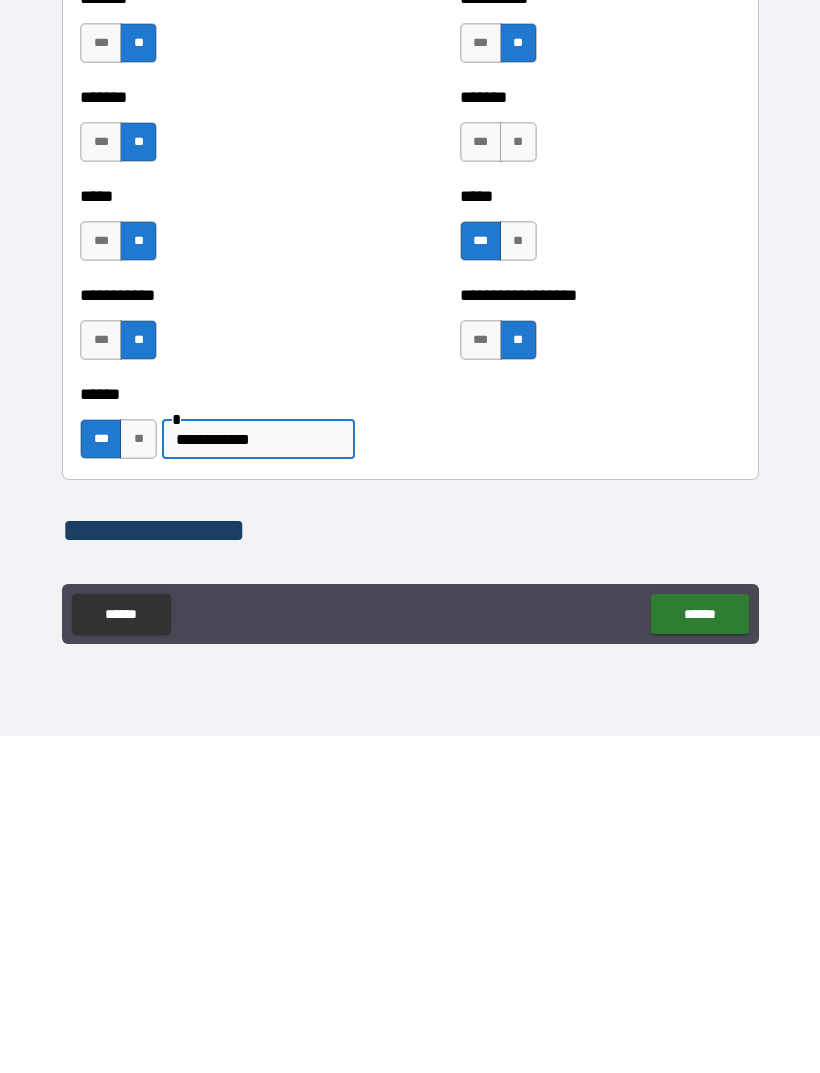 click on "******" at bounding box center (699, 951) 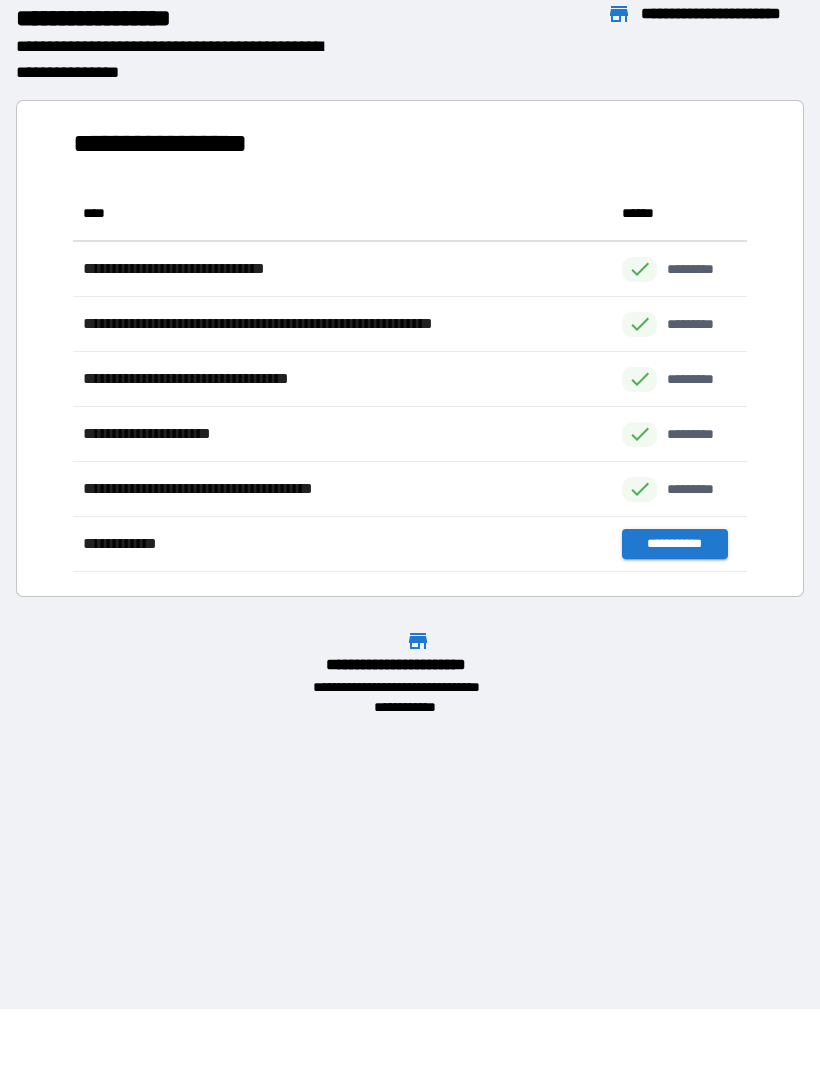 scroll, scrollTop: 386, scrollLeft: 674, axis: both 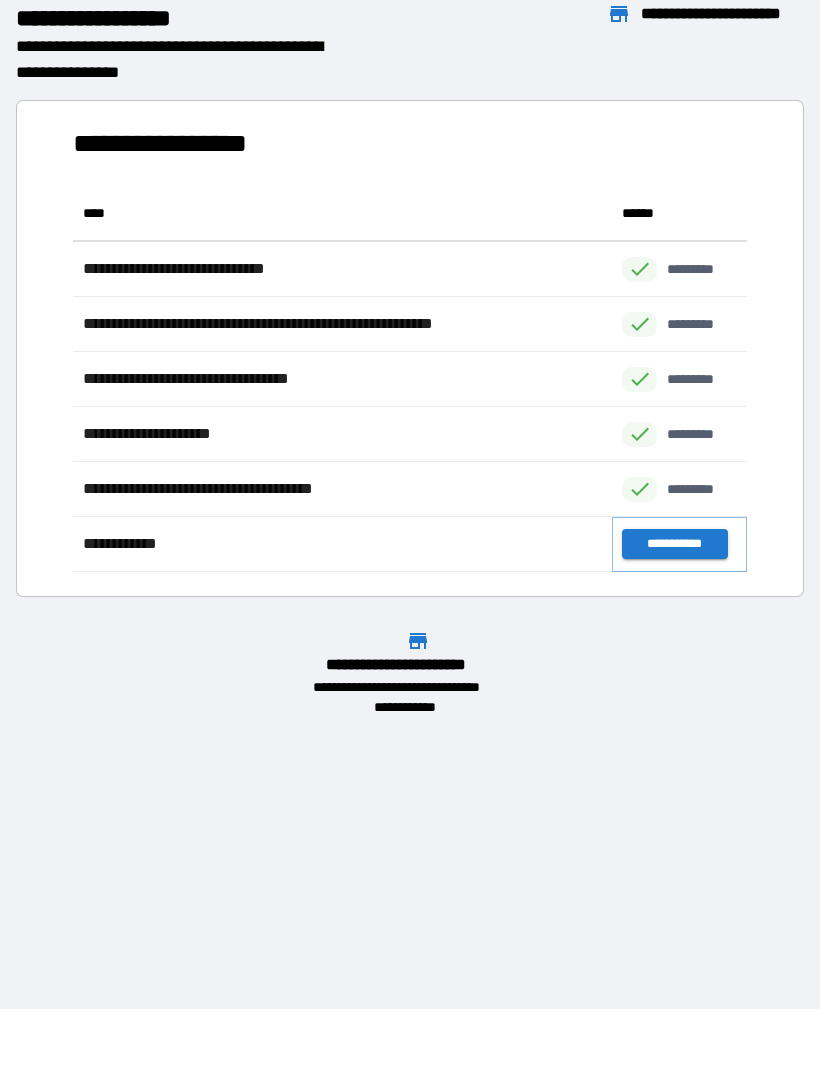 click on "**********" at bounding box center [674, 544] 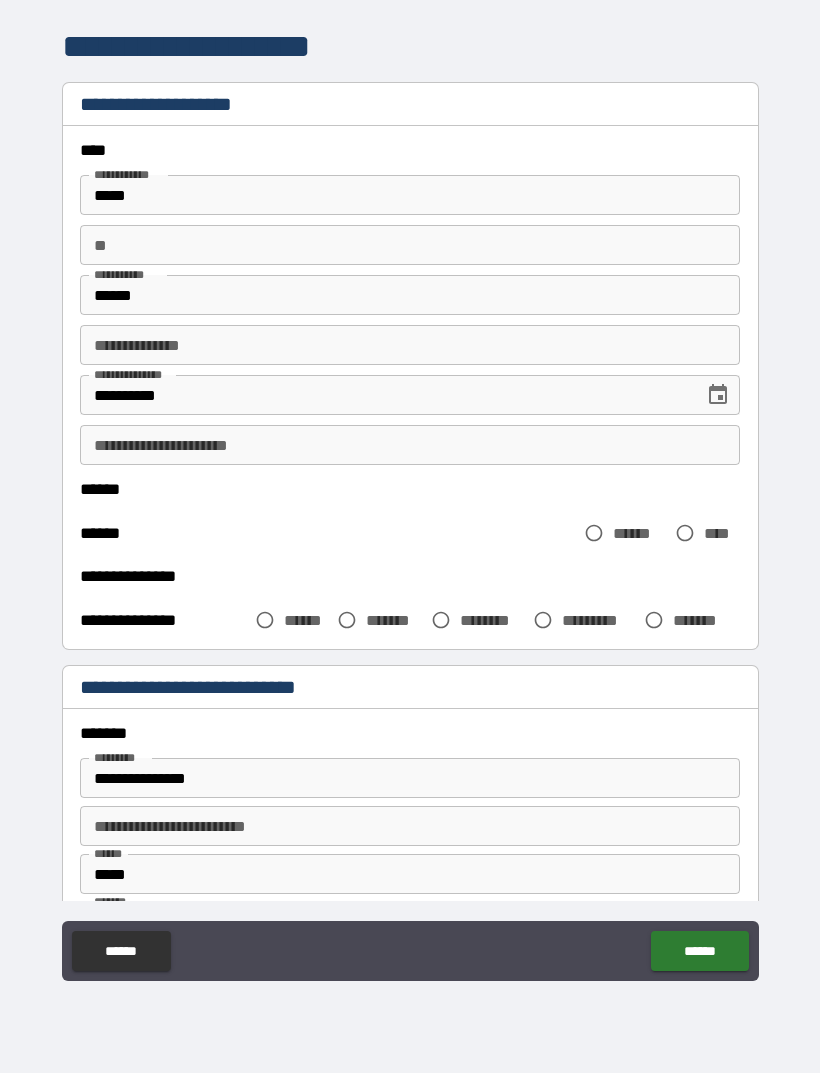 click on "**********" at bounding box center [410, 345] 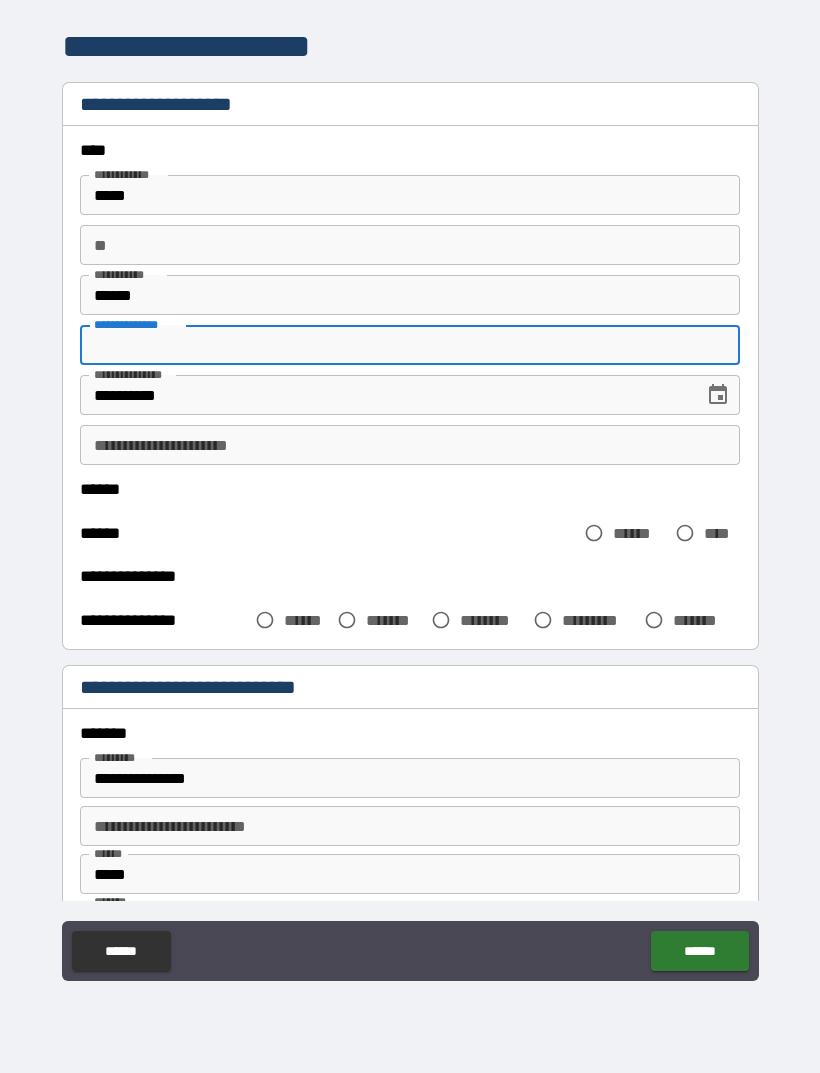 click on "**********" at bounding box center (410, 445) 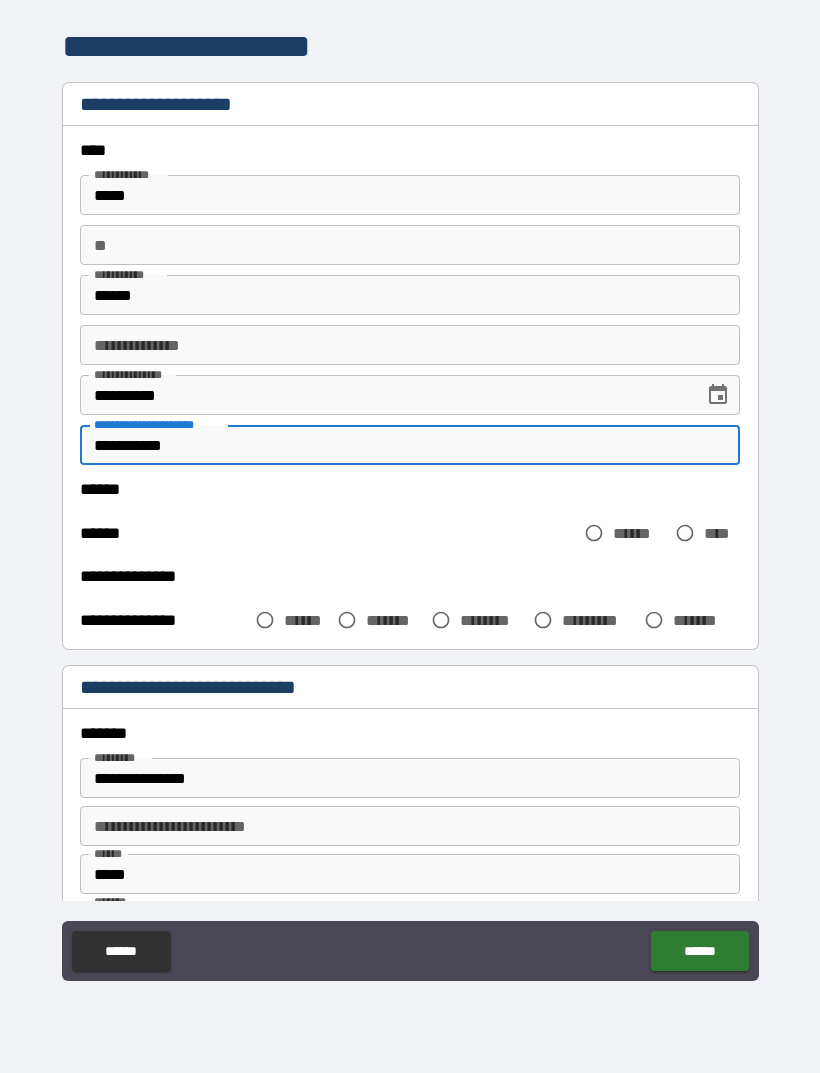 type on "**********" 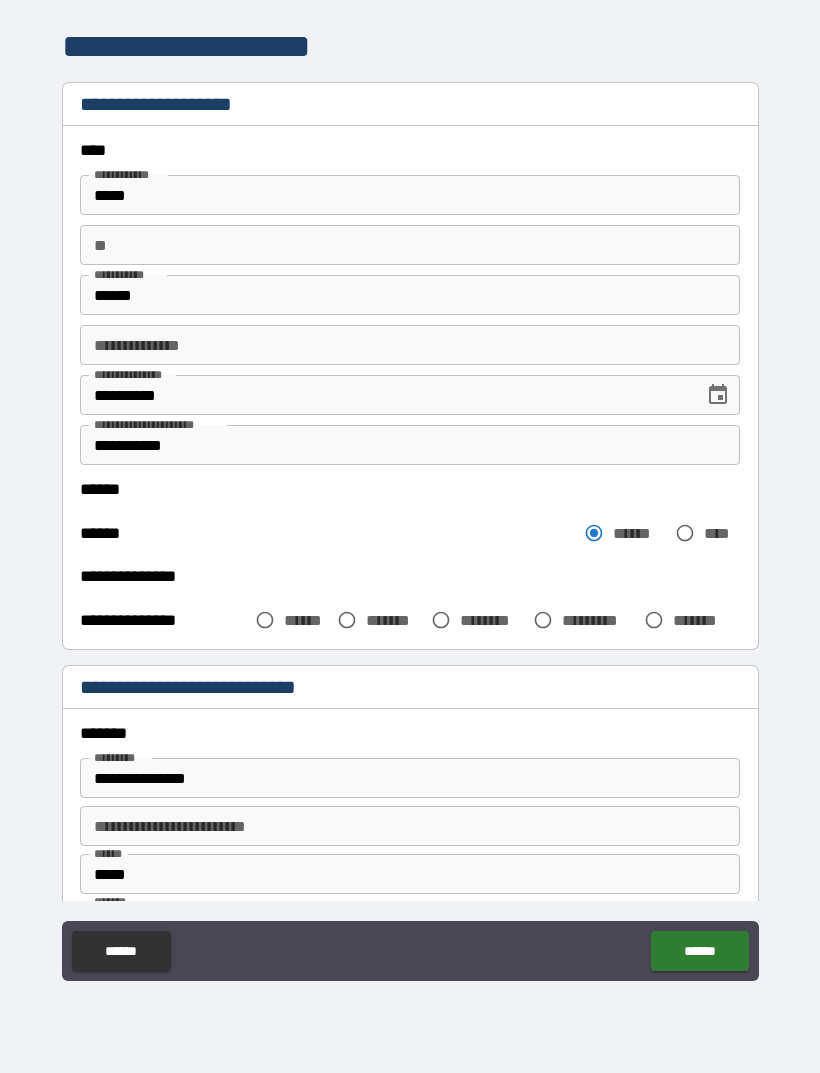 click on "**********" at bounding box center [410, 576] 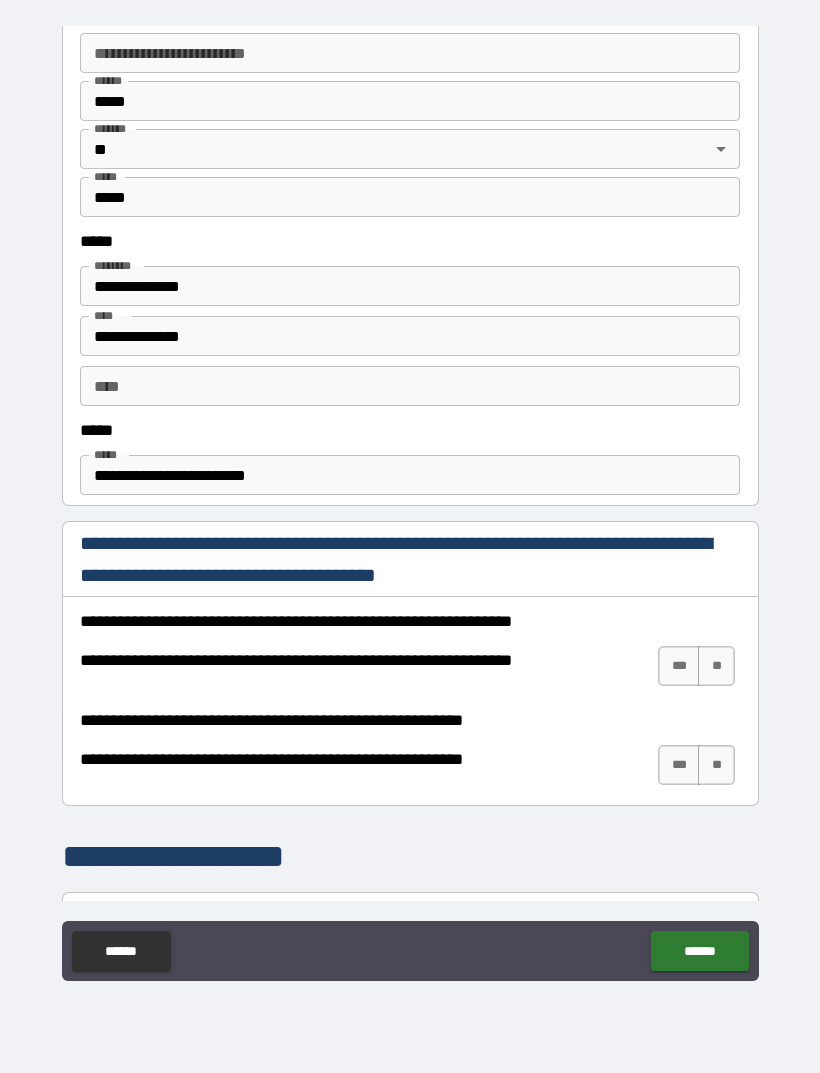 scroll, scrollTop: 797, scrollLeft: 0, axis: vertical 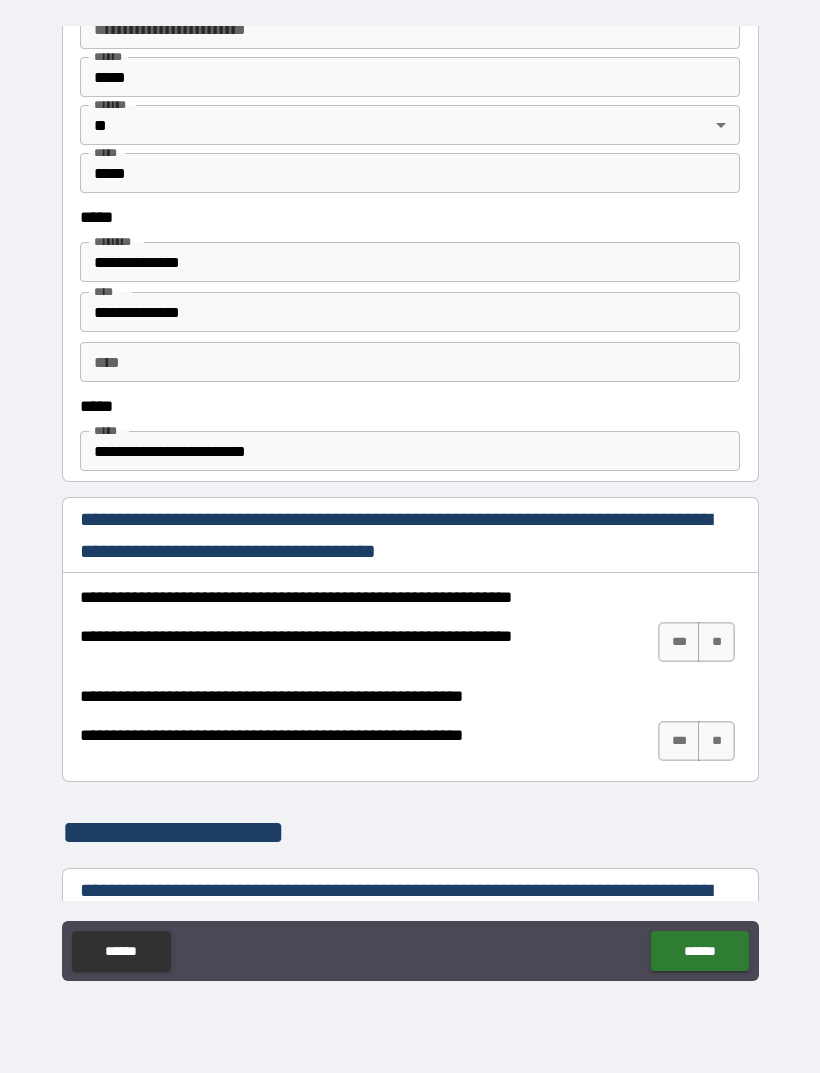 click on "***" at bounding box center [679, 642] 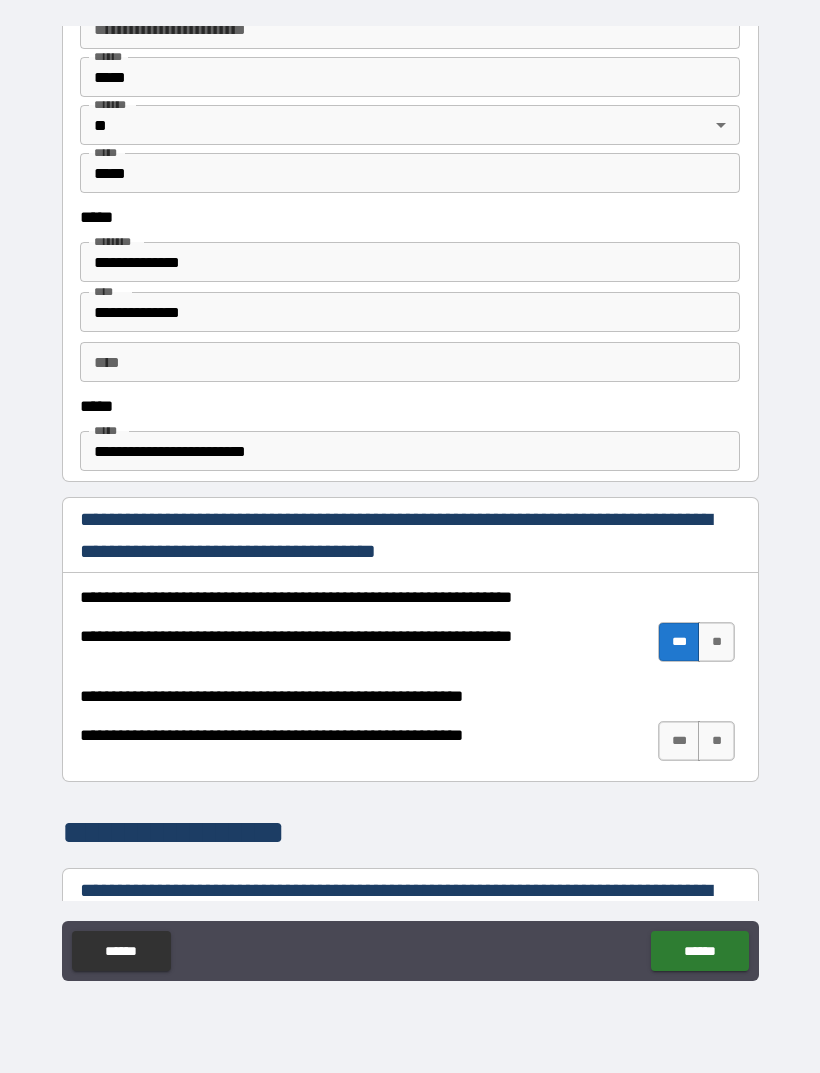 click on "***" at bounding box center (679, 741) 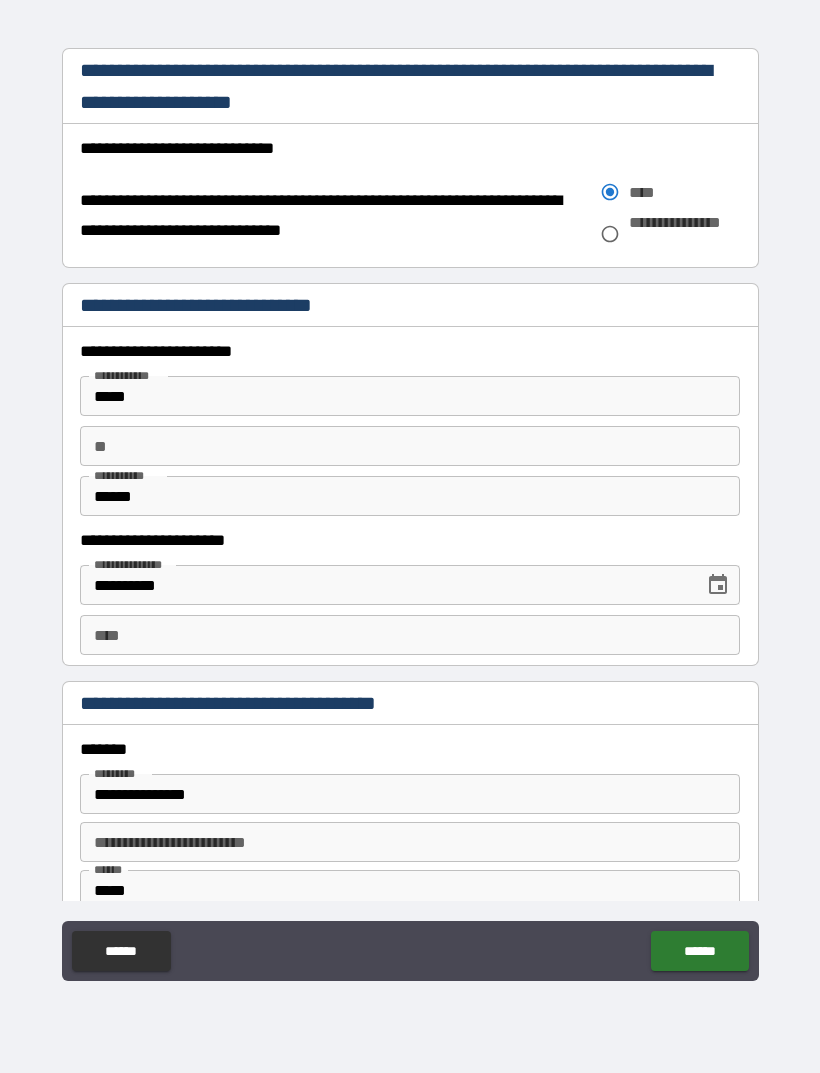 scroll, scrollTop: 1617, scrollLeft: 0, axis: vertical 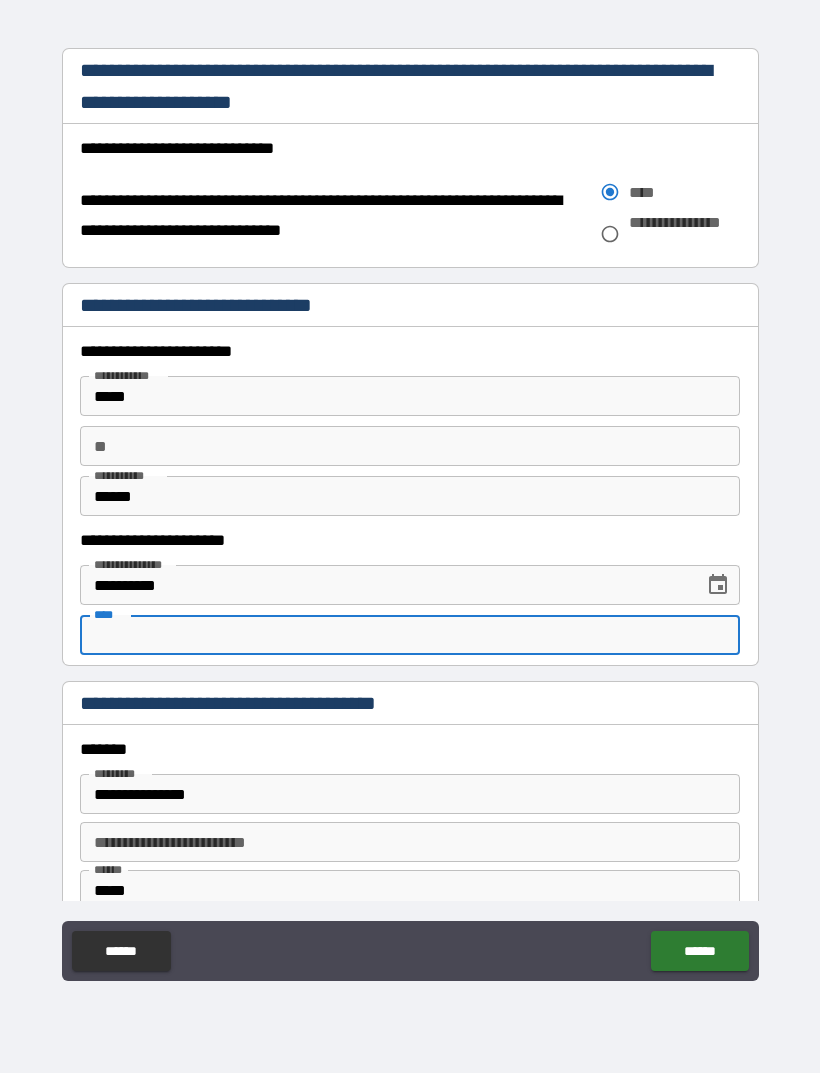 type on "*" 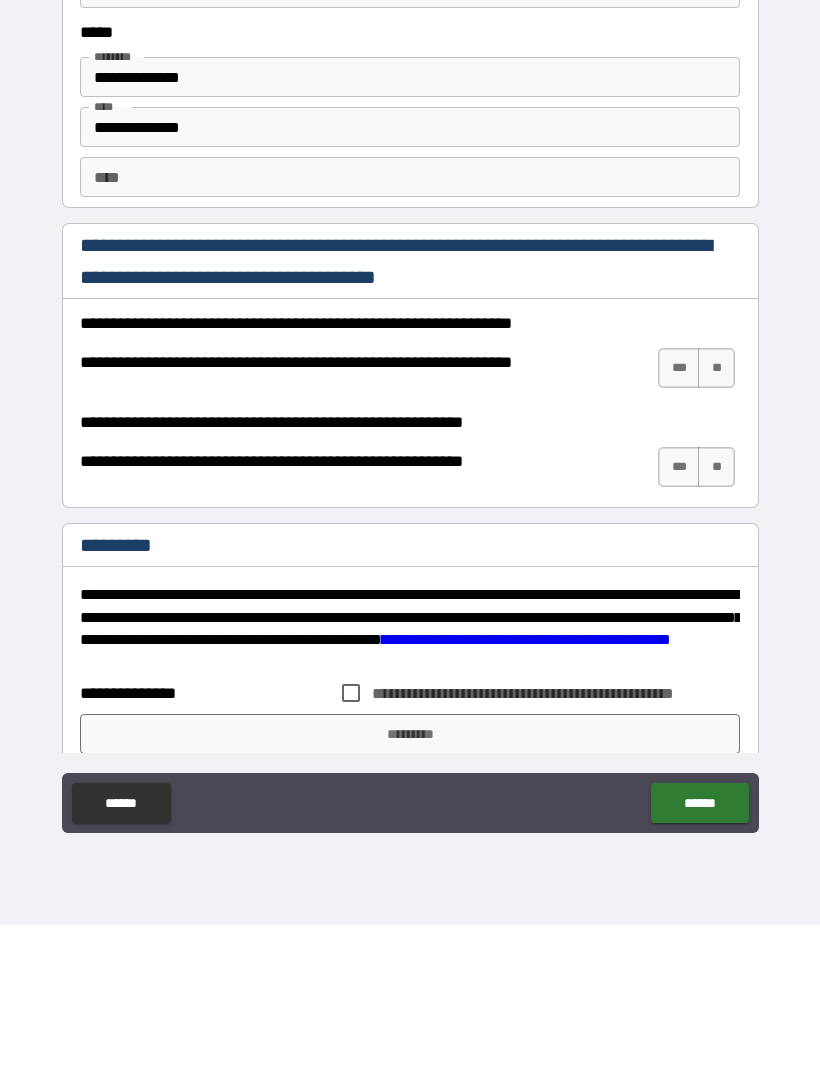 scroll, scrollTop: 2554, scrollLeft: 0, axis: vertical 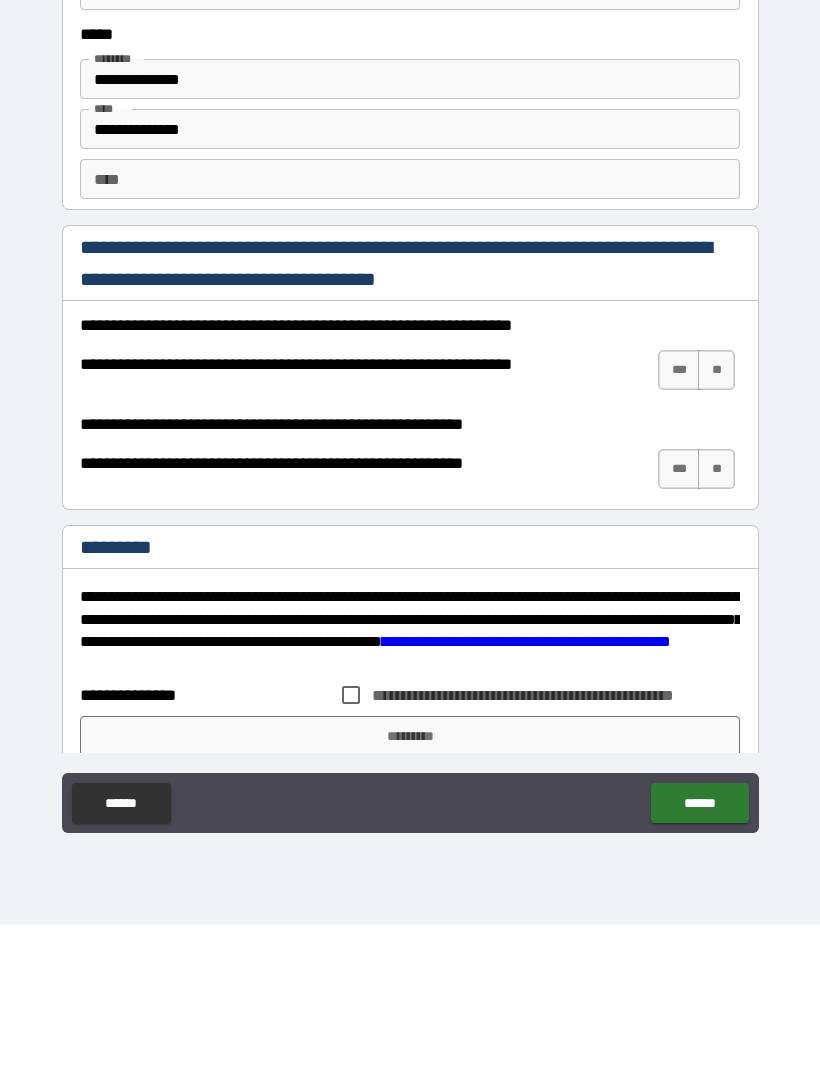 type on "**********" 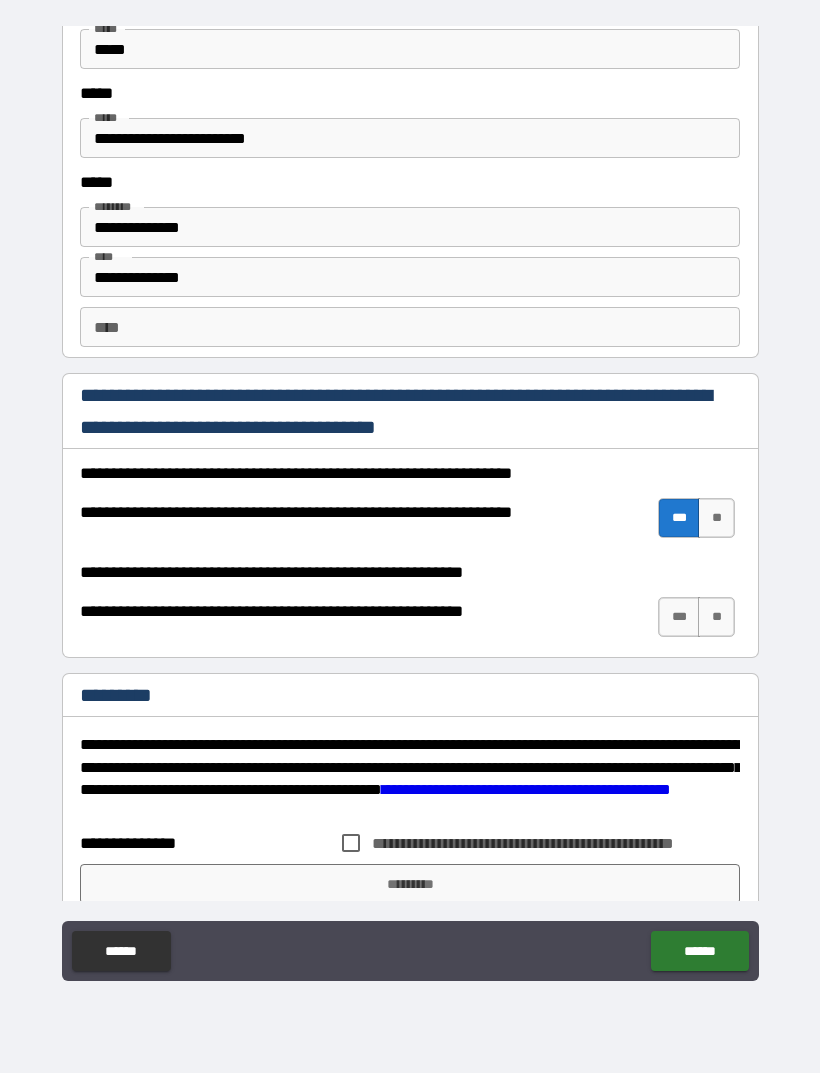 click on "***" at bounding box center (679, 617) 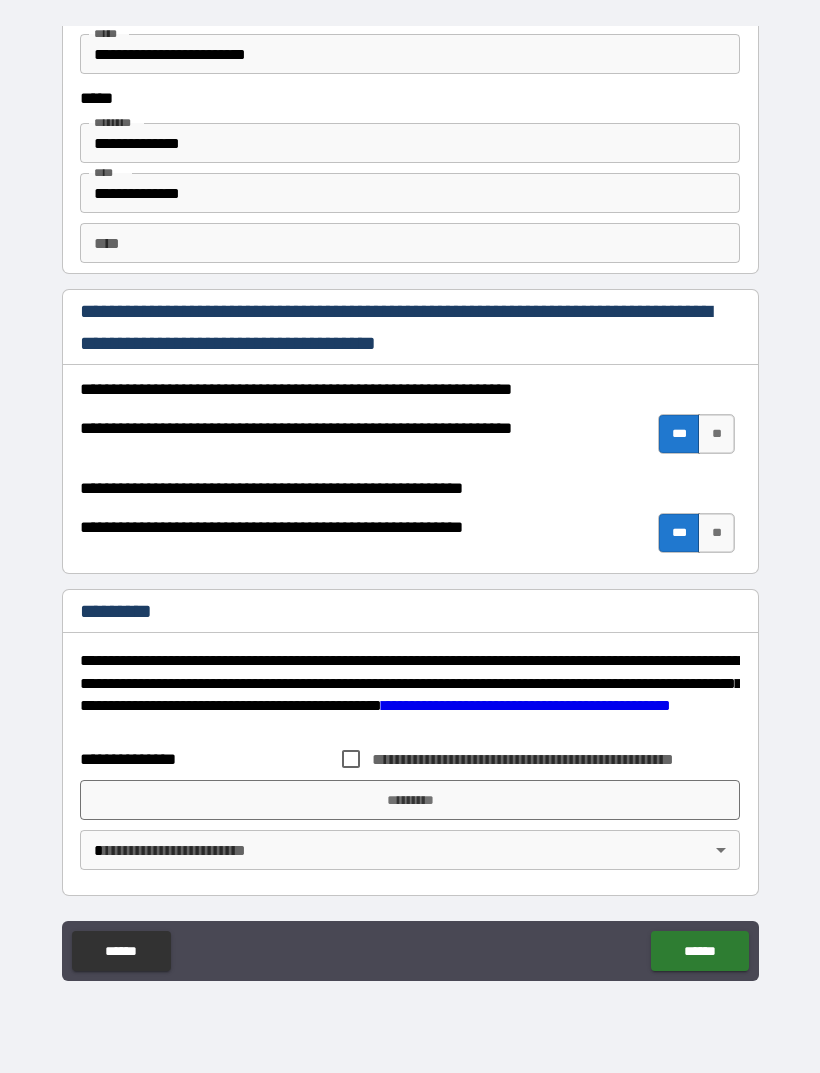 scroll, scrollTop: 2638, scrollLeft: 0, axis: vertical 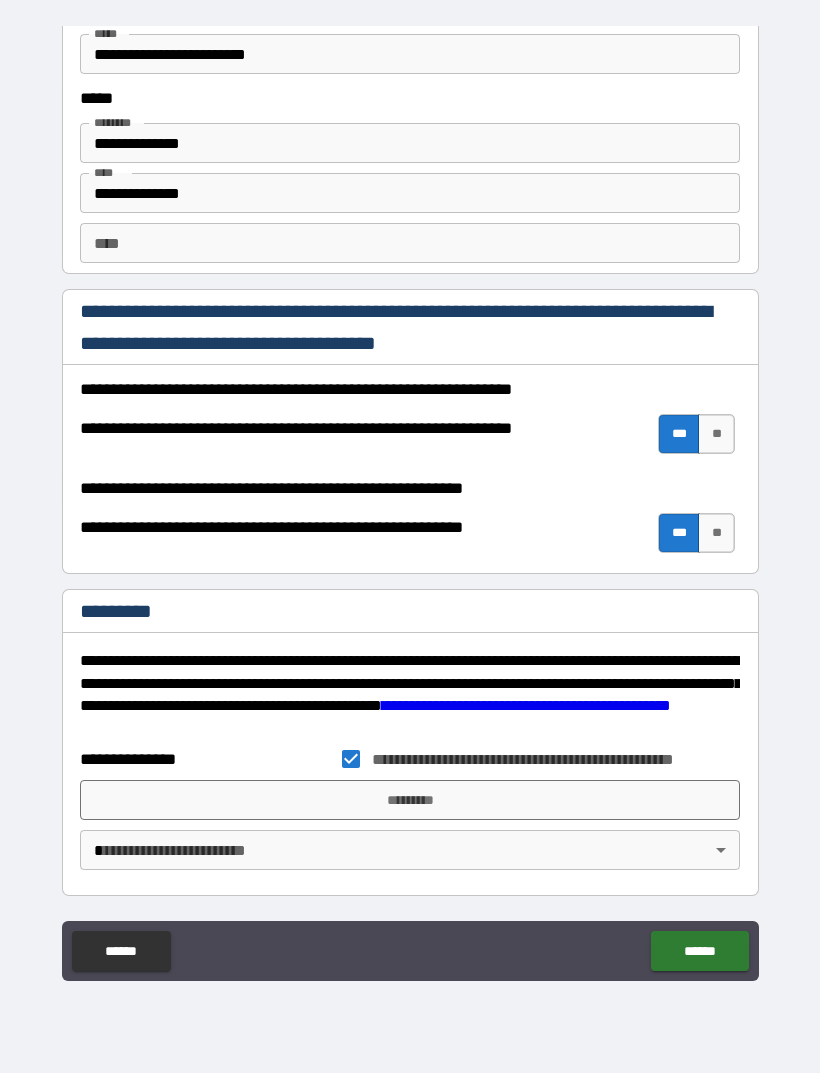 click on "**********" at bounding box center (410, 504) 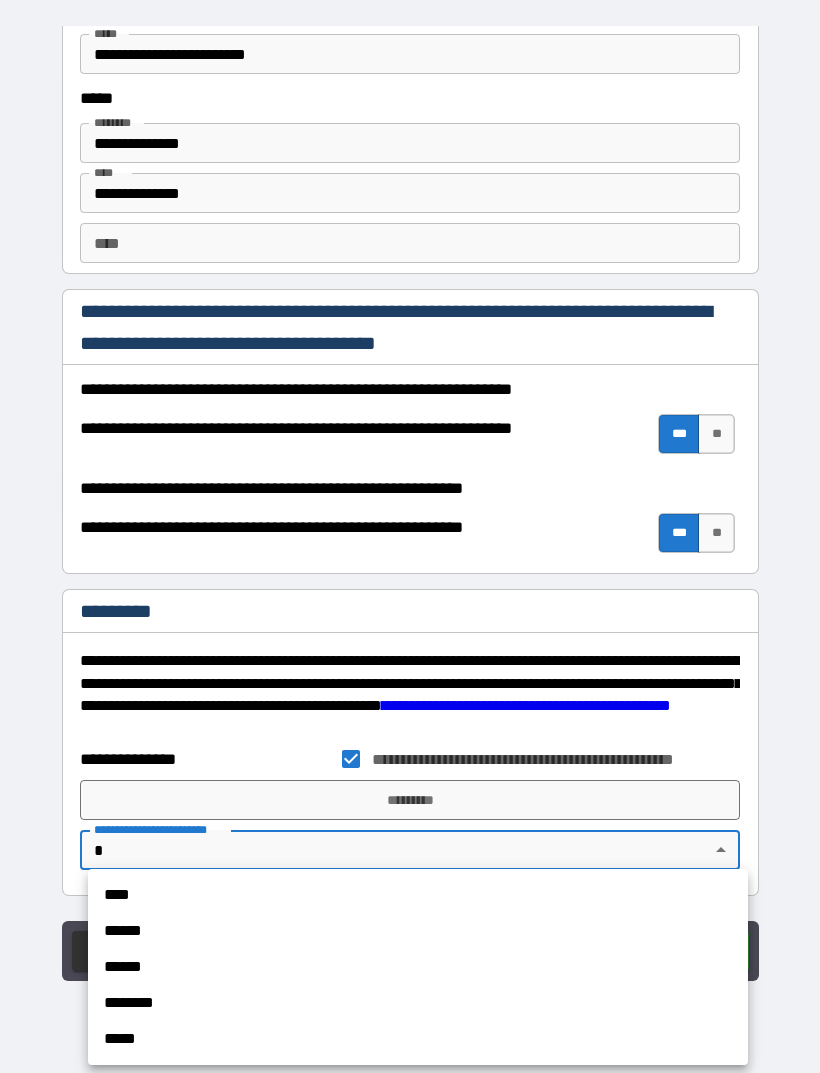 click at bounding box center (410, 536) 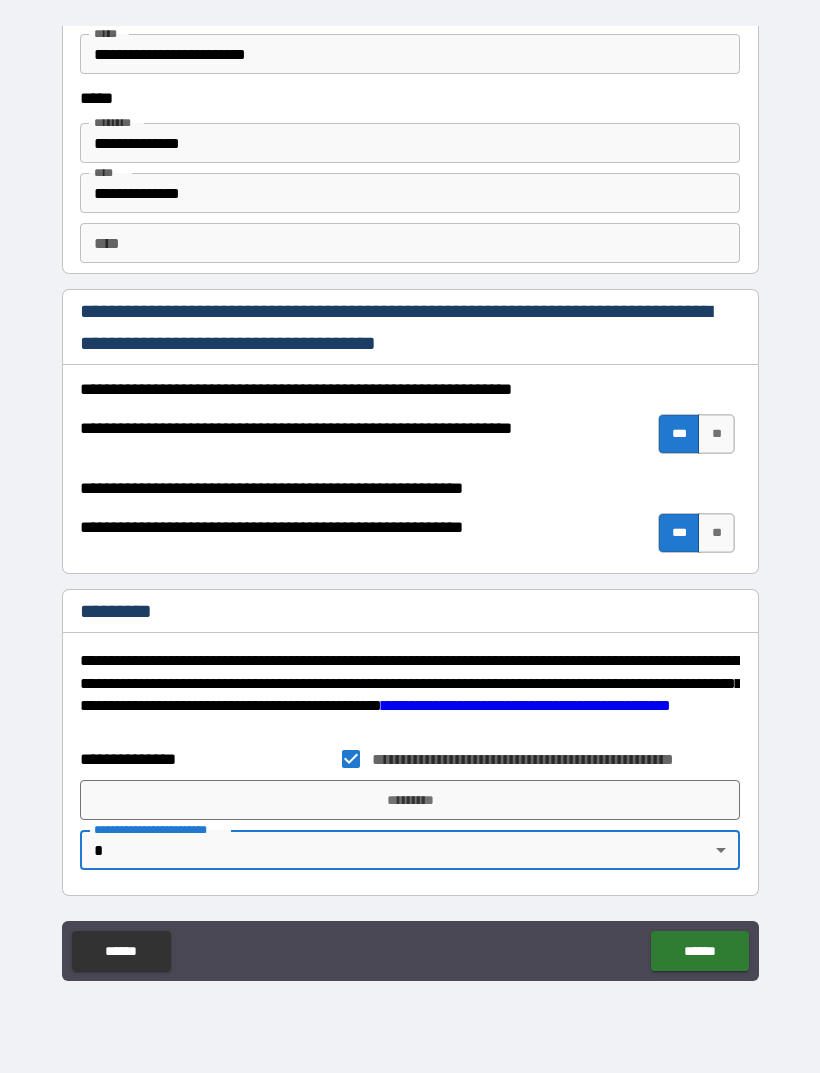 click on "**********" at bounding box center [410, 850] 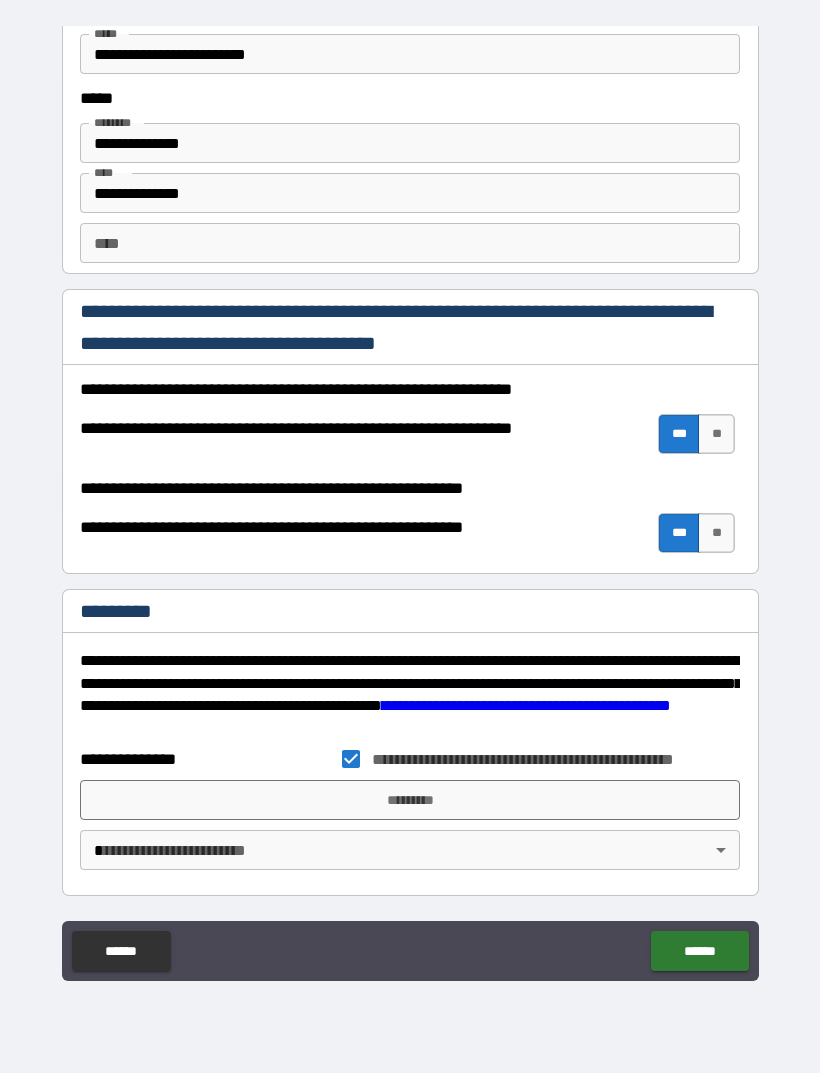 click on "**********" at bounding box center [410, 504] 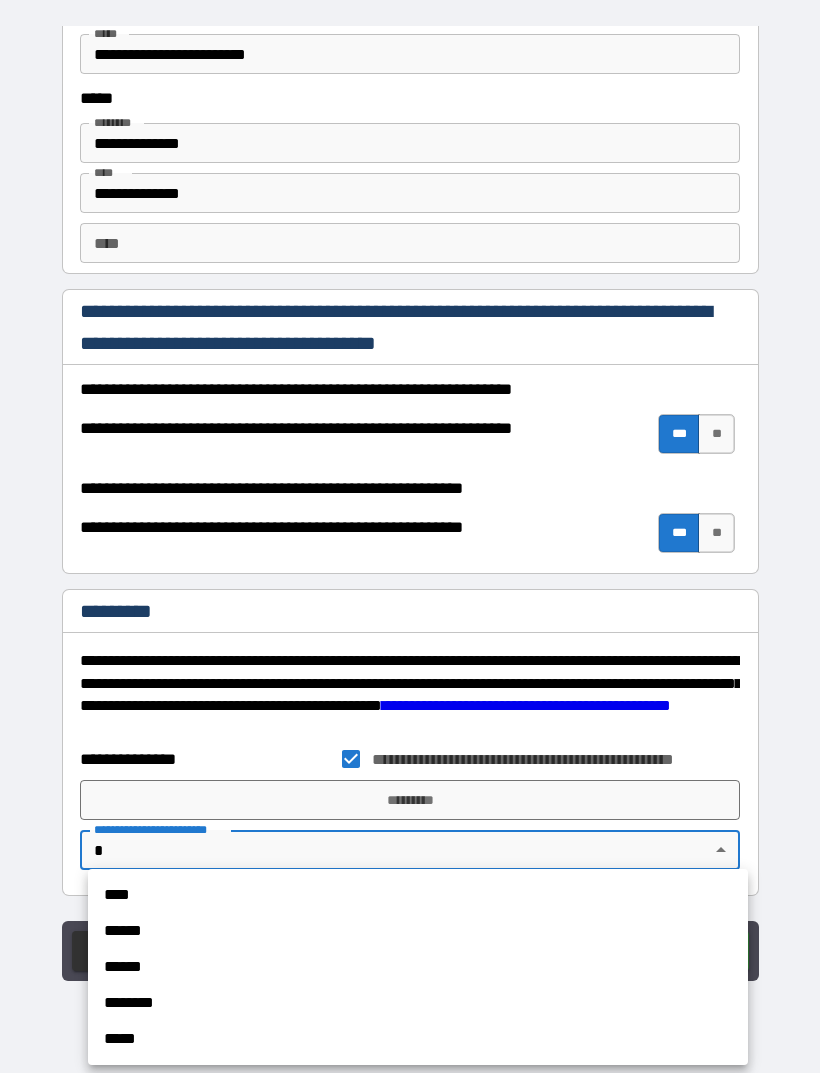 click on "****" at bounding box center [418, 895] 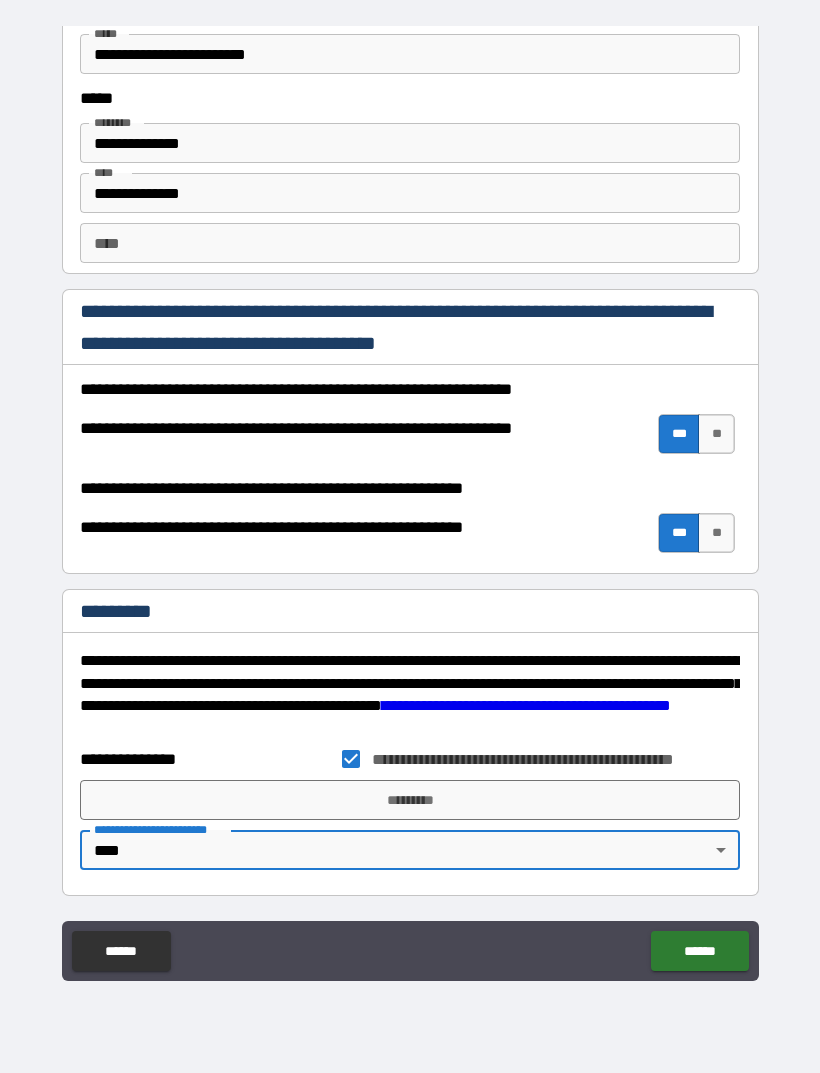 type on "*" 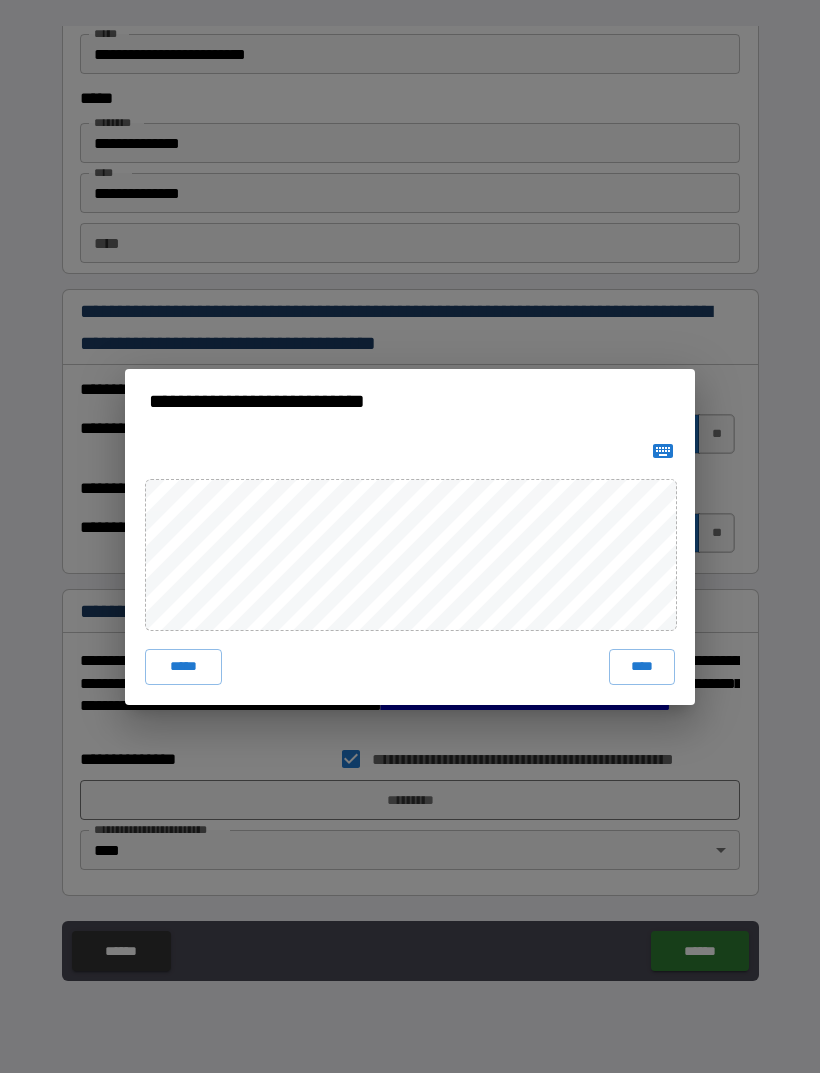 click 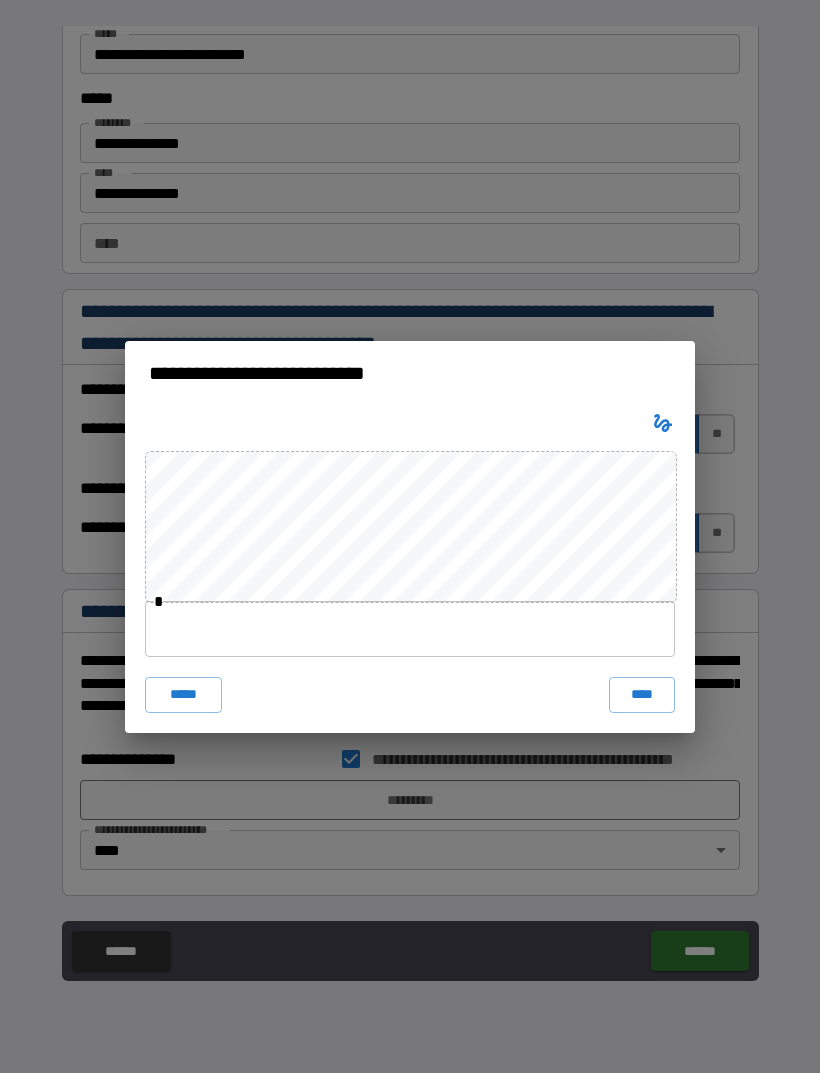click at bounding box center [410, 629] 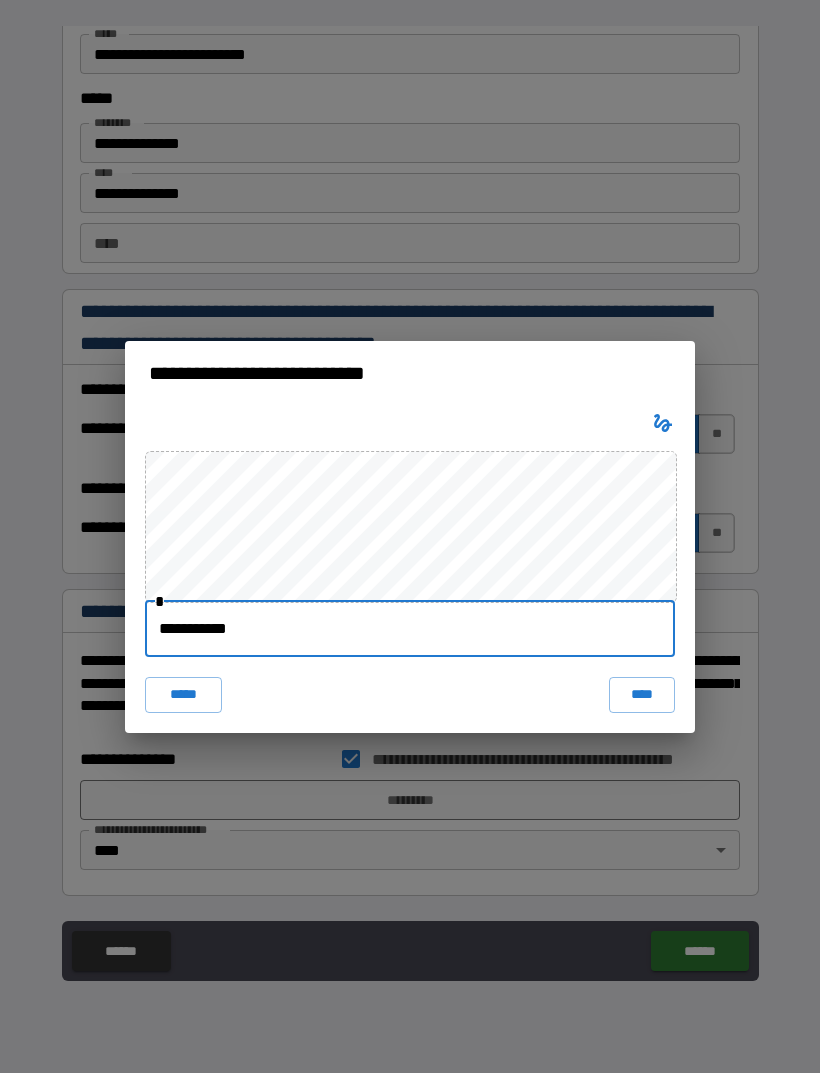 type on "**********" 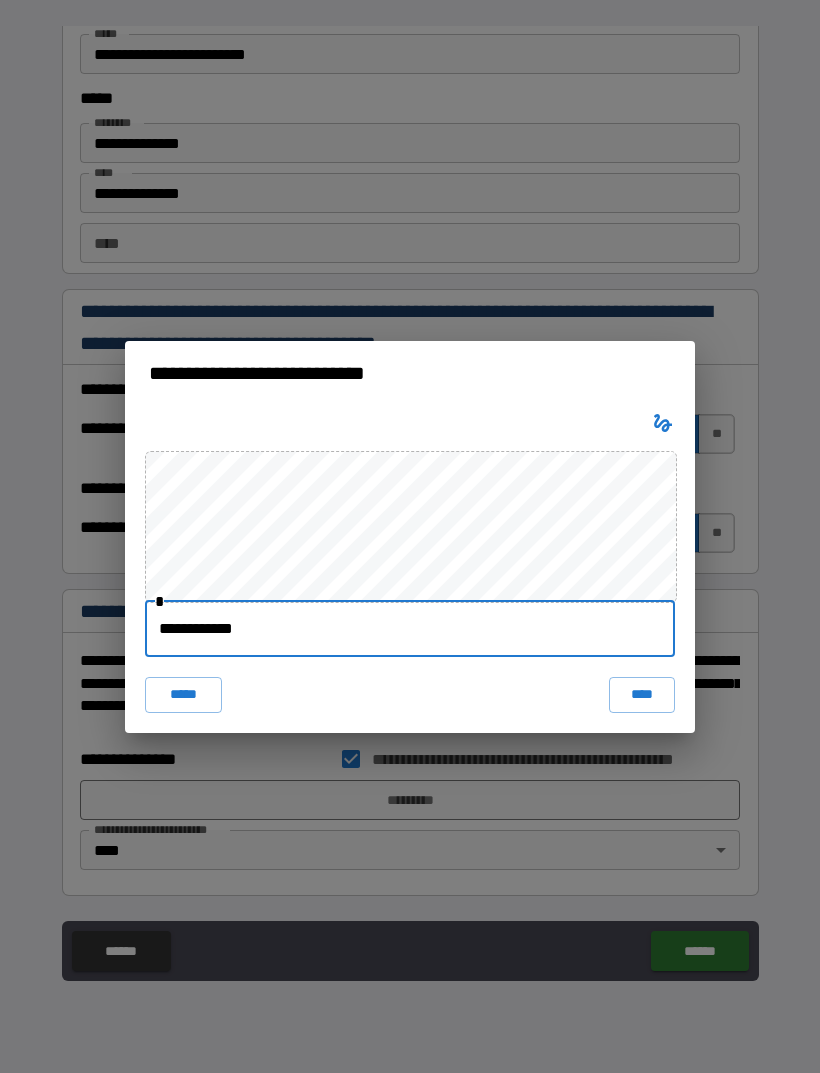 click on "****" at bounding box center (642, 695) 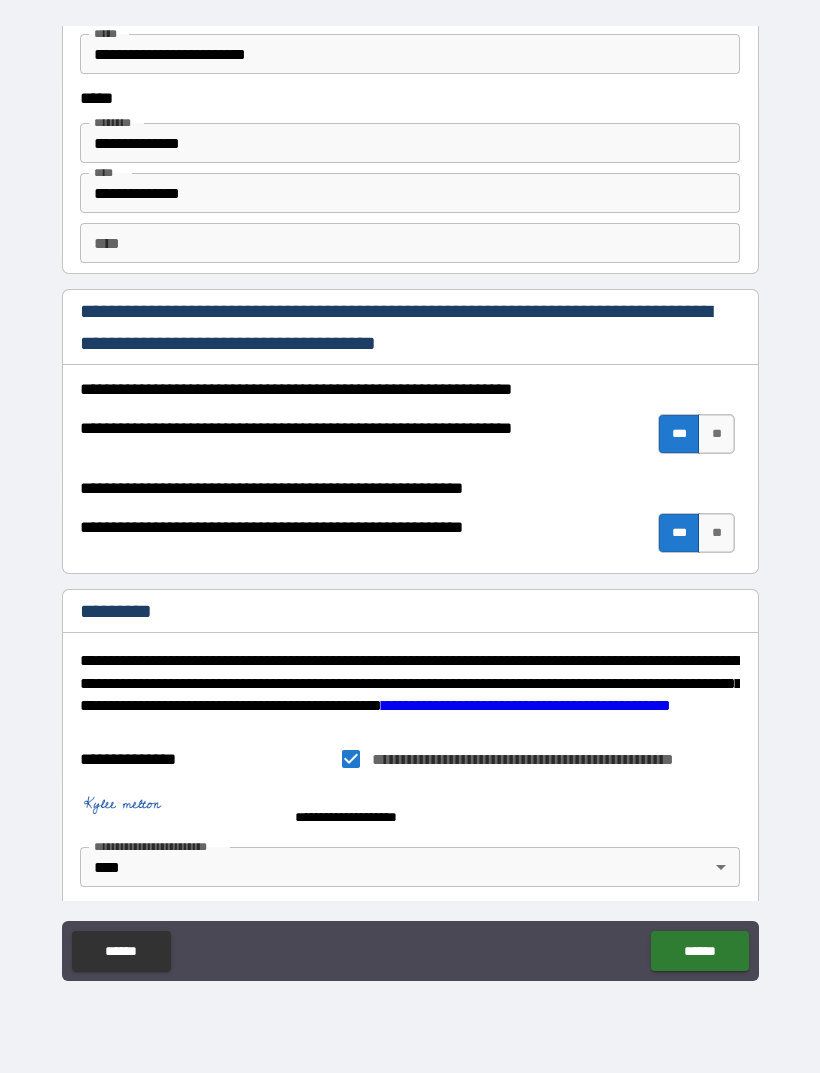 click on "******" at bounding box center (699, 951) 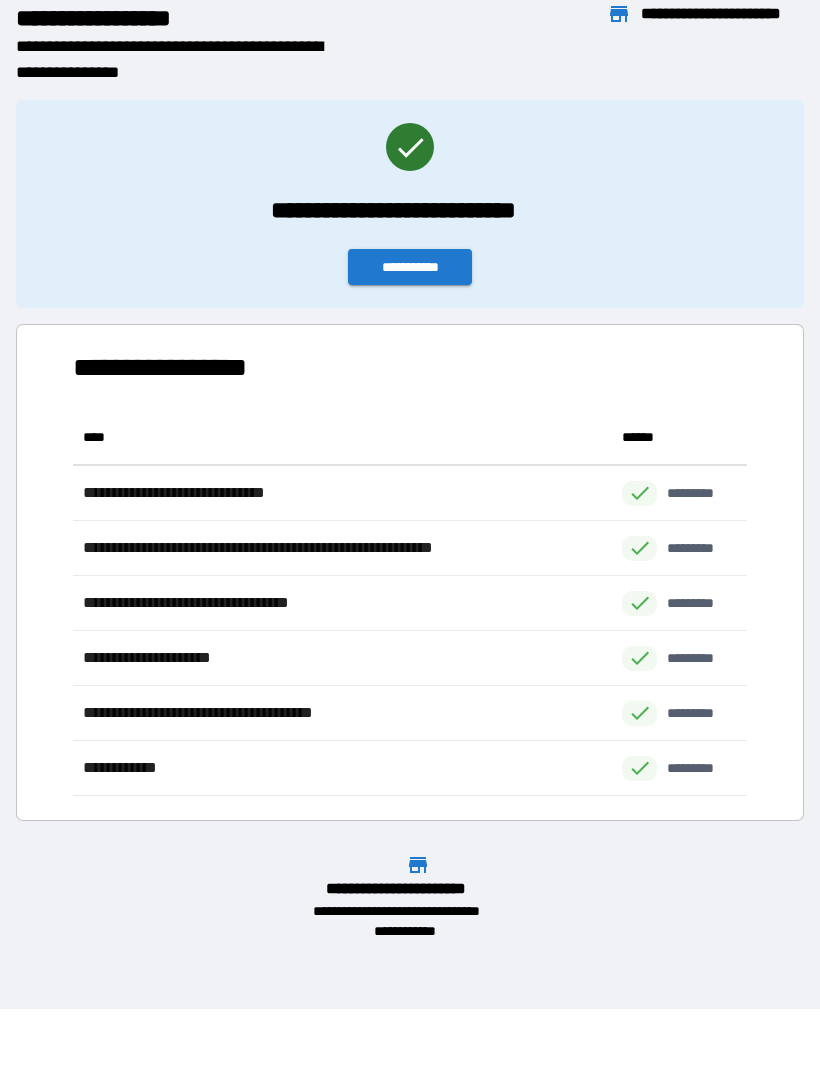 scroll, scrollTop: 386, scrollLeft: 674, axis: both 